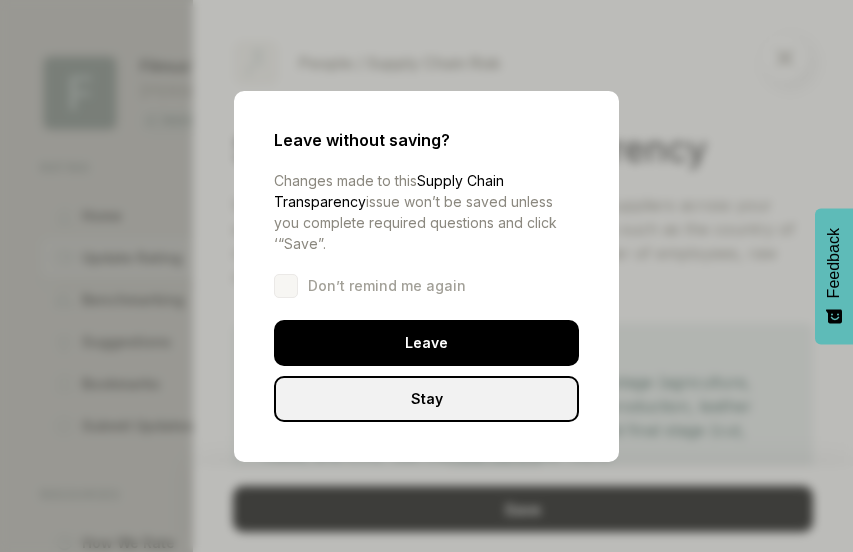 click on "Stay" at bounding box center (426, 399) 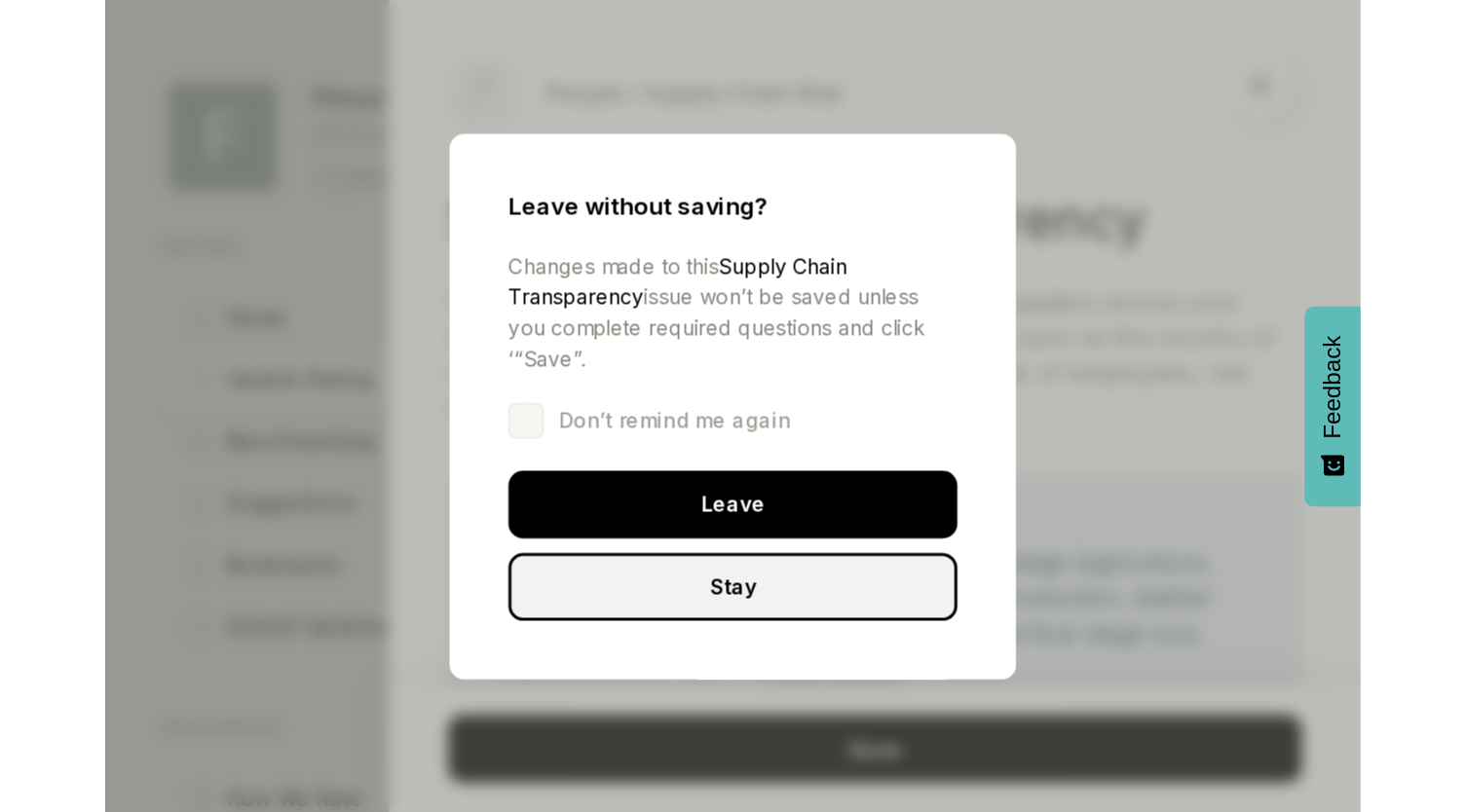 scroll, scrollTop: 0, scrollLeft: 0, axis: both 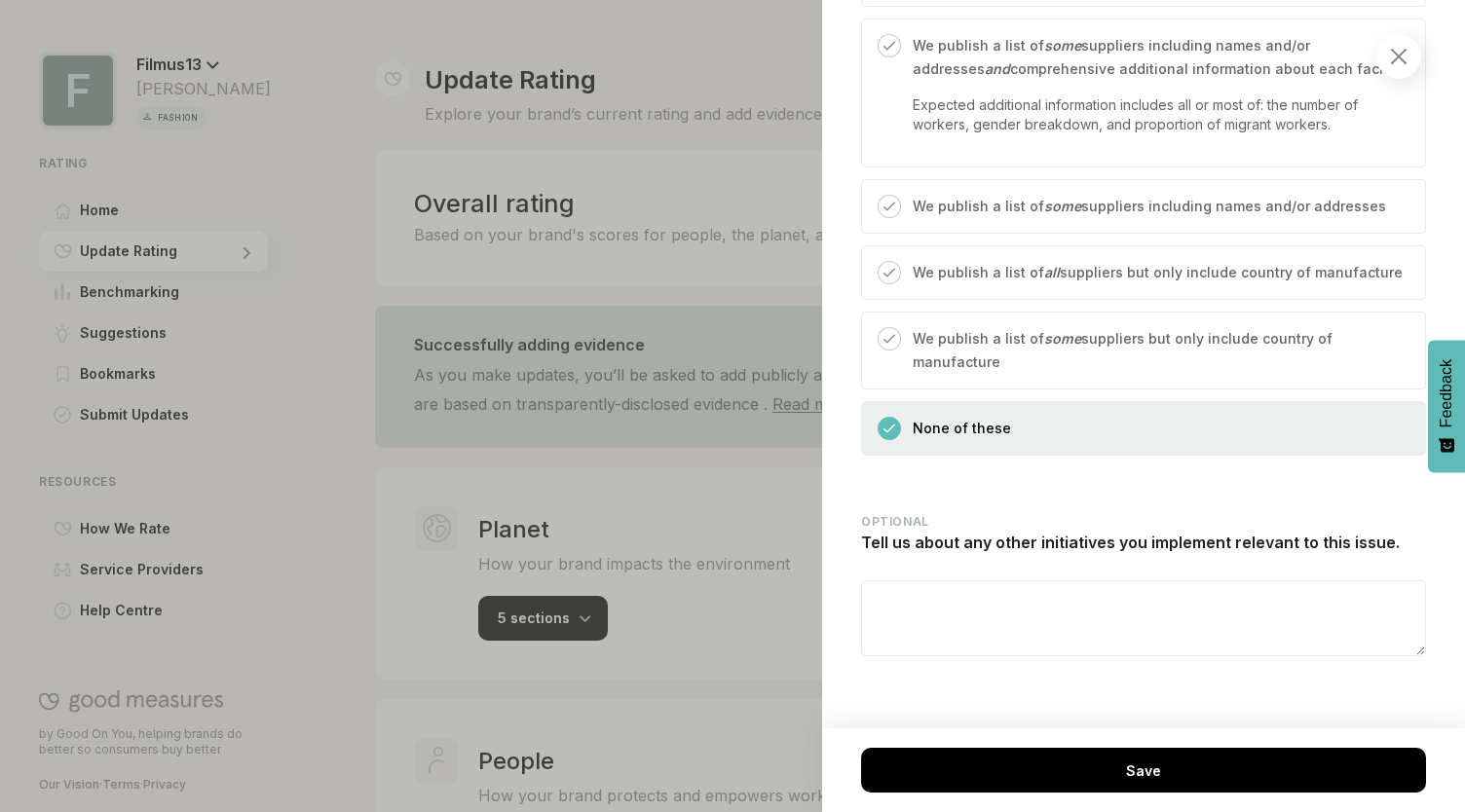 click on "People / Supply Chain Risk Supply Chain Transparency We consider how transparent you are about the suppliers across your supply chain including whether you publish details such as the country of manufacture, supplier names and contacts, number of employees, raw materials used, and so on. Need to Know Stages of production are grouped as primary stage (agriculture, mining, and extraction); second stage (textile production, leather [MEDICAL_DATA], and plastic processing); and final stage (cut, make, and trim). See the  Help Centre  for more. Benchmark See latest insights Relevant Service Providers ( 2 ) For your  final production stage , have you published a detailed list of your suppliers? Select the one that applies to you. We publish a list of  all  suppliers including names and/or addresses  and  comprehensive additional information about each facility Expected additional information includes all or most of: the number of workers, gender breakdown, and proportion of migrant workers. We publish a list of  all some" at bounding box center [1144, -1121] 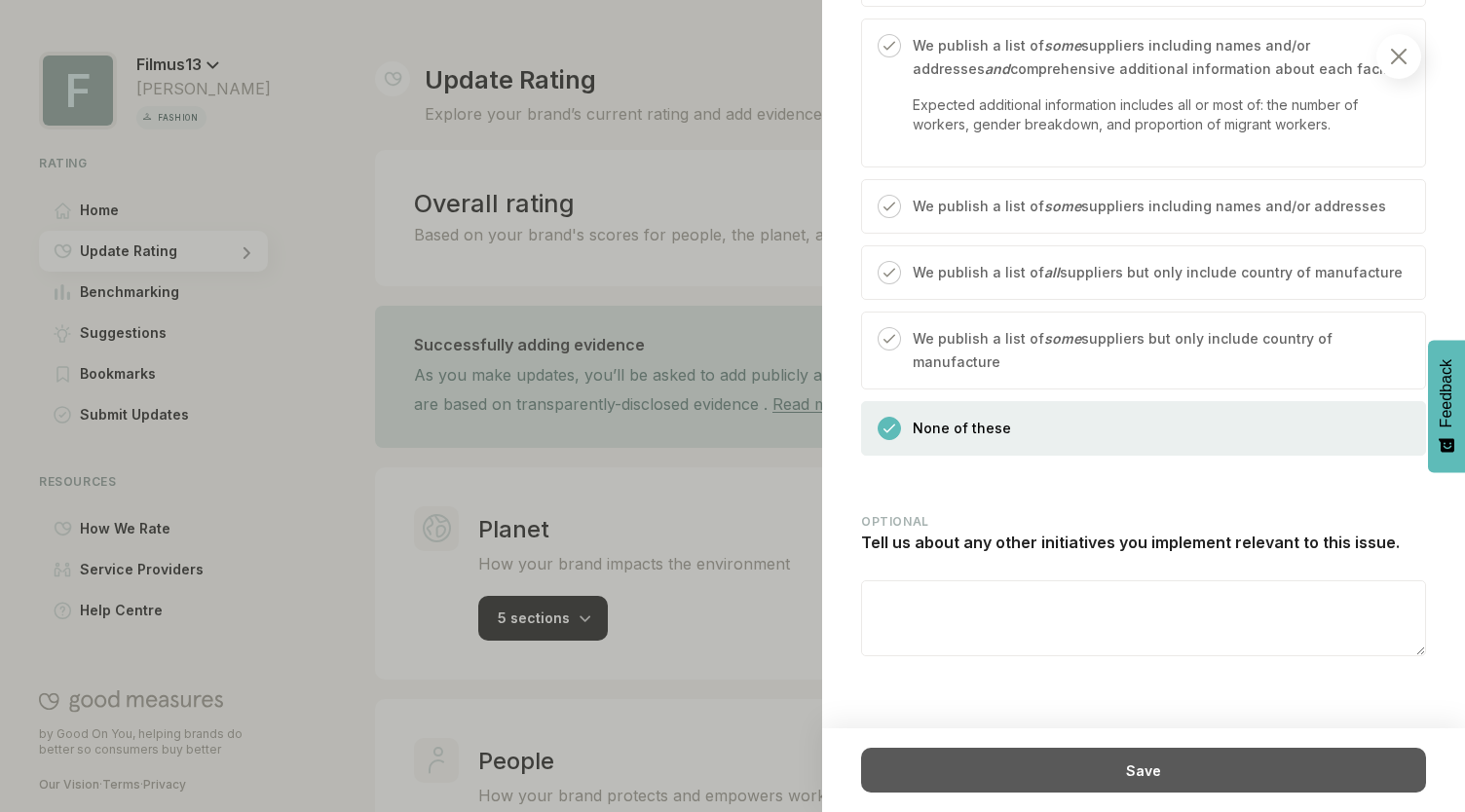 click on "Save" at bounding box center [1144, 770] 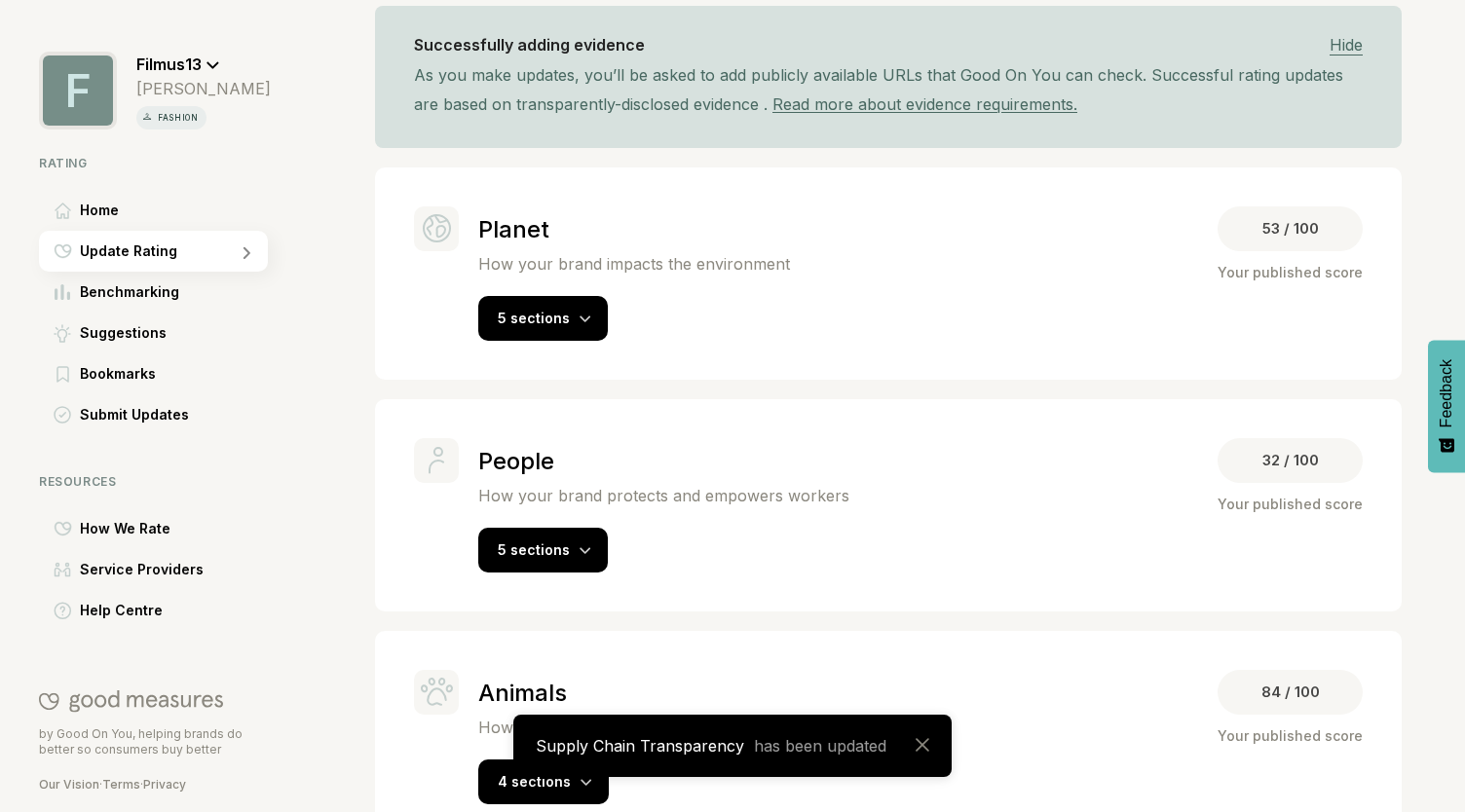 scroll, scrollTop: 347, scrollLeft: 0, axis: vertical 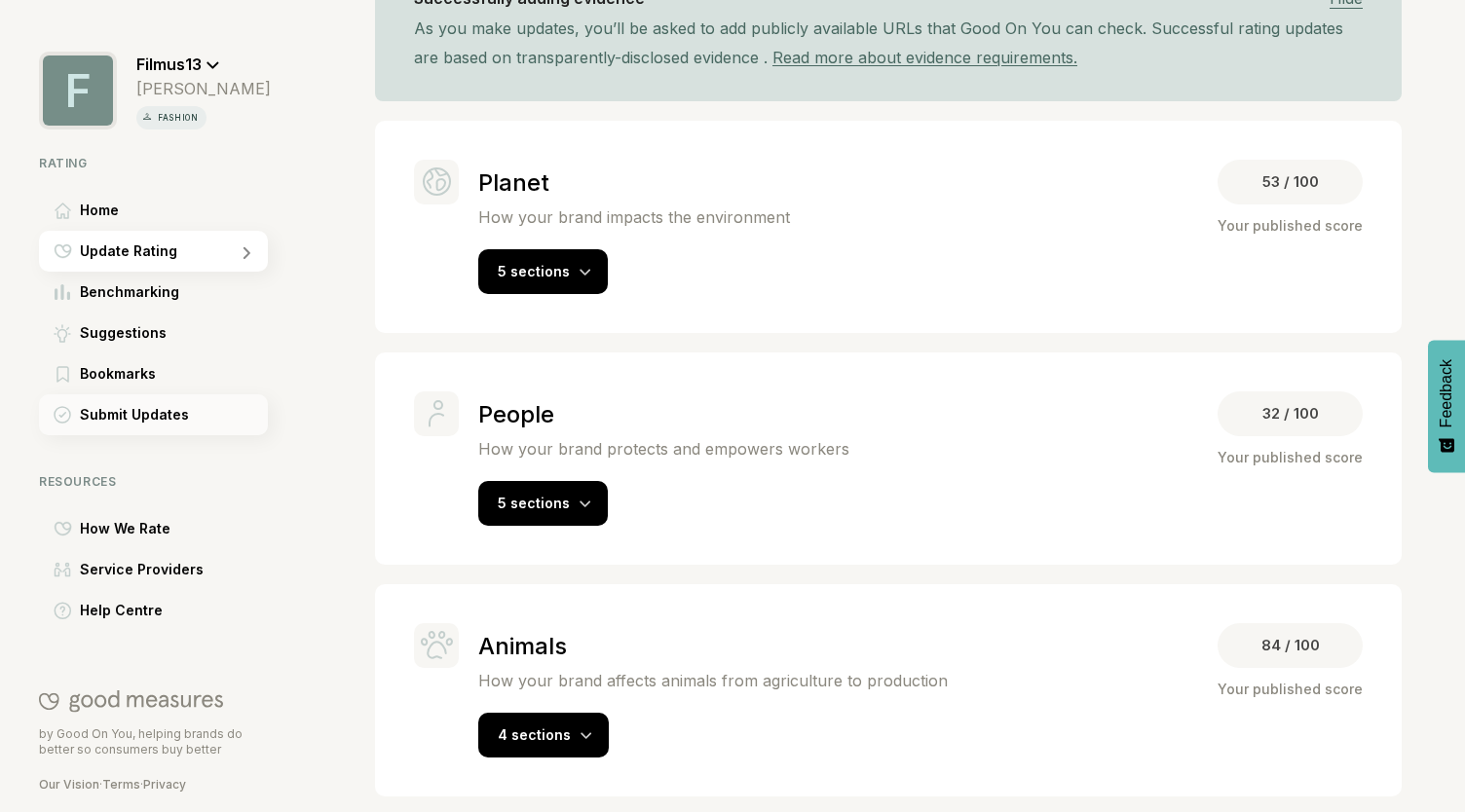 click on "Submit Updates" at bounding box center [134, 415] 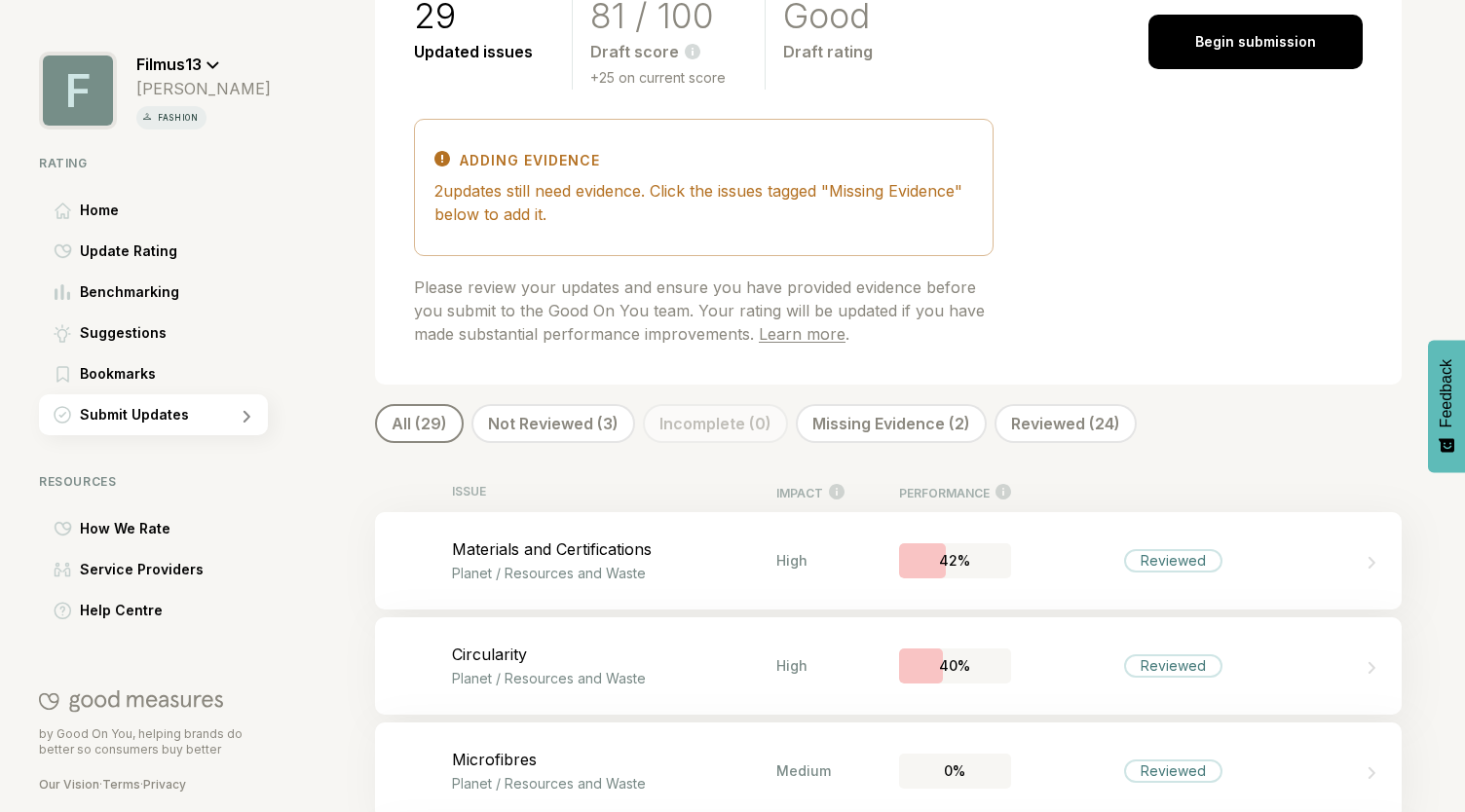 scroll, scrollTop: 389, scrollLeft: 0, axis: vertical 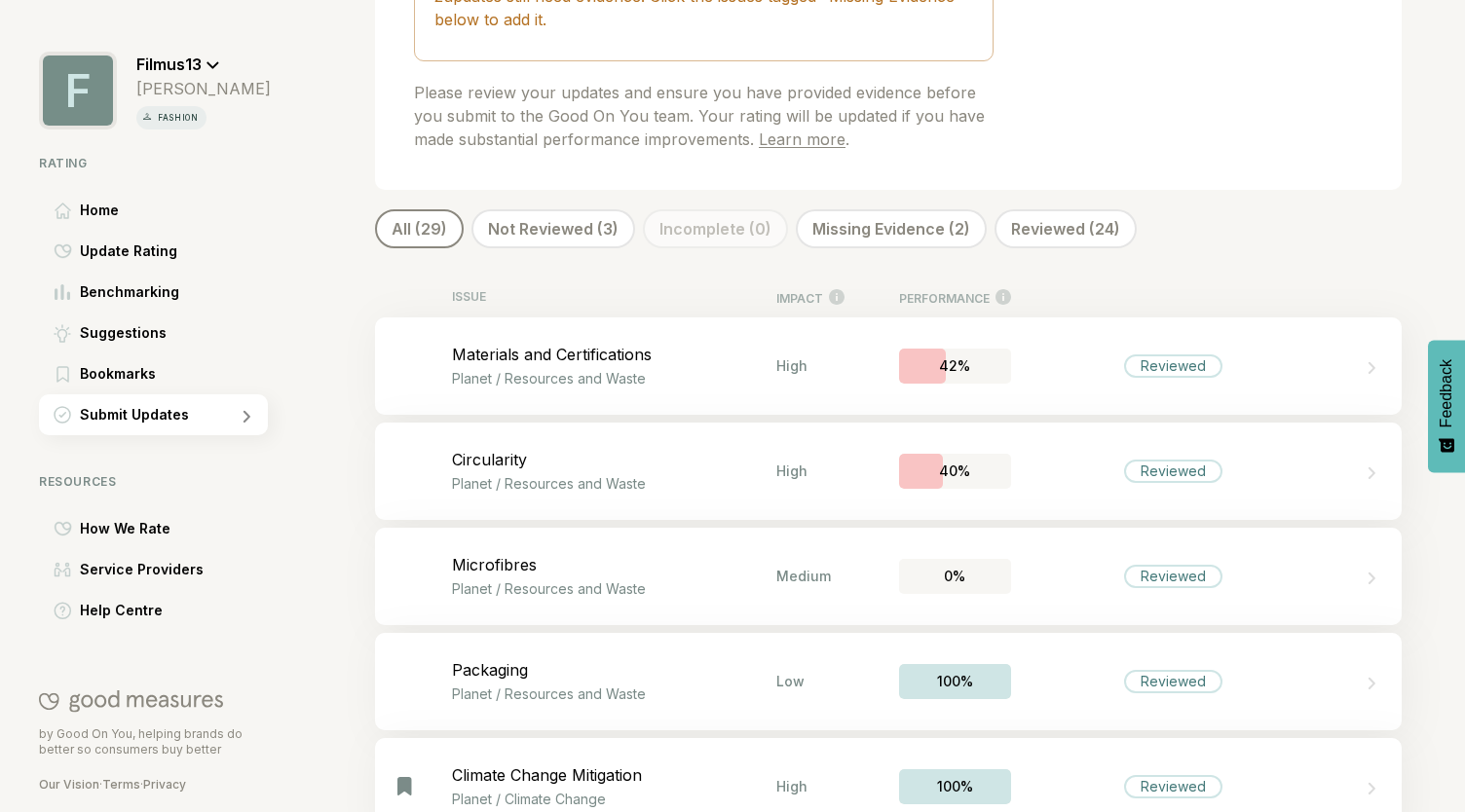 click on "Not Reviewed (3)" at bounding box center [553, 229] 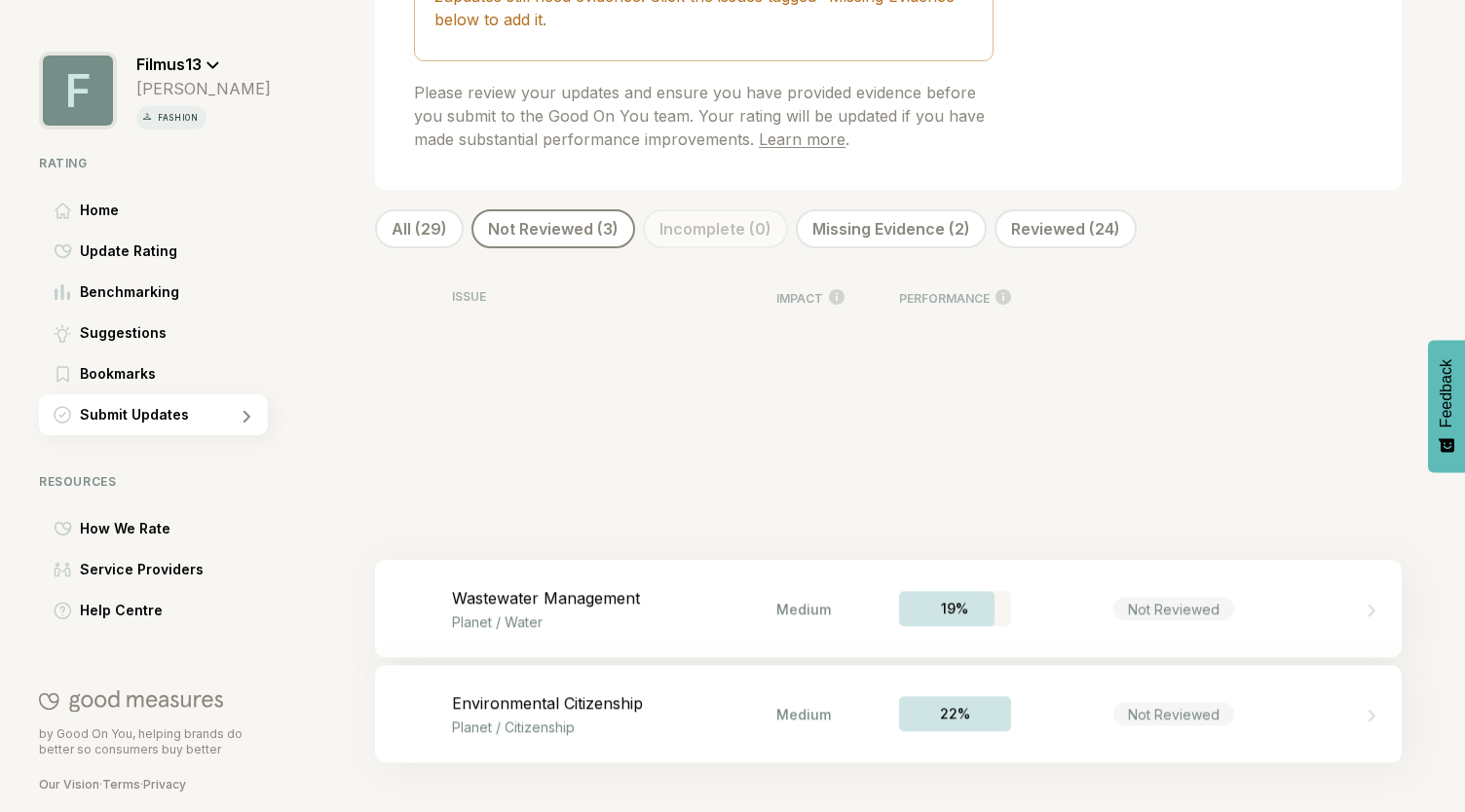 scroll, scrollTop: 229, scrollLeft: 0, axis: vertical 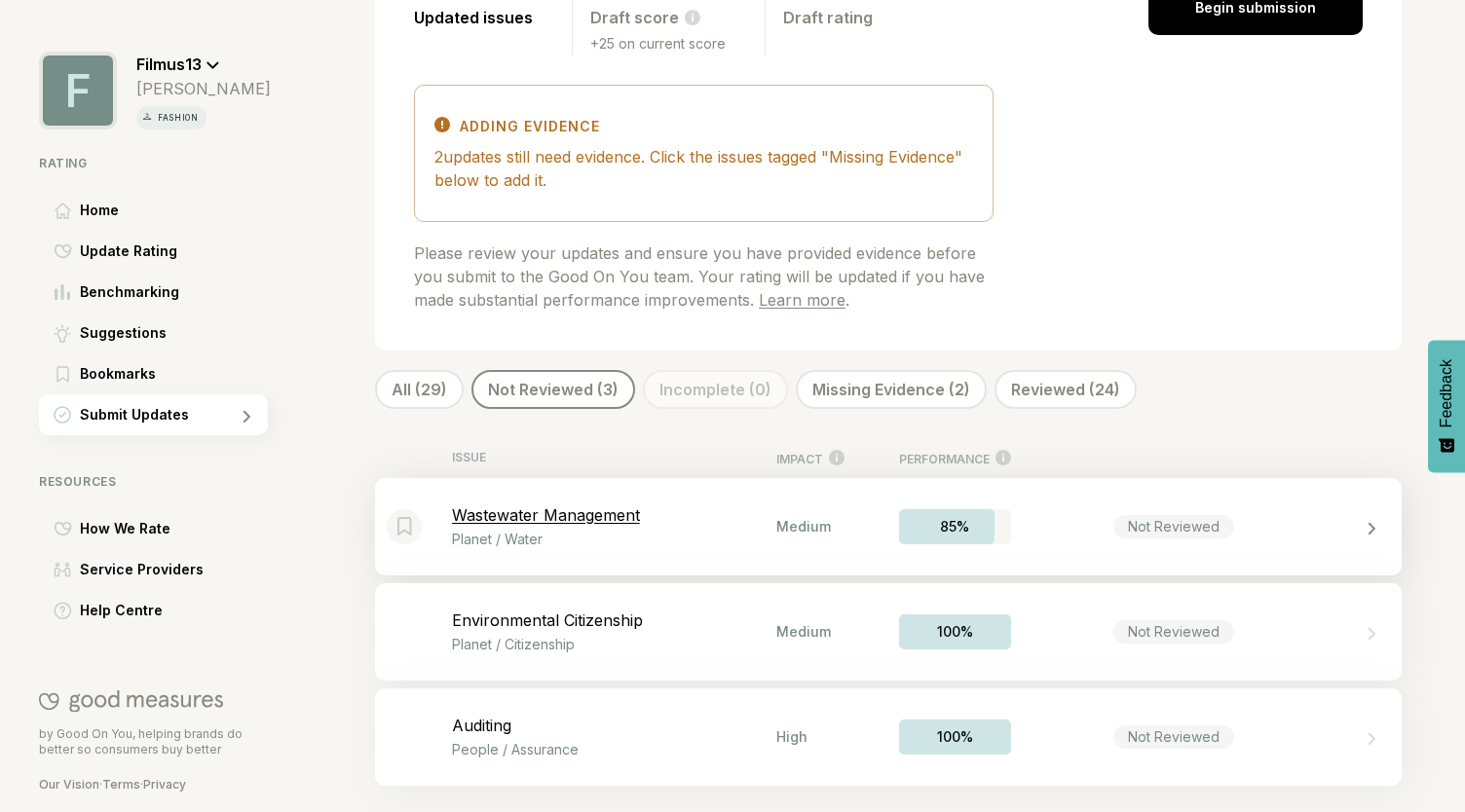 click on "Not Reviewed" at bounding box center [1174, 527] 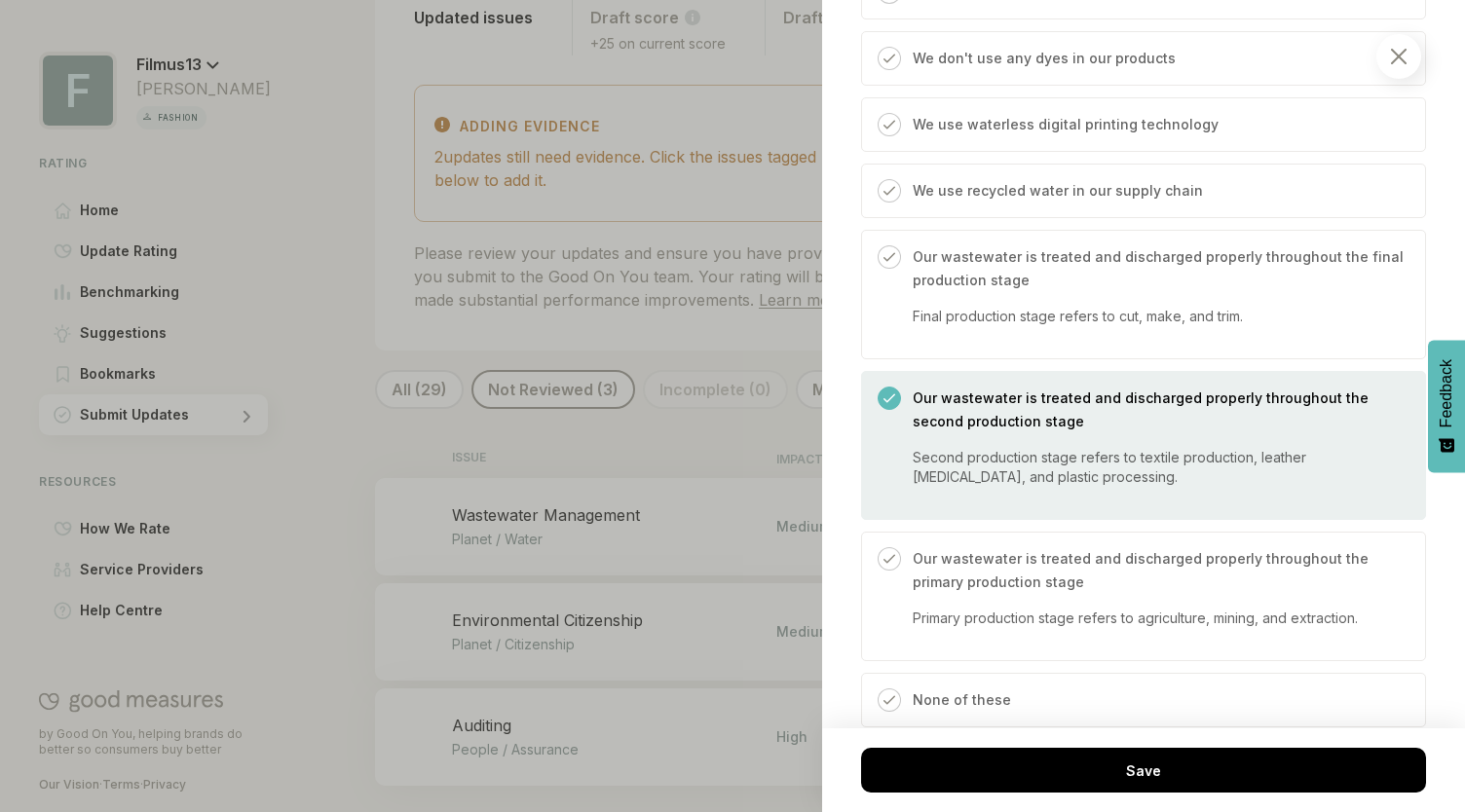 scroll, scrollTop: 1071, scrollLeft: 0, axis: vertical 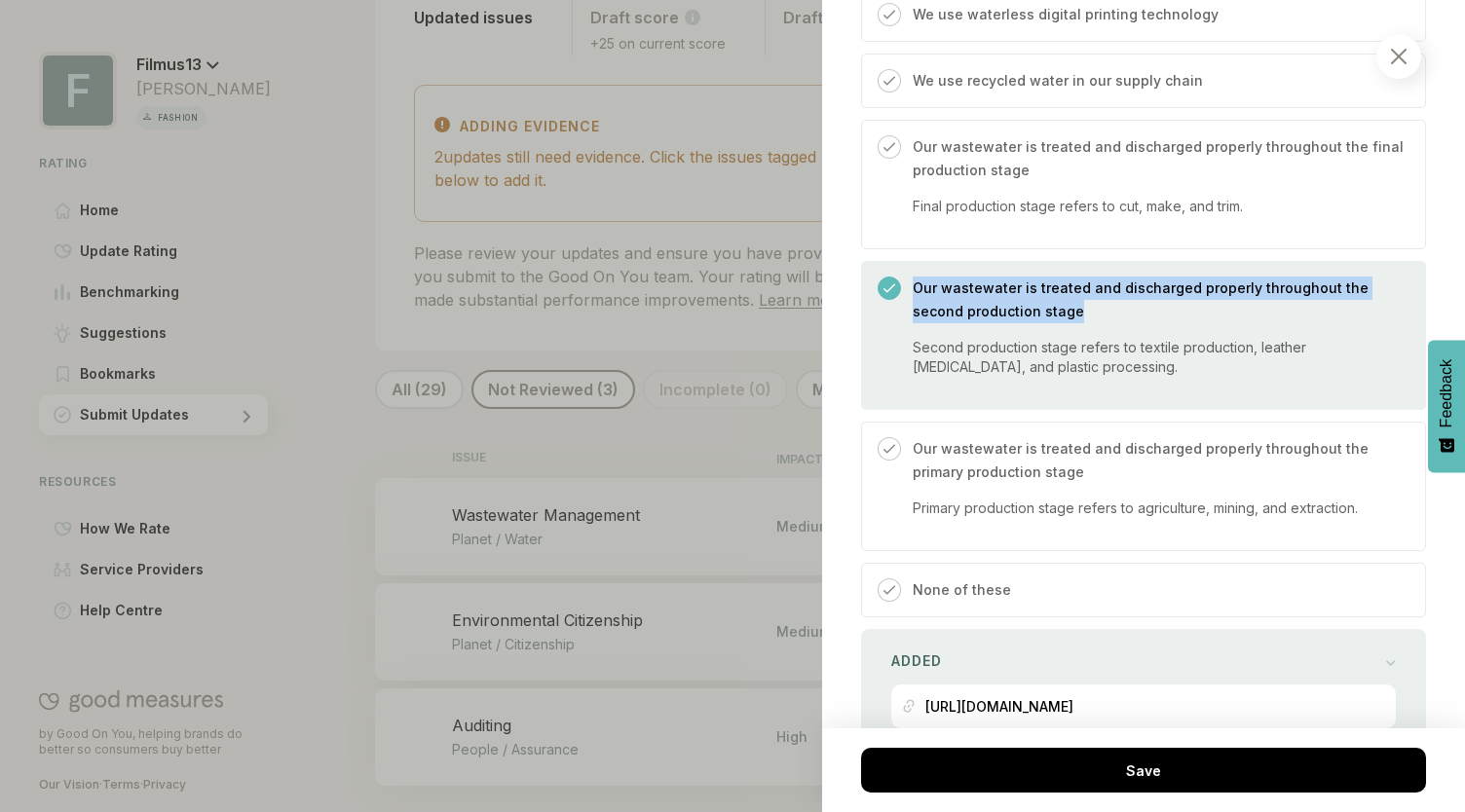 drag, startPoint x: 1082, startPoint y: 309, endPoint x: 908, endPoint y: 291, distance: 174.92856 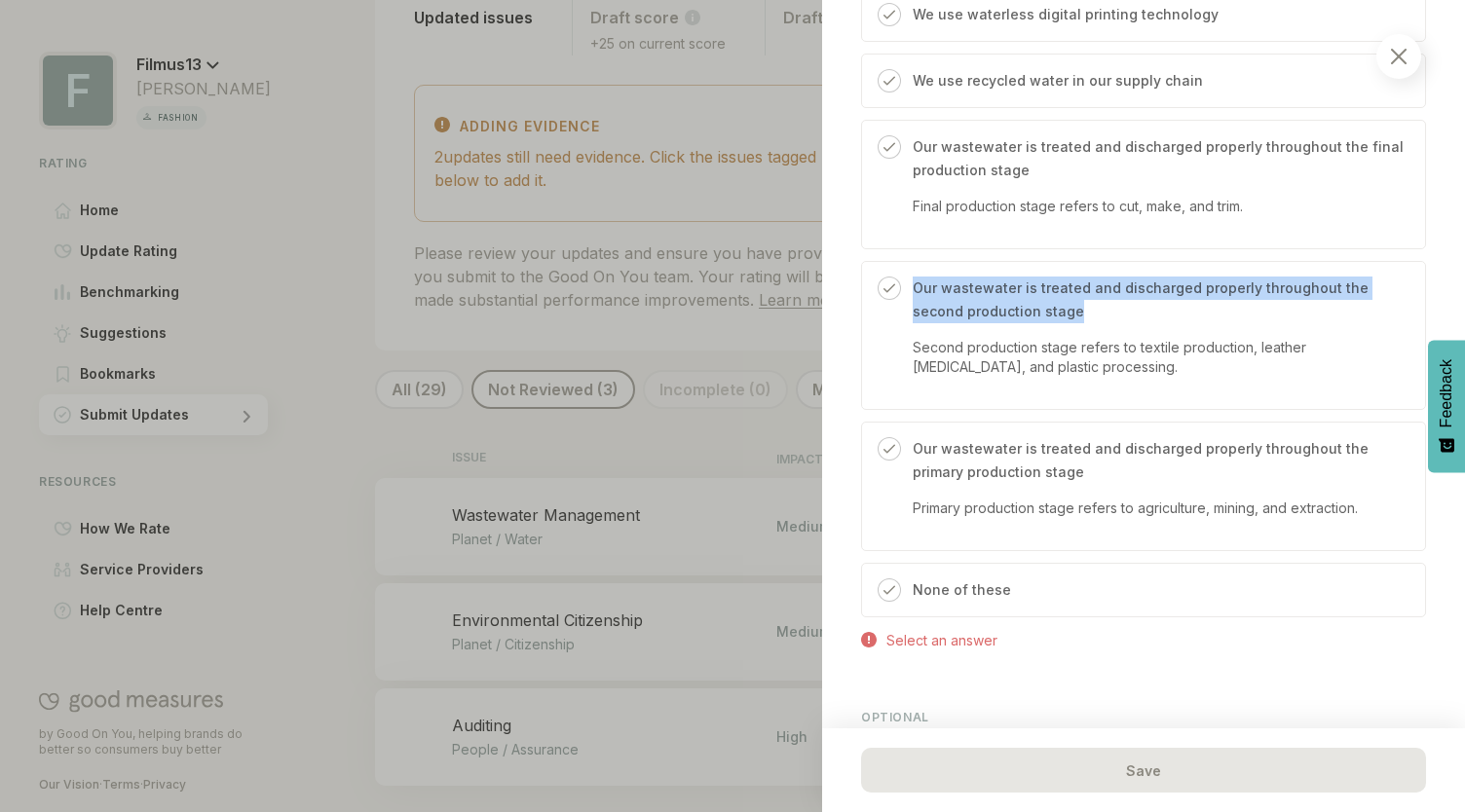 copy on "Our wastewater is treated and discharged properly throughout the second production stage" 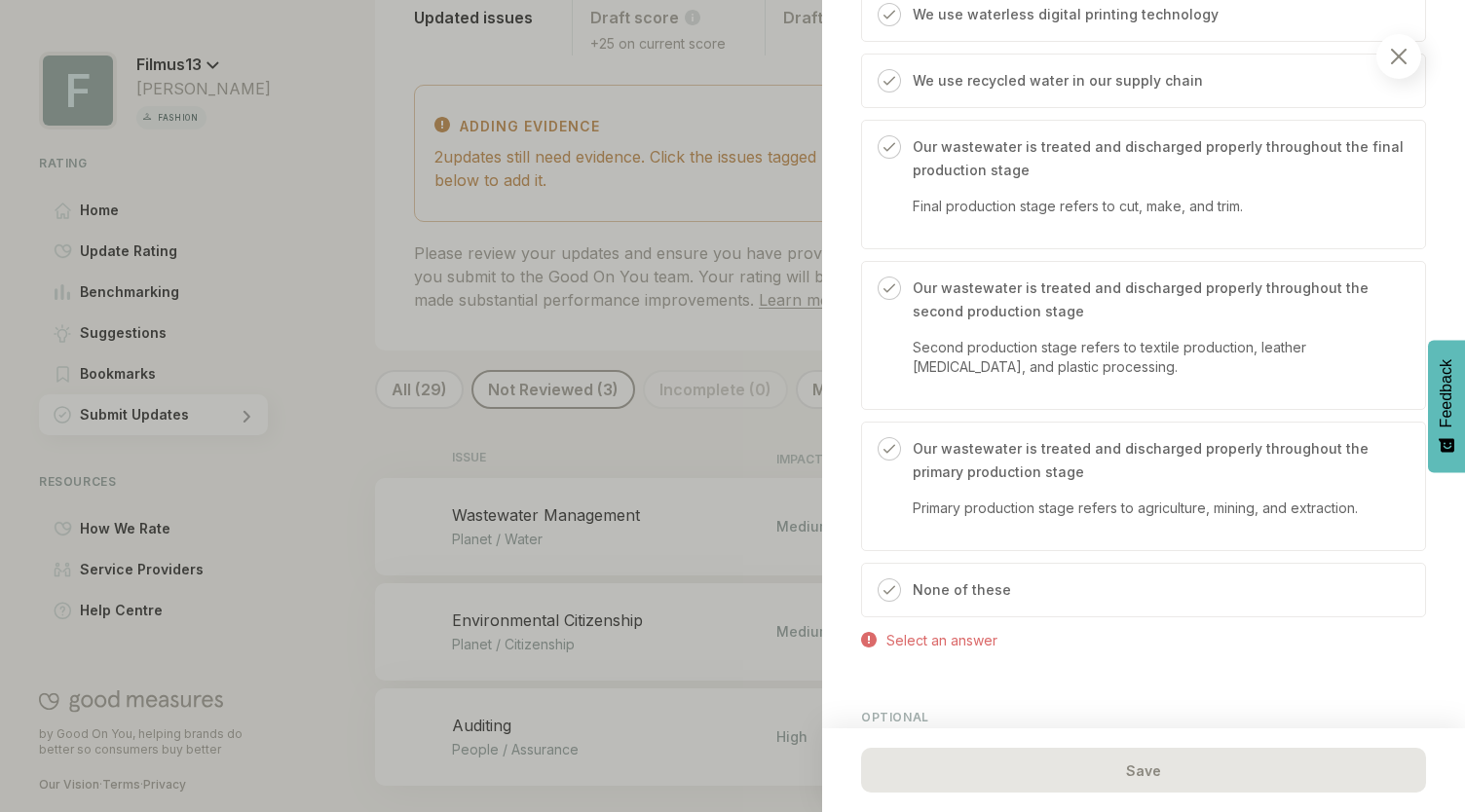 click on "Planet / Water Wastewater Management We consider how you manage wastewater across your supply chain, taking into account any relevant certifications you identified in the Materials and Certifications Item. Need to Know Stages of production are grouped as primary stage (agriculture, mining, and extraction); second stage (textile production, leather [MEDICAL_DATA], and plastic processing); and final stage (cut, make, and trim). See the  Help Centre  for more. Benchmark See latest insights Relevant Service Providers ( 4 ) Which wastewater management initiatives have you implemented in your supply chain? Select the ones that apply to you. We use plant and mineral-derived dyes, which reduce or eliminate relevant wastewater creation We have a closed-loop system We don't use any dyes in our products We use waterless digital printing technology We use recycled water in our supply chain Our wastewater is treated and discharged properly throughout the final production stage None of these Added Select an answer OPTIONAL" at bounding box center [1144, 406] 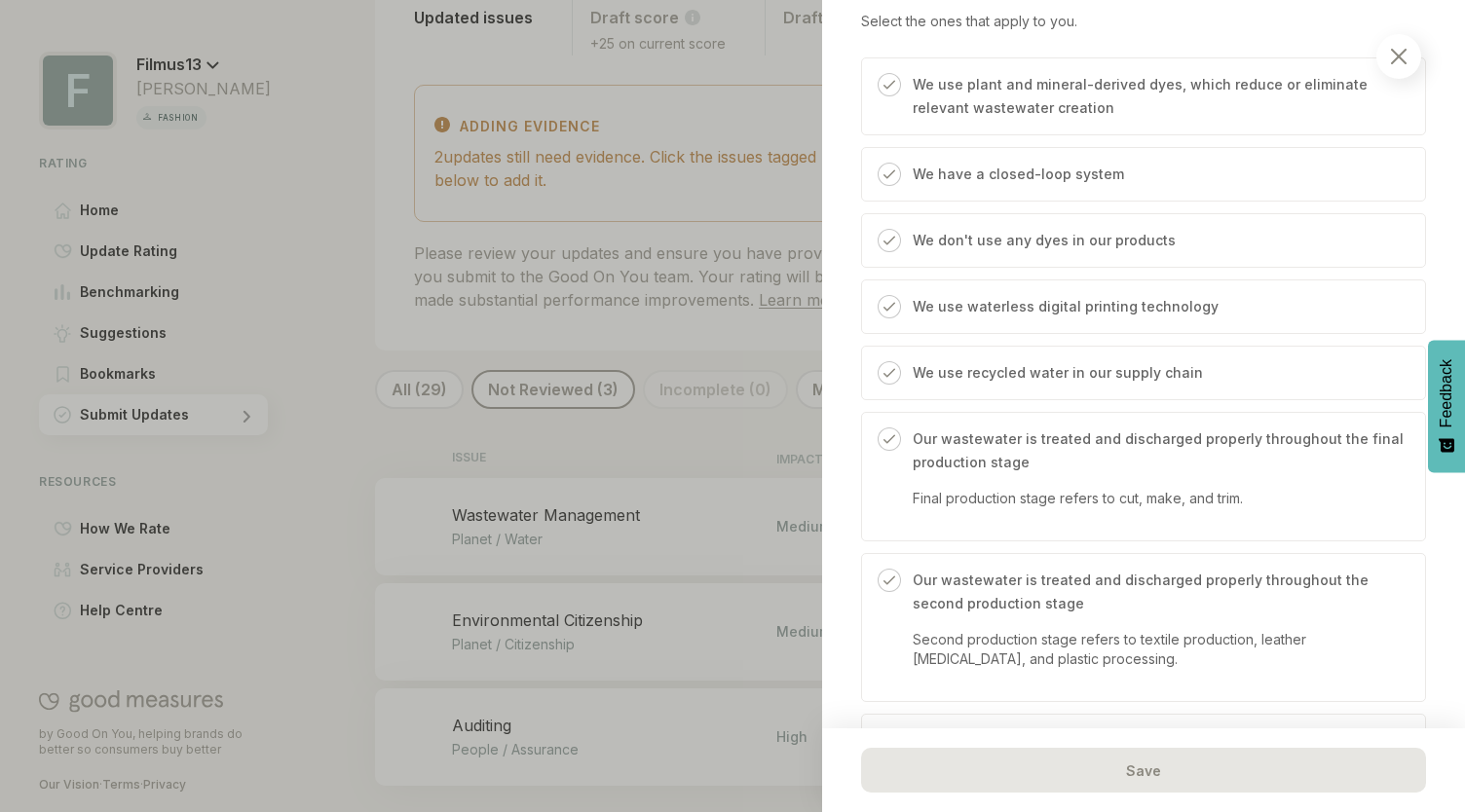scroll, scrollTop: 974, scrollLeft: 0, axis: vertical 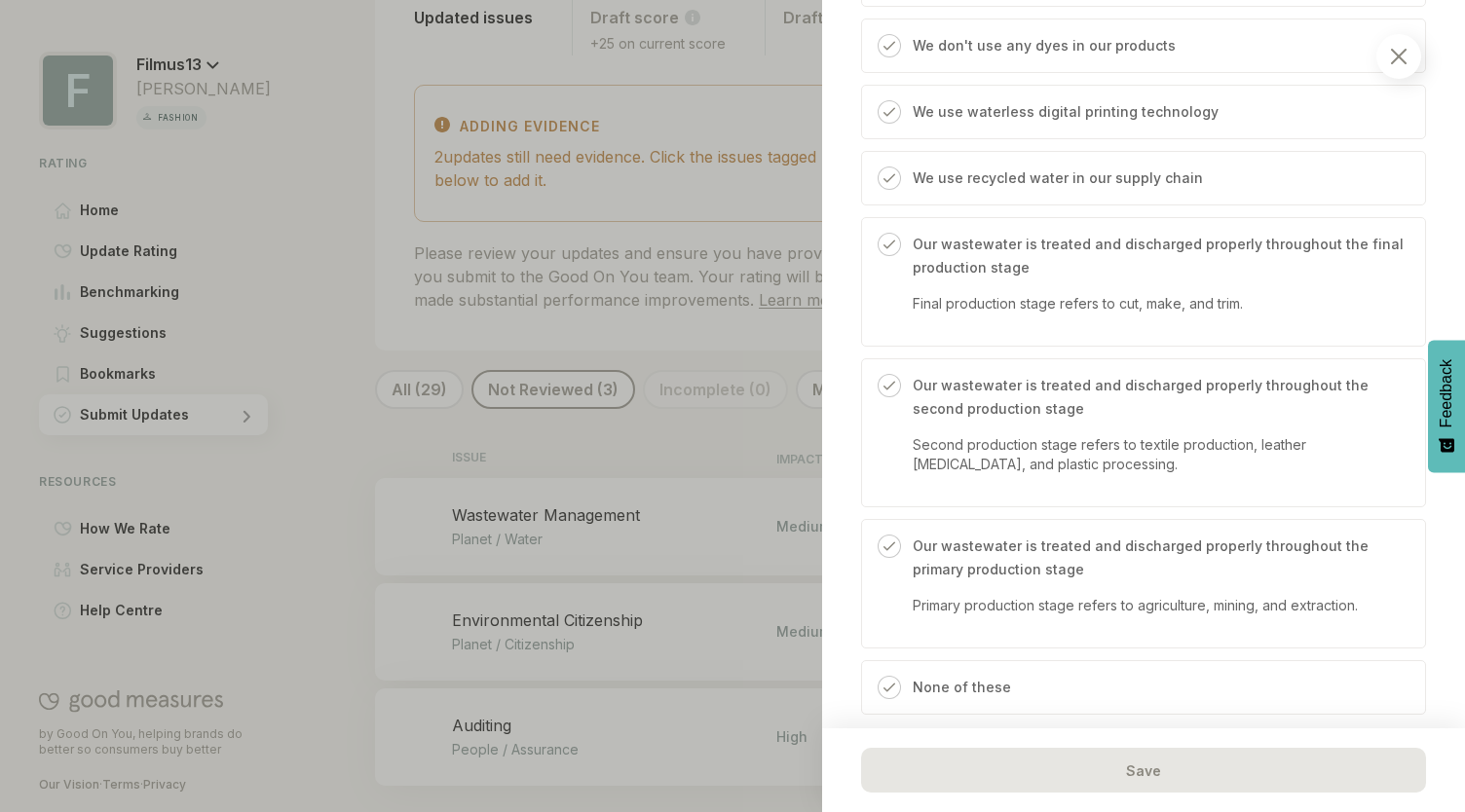 click on "Our wastewater is treated and discharged properly throughout the second production stage" at bounding box center [1159, 397] 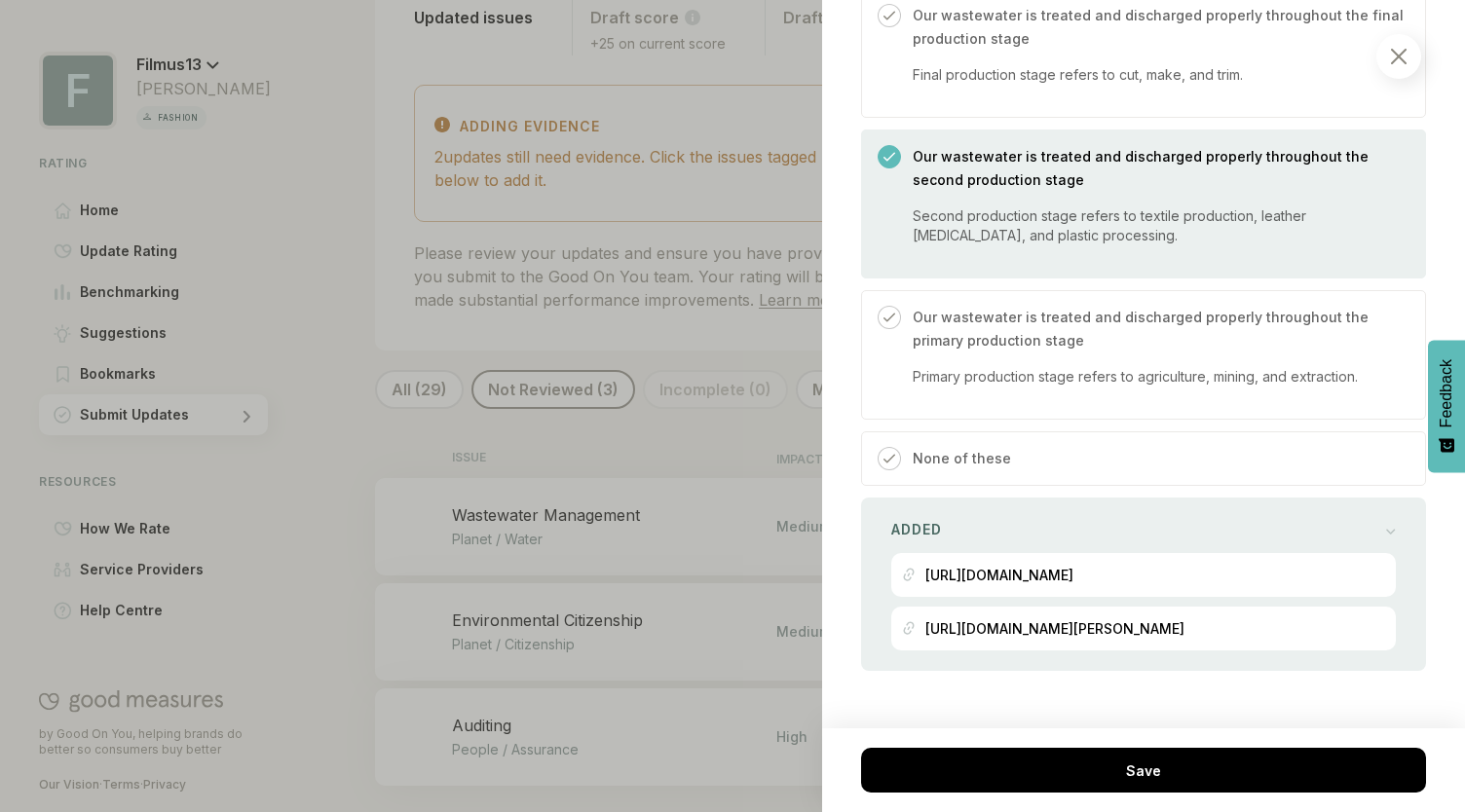 scroll, scrollTop: 1266, scrollLeft: 0, axis: vertical 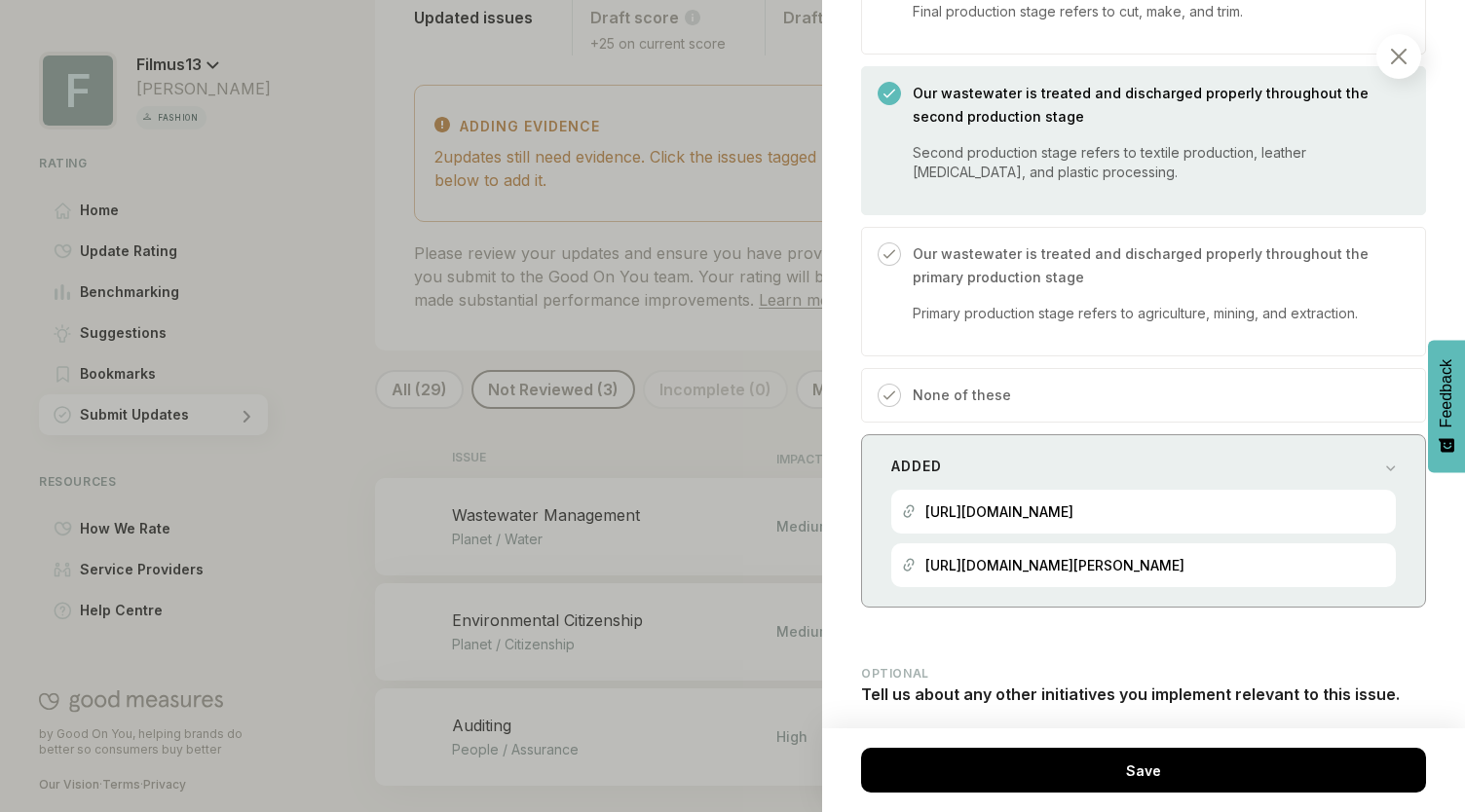 click on "[URL][DOMAIN_NAME][PERSON_NAME]" at bounding box center (1055, 565) 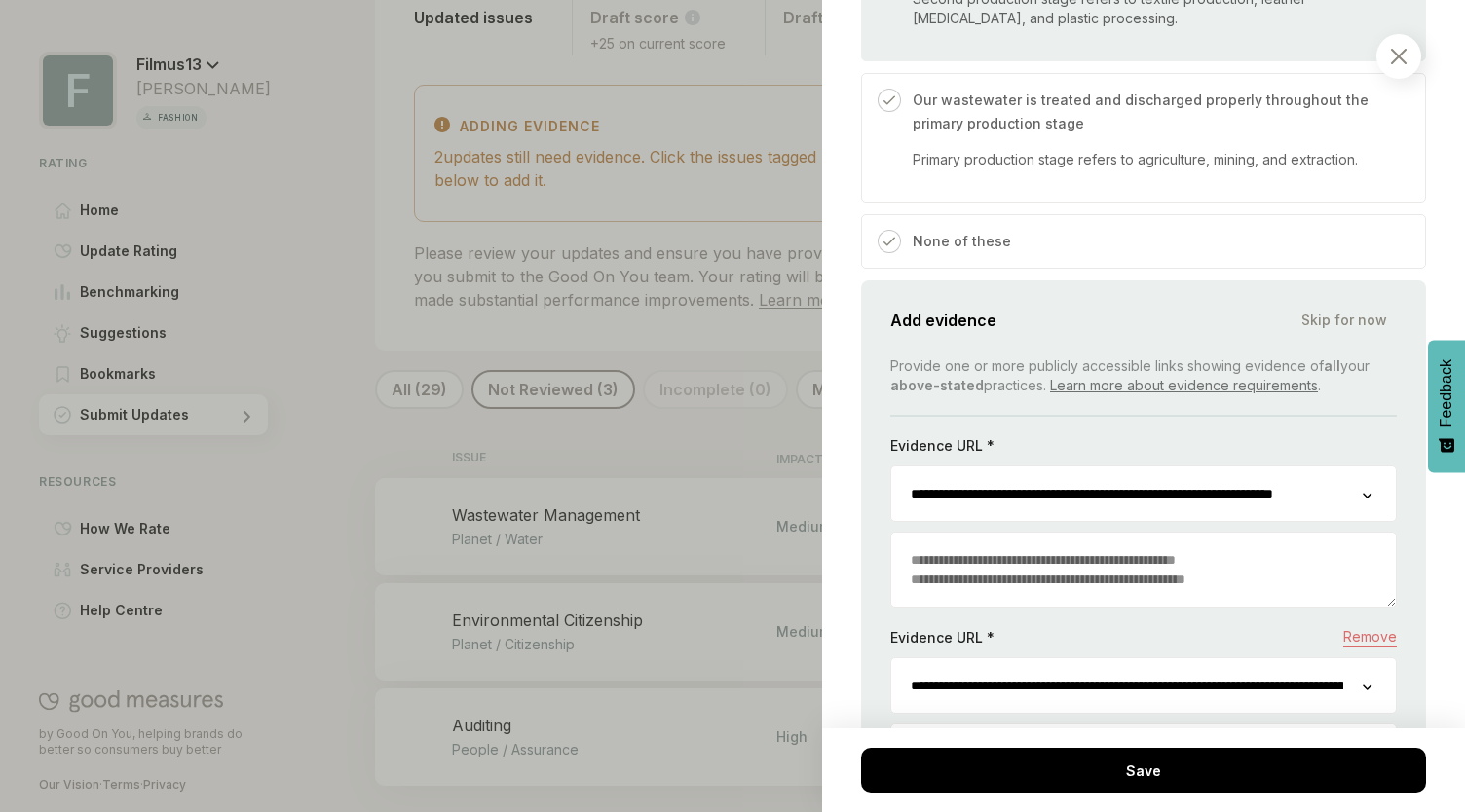 scroll, scrollTop: 1558, scrollLeft: 0, axis: vertical 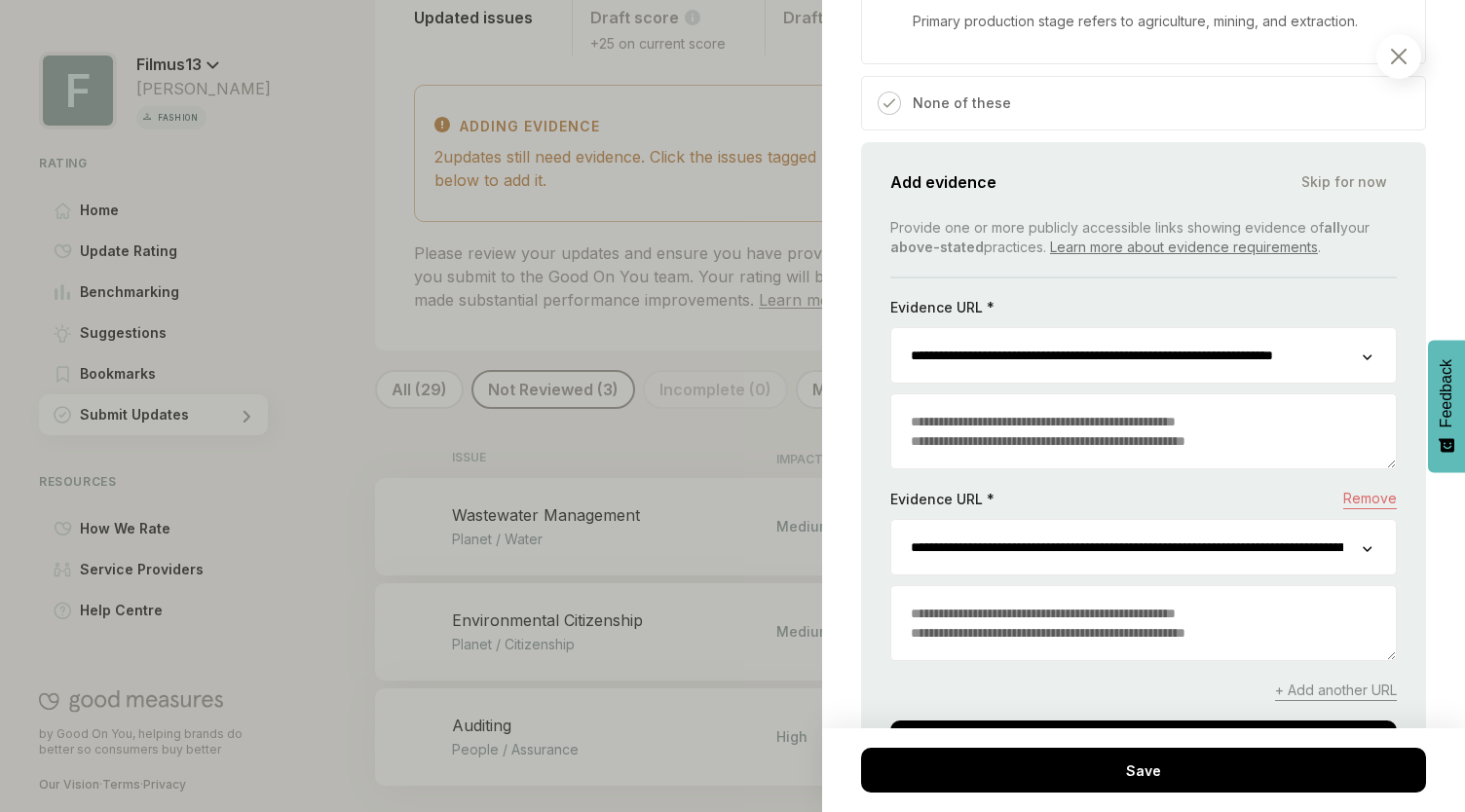 click 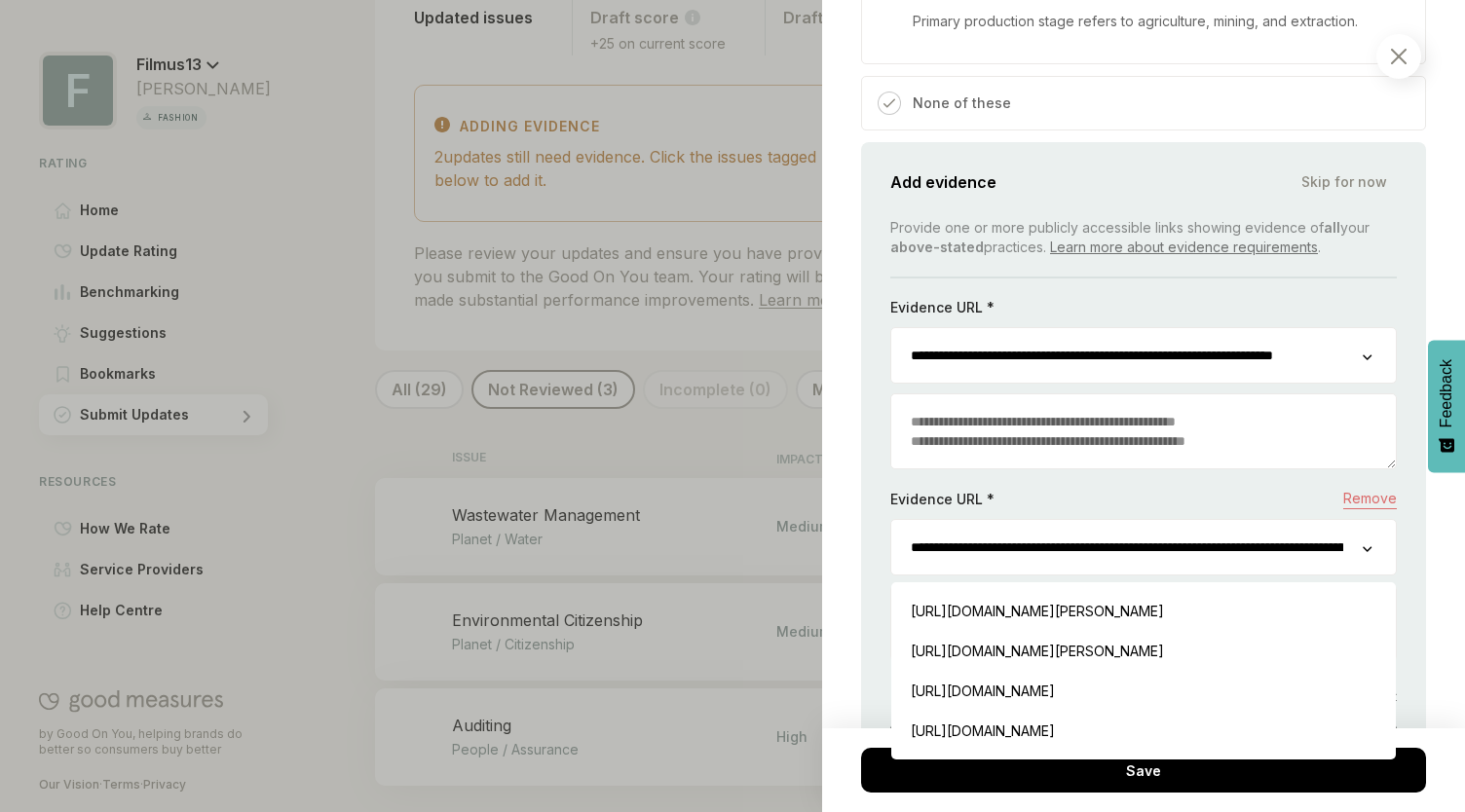 click on "**********" at bounding box center [1127, 547] 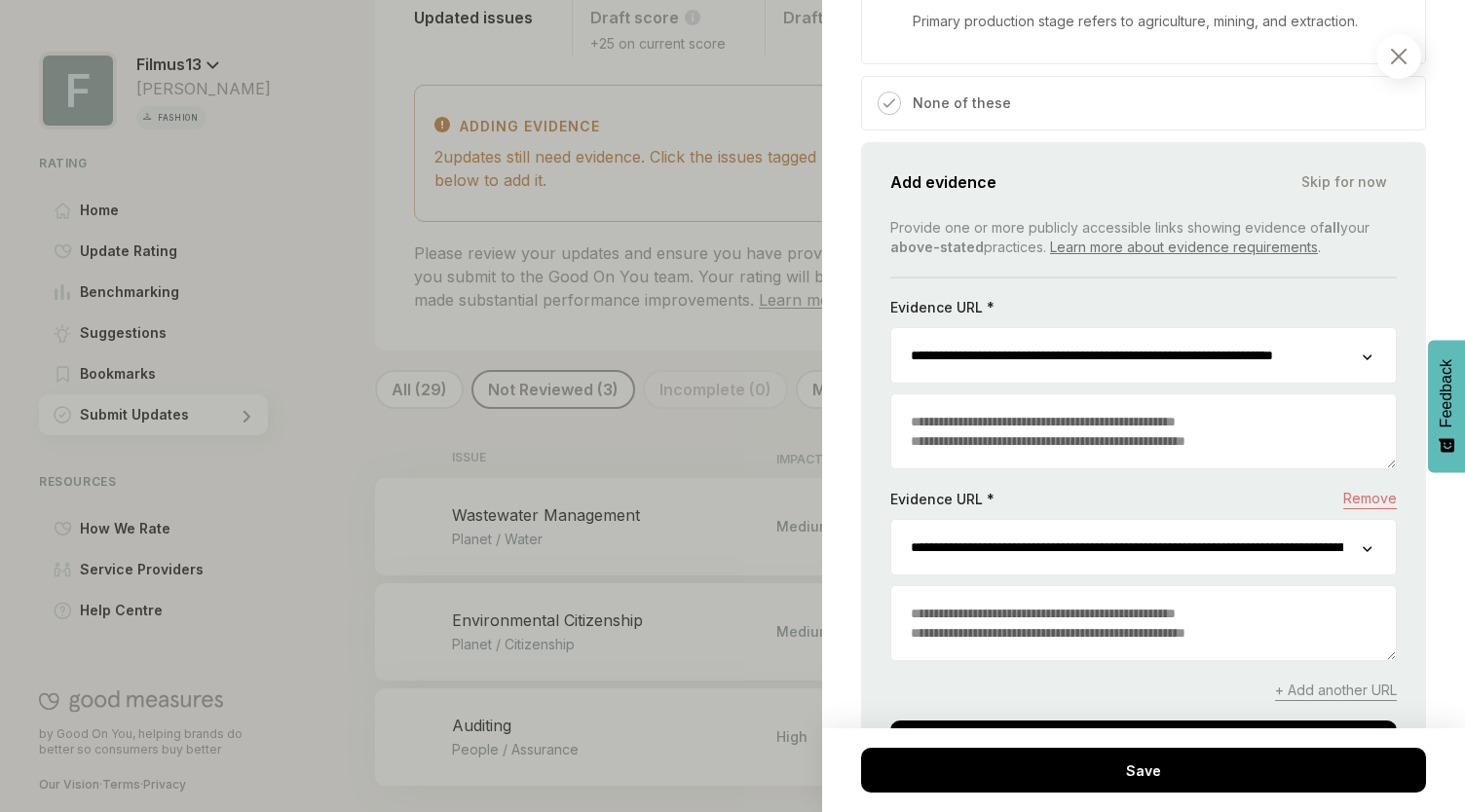click on "**********" at bounding box center [1144, 476] 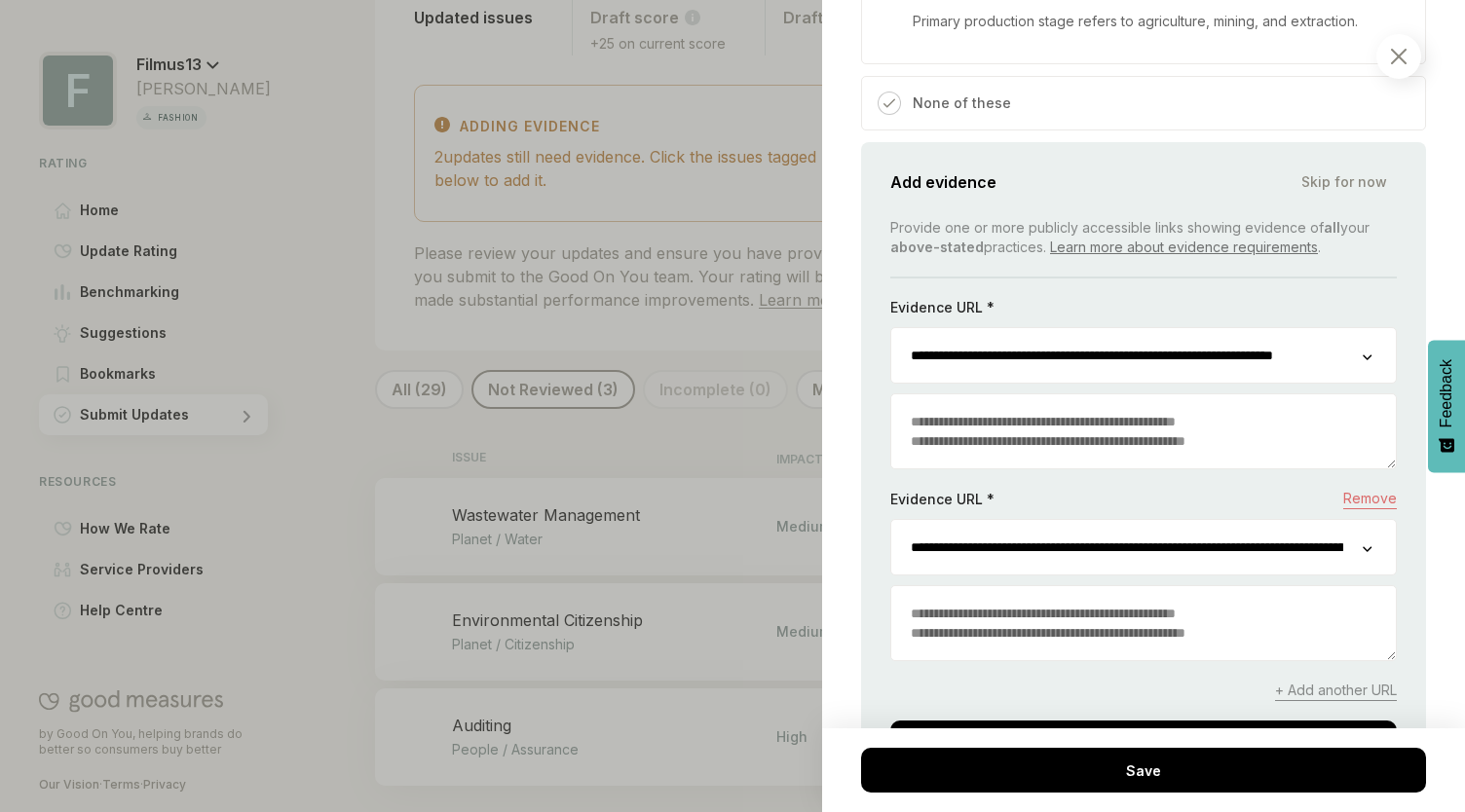 click on "+ Add another URL" at bounding box center (1335, 690) 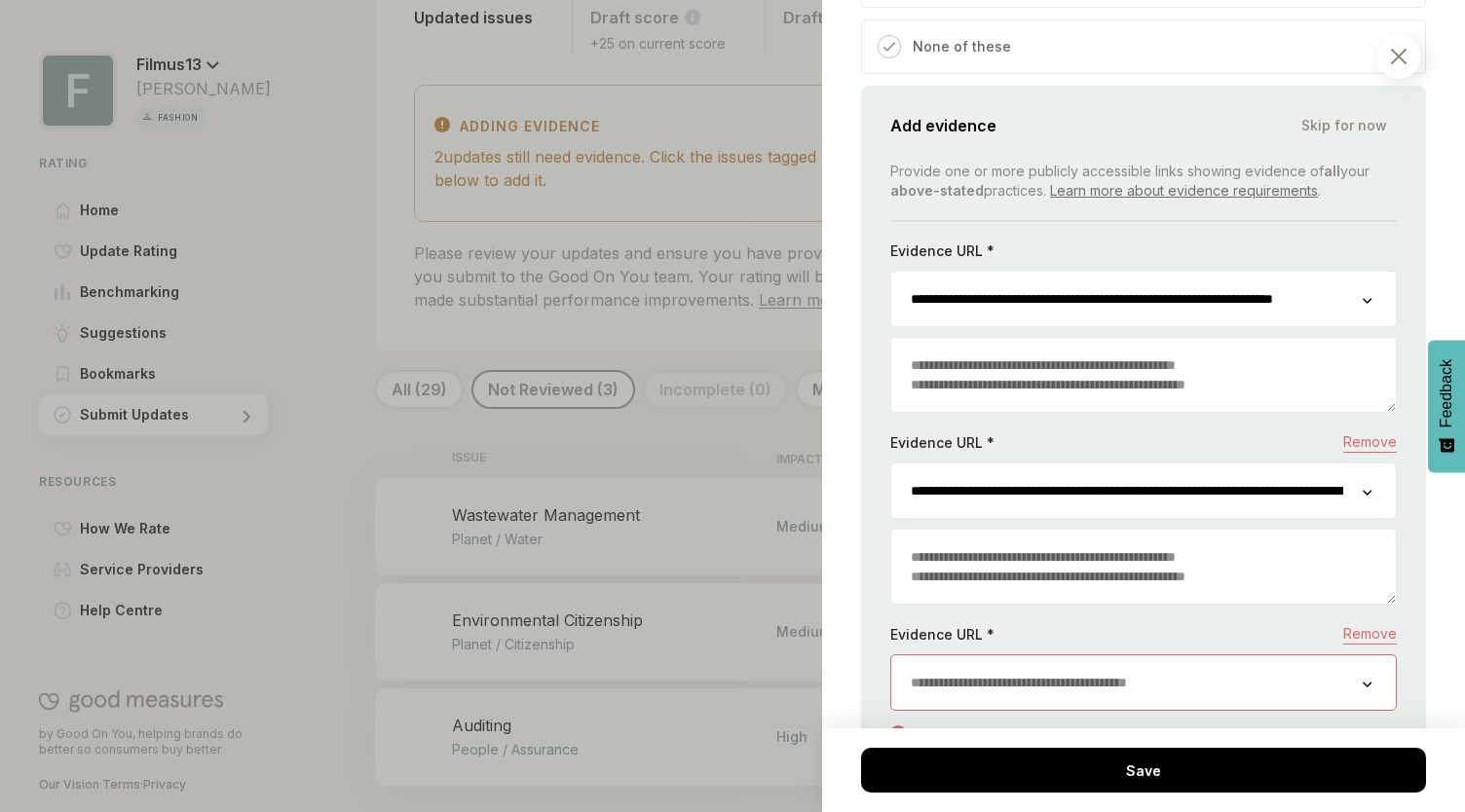 scroll, scrollTop: 1655, scrollLeft: 0, axis: vertical 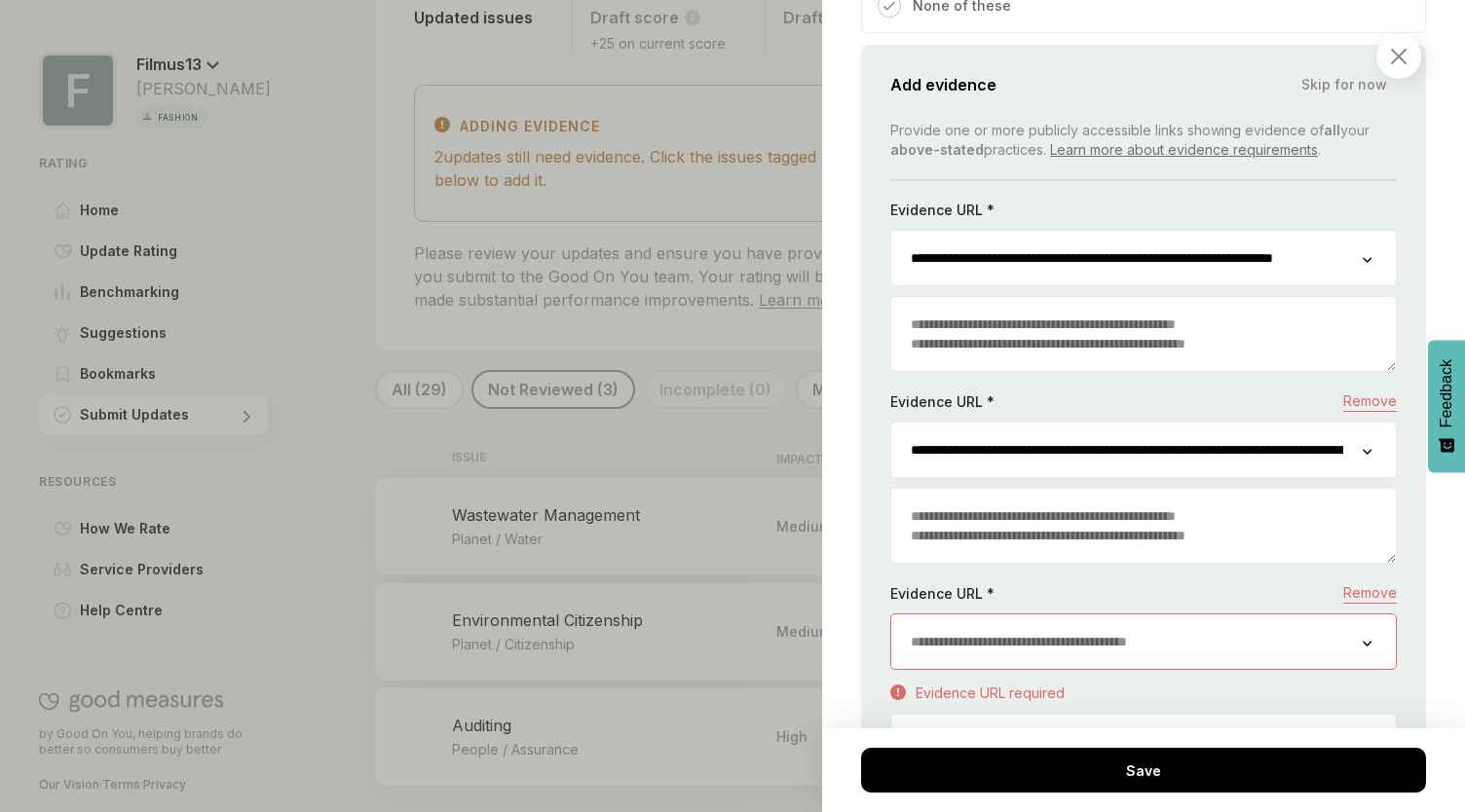 click at bounding box center (1127, 642) 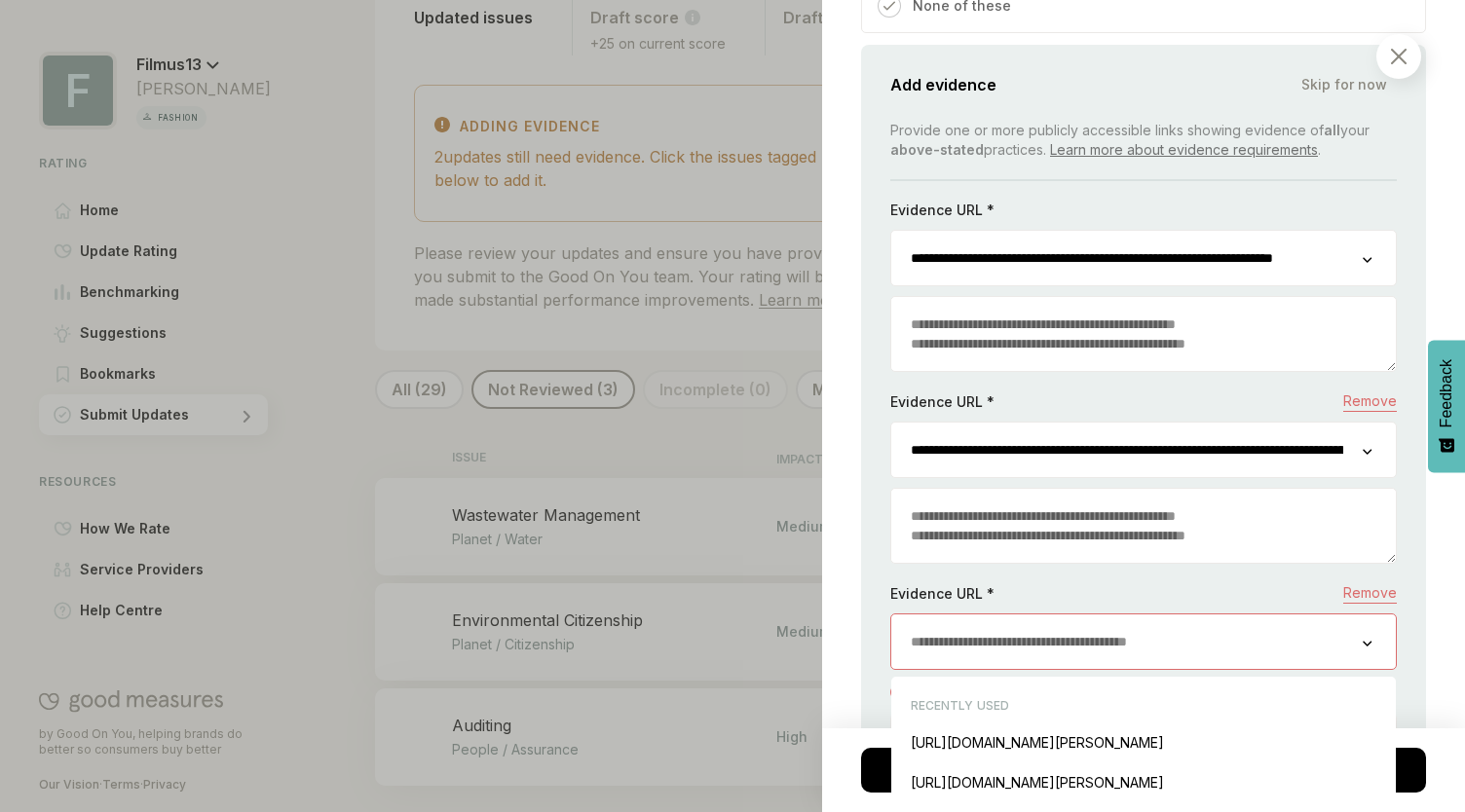 paste on "**********" 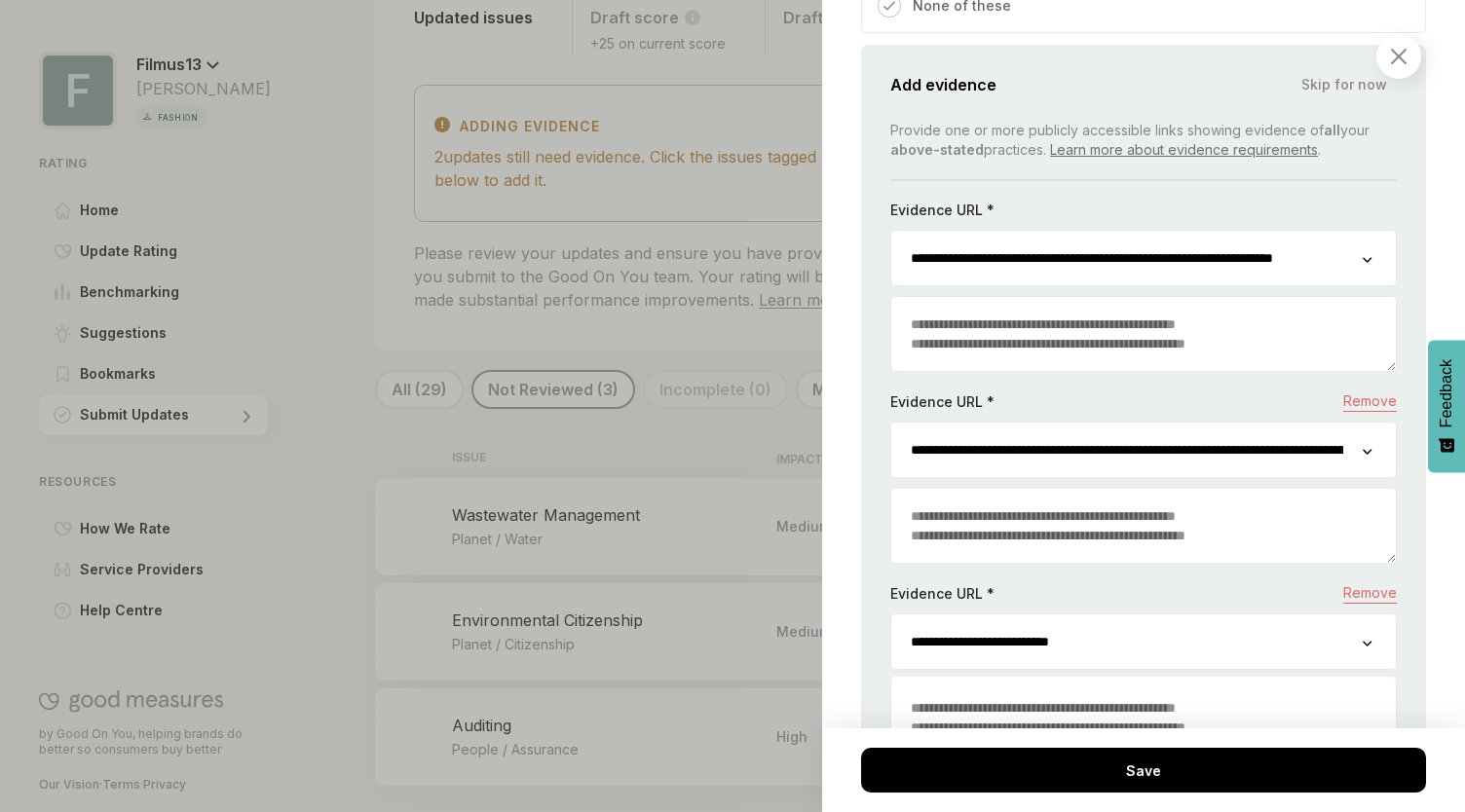 type on "**********" 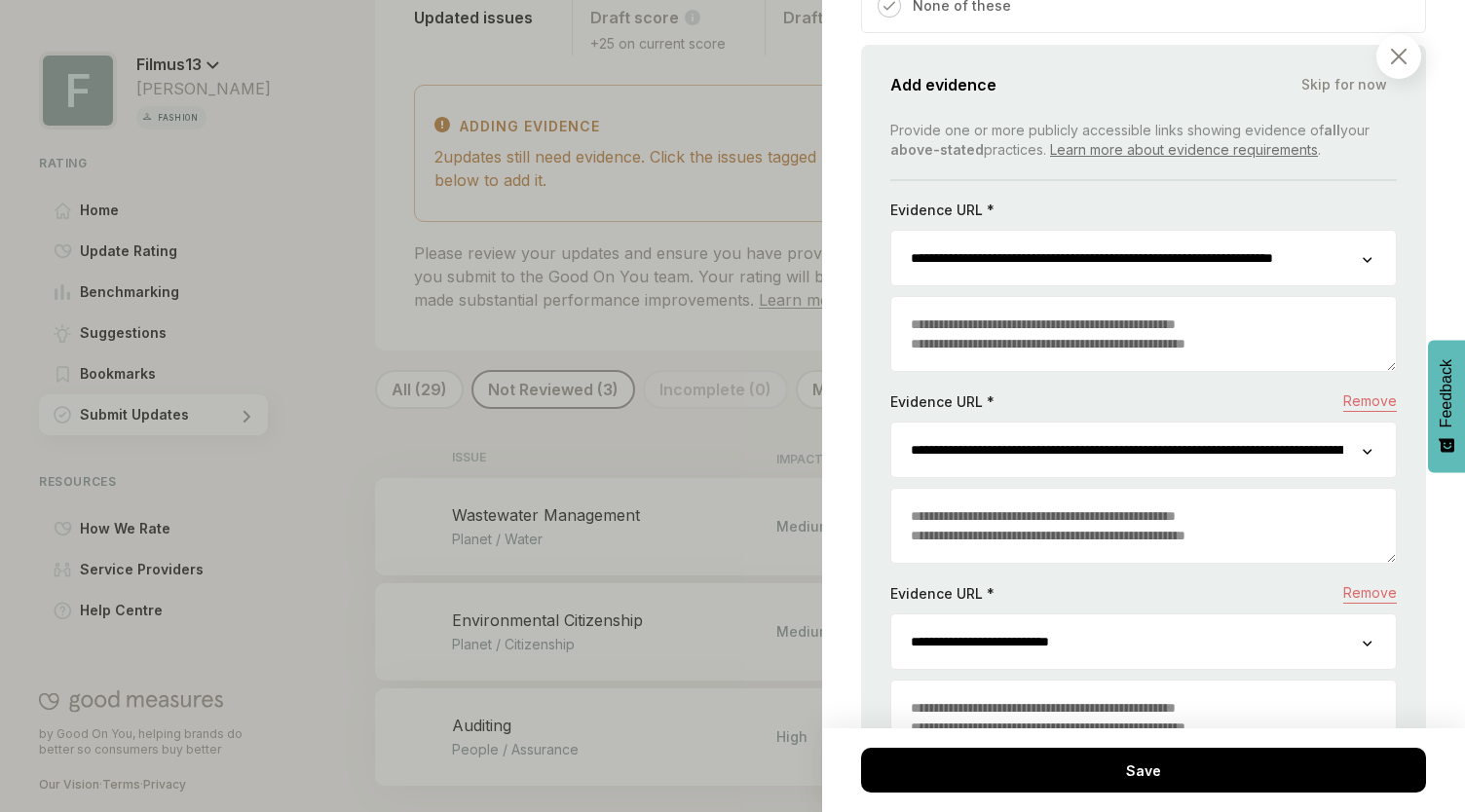 click on "Planet / Water Wastewater Management We consider how you manage wastewater across your supply chain, taking into account any relevant certifications you identified in the Materials and Certifications Item. Need to Know Stages of production are grouped as primary stage (agriculture, mining, and extraction); second stage (textile production, leather [MEDICAL_DATA], and plastic processing); and final stage (cut, make, and trim). See the  Help Centre  for more. Benchmark See latest insights Relevant Service Providers ( 4 ) Which wastewater management initiatives have you implemented in your supply chain? Select the ones that apply to you. We use plant and mineral-derived dyes, which reduce or eliminate relevant wastewater creation We have a closed-loop system We don't use any dyes in our products We use waterless digital printing technology We use recycled water in our supply chain Our wastewater is treated and discharged properly throughout the final production stage None of these Add evidence  Skip for now all  your" at bounding box center [1144, 406] 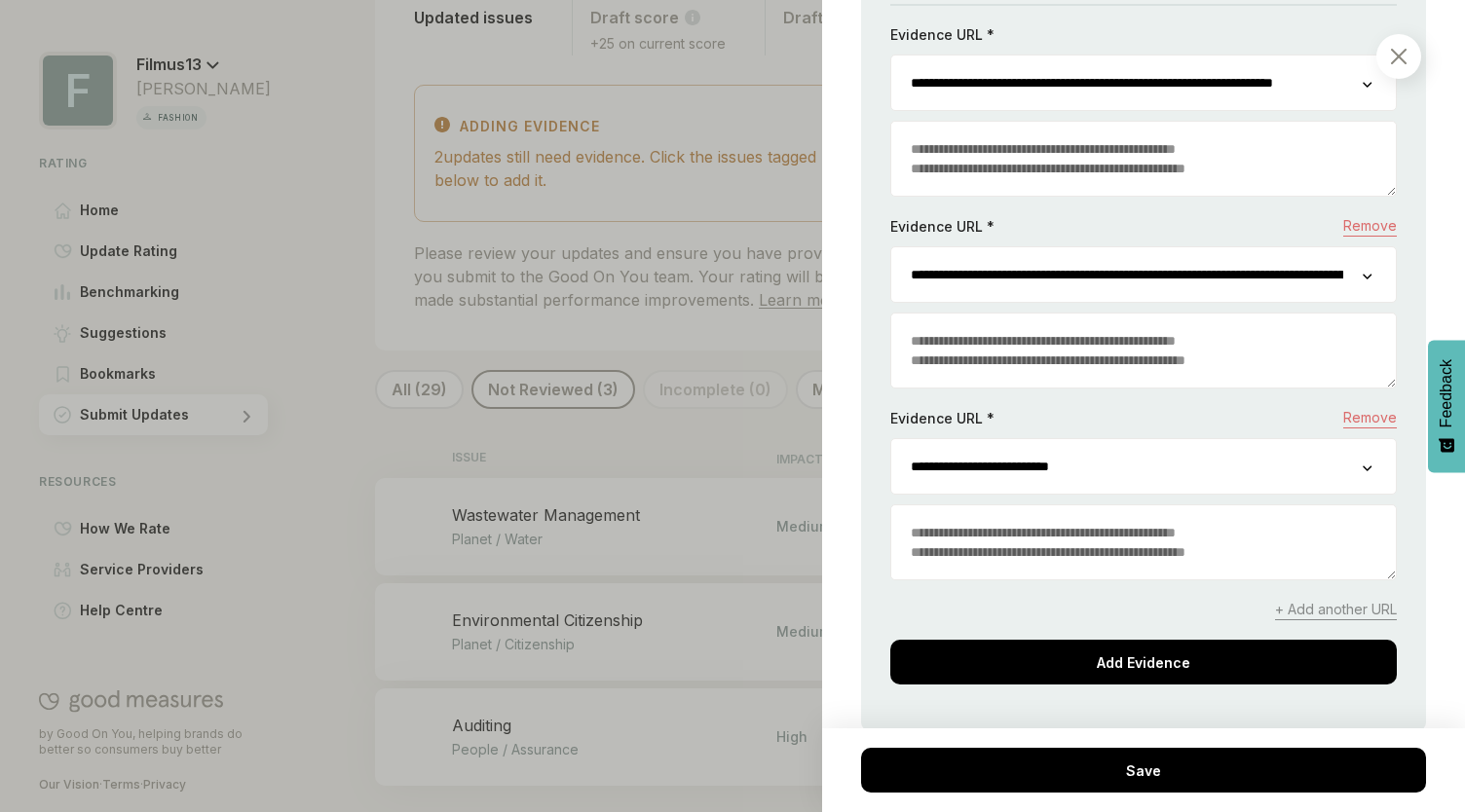 scroll, scrollTop: 1947, scrollLeft: 0, axis: vertical 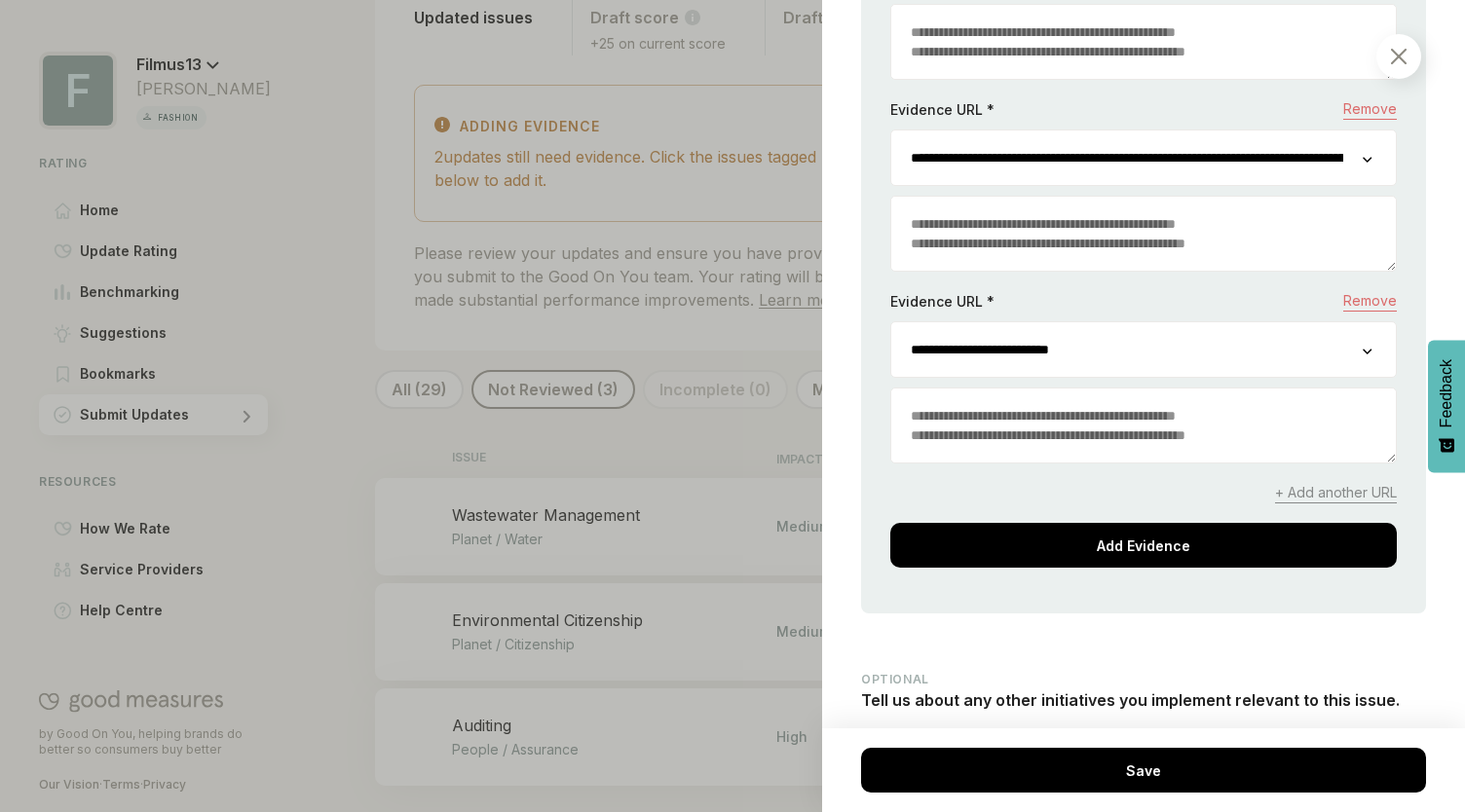 click on "+ Add another URL" at bounding box center [1335, 493] 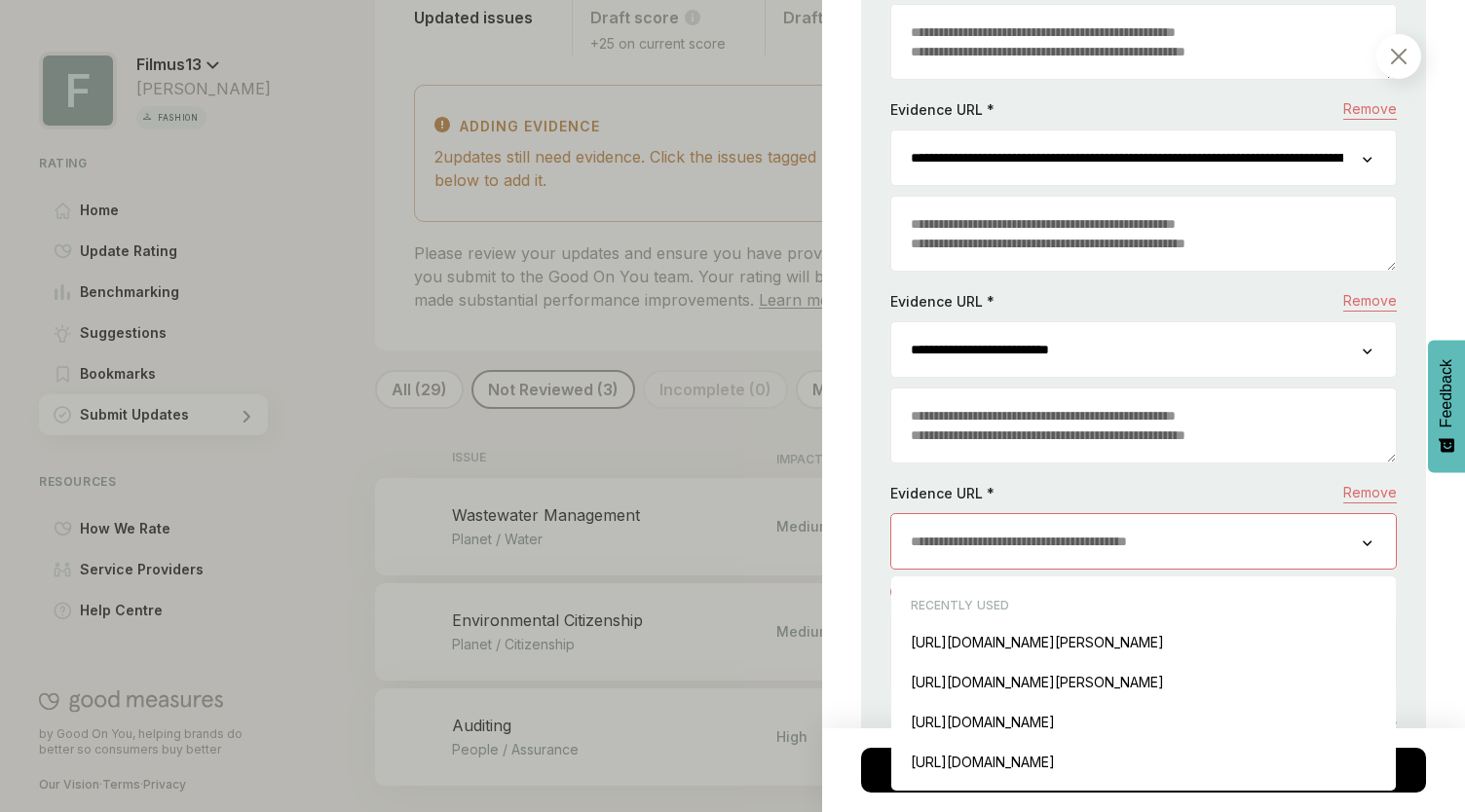 click at bounding box center (1127, 541) 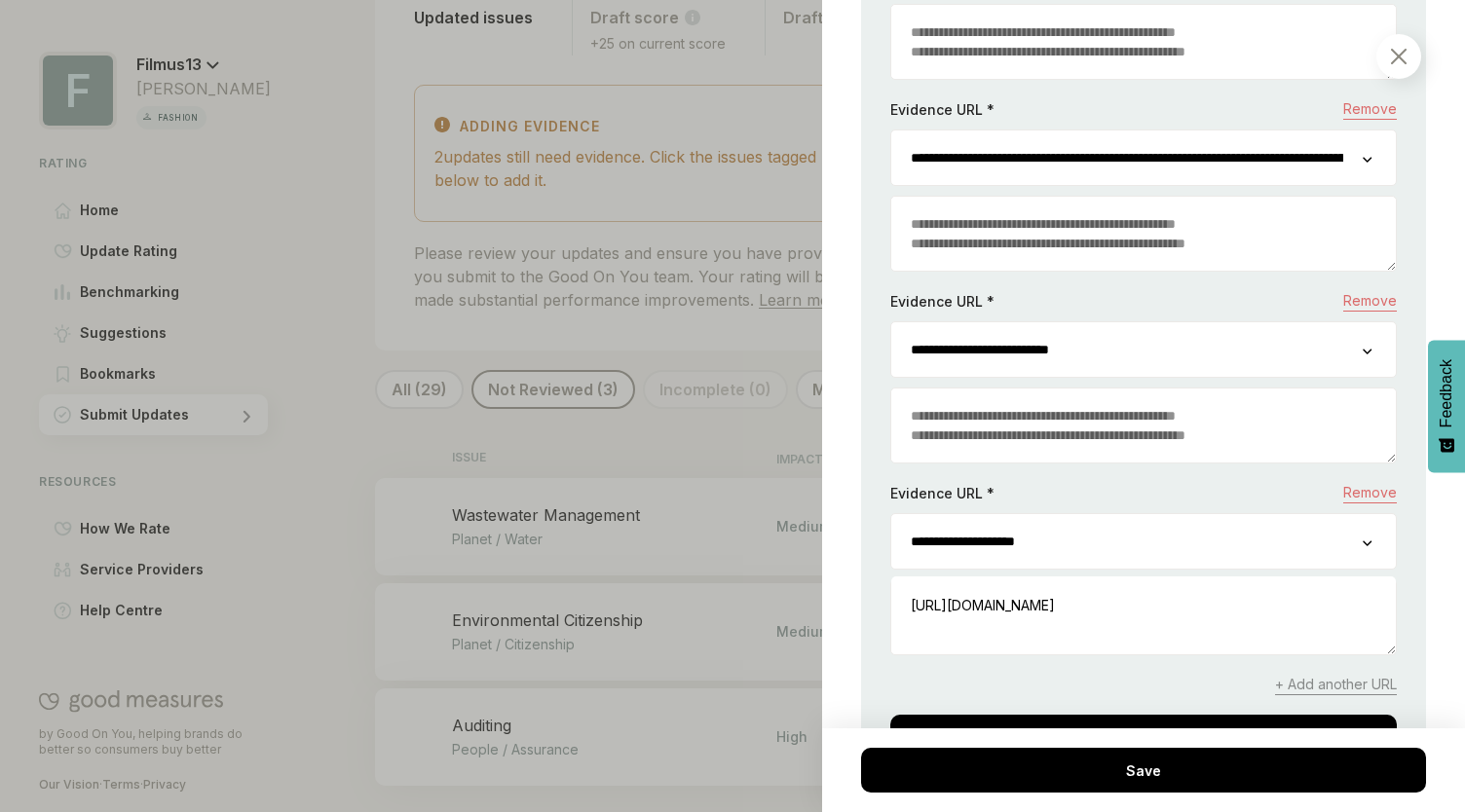 type on "**********" 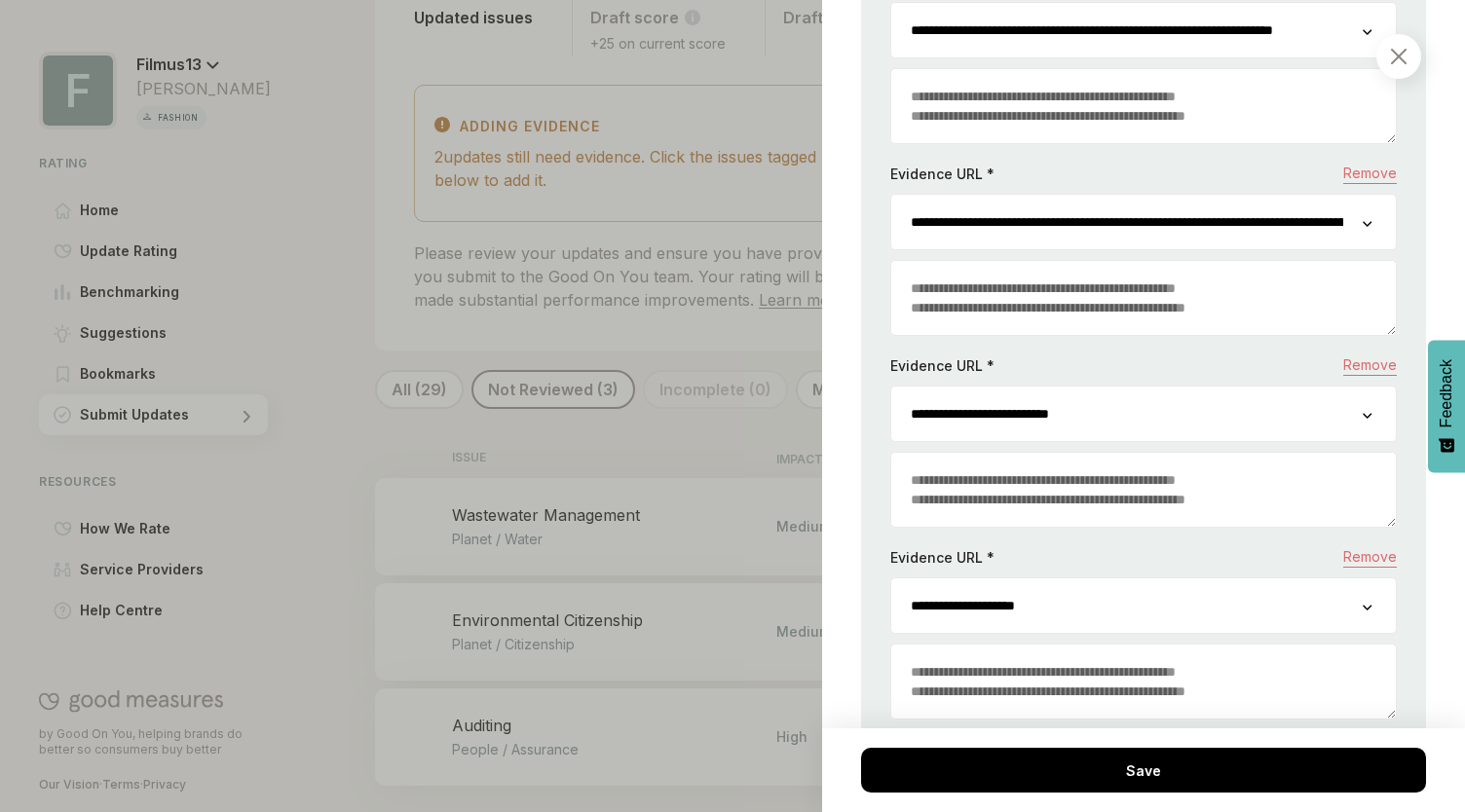 scroll, scrollTop: 1753, scrollLeft: 0, axis: vertical 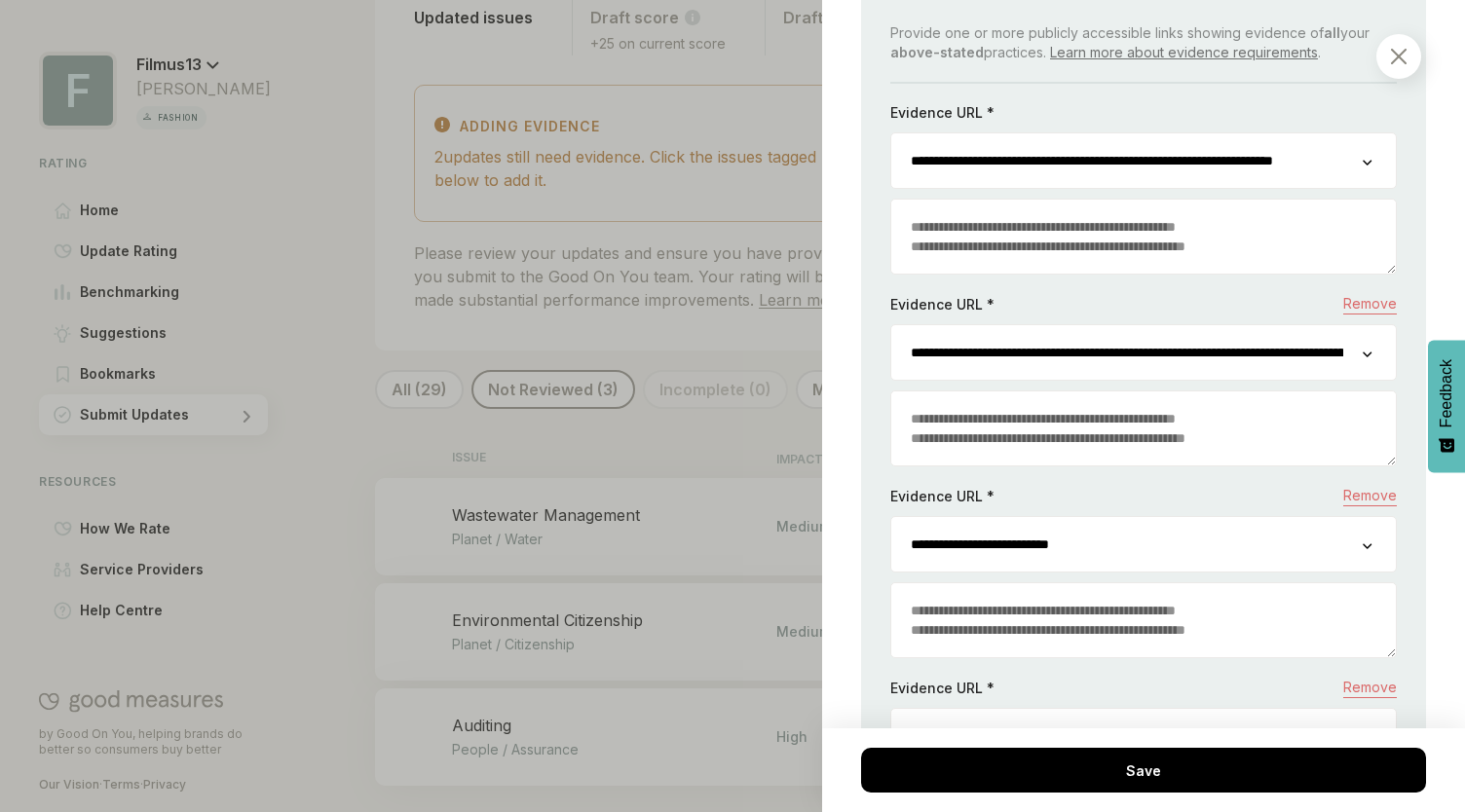 click on "**********" at bounding box center (1127, 161) 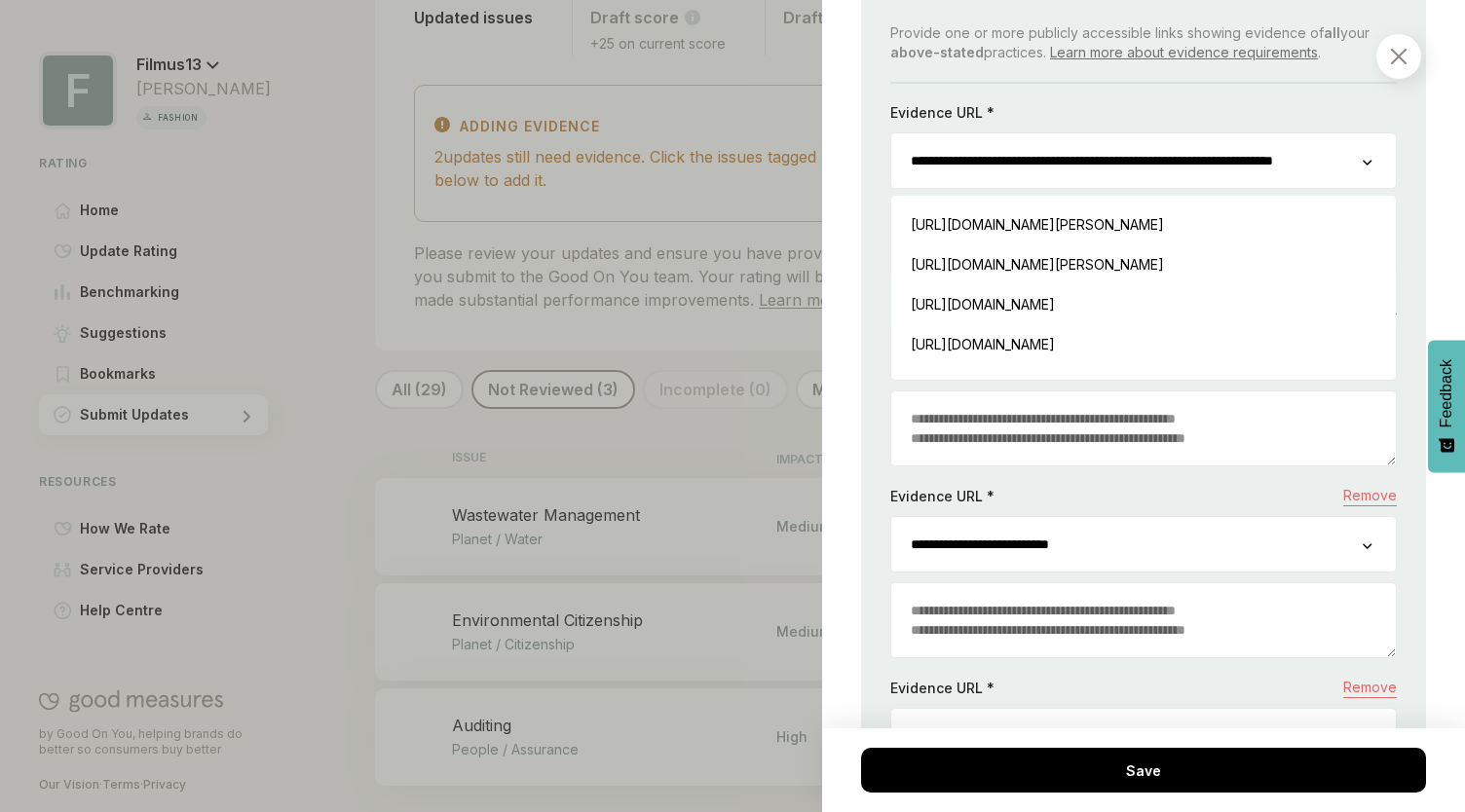 click on "**********" at bounding box center (1127, 161) 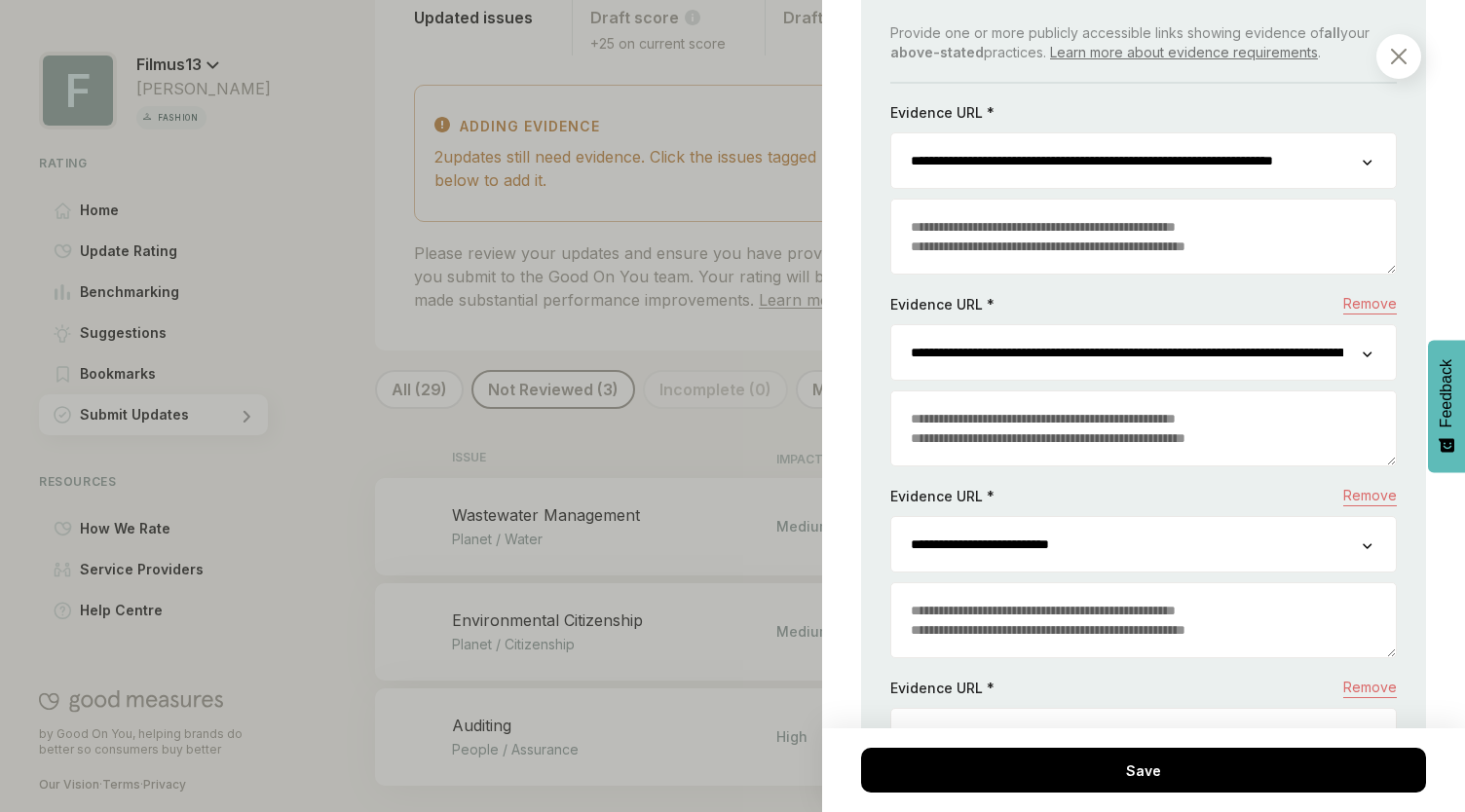 click on "**********" at bounding box center [1144, 473] 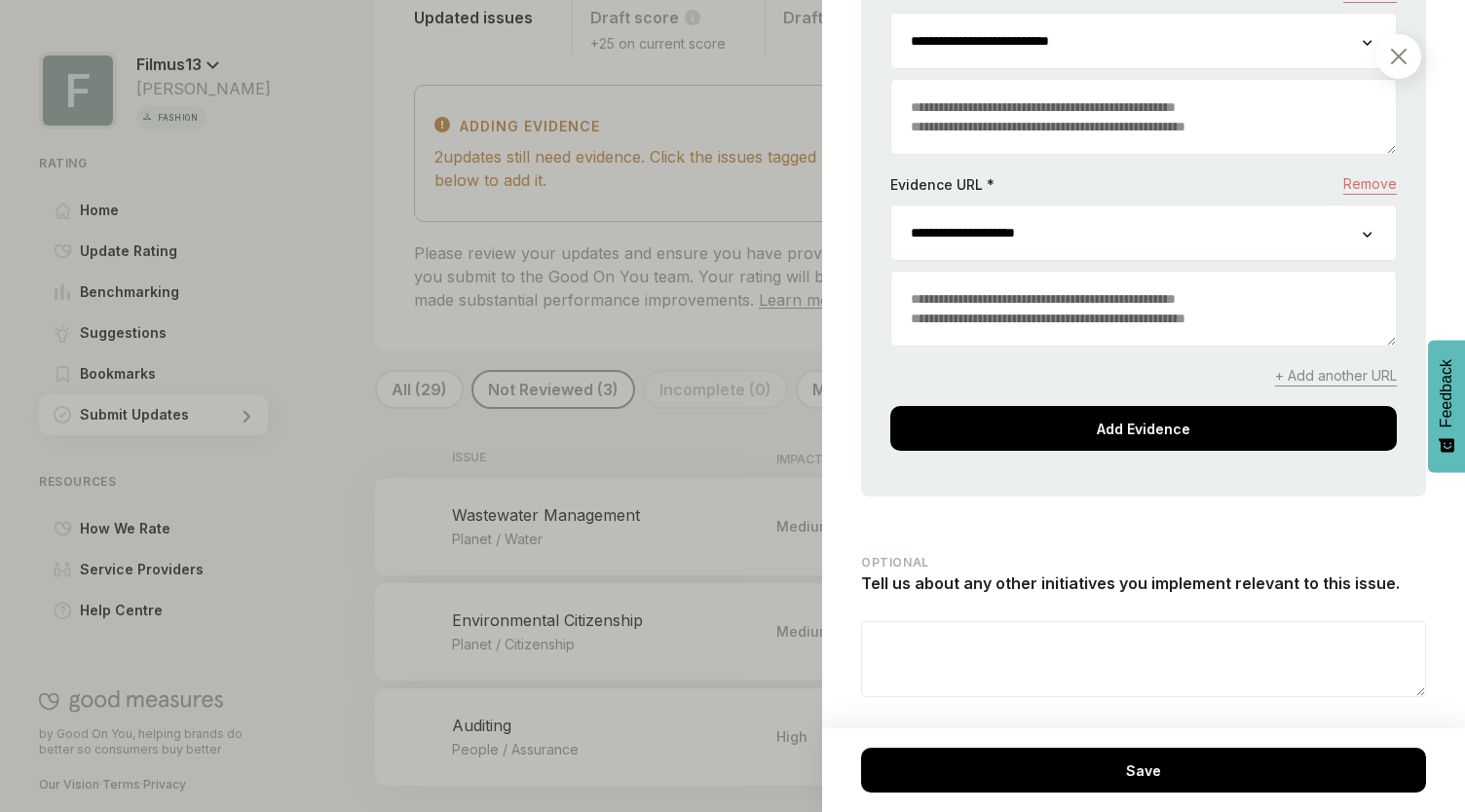 scroll, scrollTop: 2285, scrollLeft: 0, axis: vertical 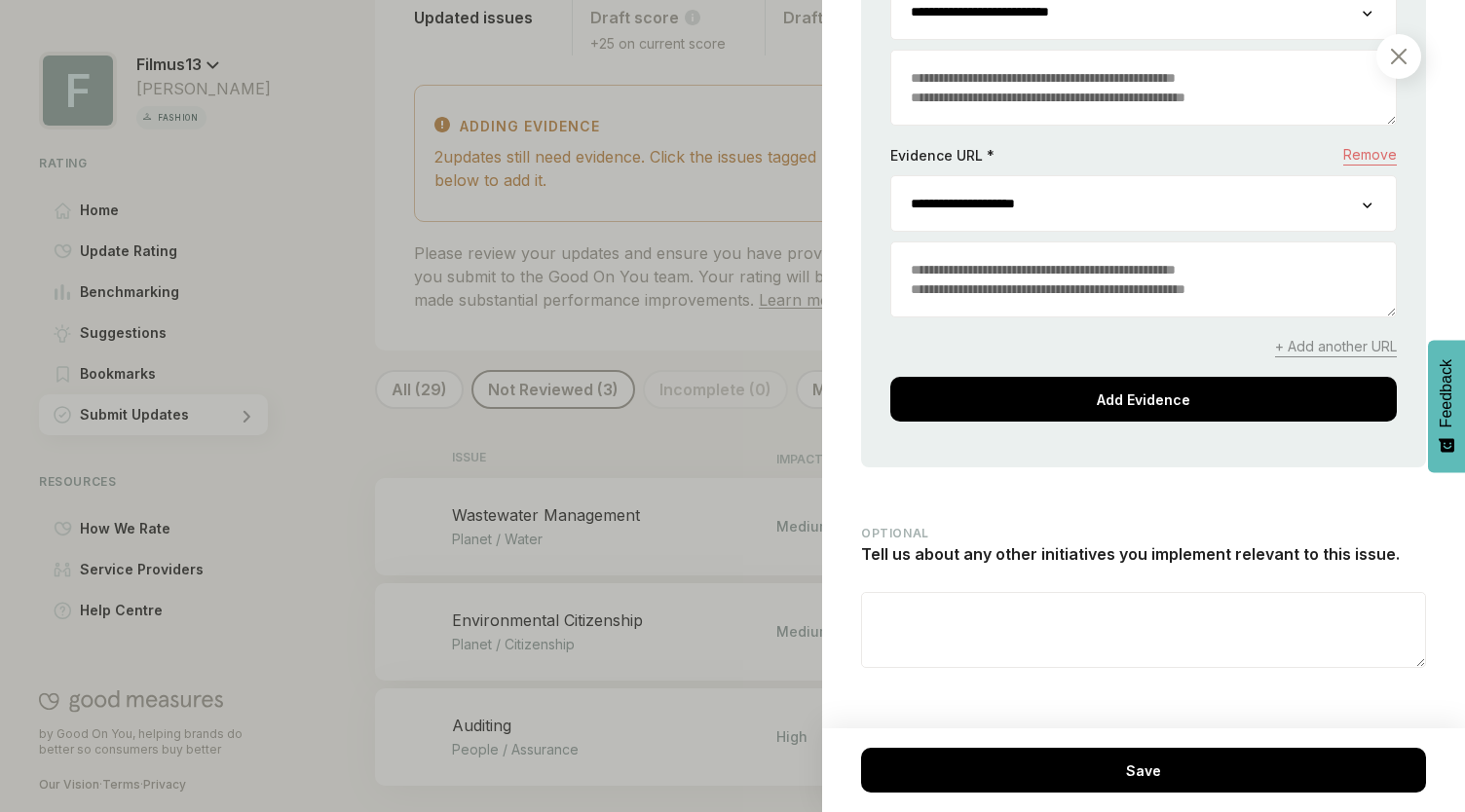 click on "+ Add another URL" at bounding box center (1335, 347) 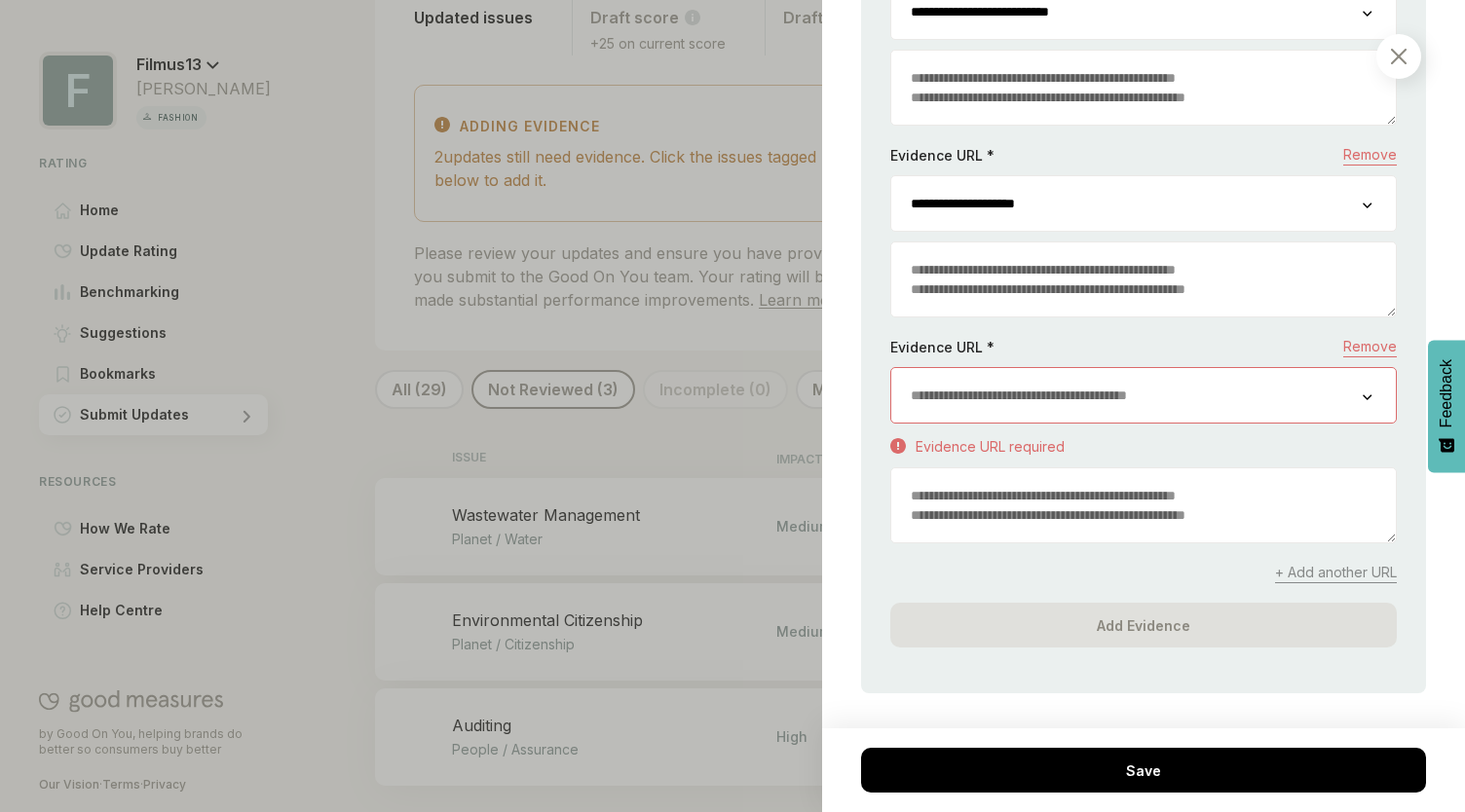 click at bounding box center (1127, 395) 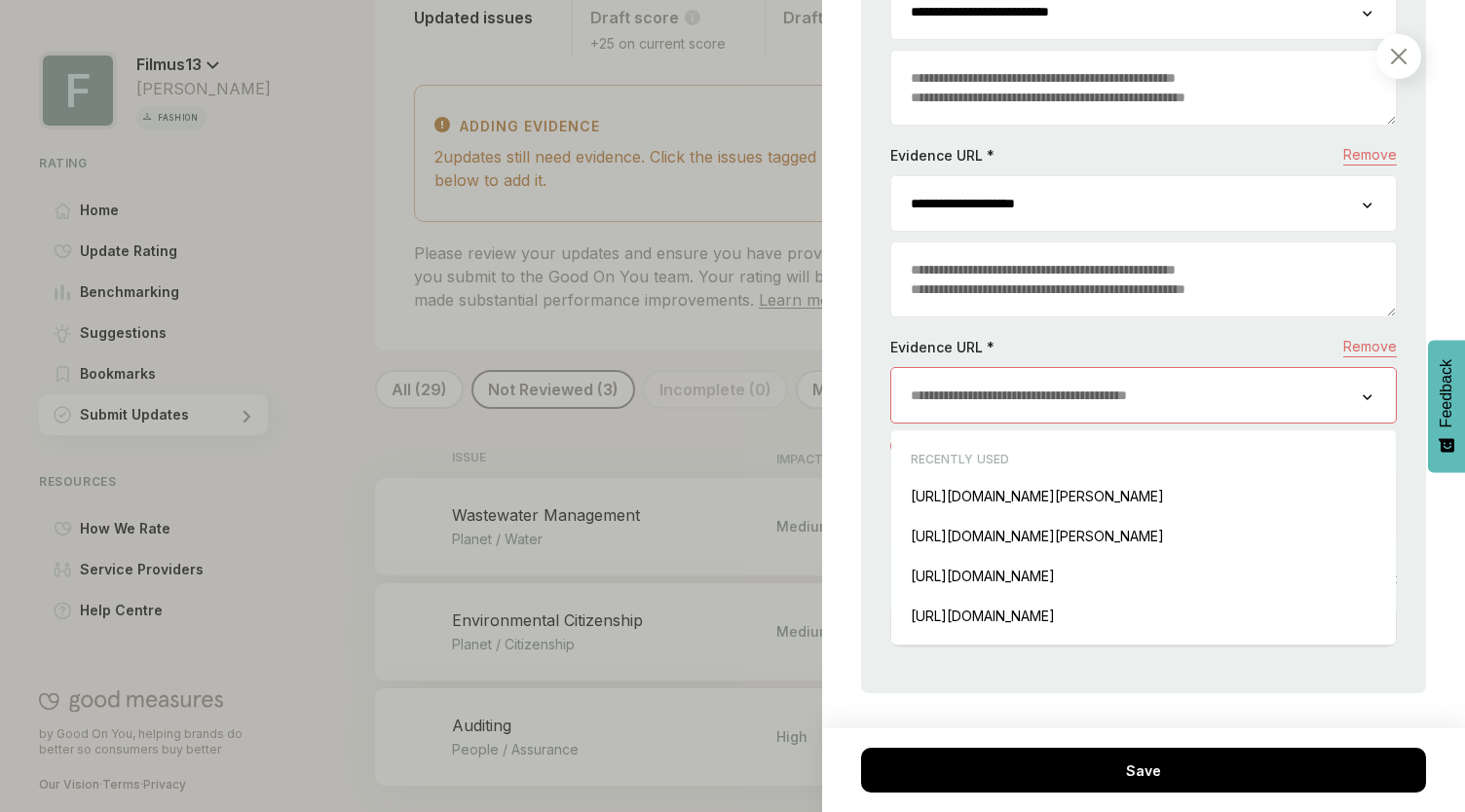paste on "**********" 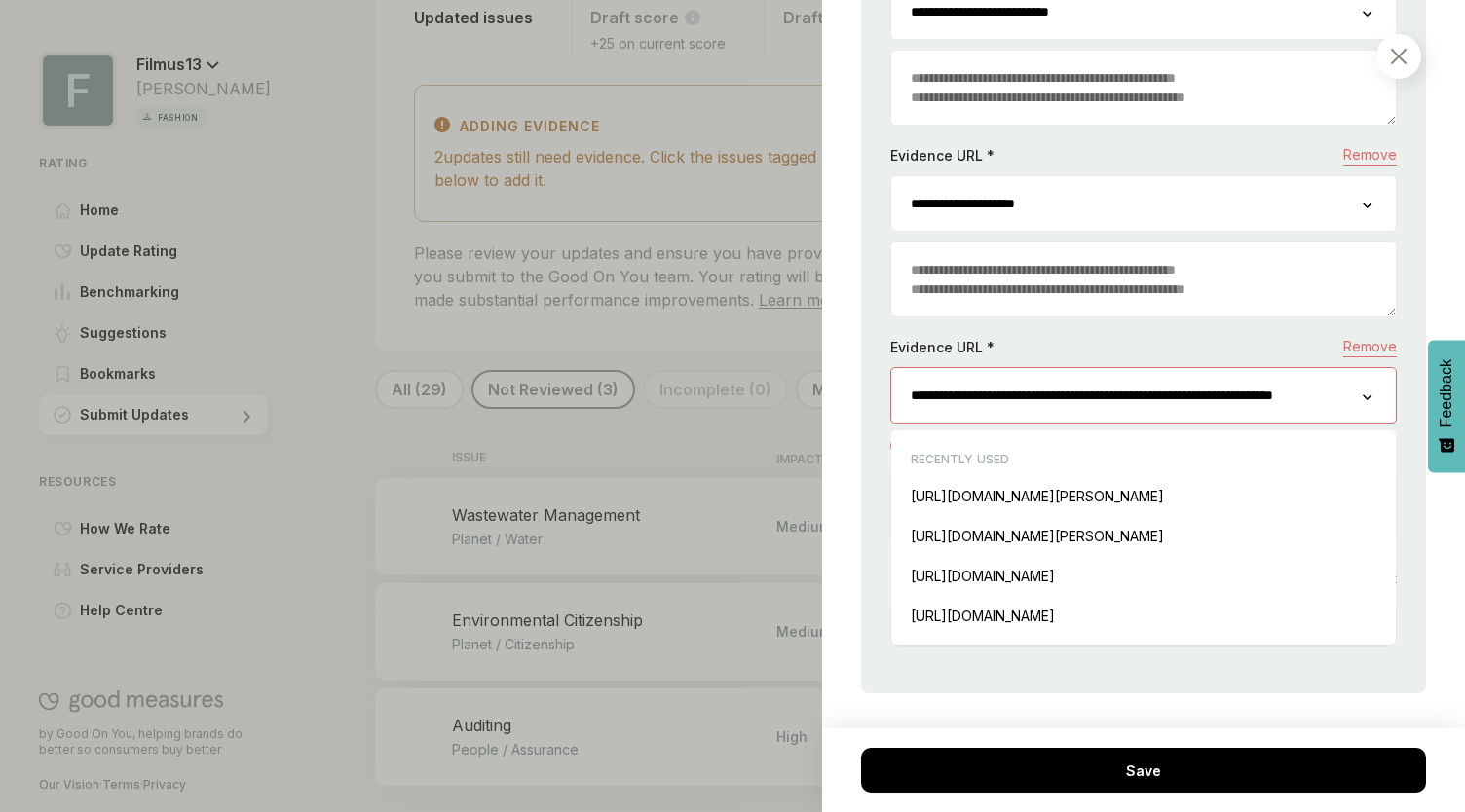 scroll, scrollTop: 0, scrollLeft: 126, axis: horizontal 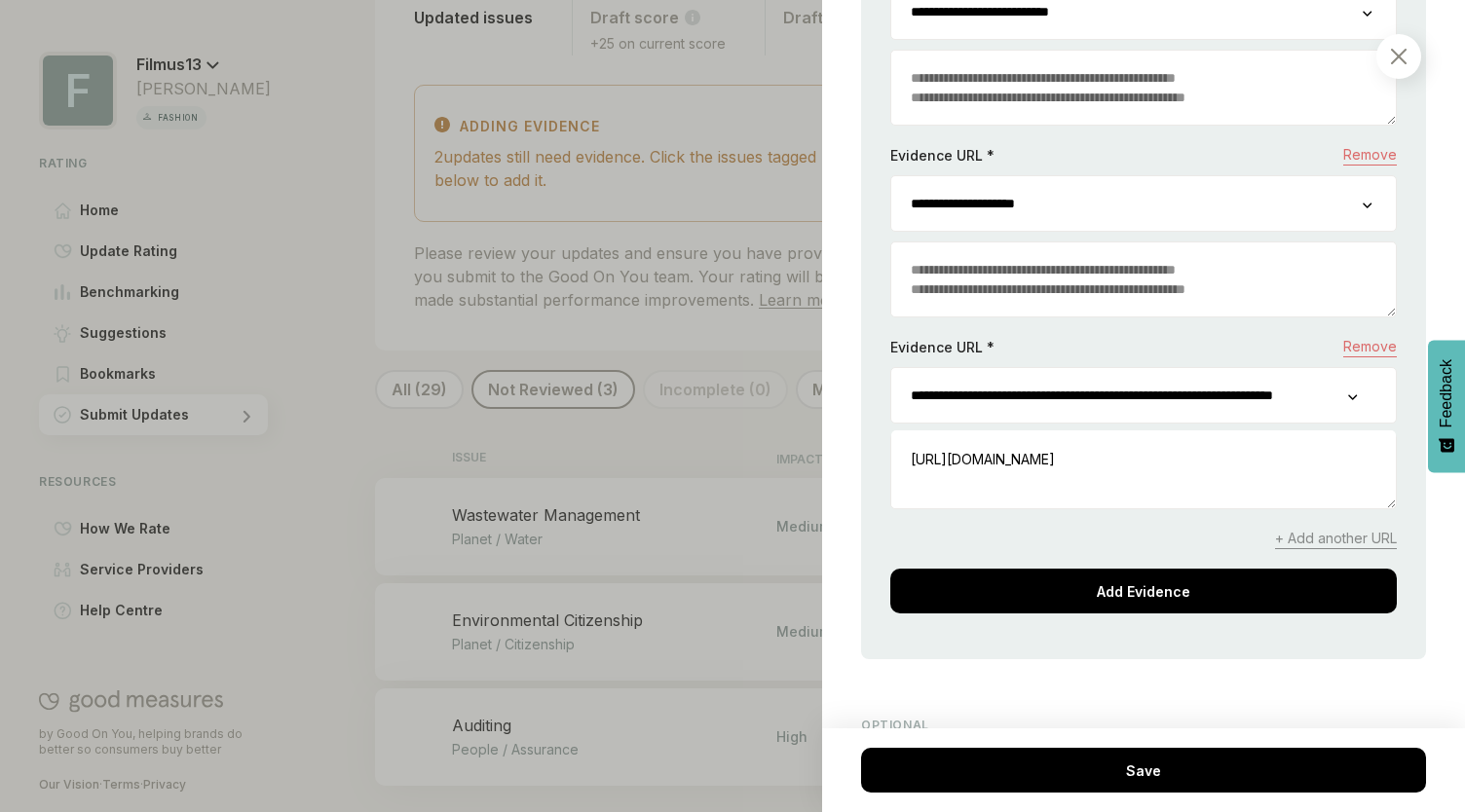 type on "**********" 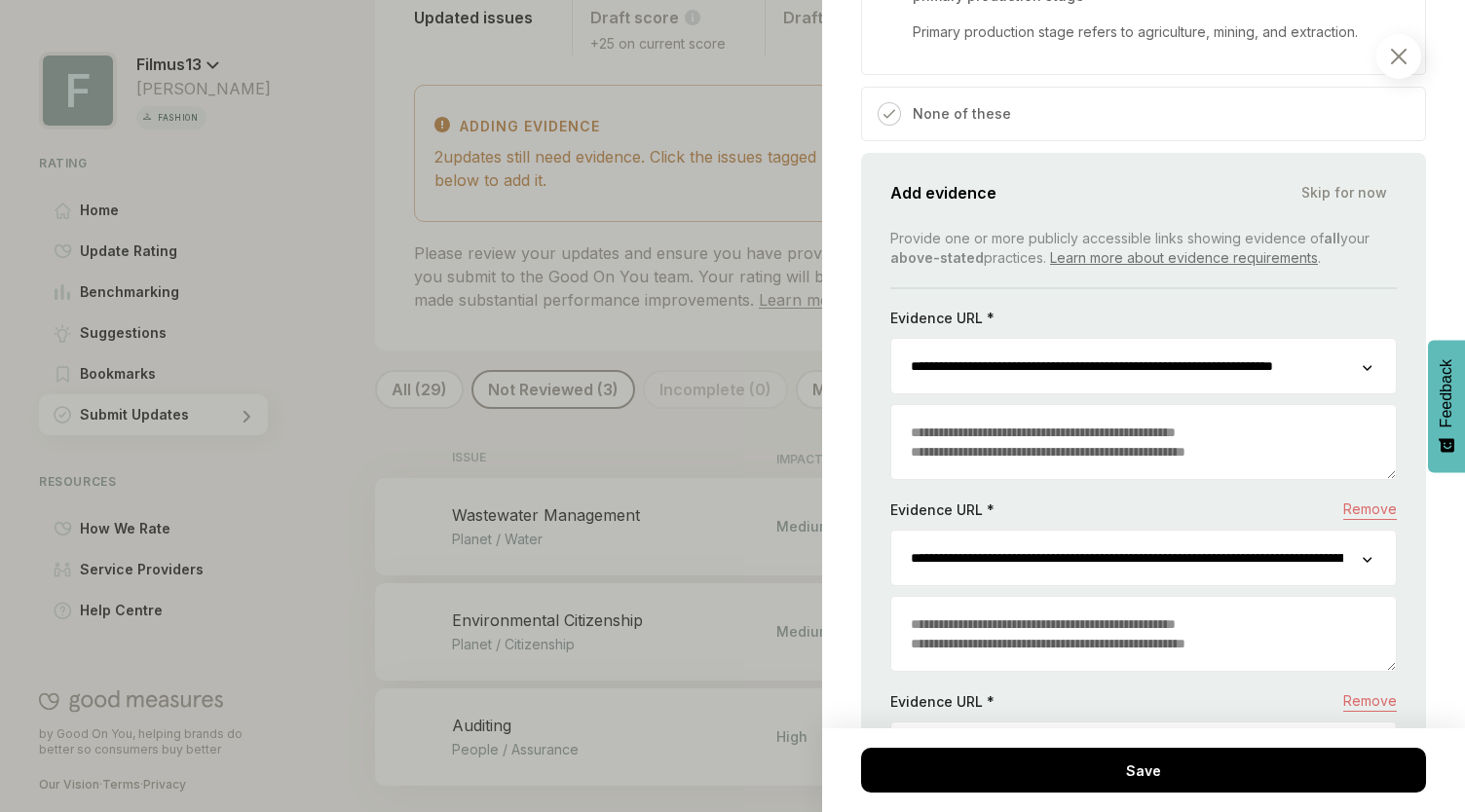 scroll, scrollTop: 1506, scrollLeft: 0, axis: vertical 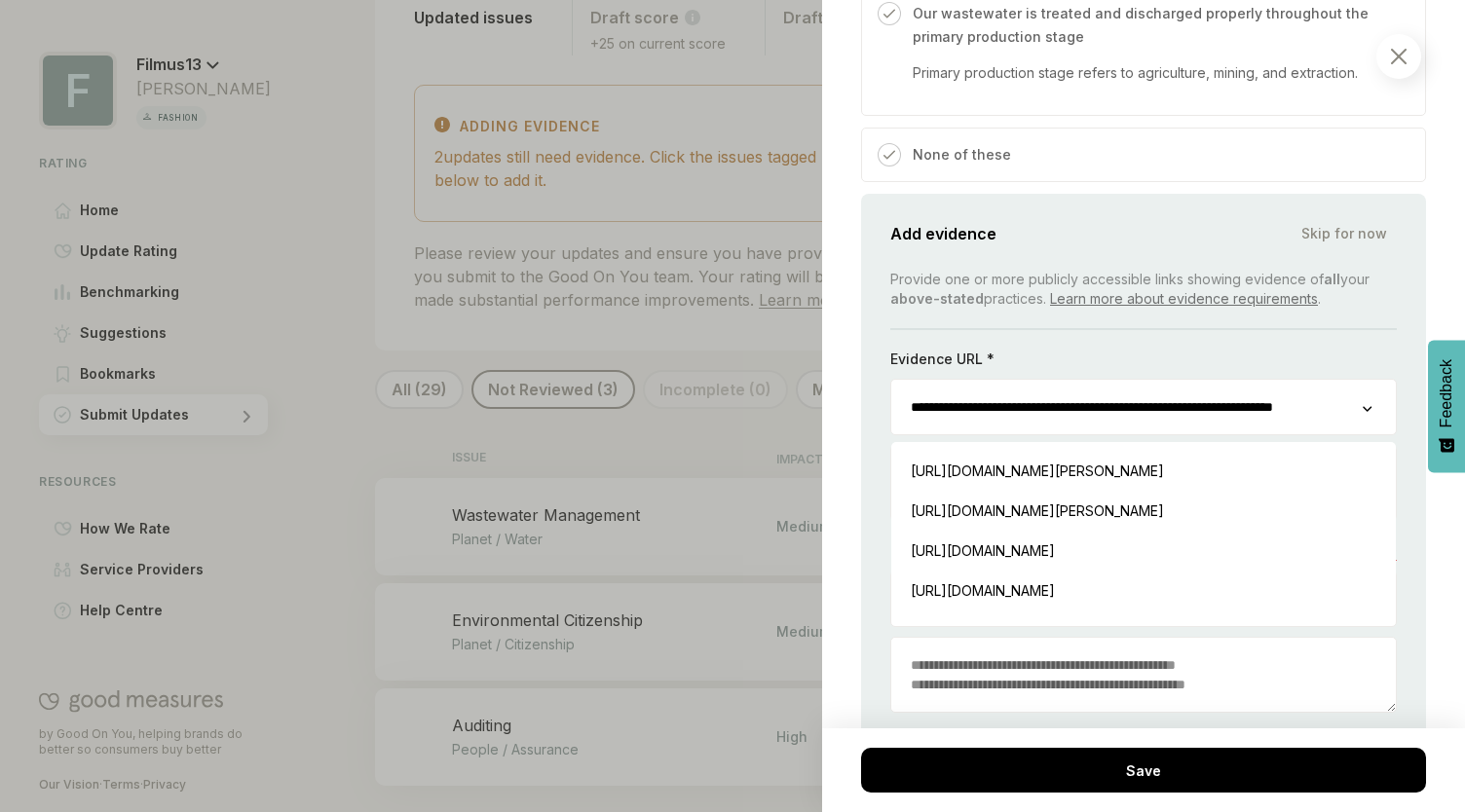 click on "**********" at bounding box center (1127, 407) 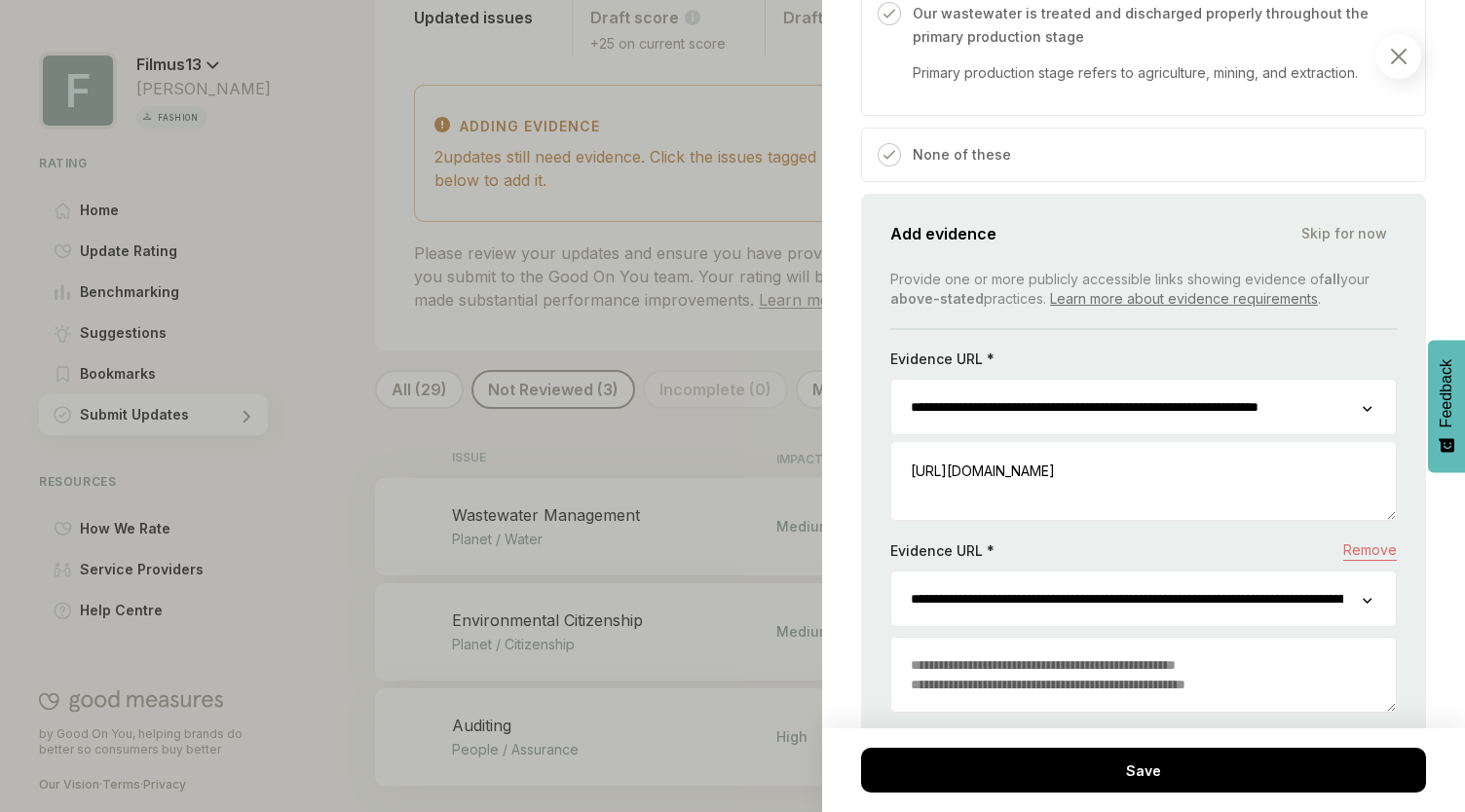 scroll, scrollTop: 0, scrollLeft: 104, axis: horizontal 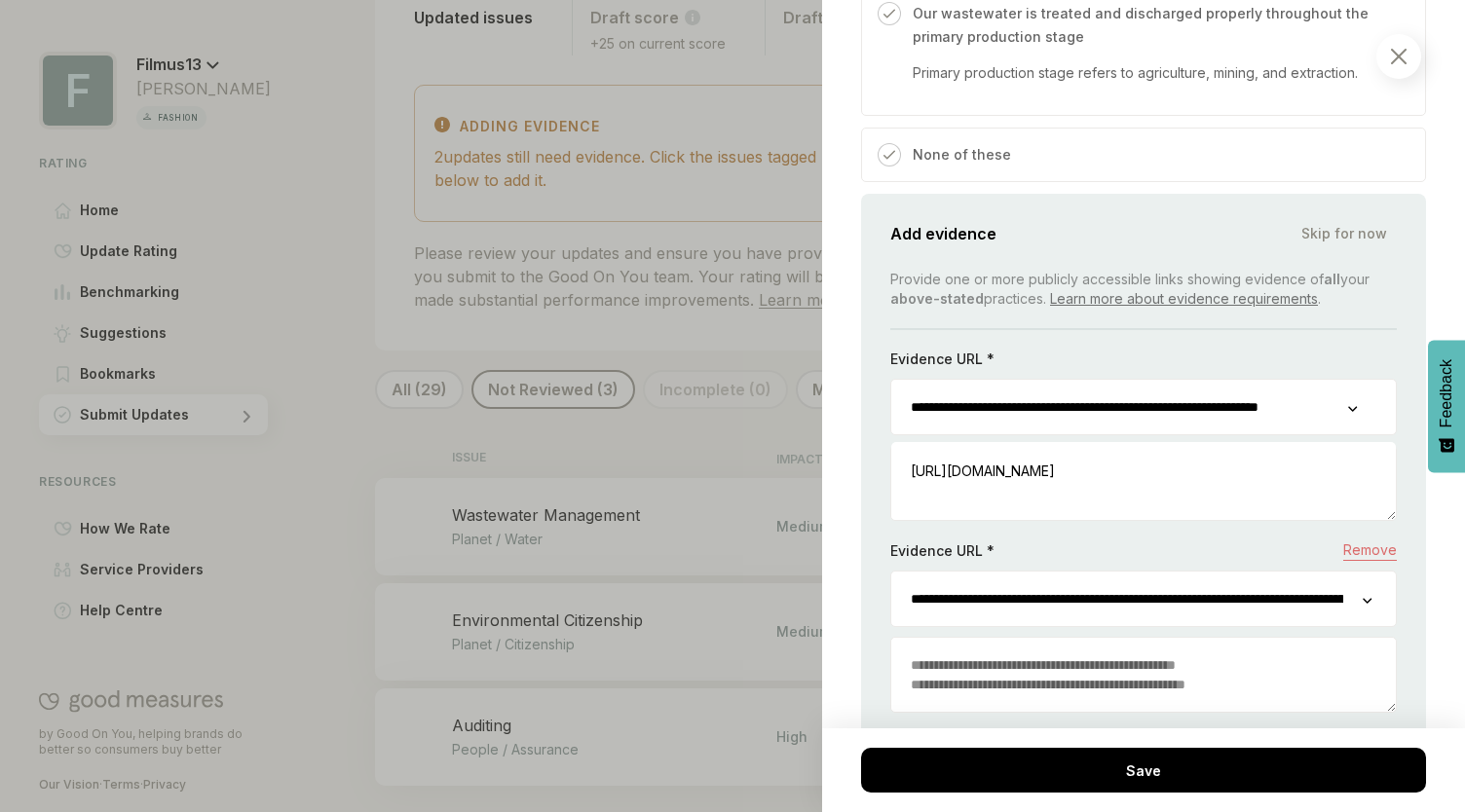 type on "**********" 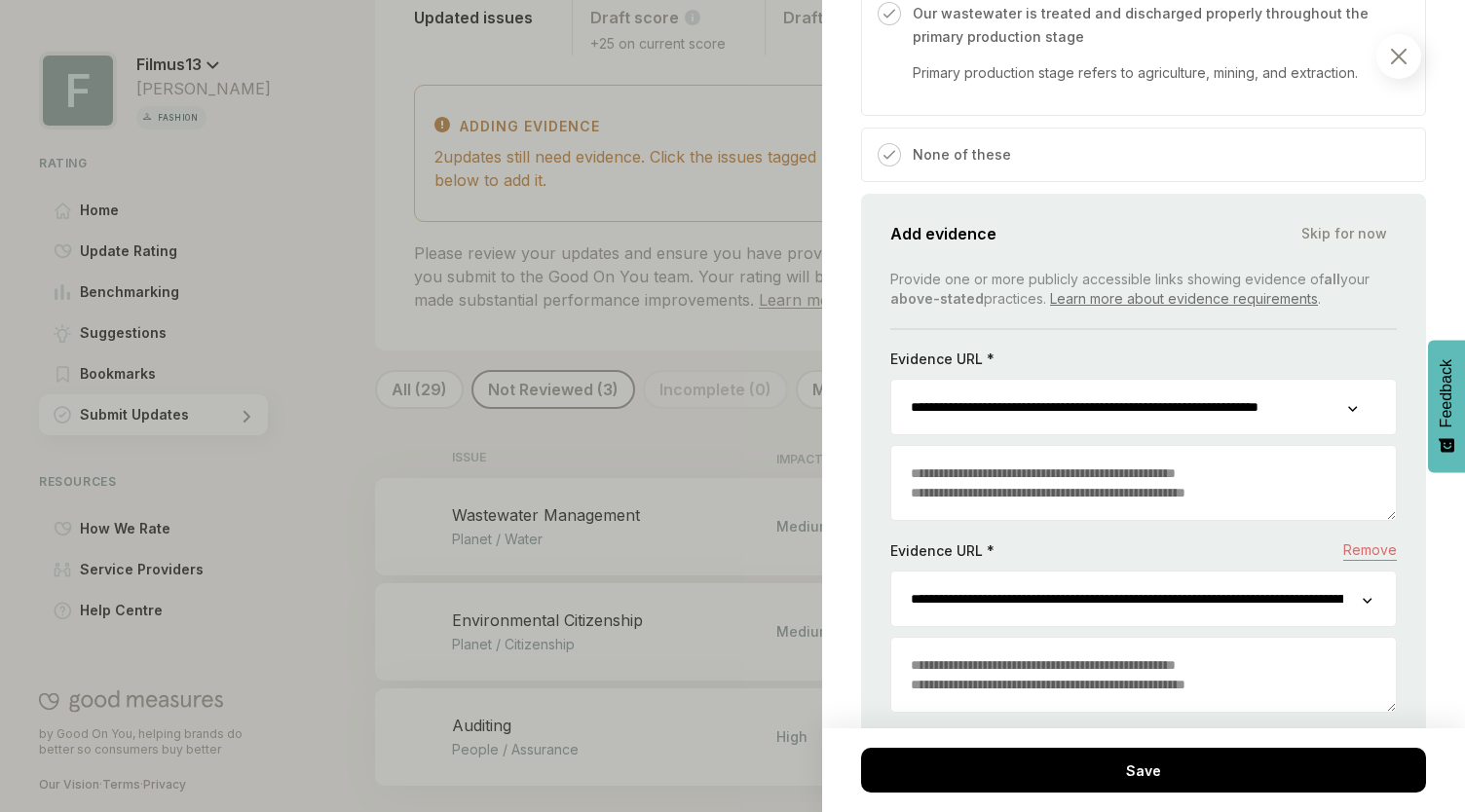 click at bounding box center [1144, 483] 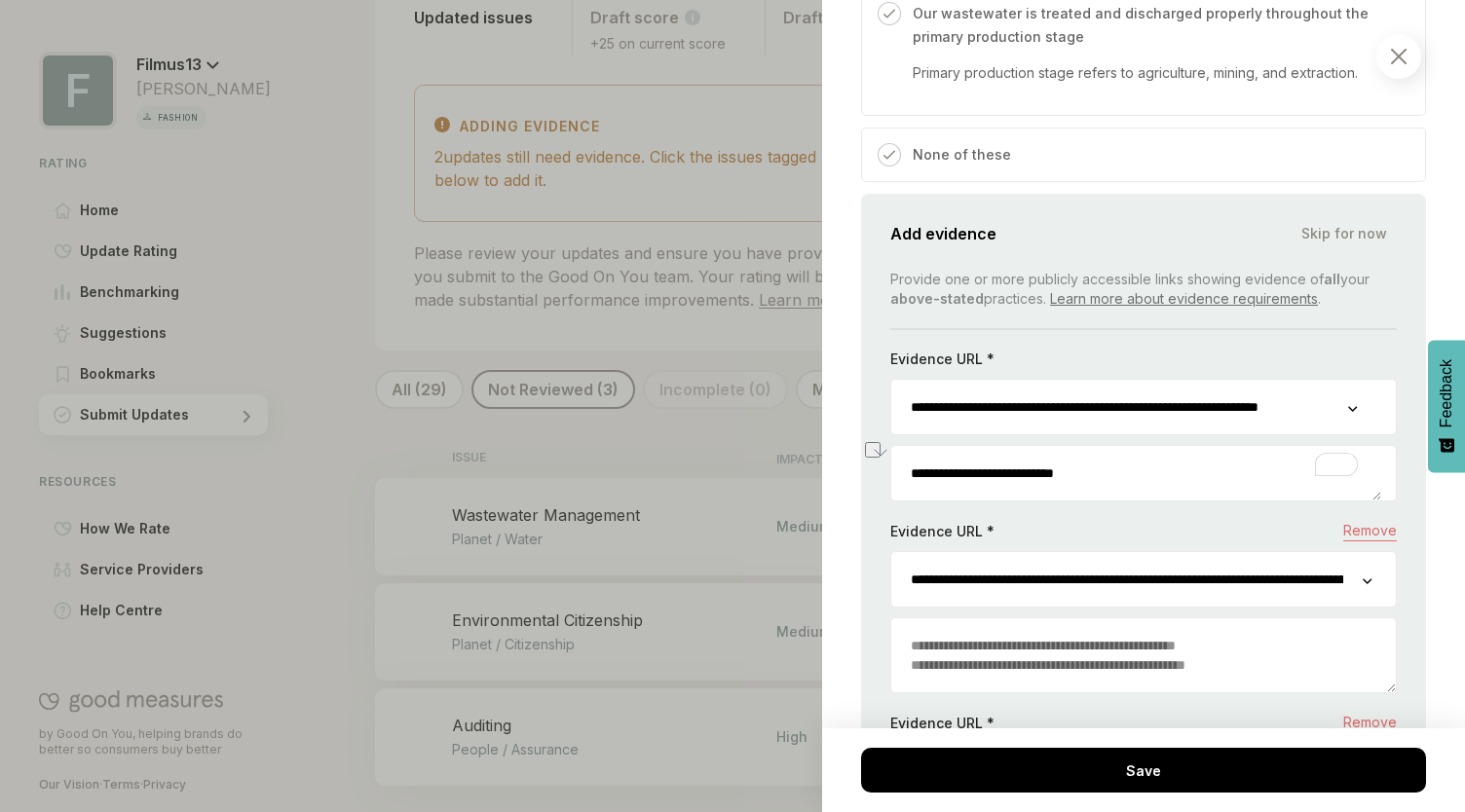 drag, startPoint x: 966, startPoint y: 466, endPoint x: 883, endPoint y: 464, distance: 83.024093 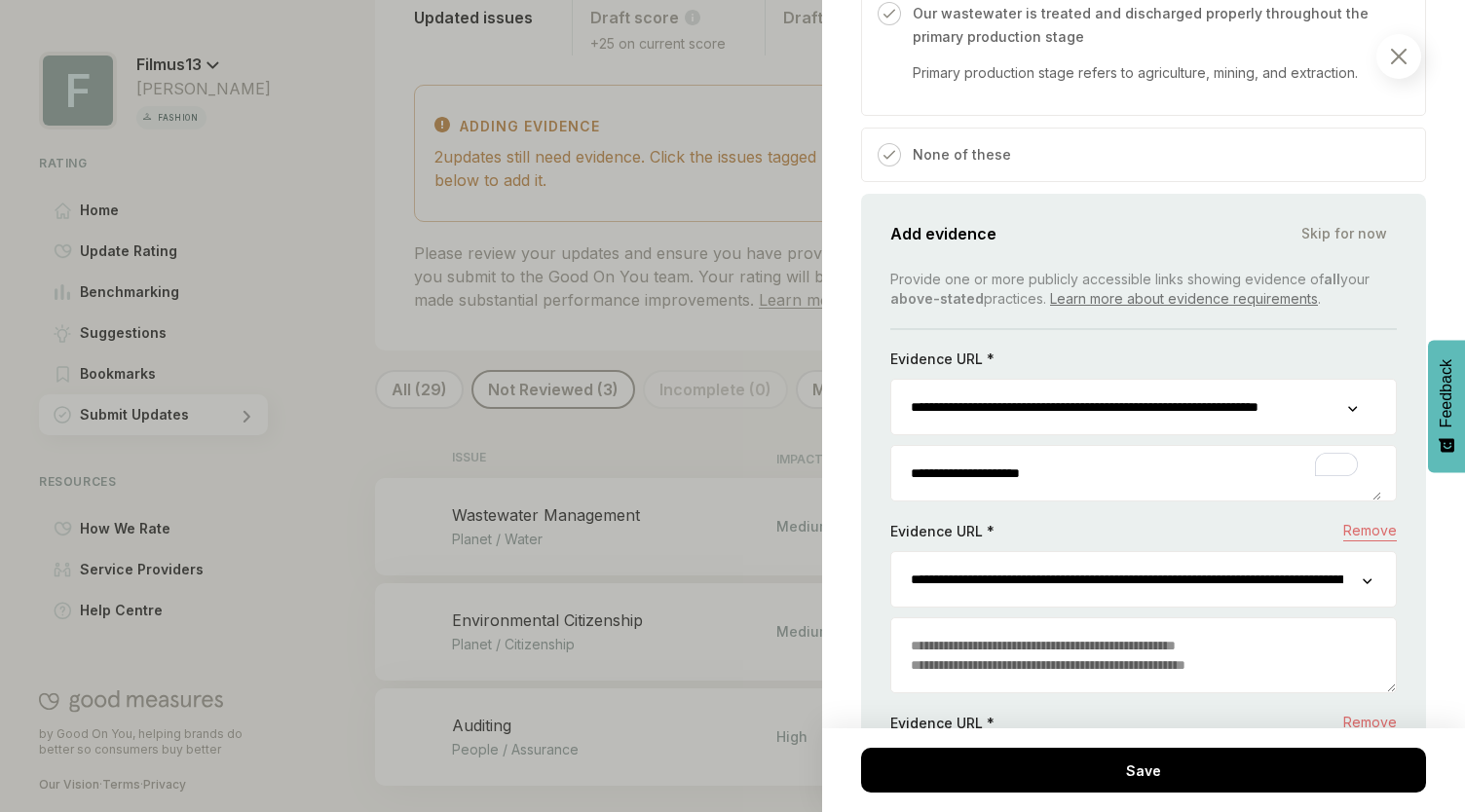 click on "**********" at bounding box center [1136, 473] 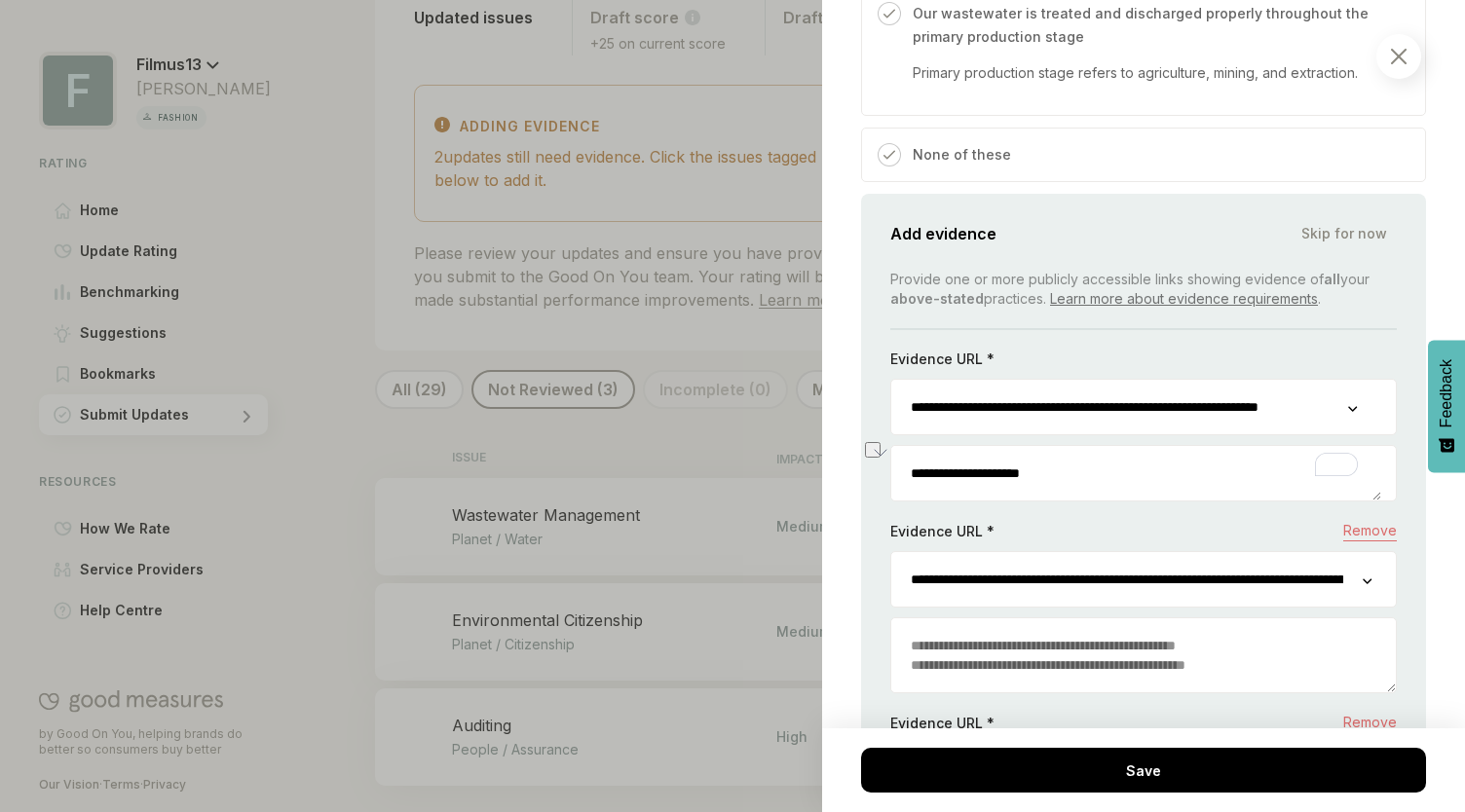 drag, startPoint x: 1065, startPoint y: 465, endPoint x: 995, endPoint y: 464, distance: 70.00714 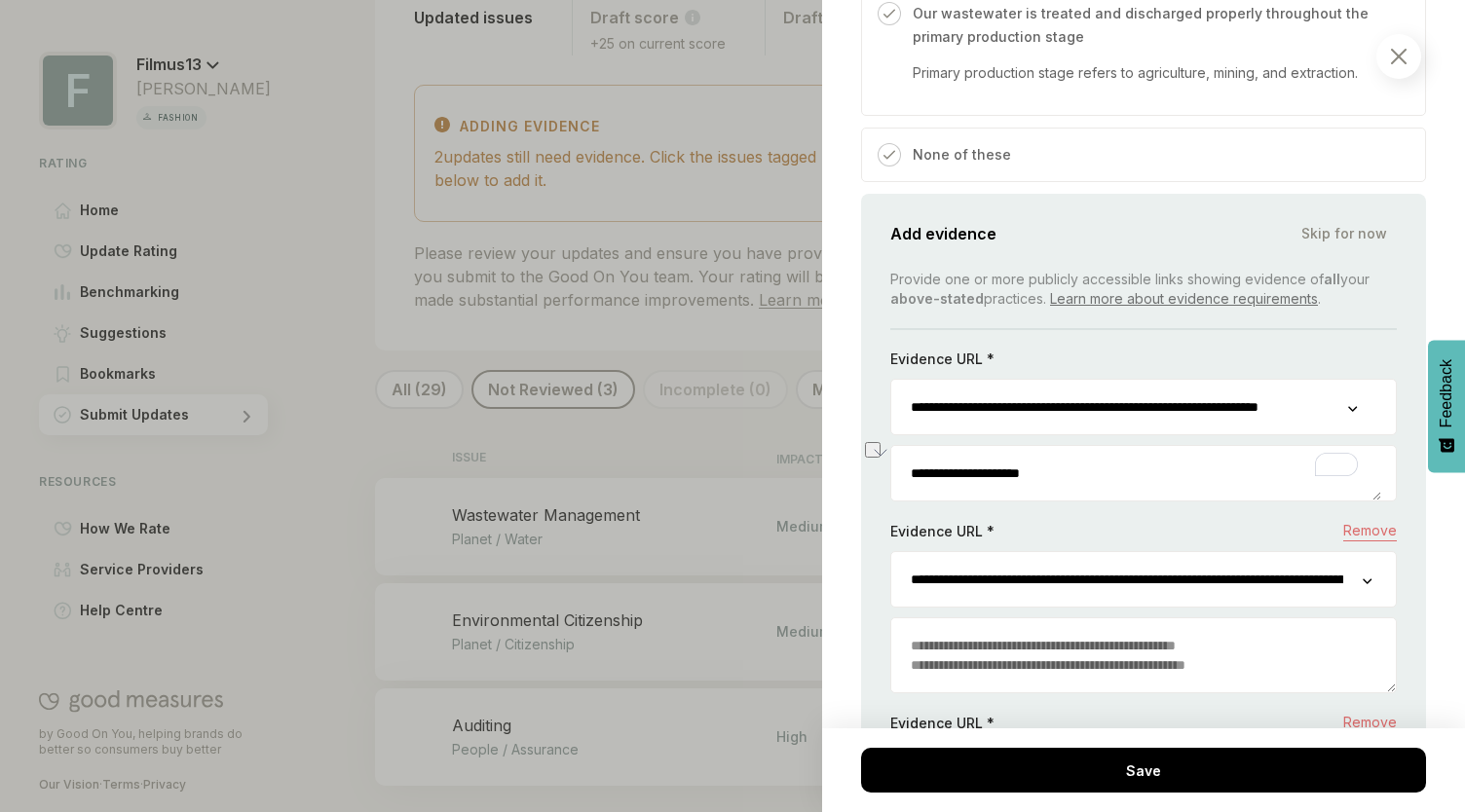 click on "**********" at bounding box center [1136, 473] 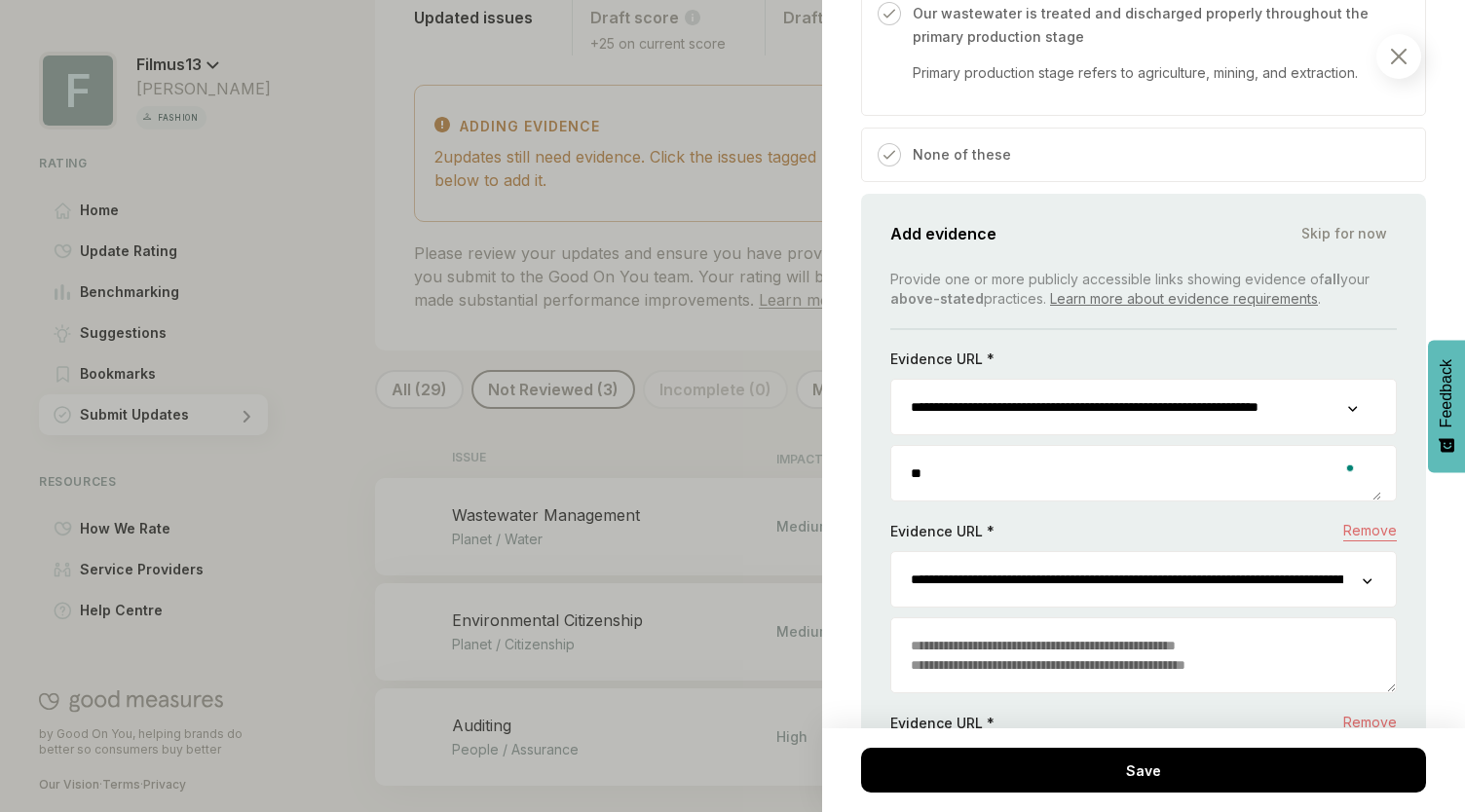 type on "*" 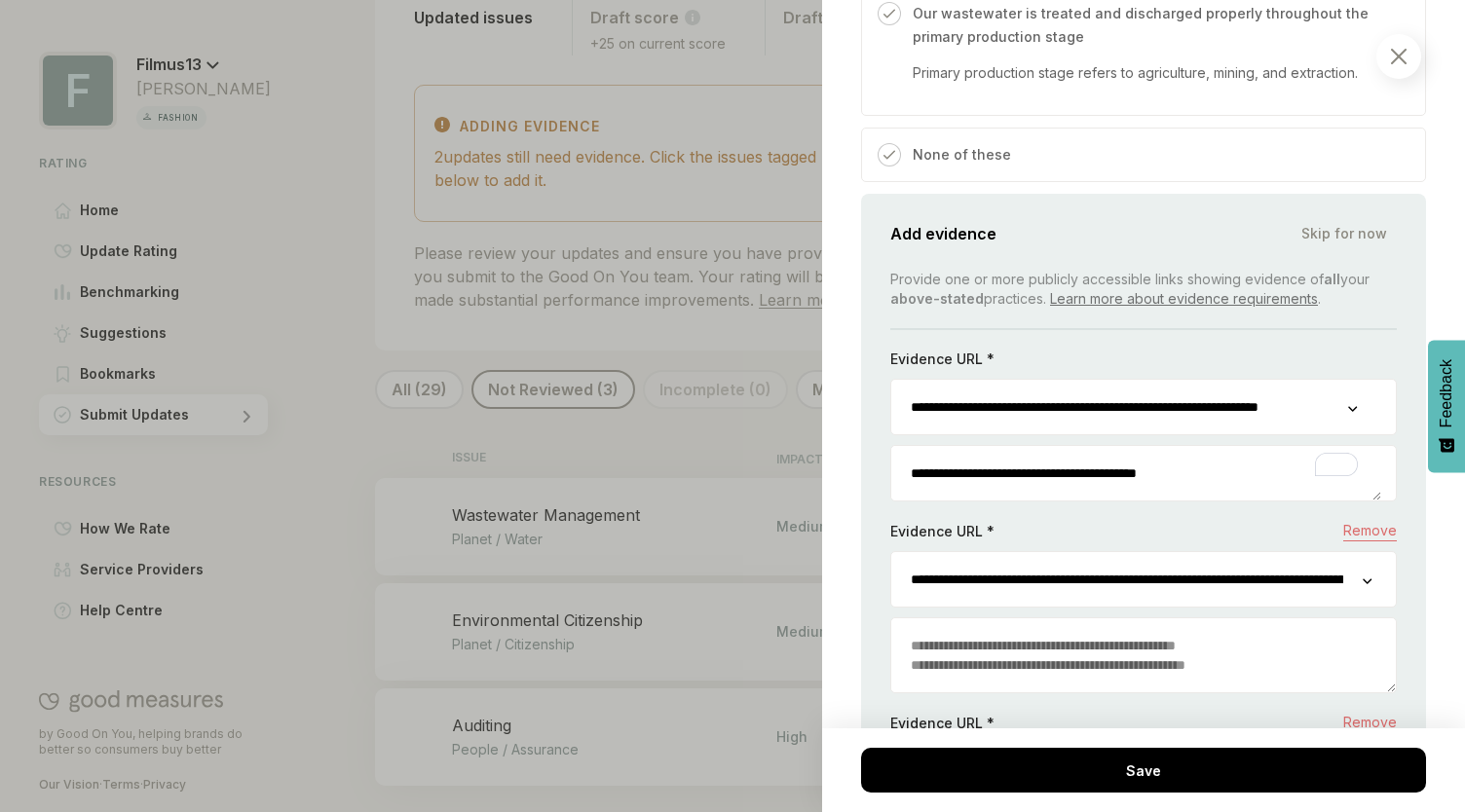 click on "**********" at bounding box center [1136, 473] 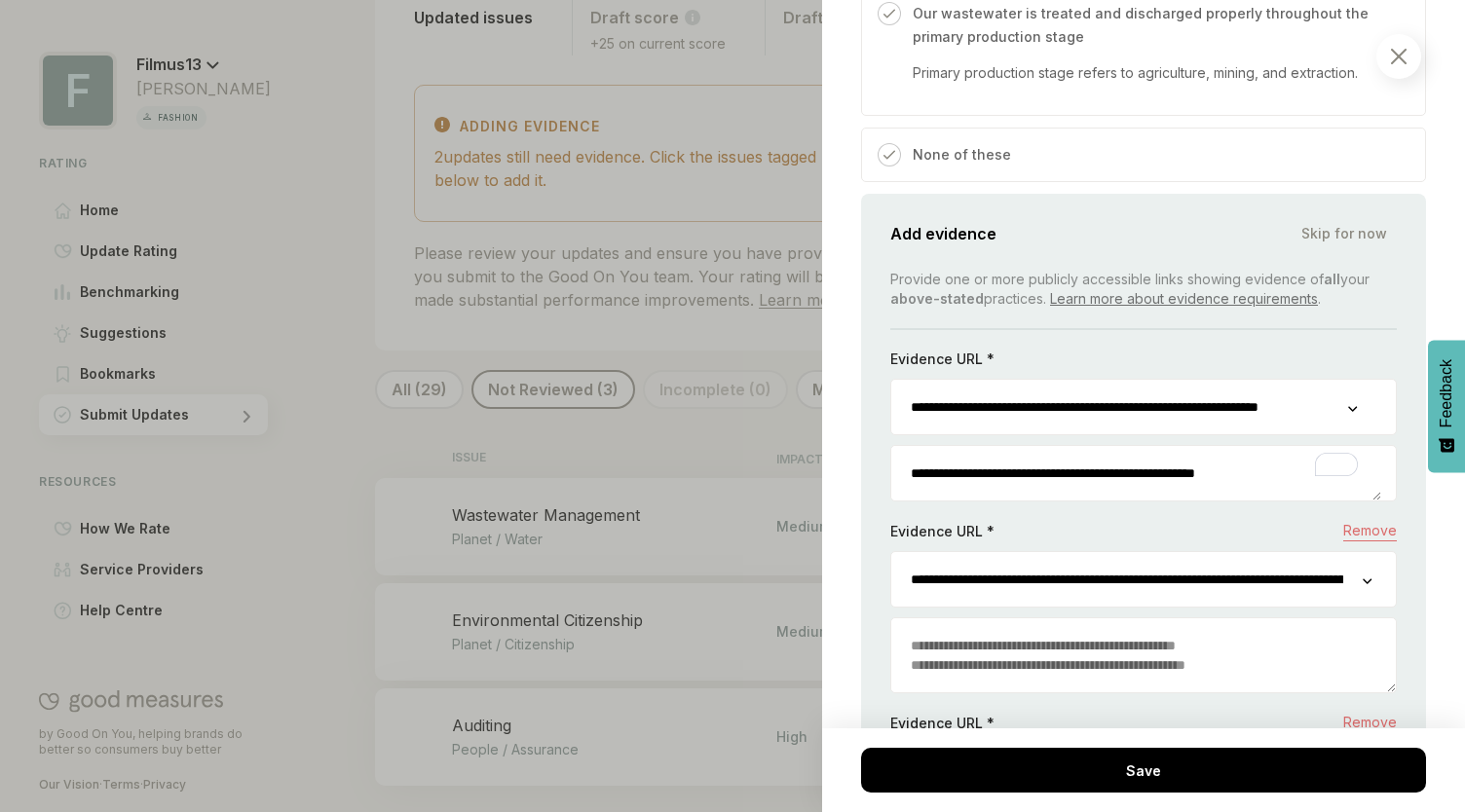 click on "**********" at bounding box center [1136, 473] 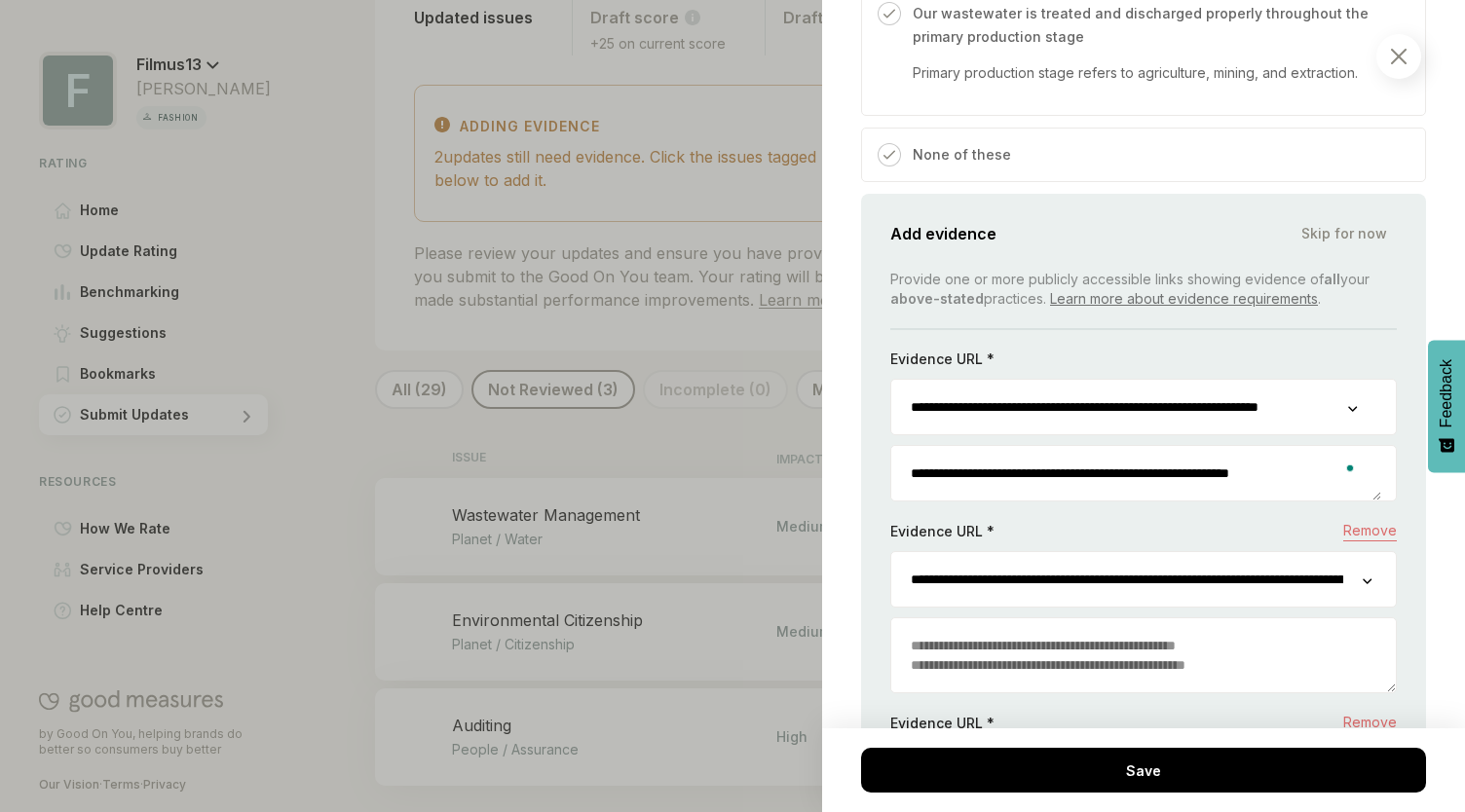 click on "**********" at bounding box center [1136, 473] 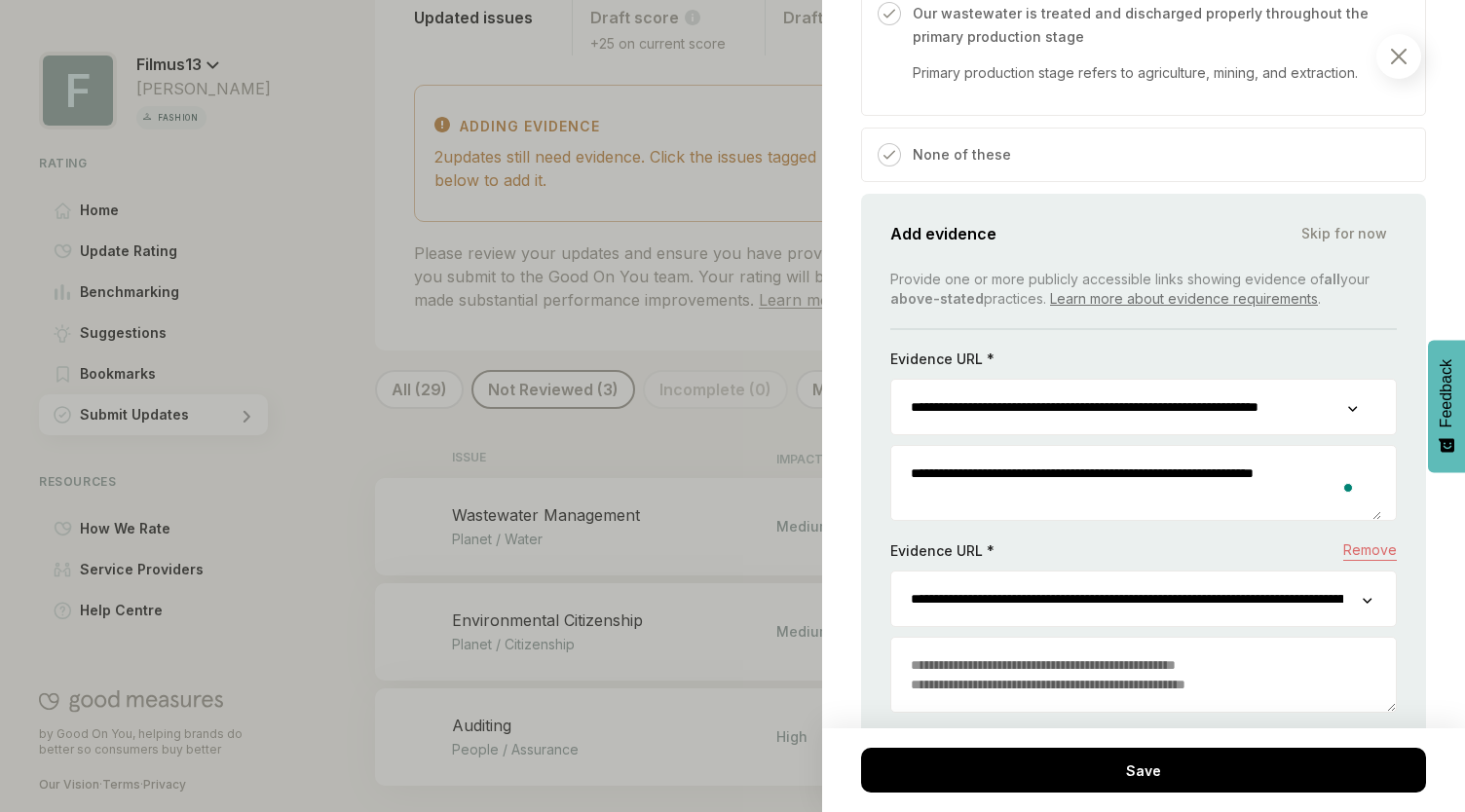 click on "**********" at bounding box center (1136, 483) 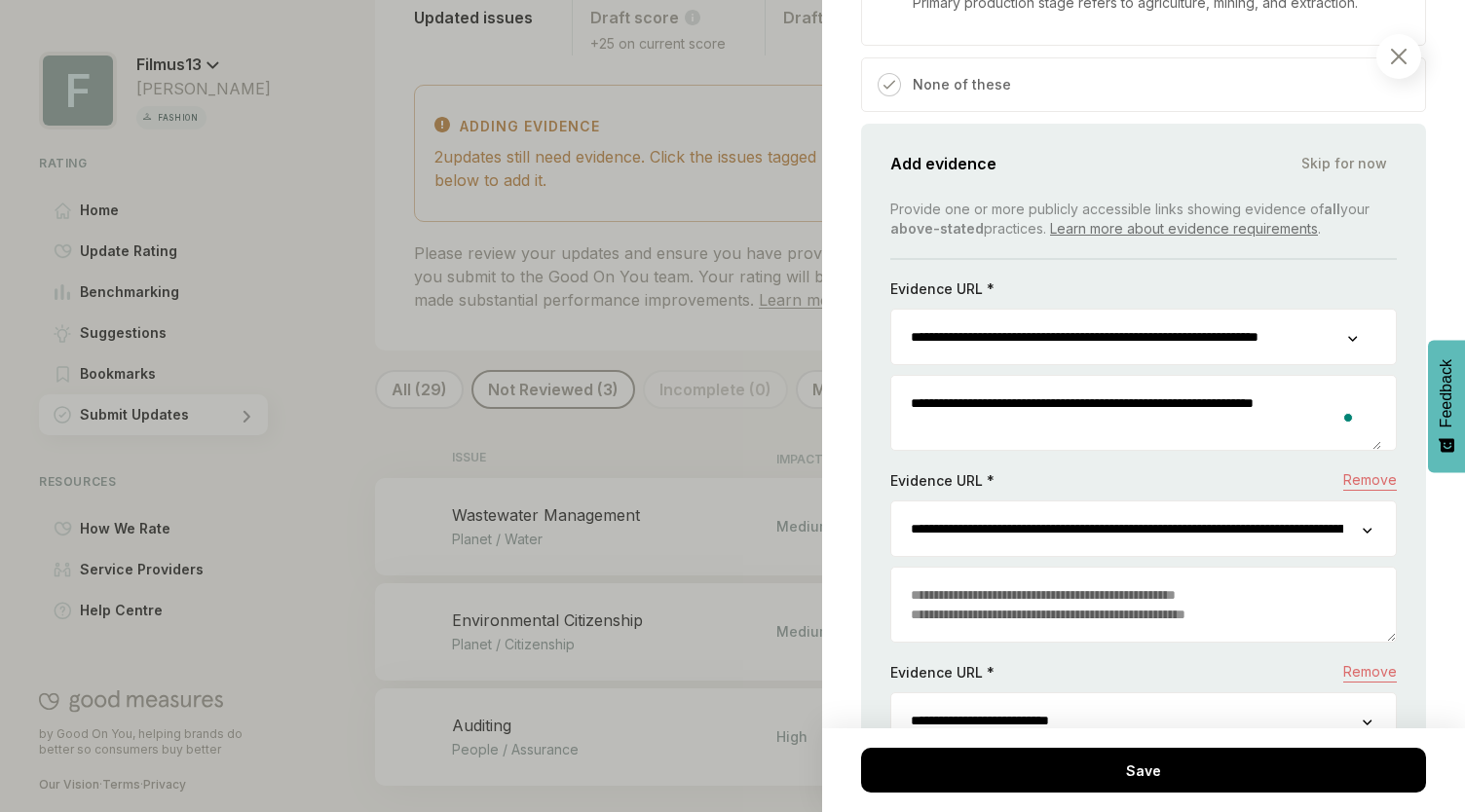 scroll, scrollTop: 1604, scrollLeft: 0, axis: vertical 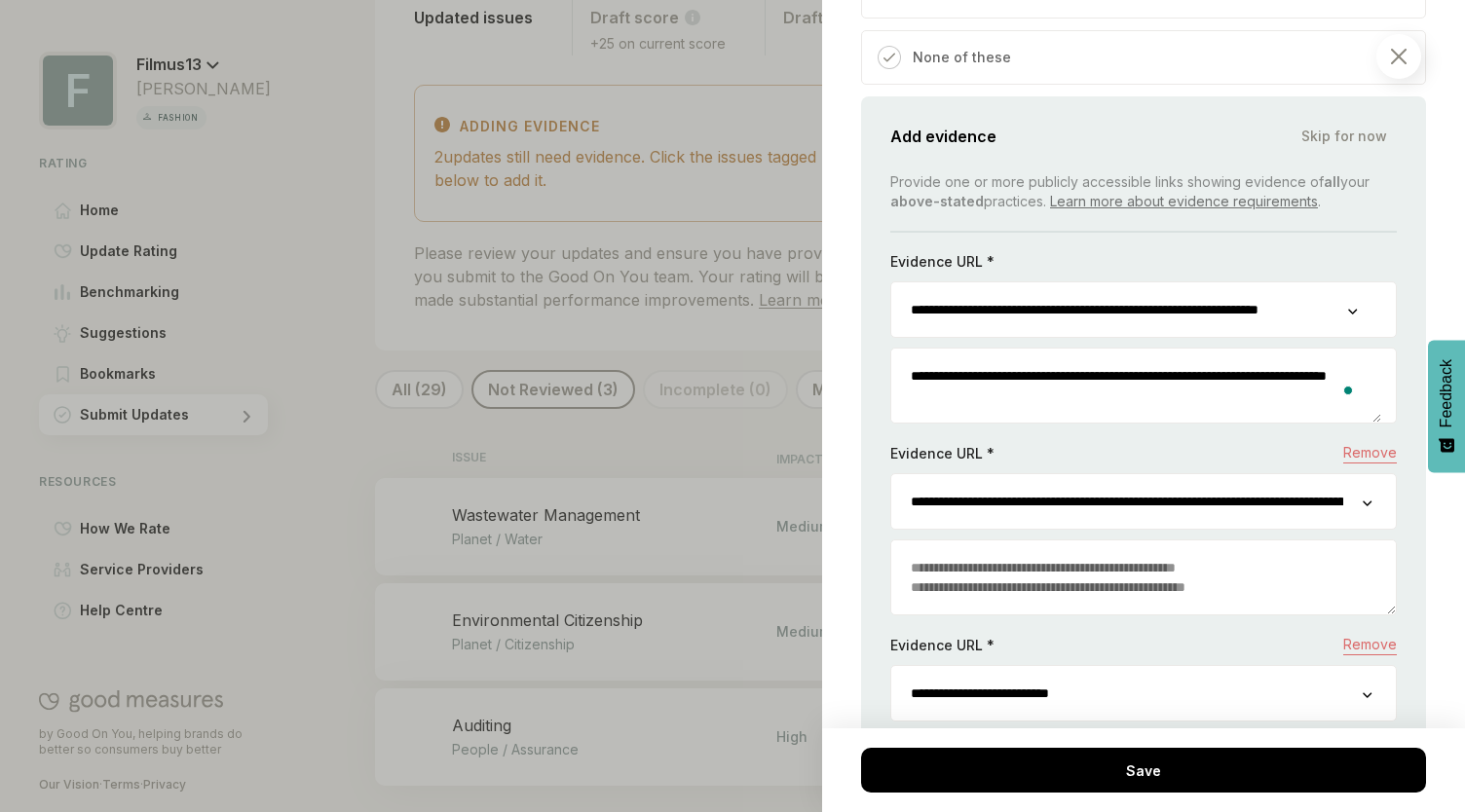 click on "**********" at bounding box center [1136, 386] 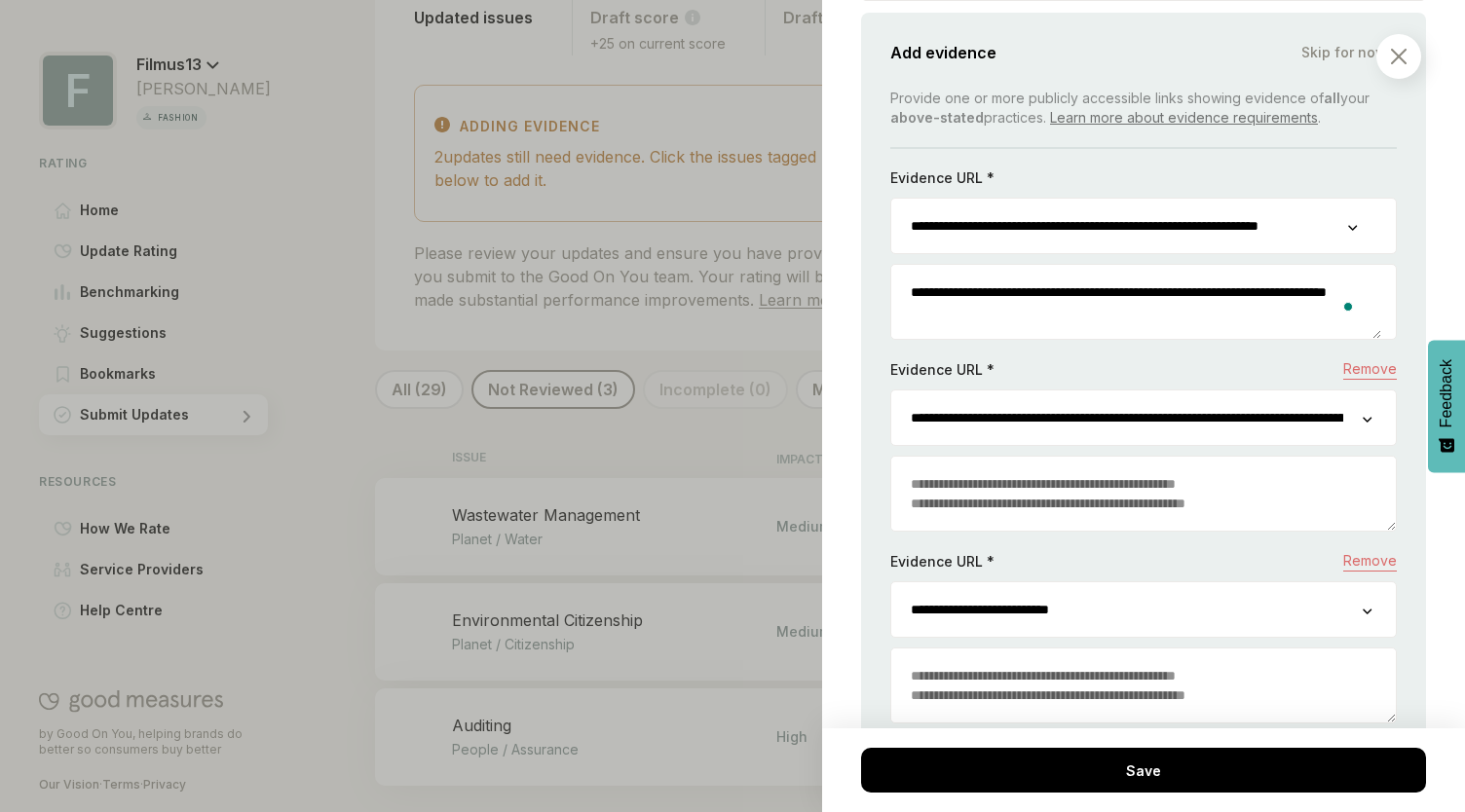 scroll, scrollTop: 1798, scrollLeft: 0, axis: vertical 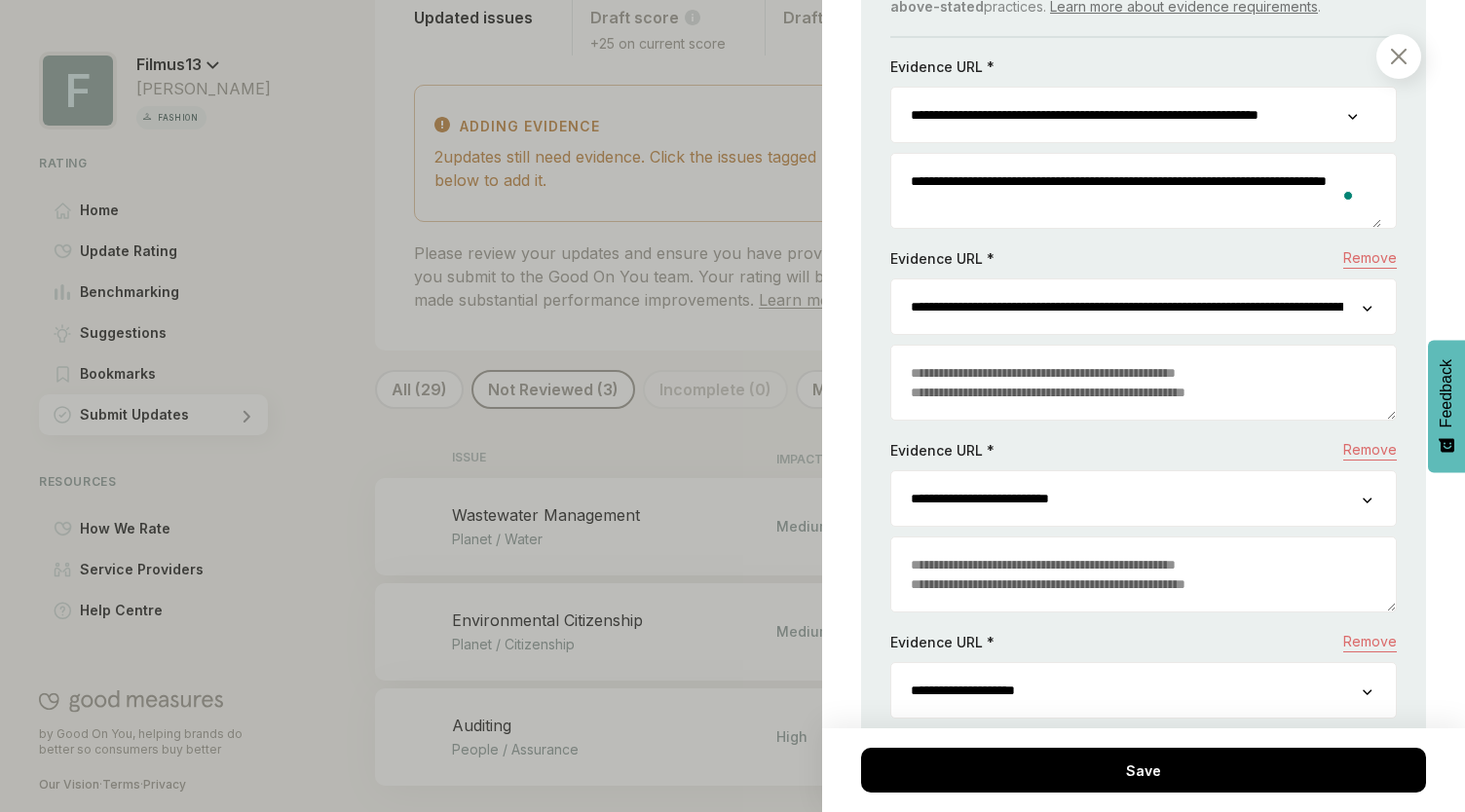 click at bounding box center (1144, 383) 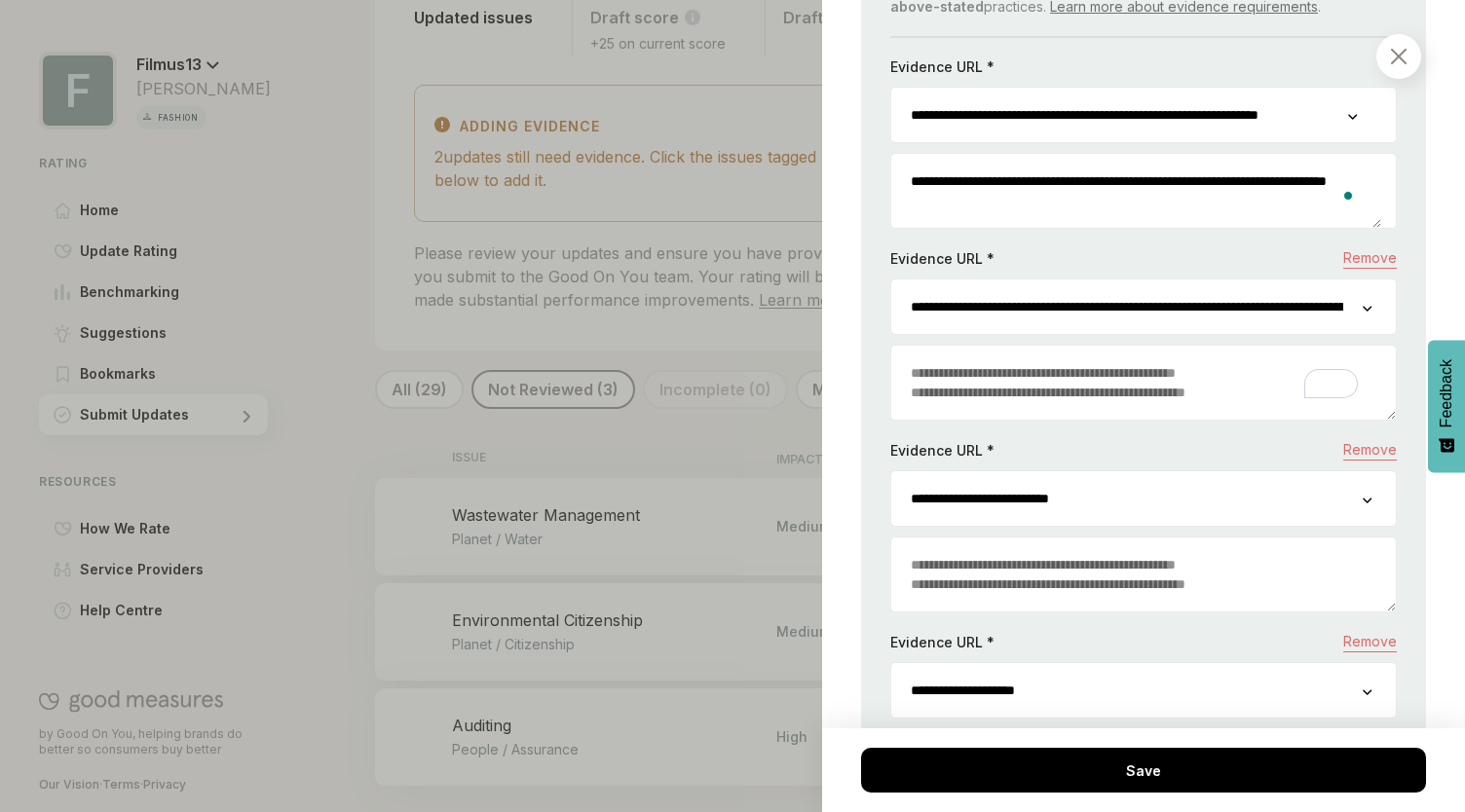 click on "**********" at bounding box center [1144, 524] 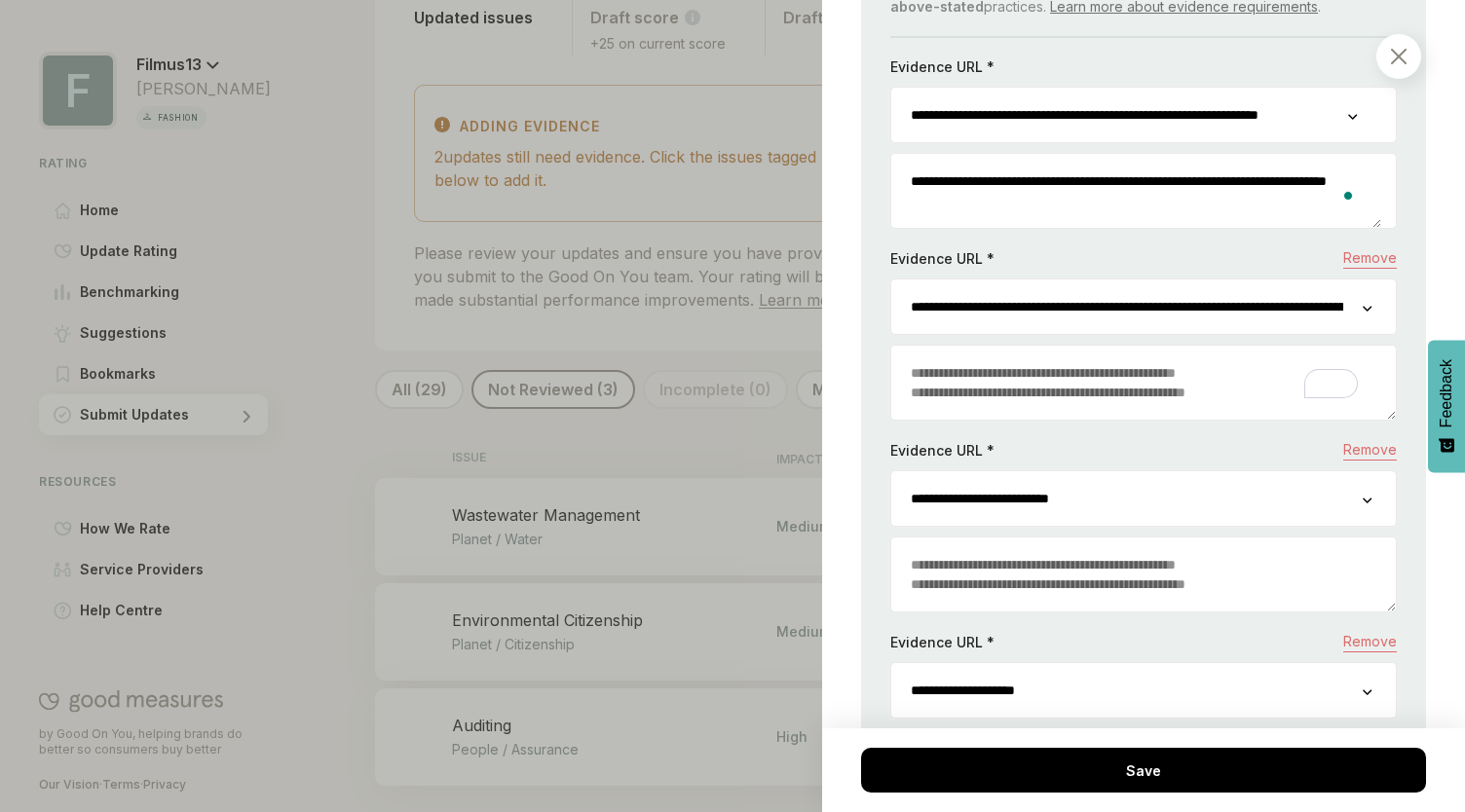 paste on "**********" 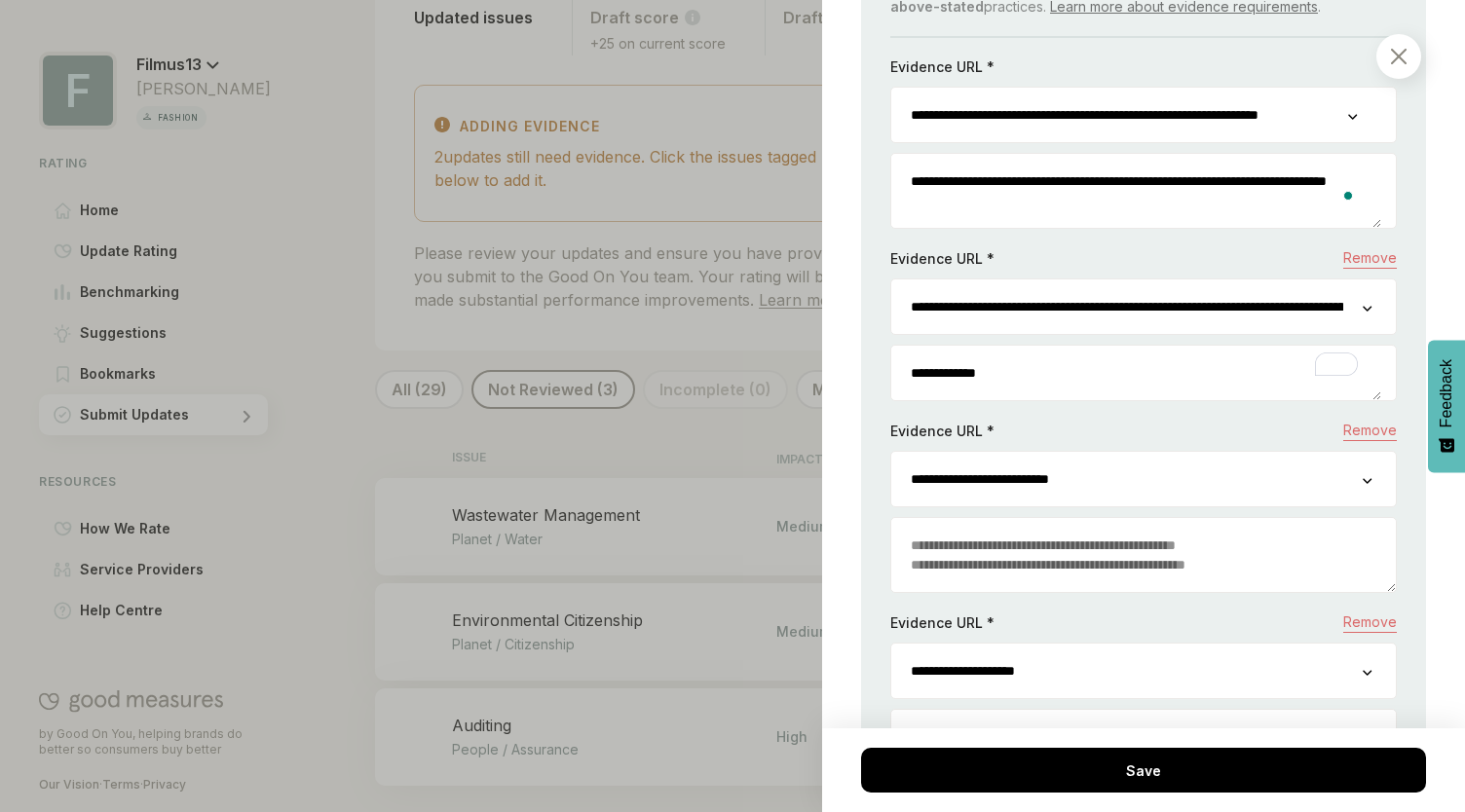 click on "Planet / Water Wastewater Management We consider how you manage wastewater across your supply chain, taking into account any relevant certifications you identified in the Materials and Certifications Item. Need to Know Stages of production are grouped as primary stage (agriculture, mining, and extraction); second stage (textile production, leather [MEDICAL_DATA], and plastic processing); and final stage (cut, make, and trim). See the  Help Centre  for more. Benchmark See latest insights Relevant Service Providers ( 4 ) Which wastewater management initiatives have you implemented in your supply chain? Select the ones that apply to you. We use plant and mineral-derived dyes, which reduce or eliminate relevant wastewater creation We have a closed-loop system We don't use any dyes in our products We use waterless digital printing technology We use recycled water in our supply chain Our wastewater is treated and discharged properly throughout the final production stage None of these Add evidence  Skip for now all  your" at bounding box center (1144, 406) 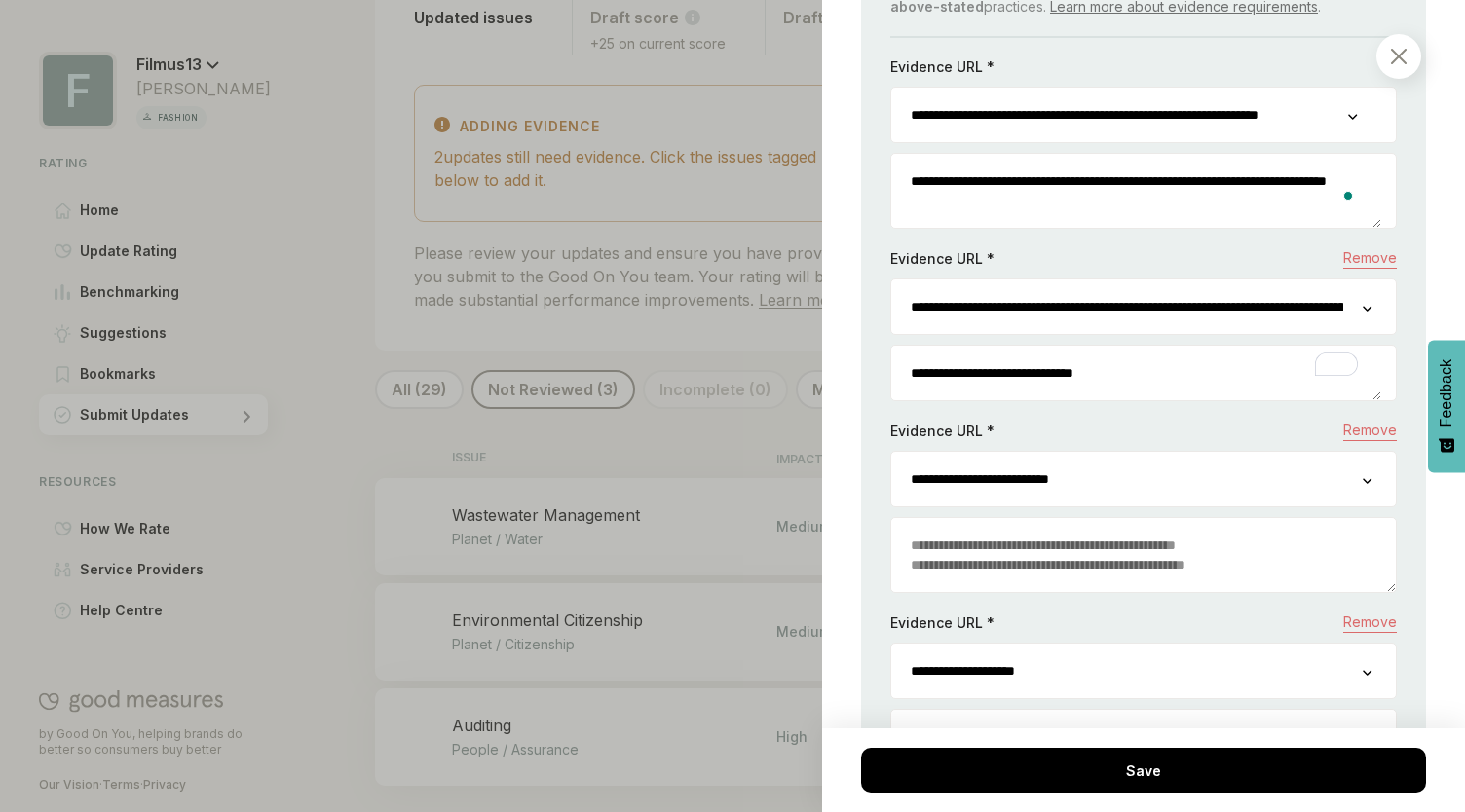 type on "**********" 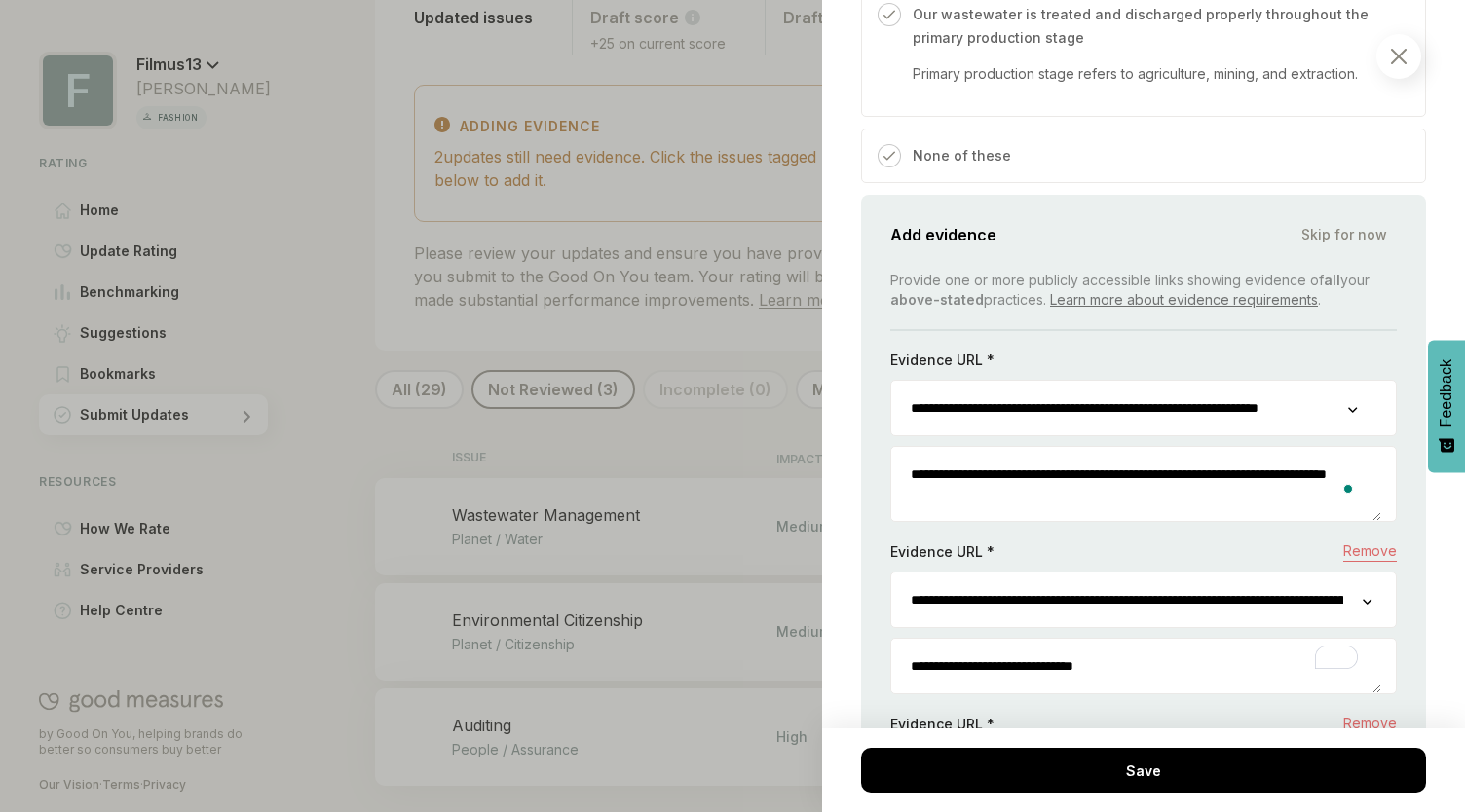 scroll, scrollTop: 1604, scrollLeft: 0, axis: vertical 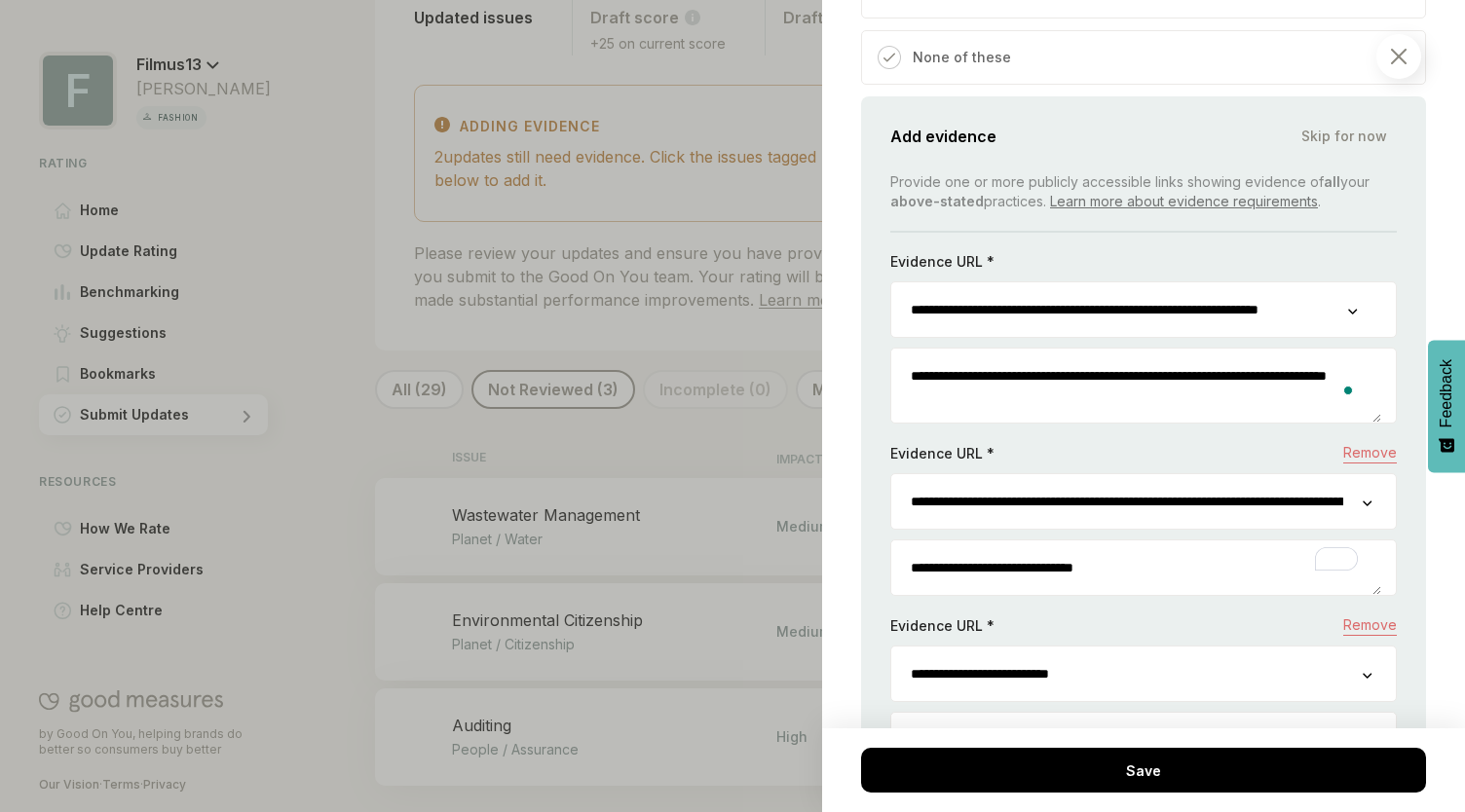 click on "**********" at bounding box center [1127, 501] 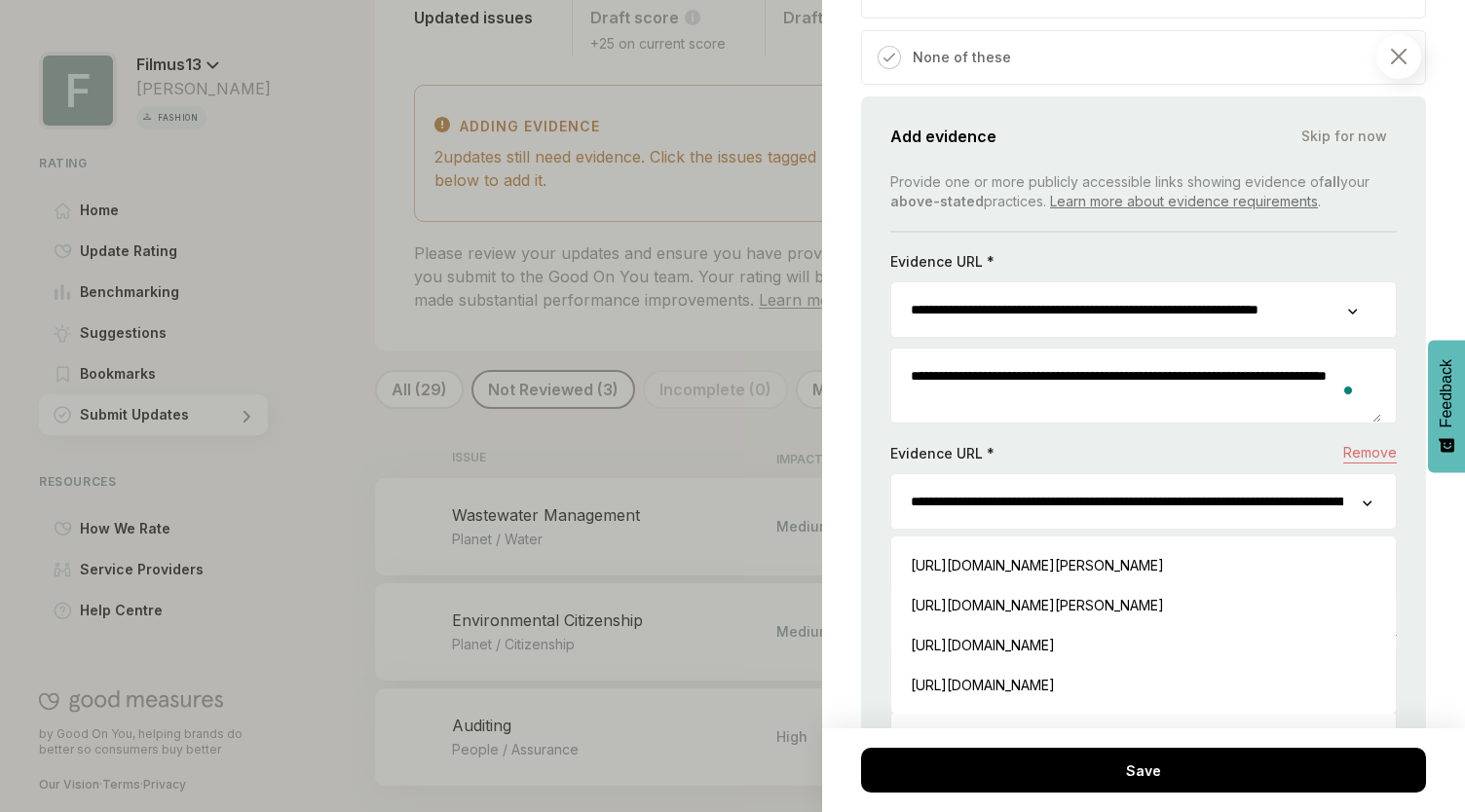click on "**********" at bounding box center [1127, 501] 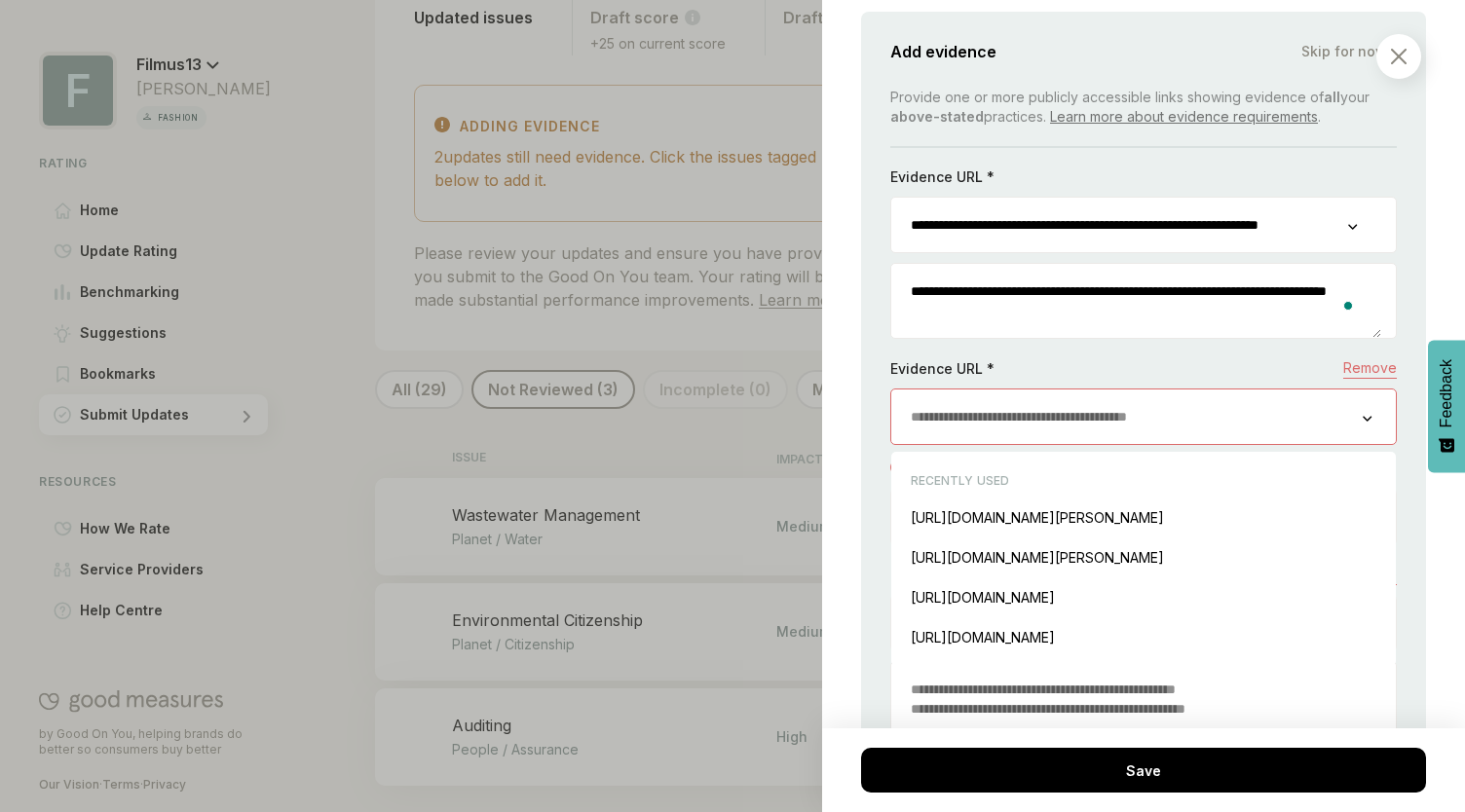 scroll, scrollTop: 1798, scrollLeft: 0, axis: vertical 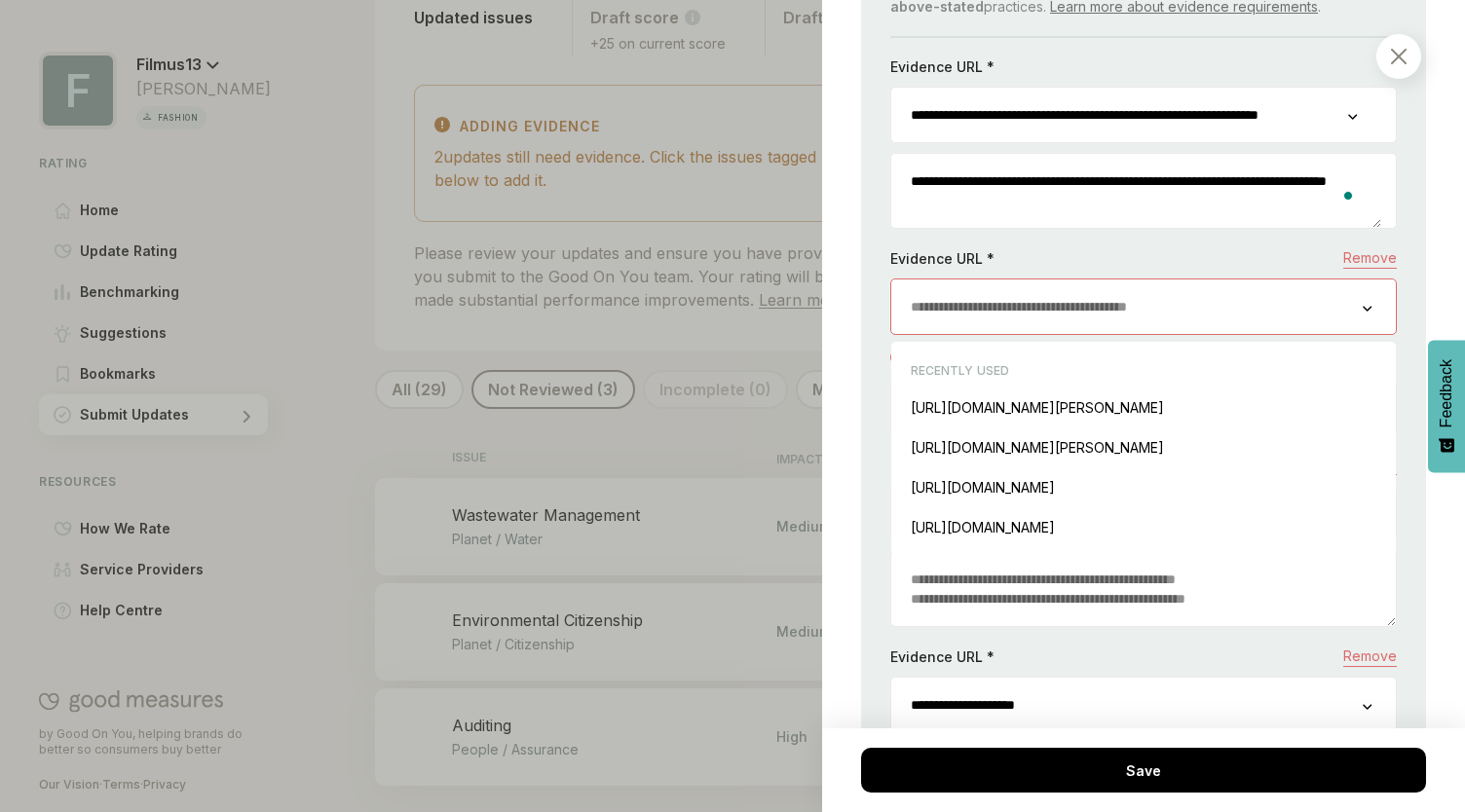 type 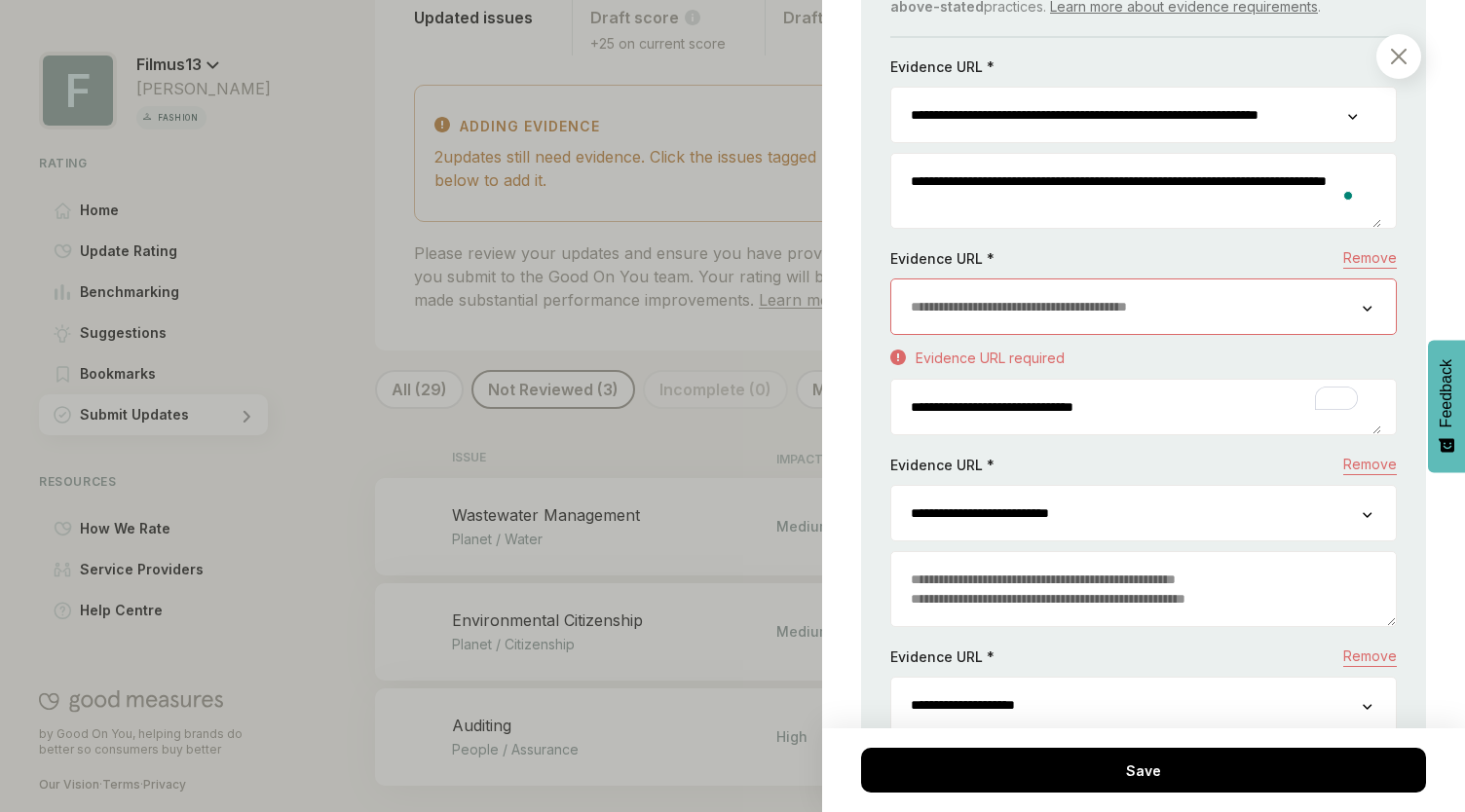 click on "Planet / Water Wastewater Management We consider how you manage wastewater across your supply chain, taking into account any relevant certifications you identified in the Materials and Certifications Item. Need to Know Stages of production are grouped as primary stage (agriculture, mining, and extraction); second stage (textile production, leather [MEDICAL_DATA], and plastic processing); and final stage (cut, make, and trim). See the  Help Centre  for more. Benchmark See latest insights Relevant Service Providers ( 4 ) Which wastewater management initiatives have you implemented in your supply chain? Select the ones that apply to you. We use plant and mineral-derived dyes, which reduce or eliminate relevant wastewater creation We have a closed-loop system We don't use any dyes in our products We use waterless digital printing technology We use recycled water in our supply chain Our wastewater is treated and discharged properly throughout the final production stage None of these Add evidence  Skip for now all  your" at bounding box center [1144, 406] 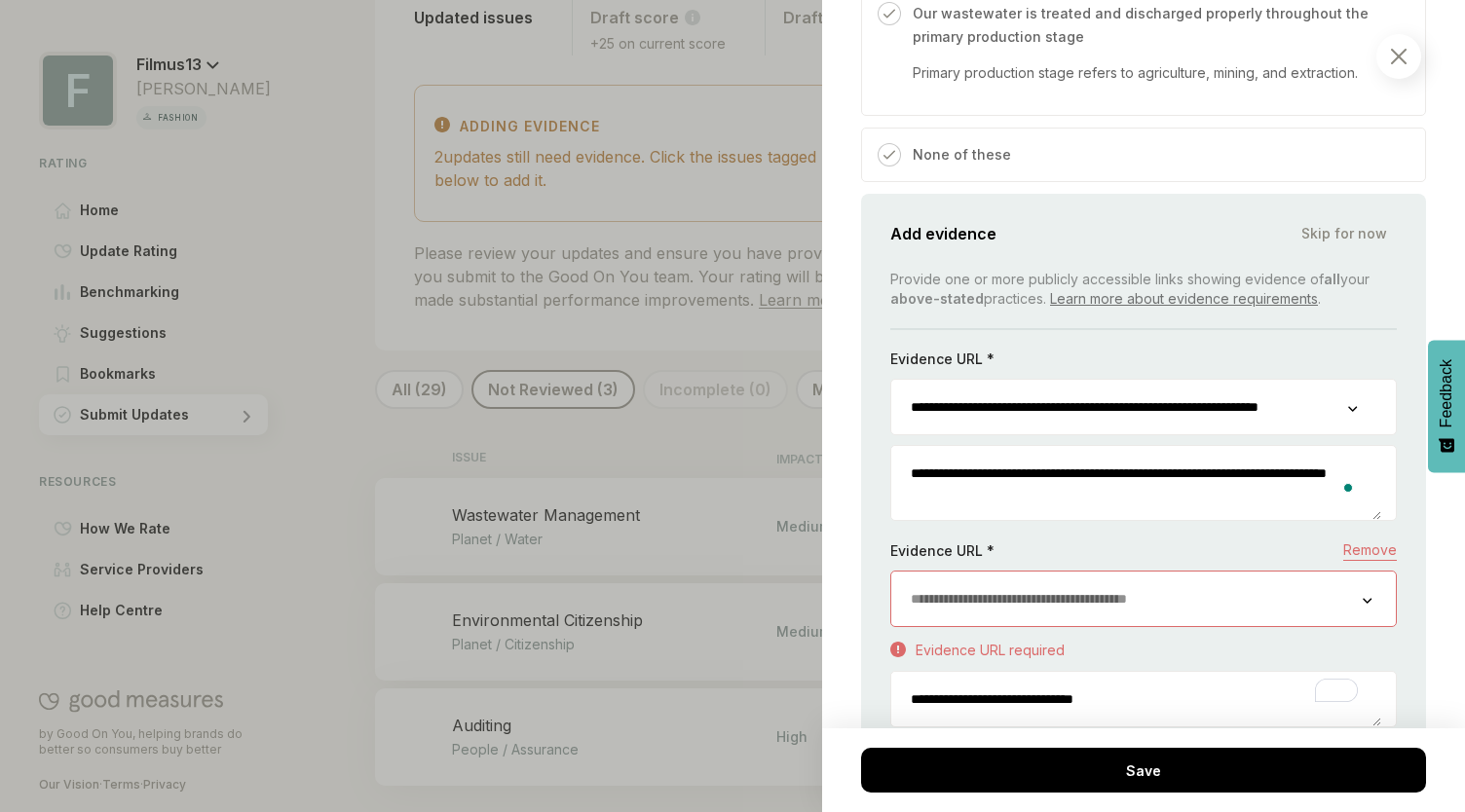 scroll, scrollTop: 1604, scrollLeft: 0, axis: vertical 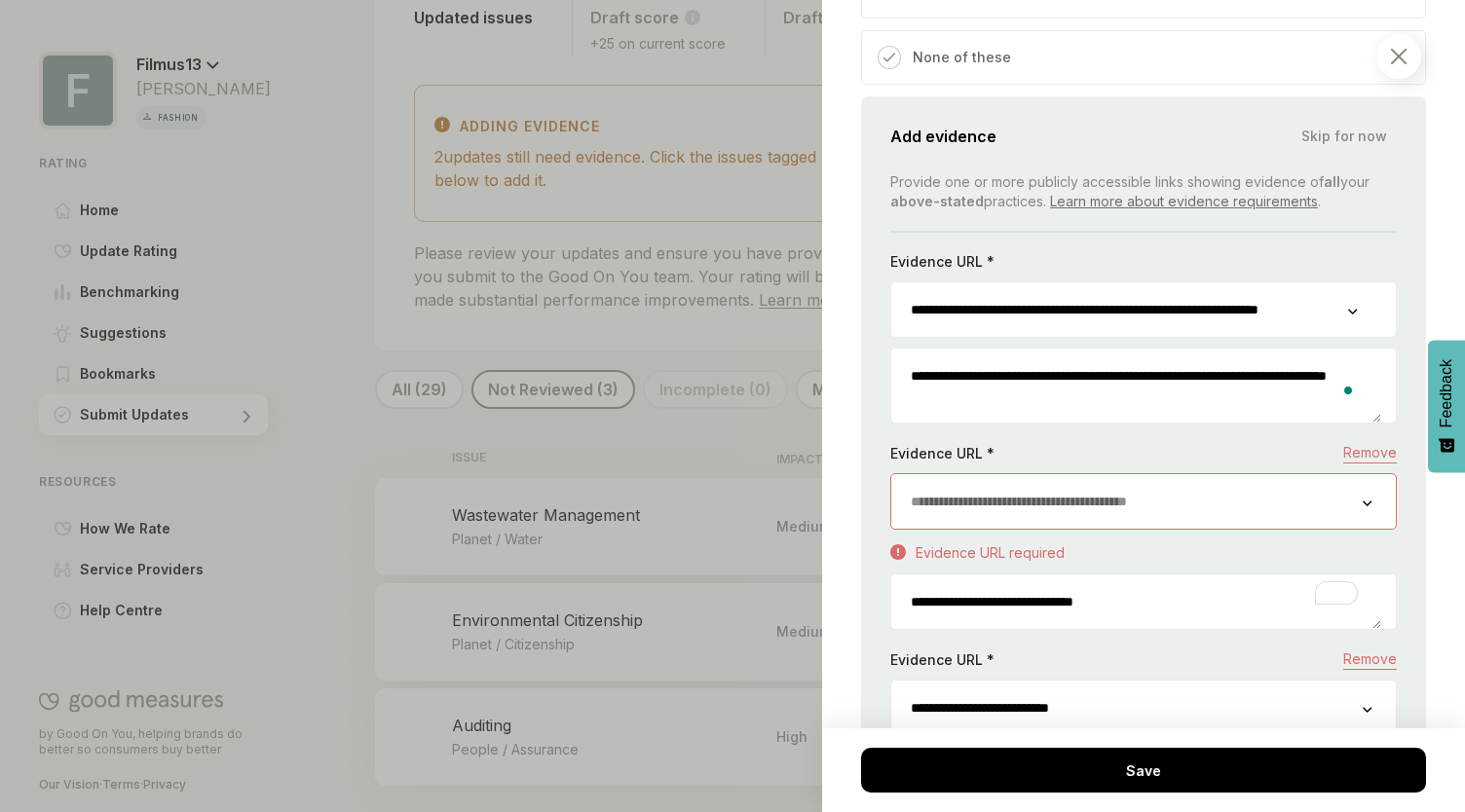 click on "**********" at bounding box center [1136, 386] 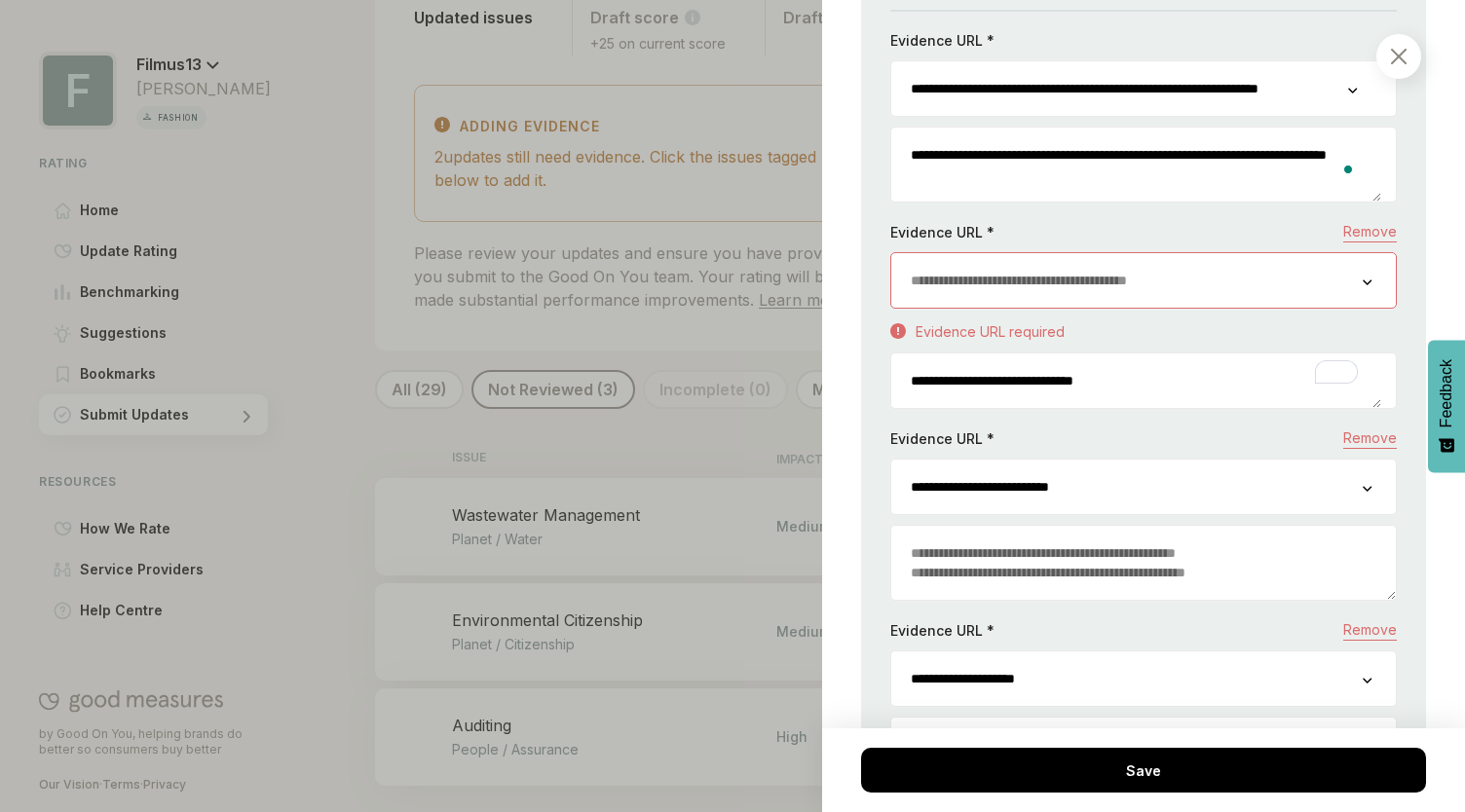 scroll, scrollTop: 1701, scrollLeft: 0, axis: vertical 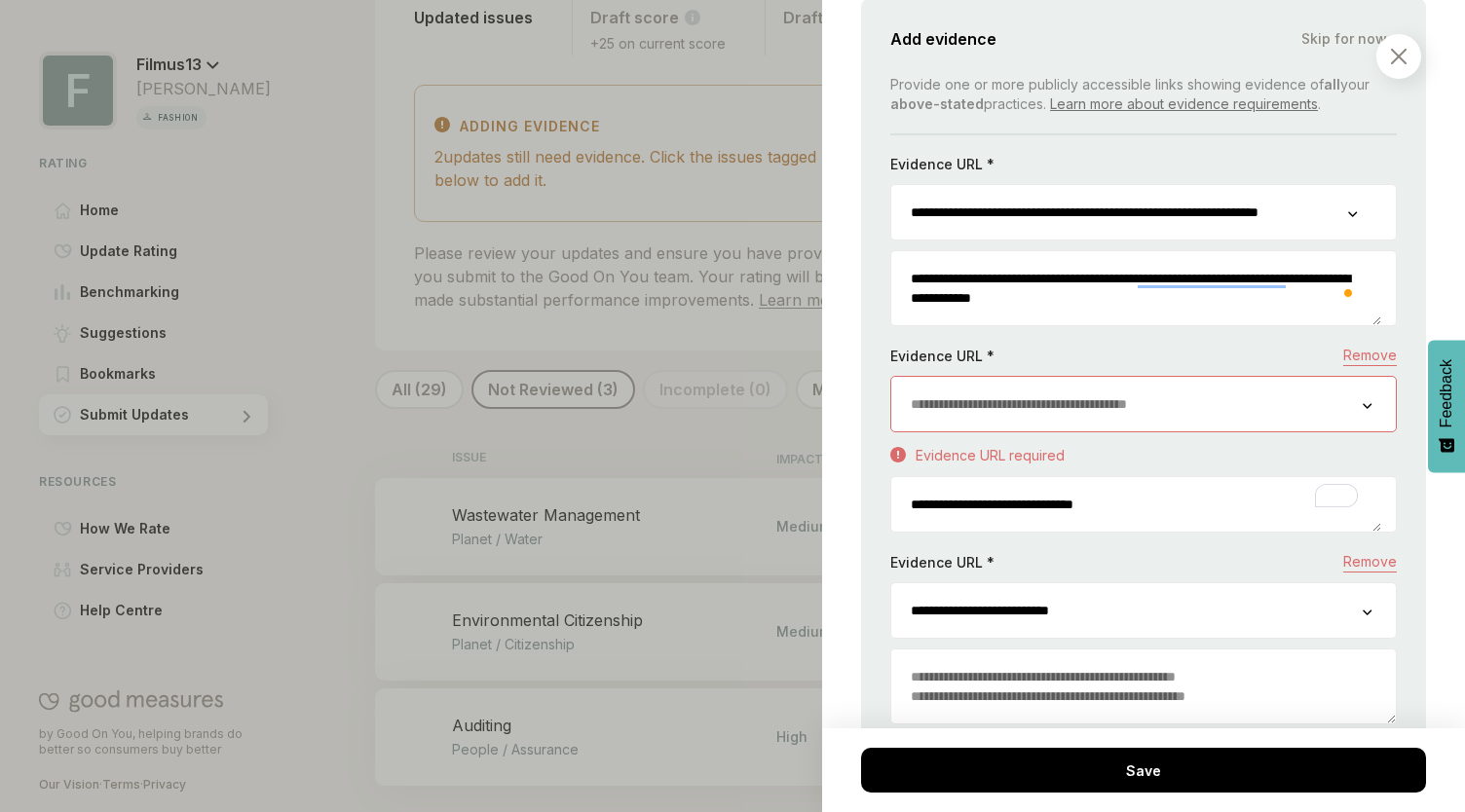 click on "**********" at bounding box center (1136, 288) 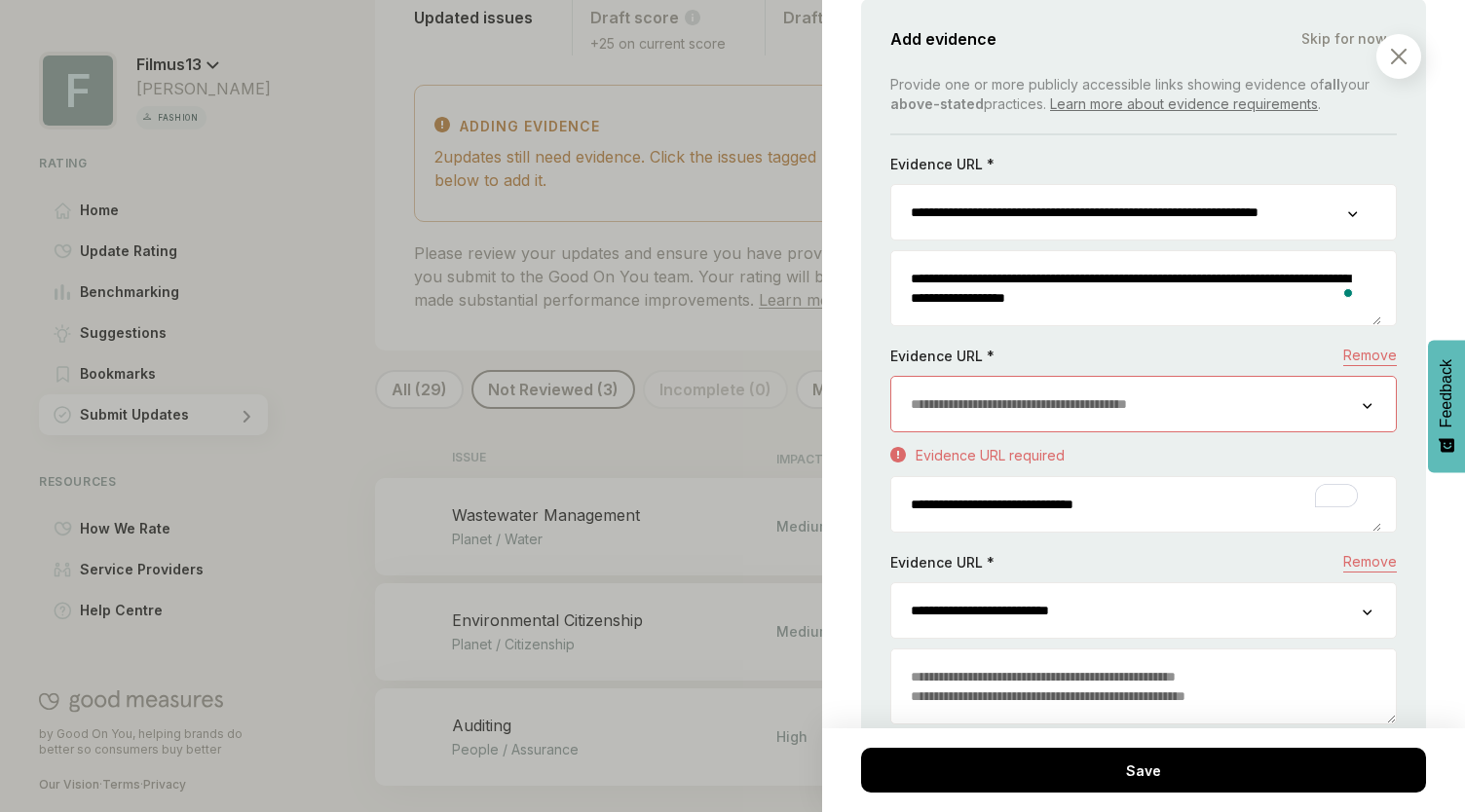 type on "**********" 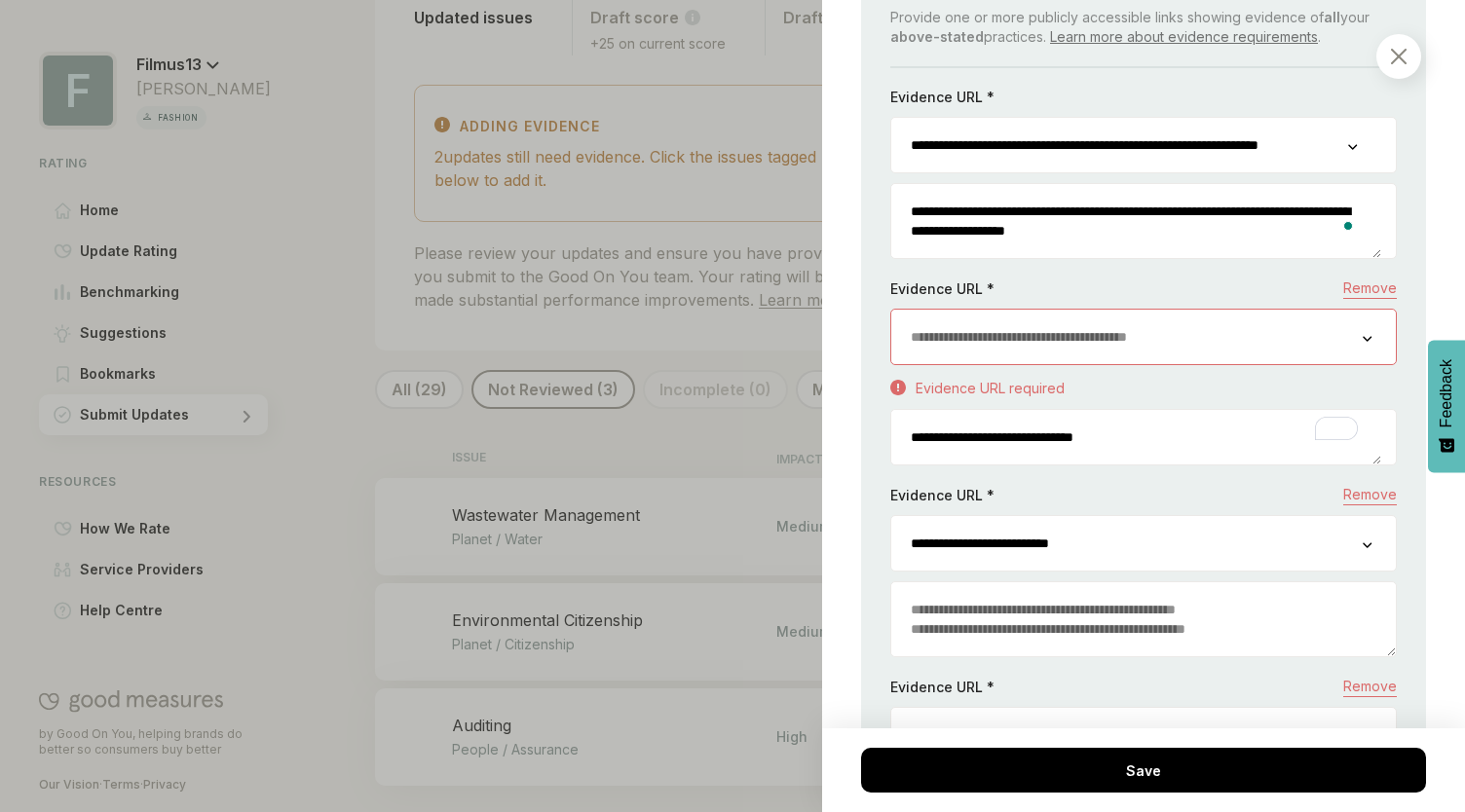 scroll, scrollTop: 1798, scrollLeft: 0, axis: vertical 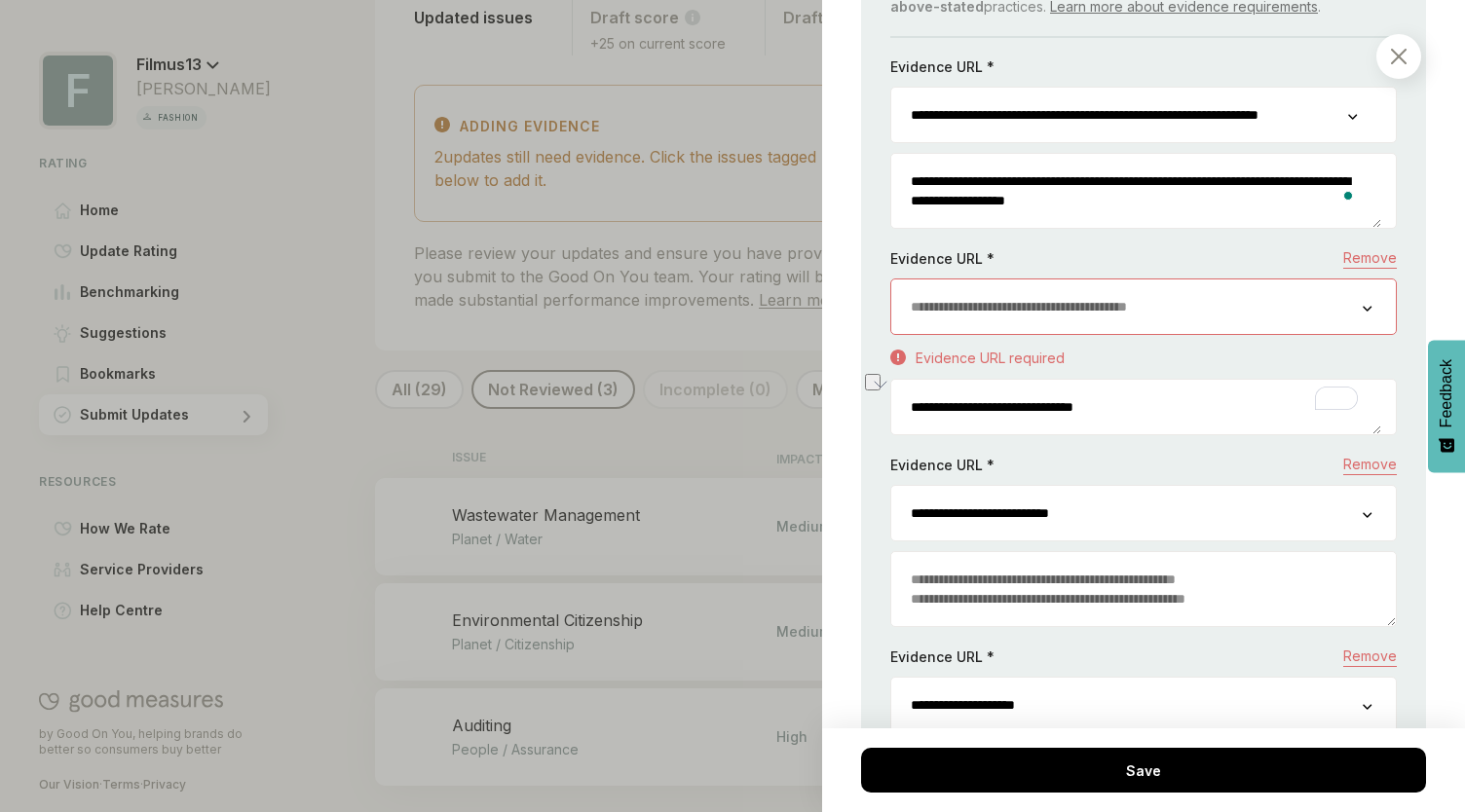 drag, startPoint x: 1192, startPoint y: 410, endPoint x: 762, endPoint y: 410, distance: 430 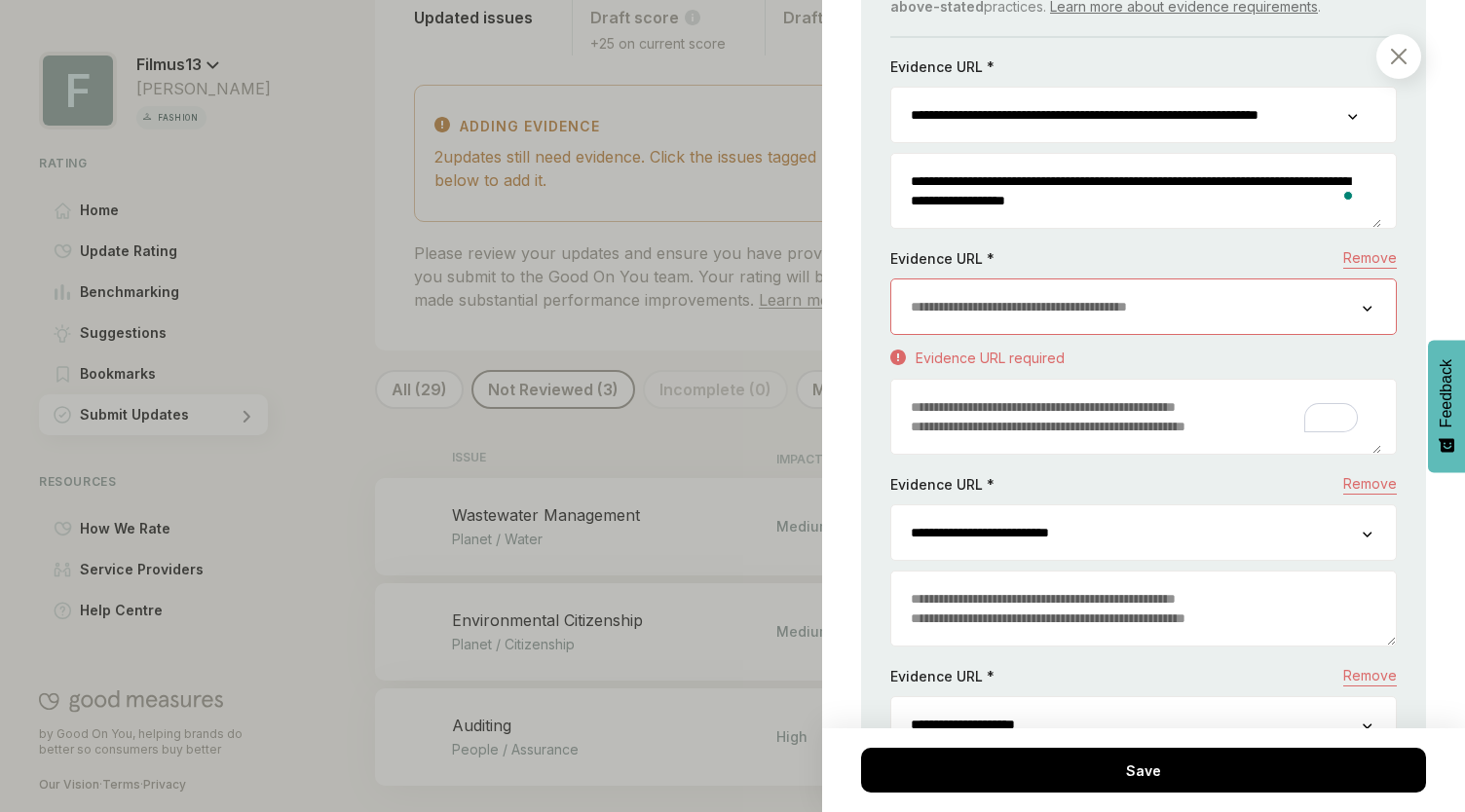 scroll, scrollTop: 1993, scrollLeft: 0, axis: vertical 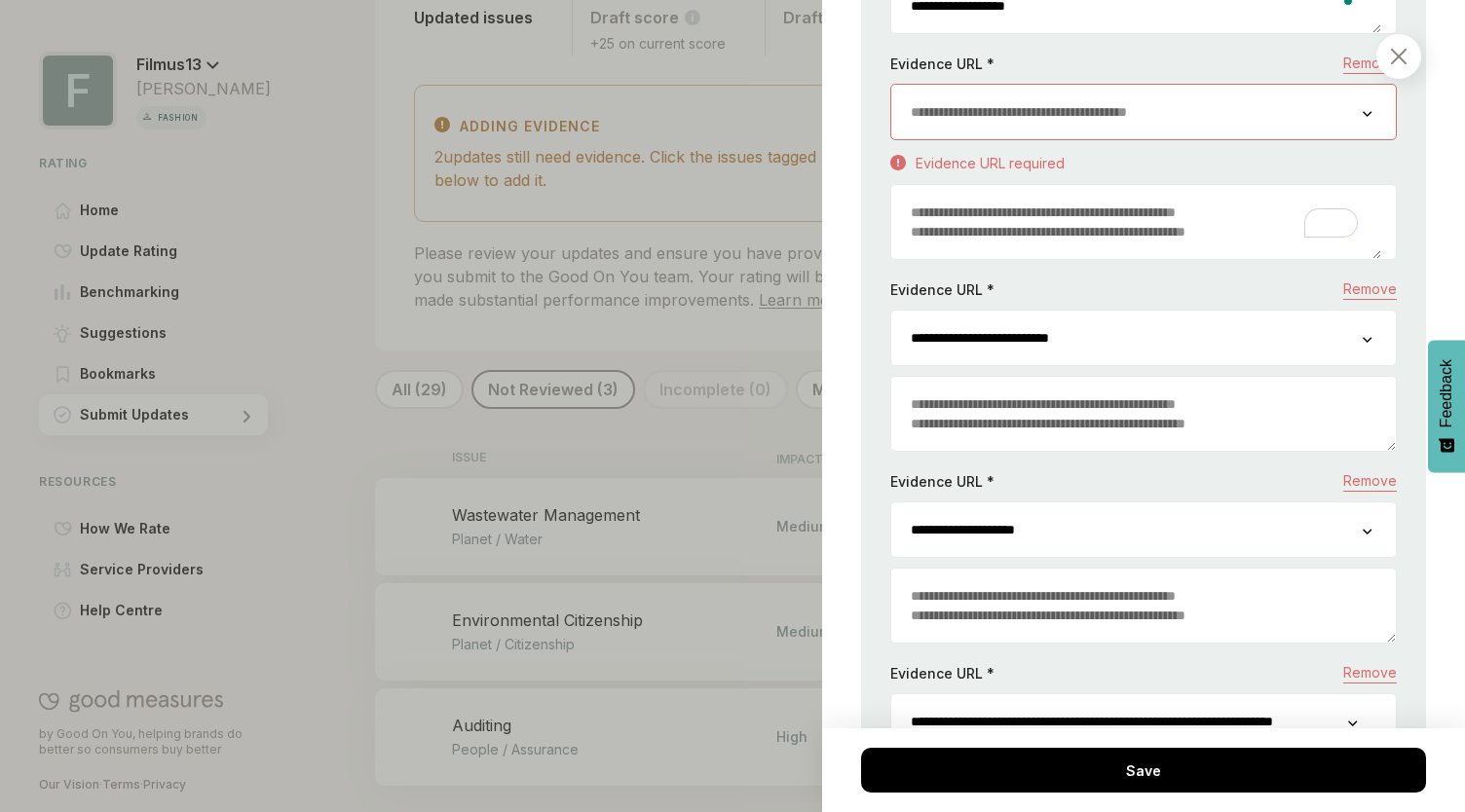 type 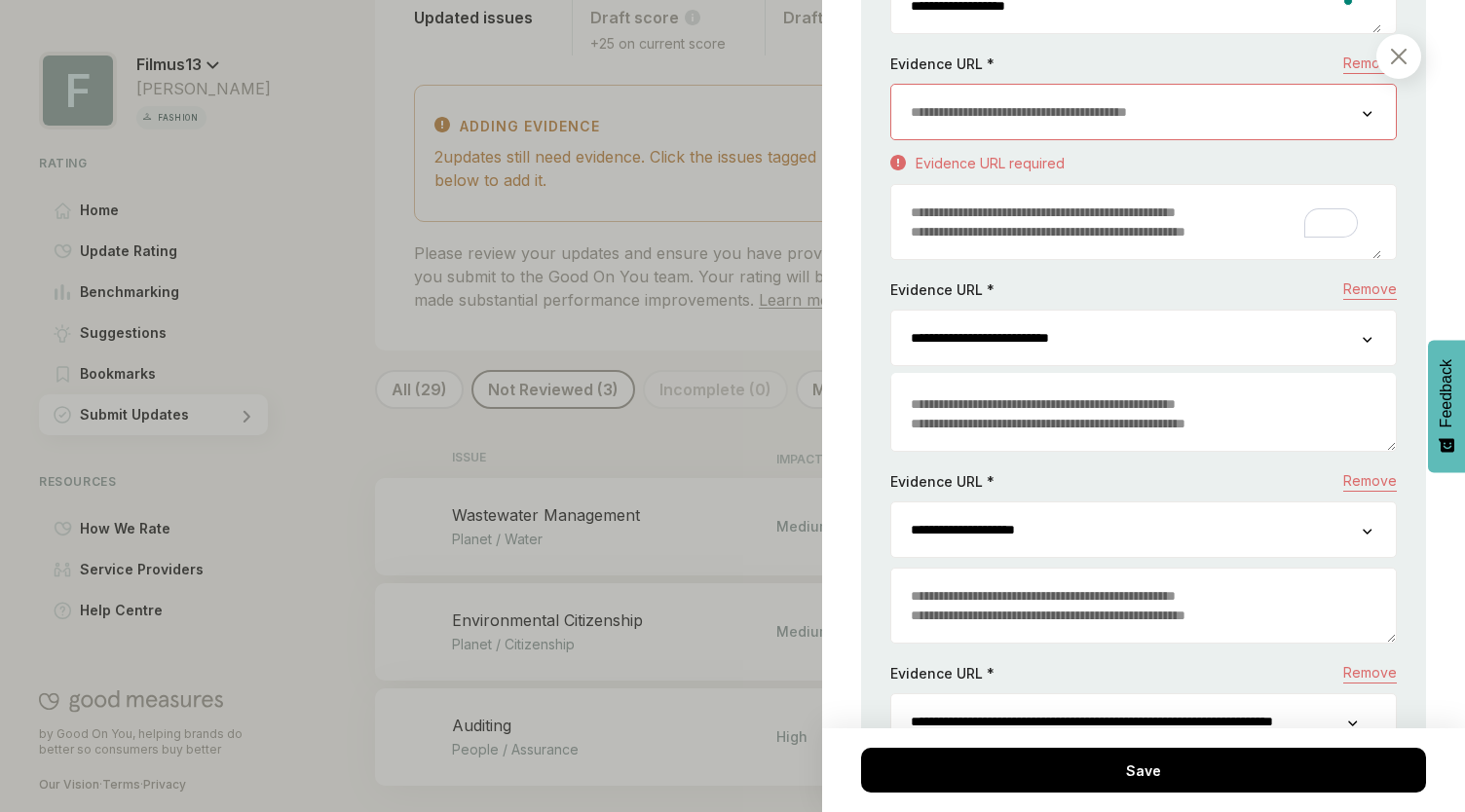 drag, startPoint x: 1192, startPoint y: 334, endPoint x: 822, endPoint y: 320, distance: 370.2648 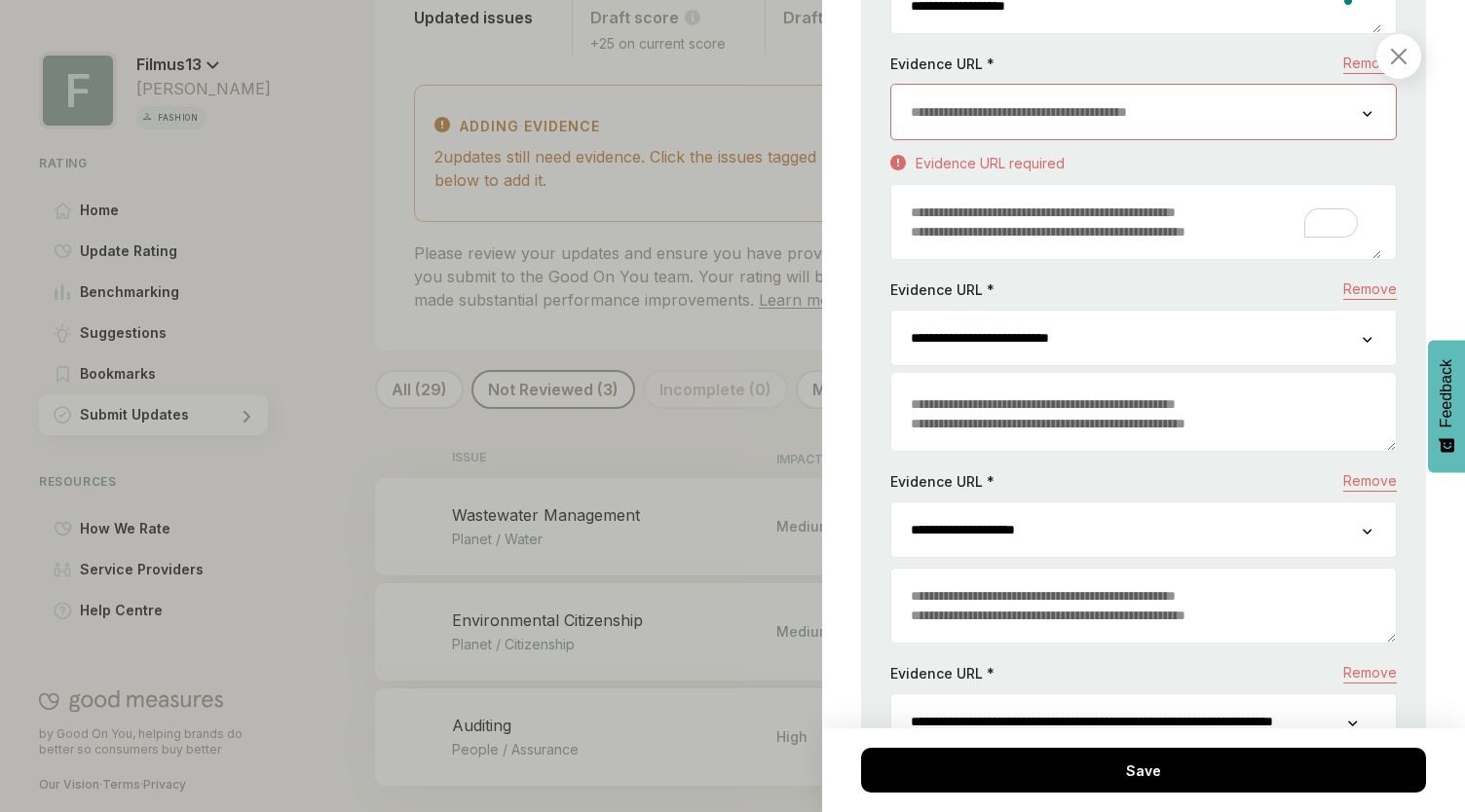 click on "Planet / Water Wastewater Management We consider how you manage wastewater across your supply chain, taking into account any relevant certifications you identified in the Materials and Certifications Item. Need to Know Stages of production are grouped as primary stage (agriculture, mining, and extraction); second stage (textile production, leather [MEDICAL_DATA], and plastic processing); and final stage (cut, make, and trim). See the  Help Centre  for more. Benchmark See latest insights Relevant Service Providers ( 4 ) Which wastewater management initiatives have you implemented in your supply chain? Select the ones that apply to you. We use plant and mineral-derived dyes, which reduce or eliminate relevant wastewater creation We have a closed-loop system We don't use any dyes in our products We use waterless digital printing technology We use recycled water in our supply chain Our wastewater is treated and discharged properly throughout the final production stage None of these Add evidence  Skip for now all  your" at bounding box center [1144, 406] 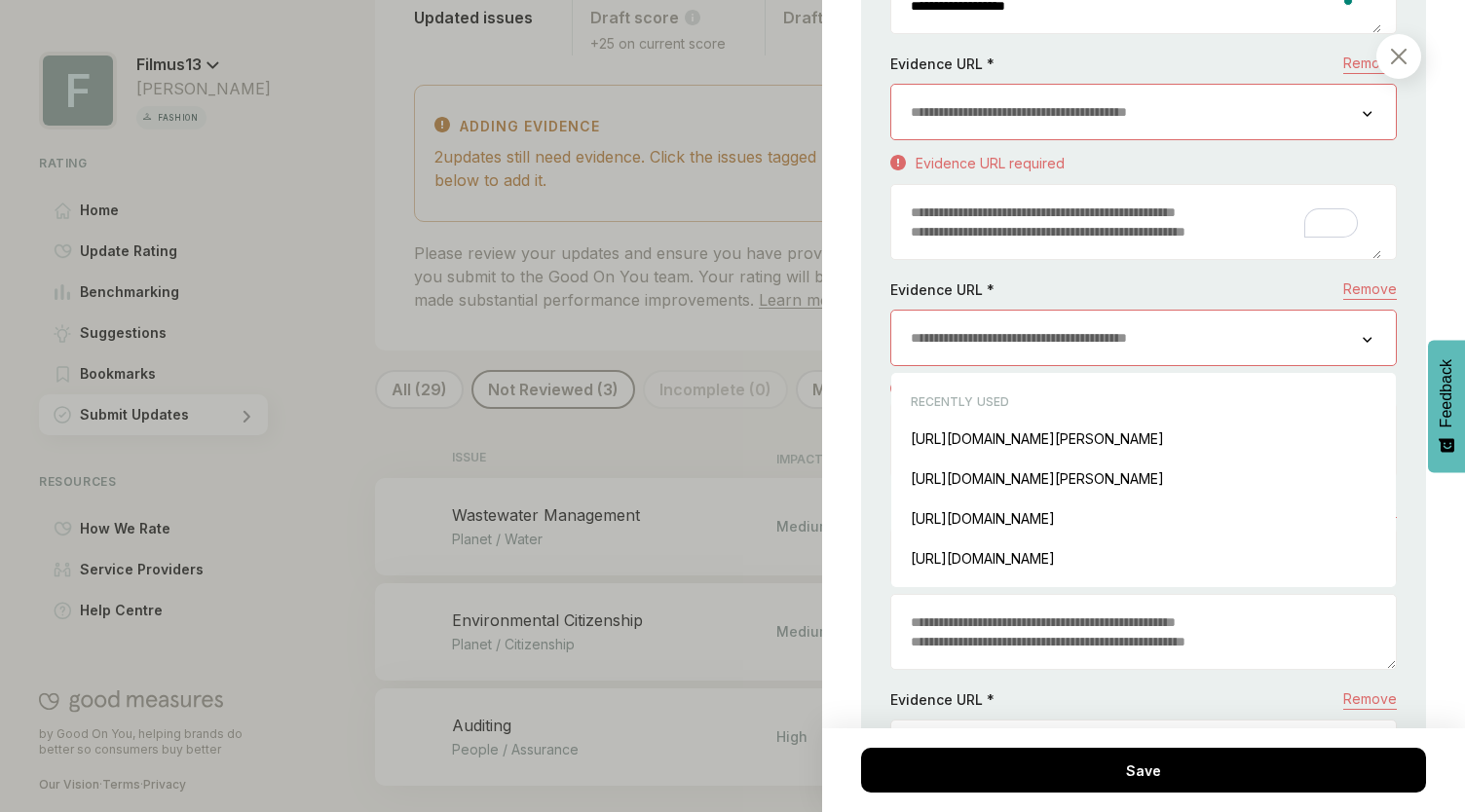 type 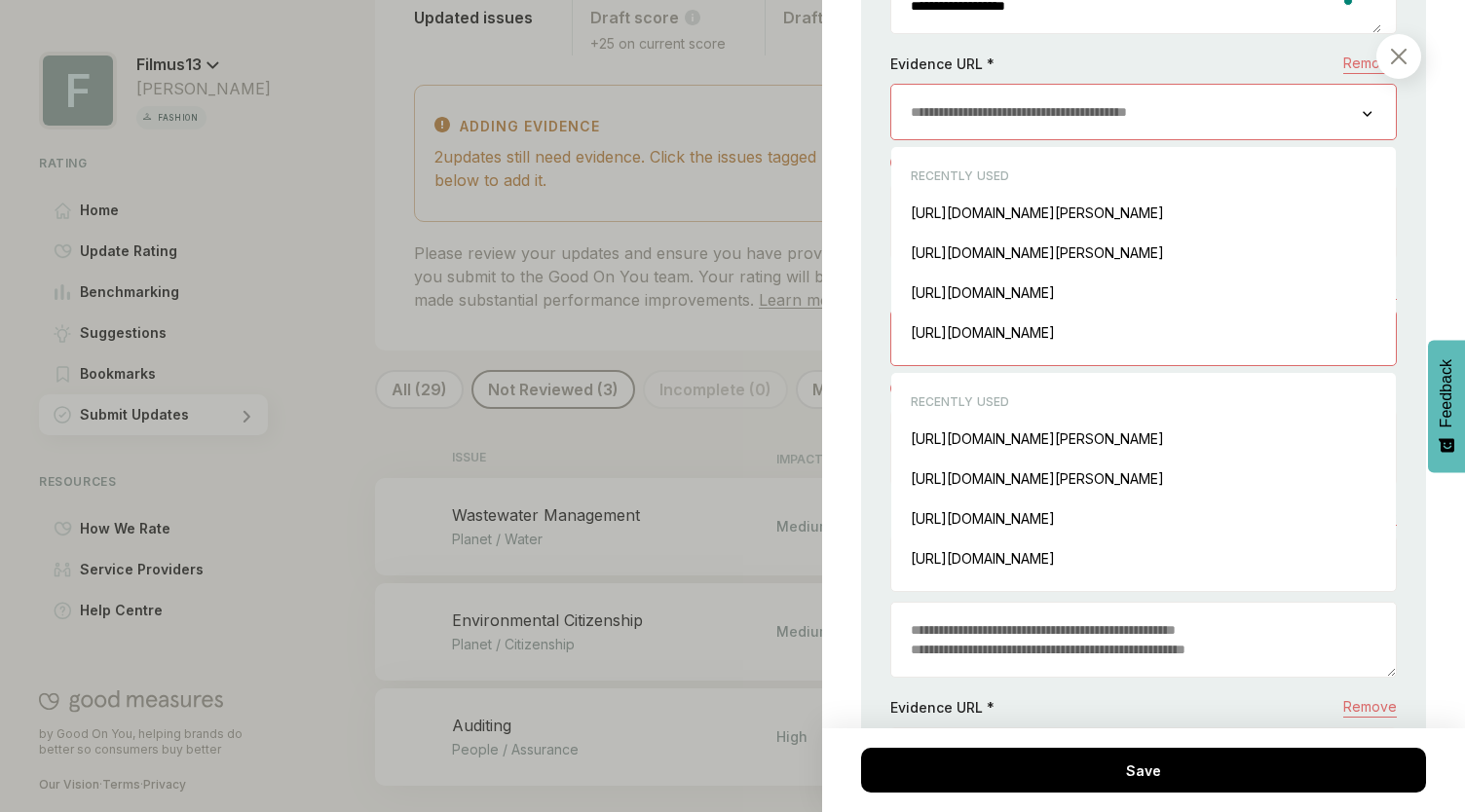 click at bounding box center [1127, 112] 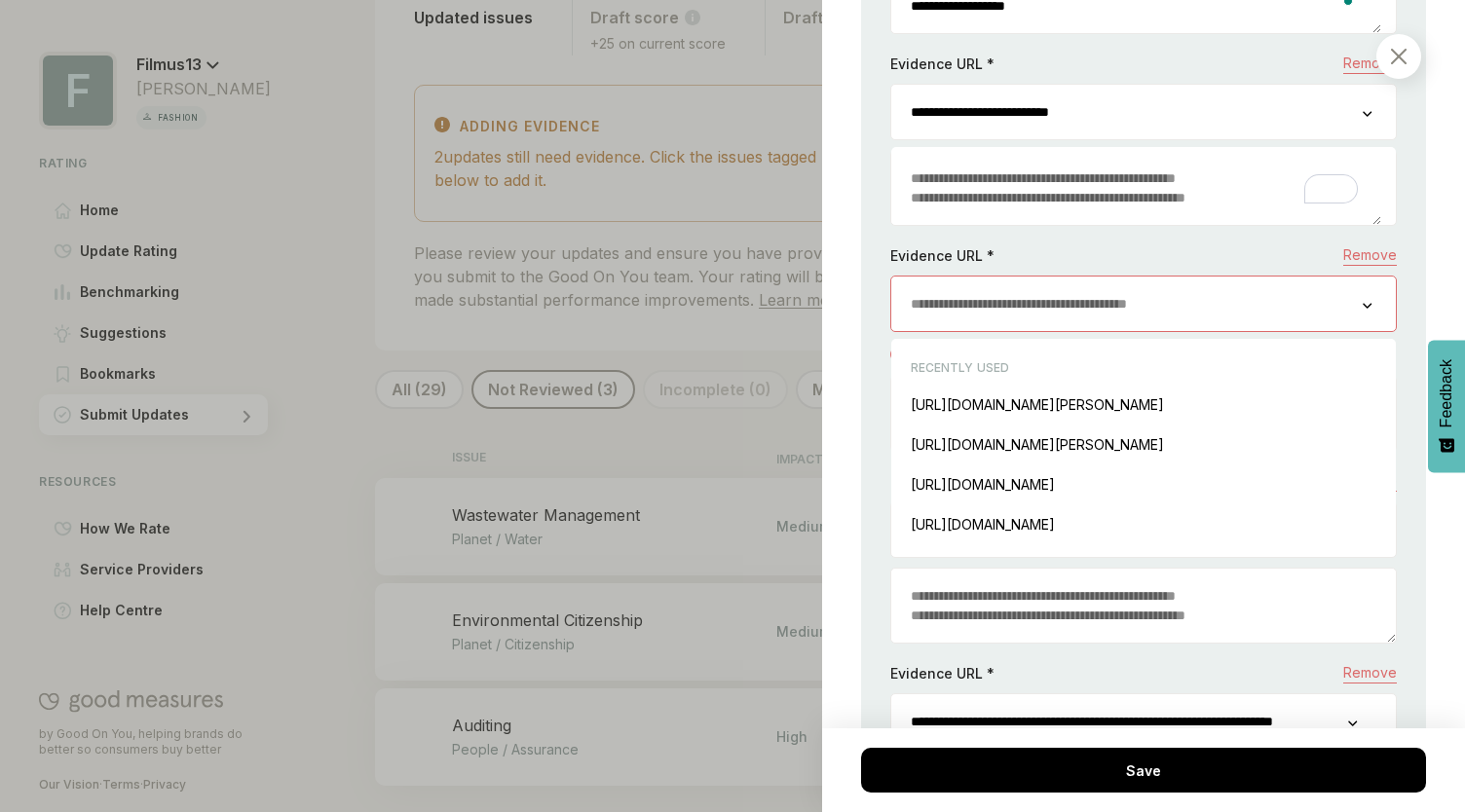 type on "**********" 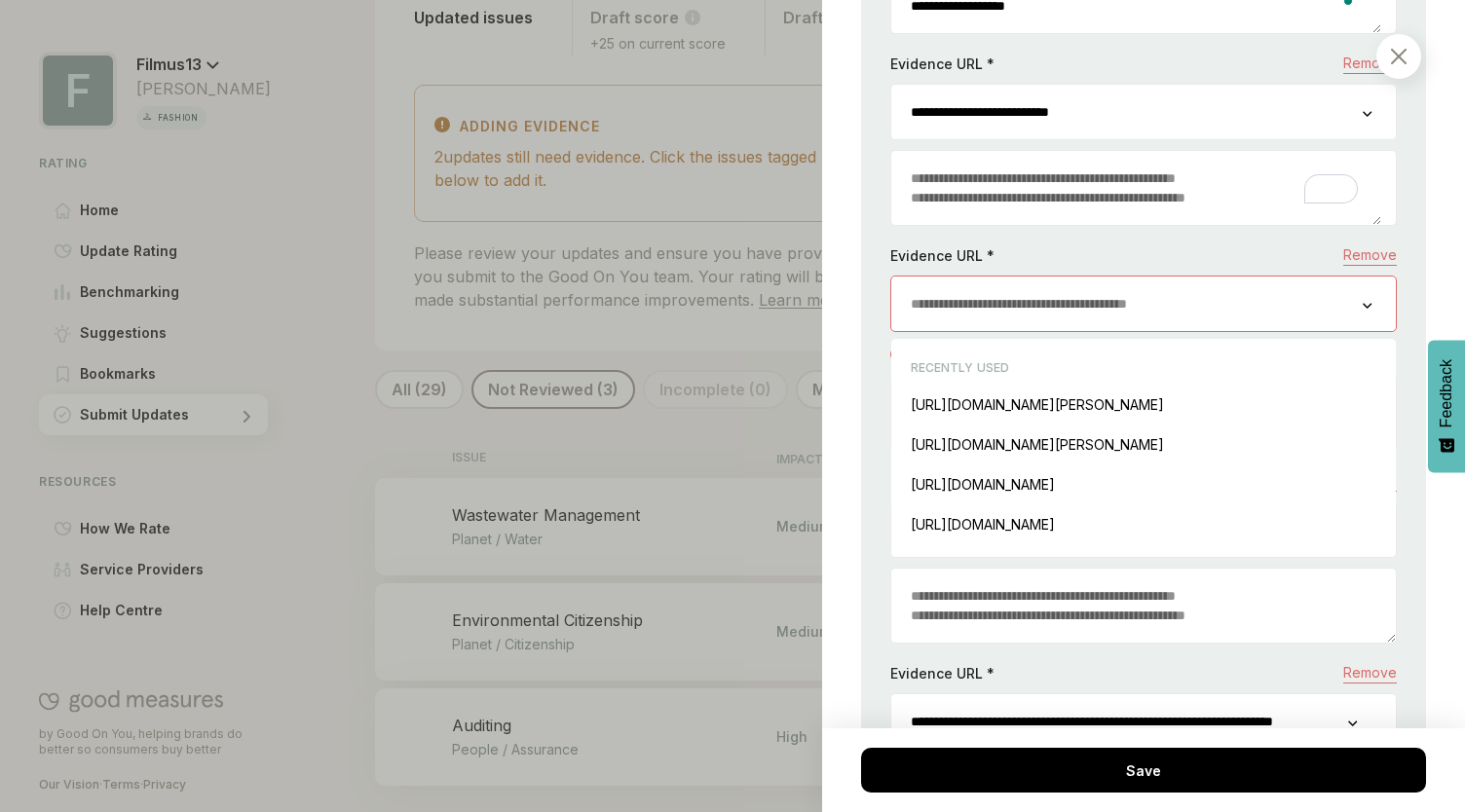 click on "**********" at bounding box center (1144, 346) 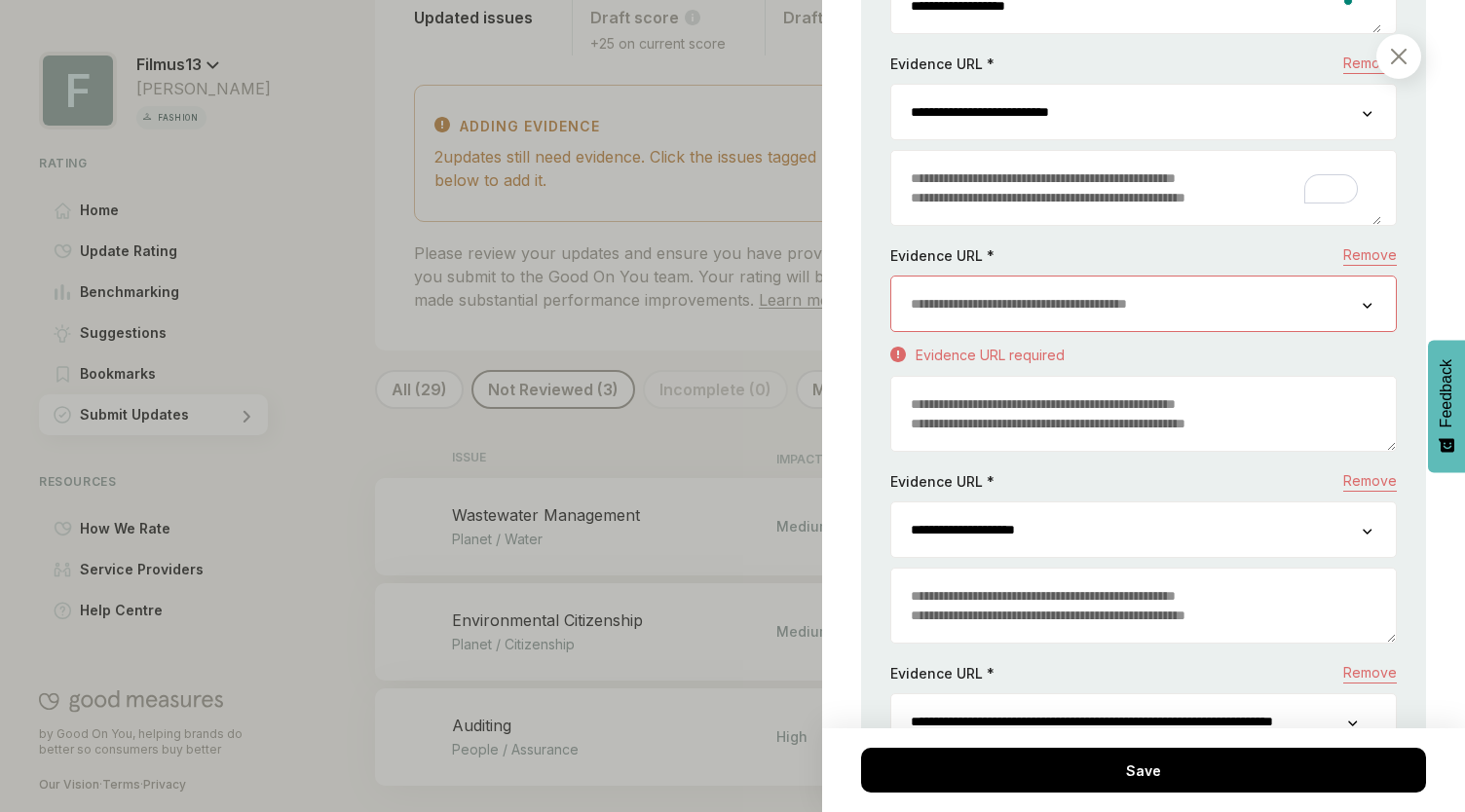 click on "Remove" at bounding box center [1370, 255] 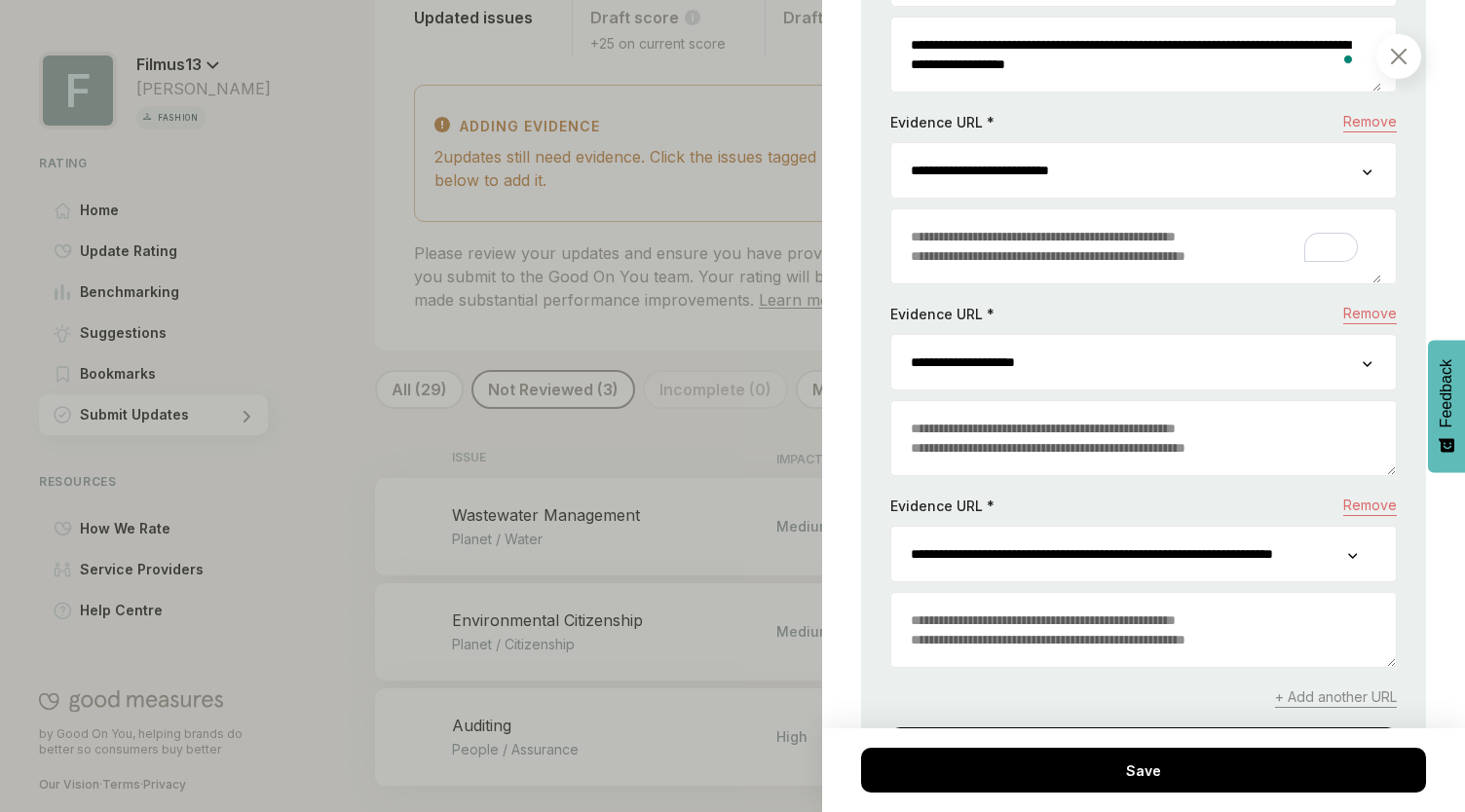 scroll, scrollTop: 1896, scrollLeft: 0, axis: vertical 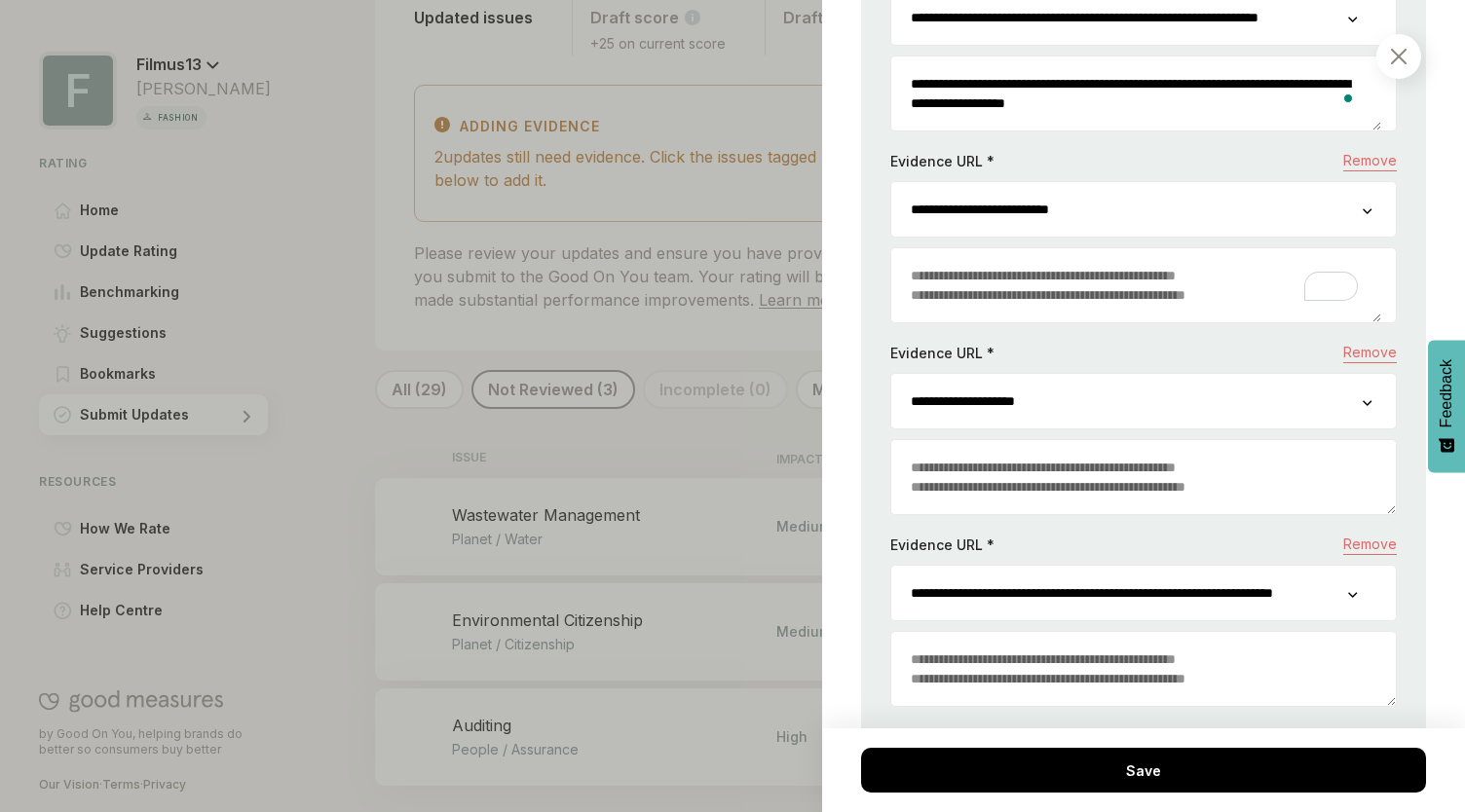click at bounding box center [1144, 477] 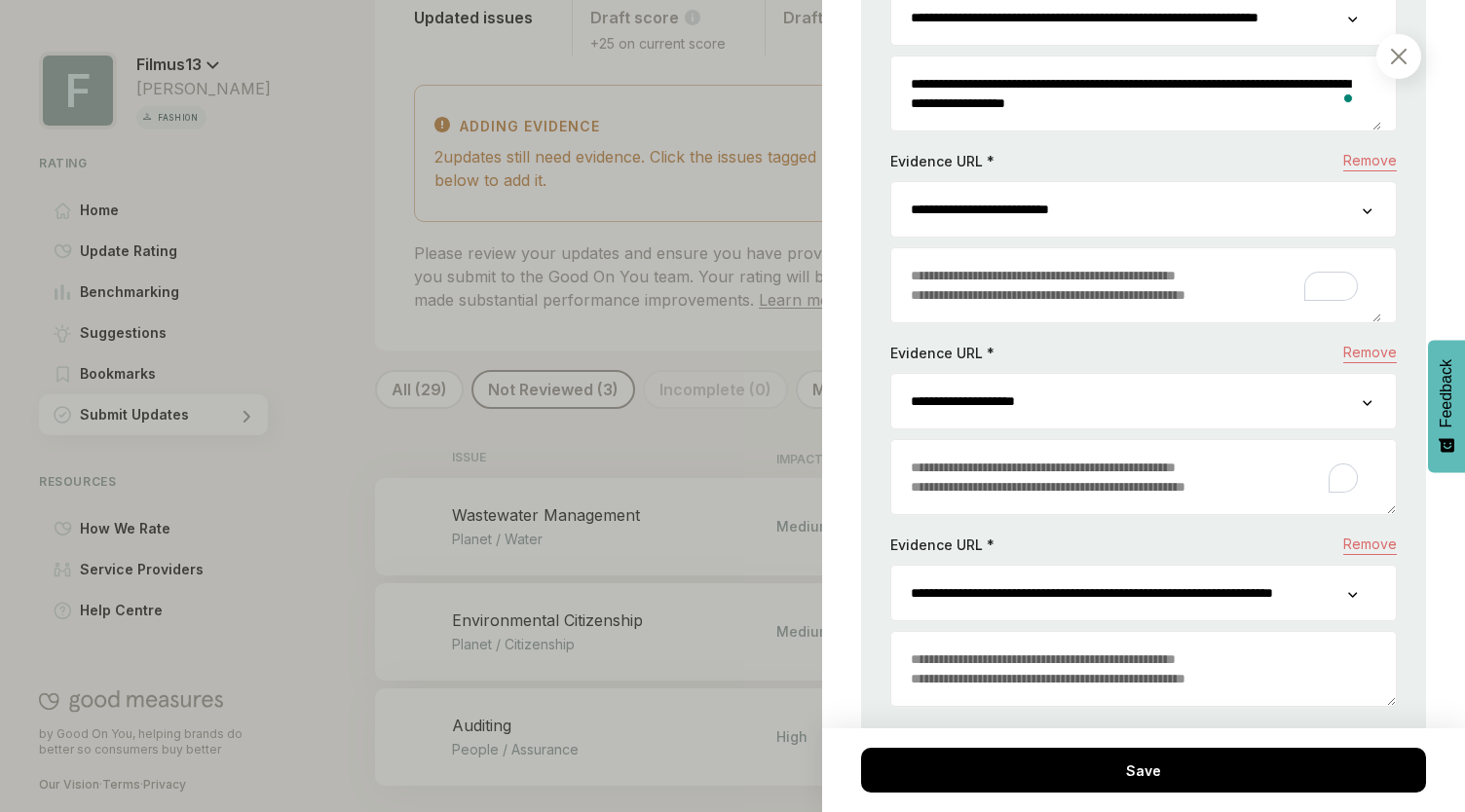 paste on "**********" 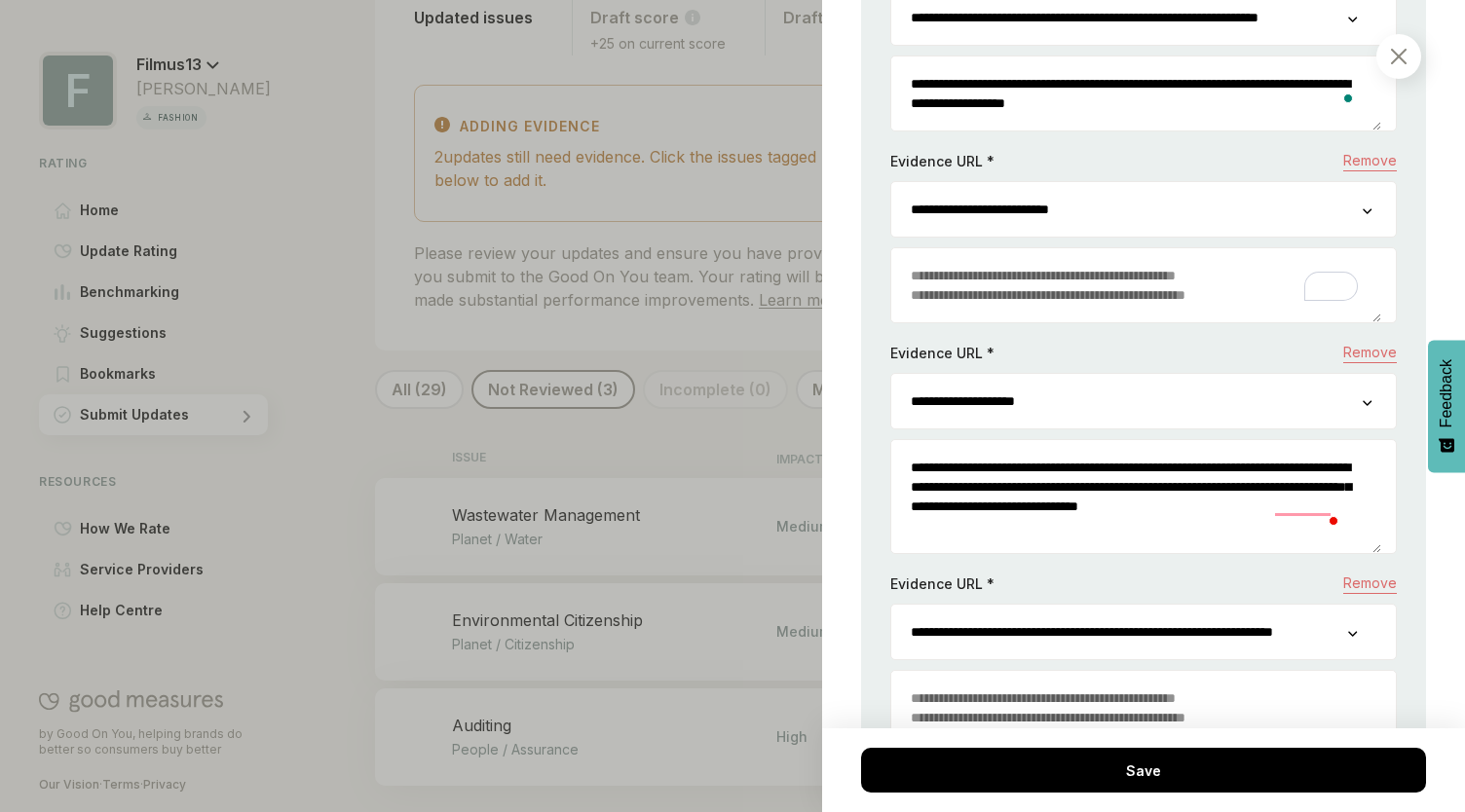 paste on "**********" 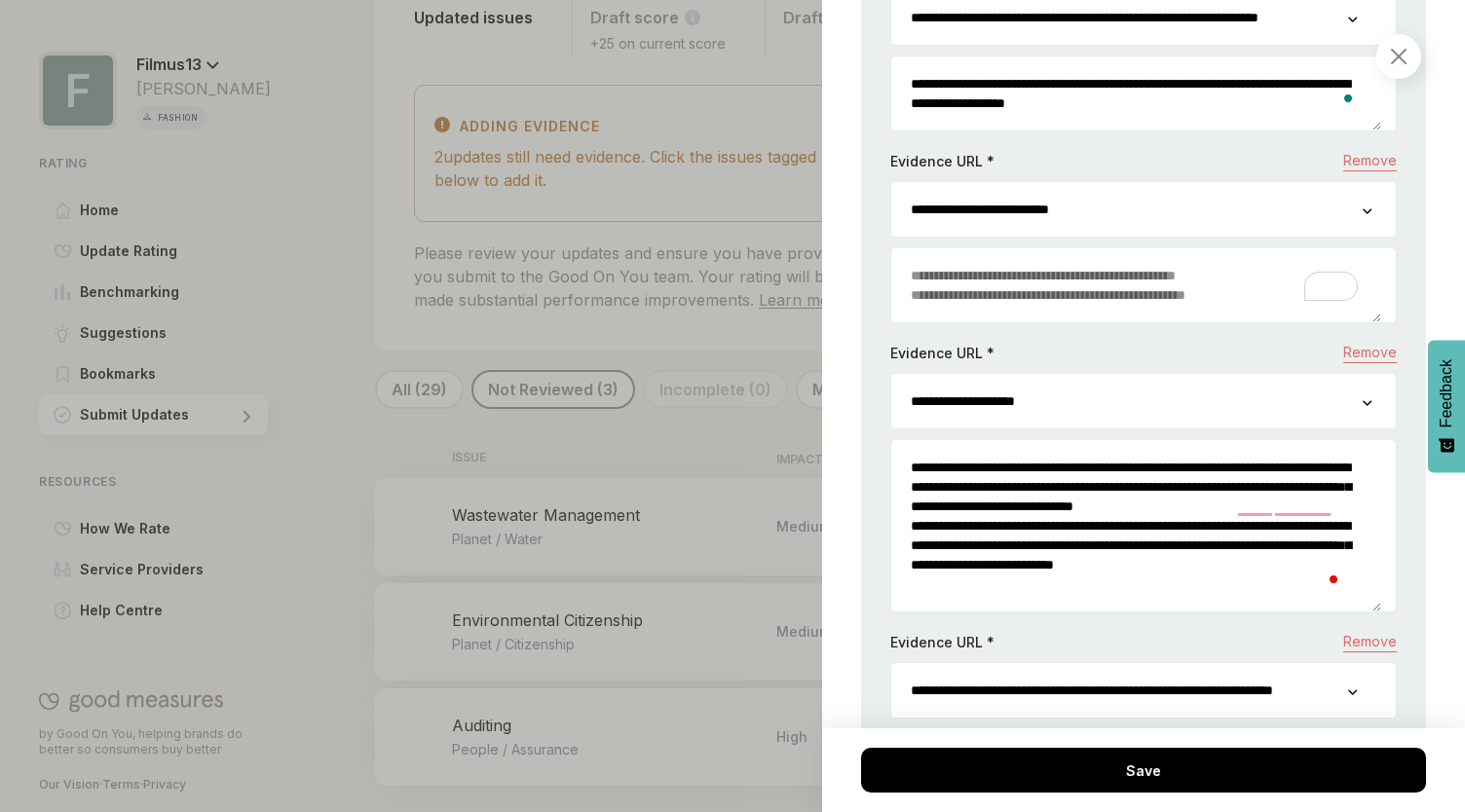 scroll, scrollTop: 19, scrollLeft: 0, axis: vertical 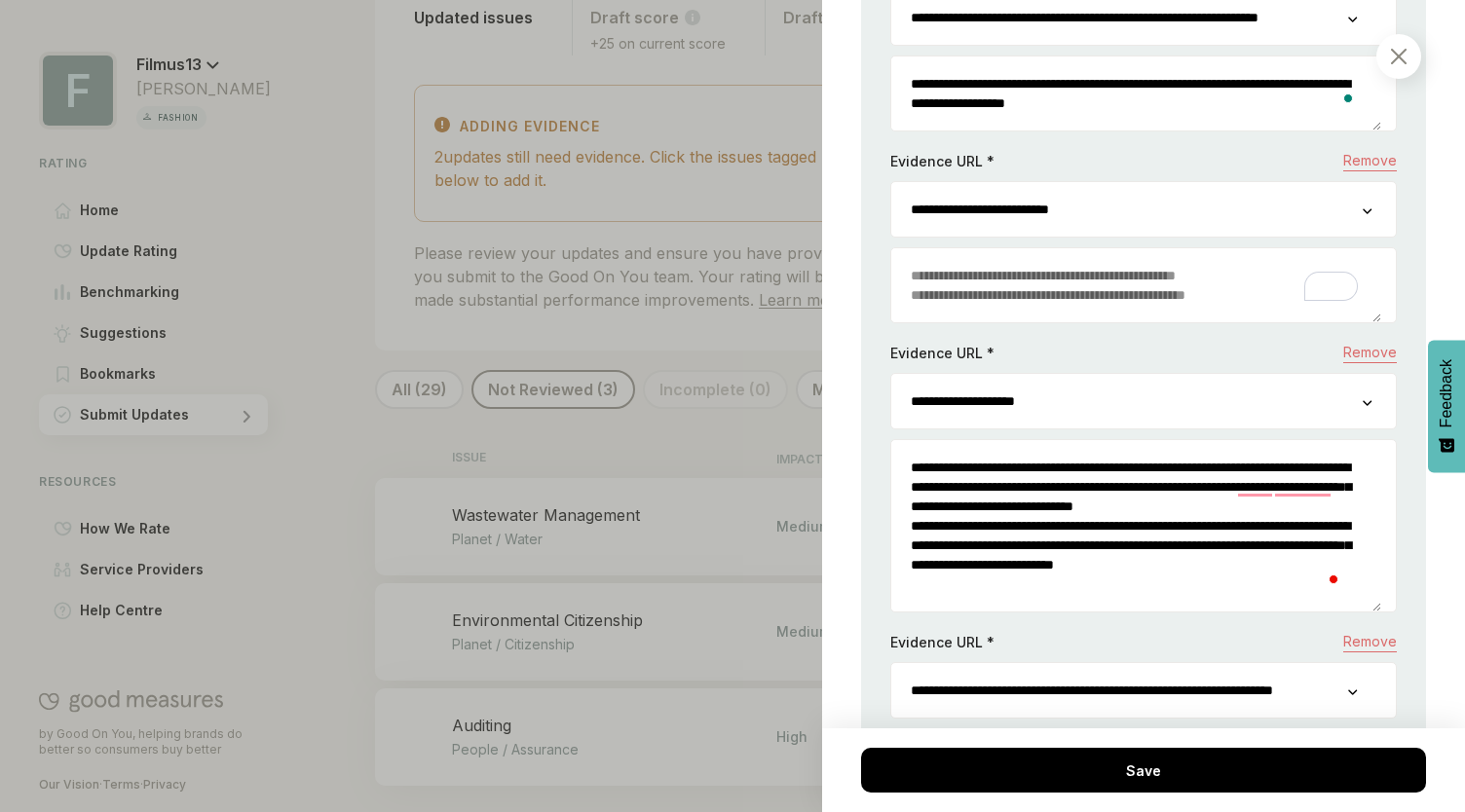 click on "**********" at bounding box center [1136, 526] 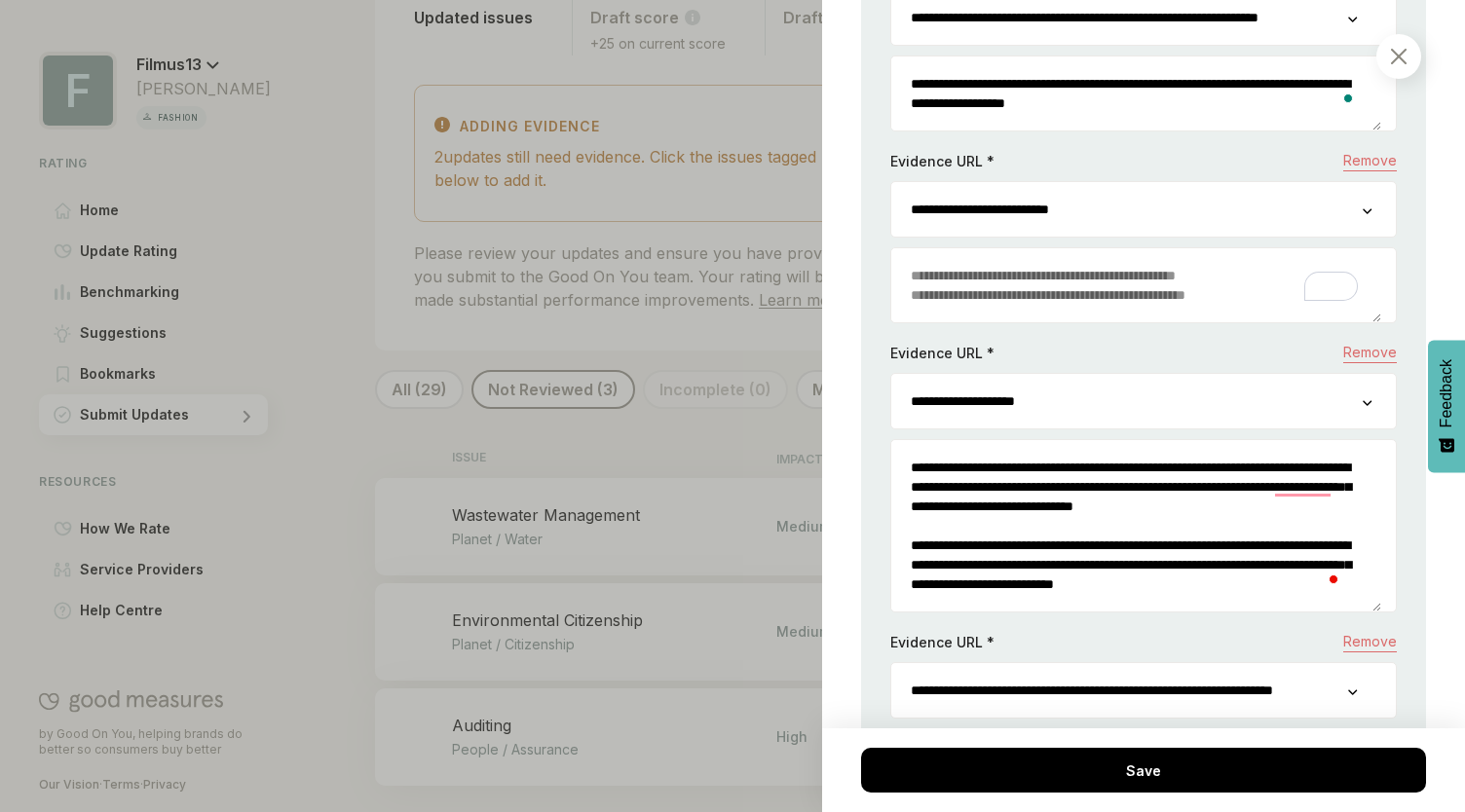 scroll, scrollTop: 39, scrollLeft: 0, axis: vertical 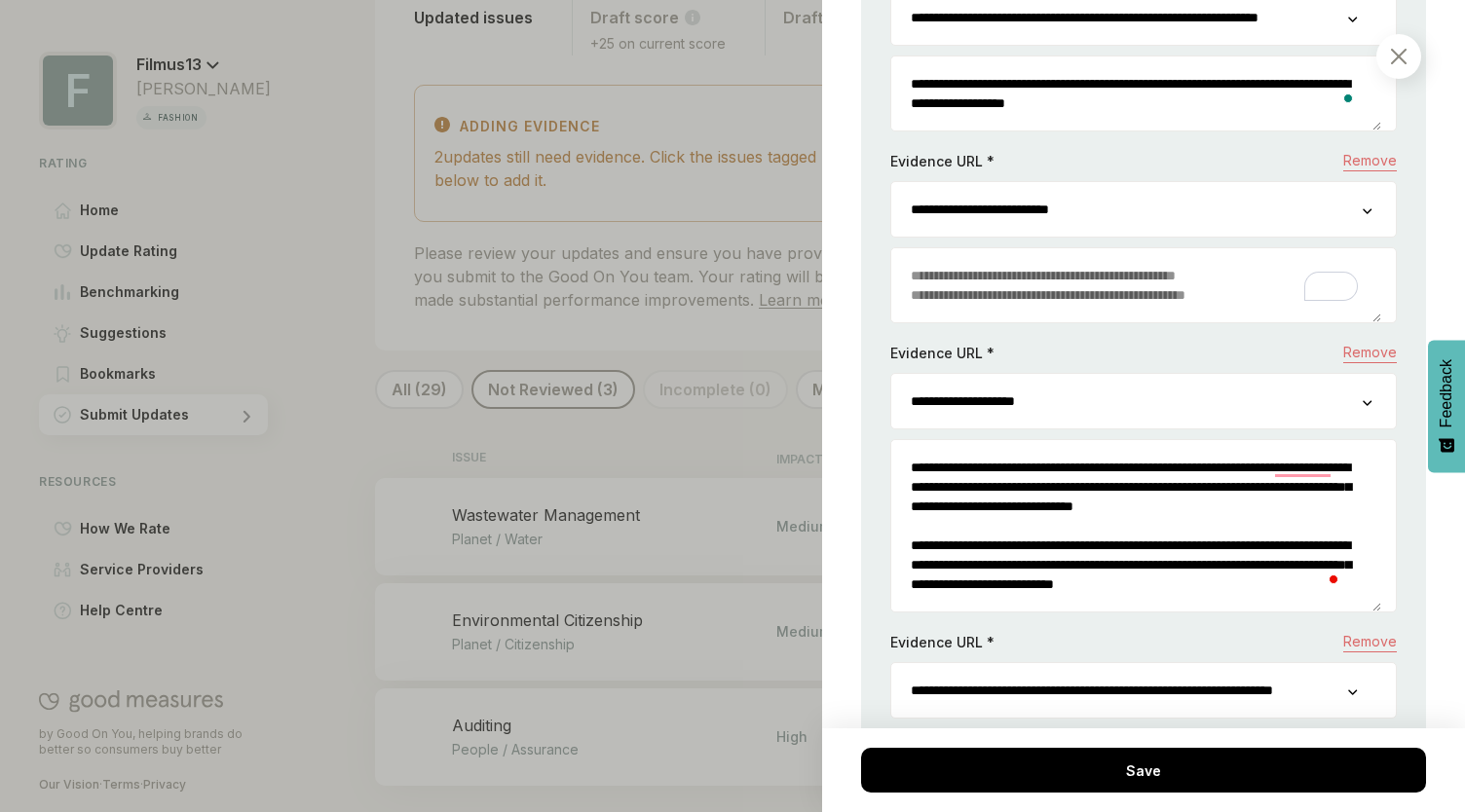 paste on "********" 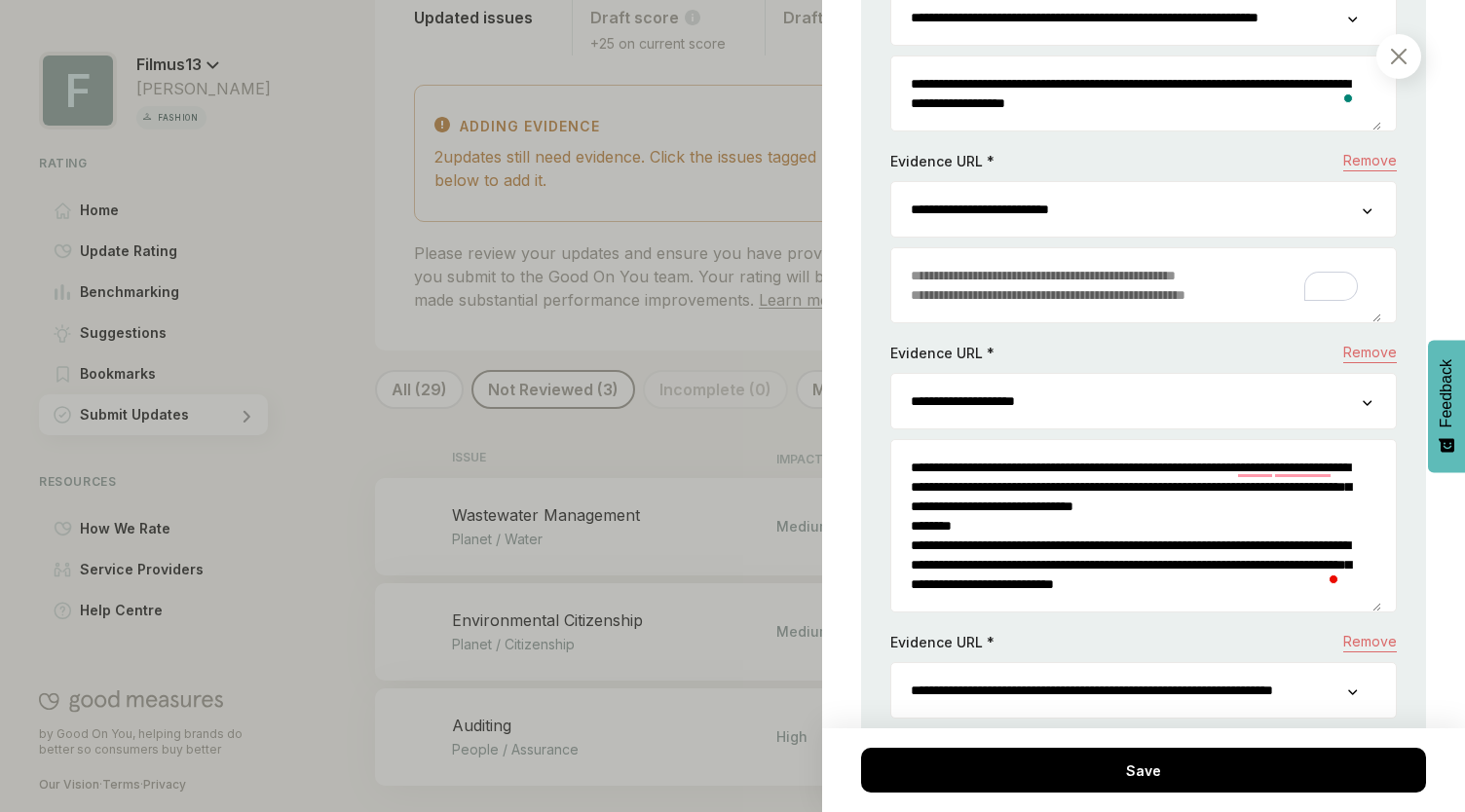 scroll, scrollTop: 8, scrollLeft: 0, axis: vertical 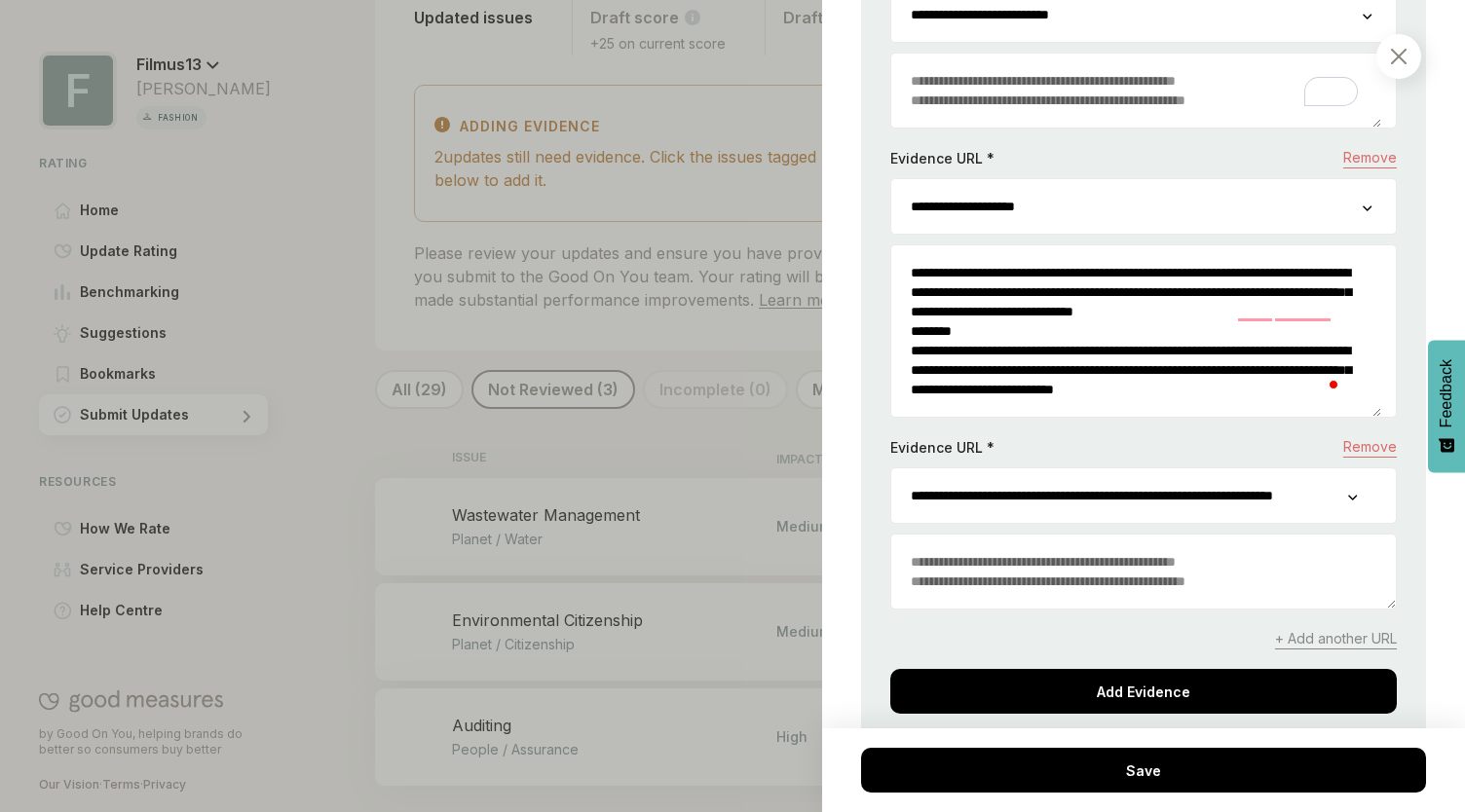 click on "**********" at bounding box center [1136, 331] 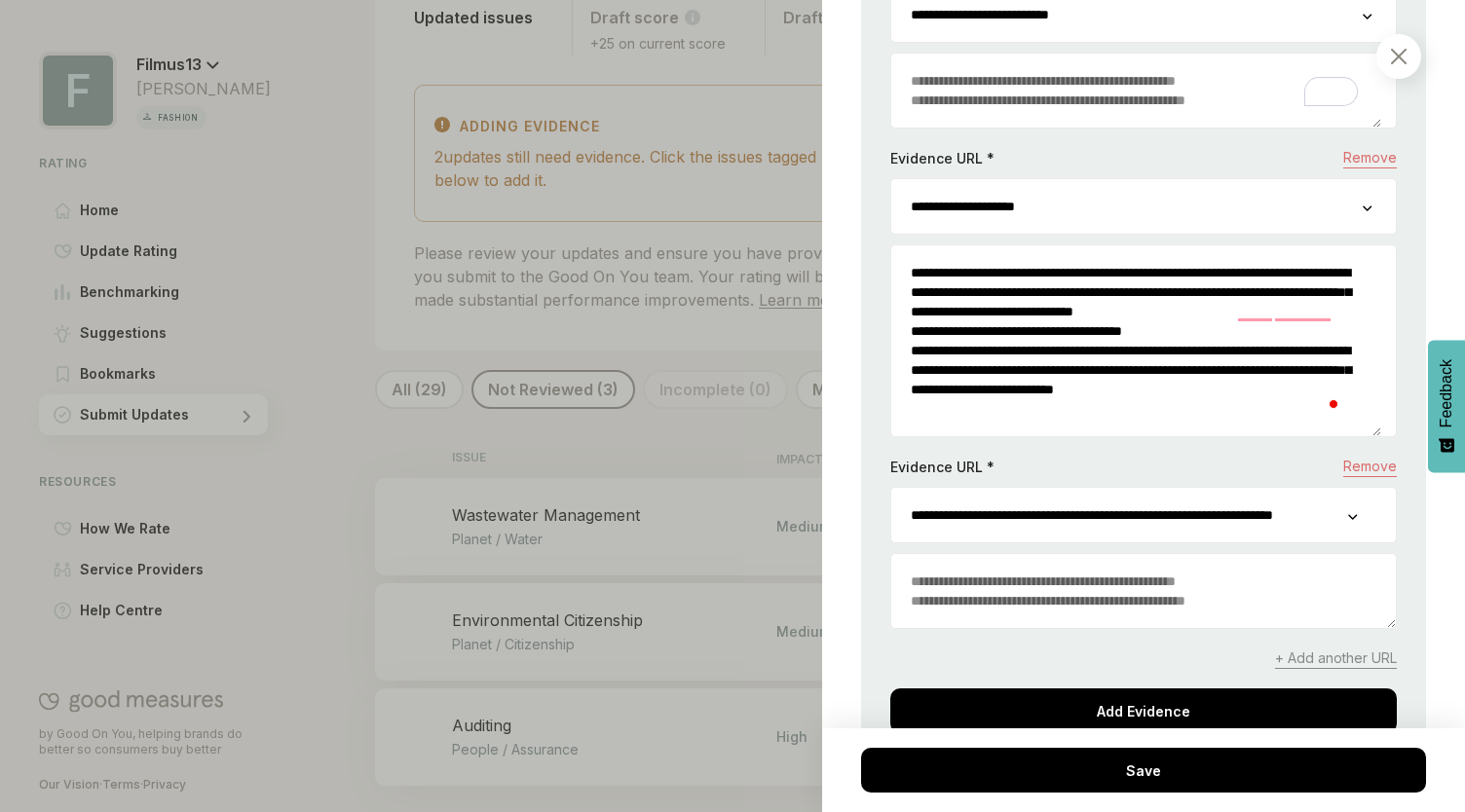click on "**********" at bounding box center [1144, 194] 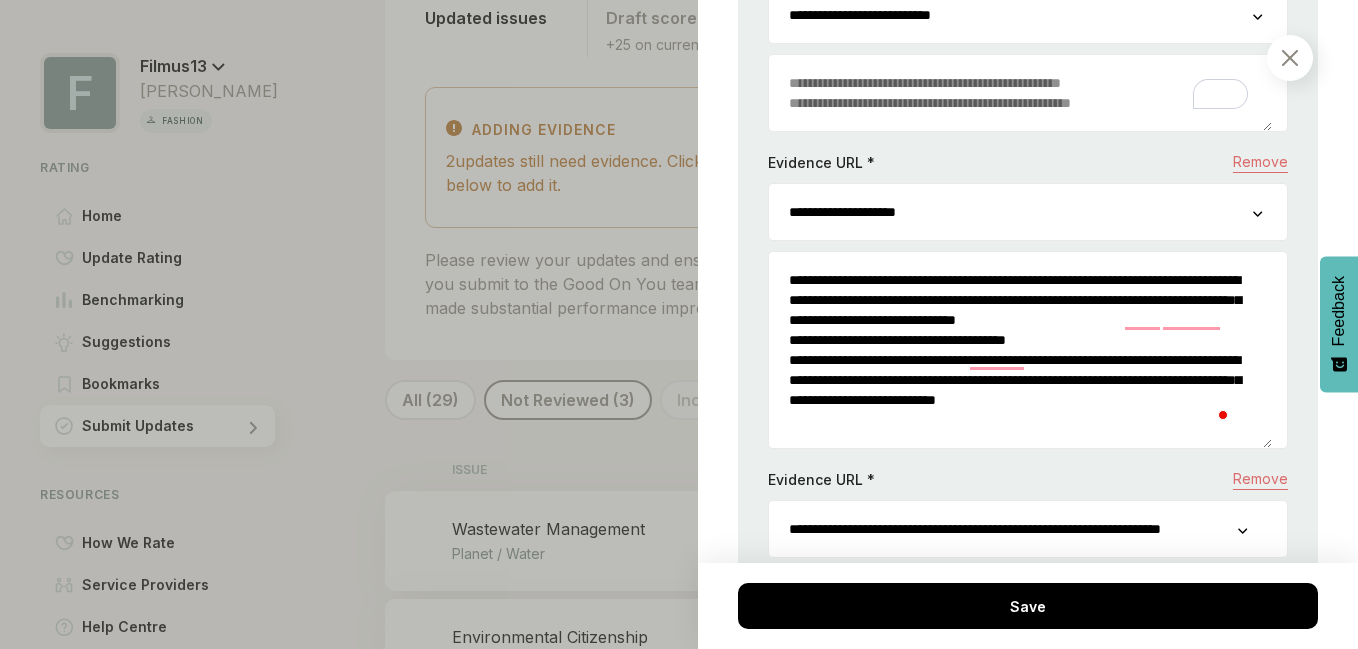 scroll, scrollTop: 400, scrollLeft: 0, axis: vertical 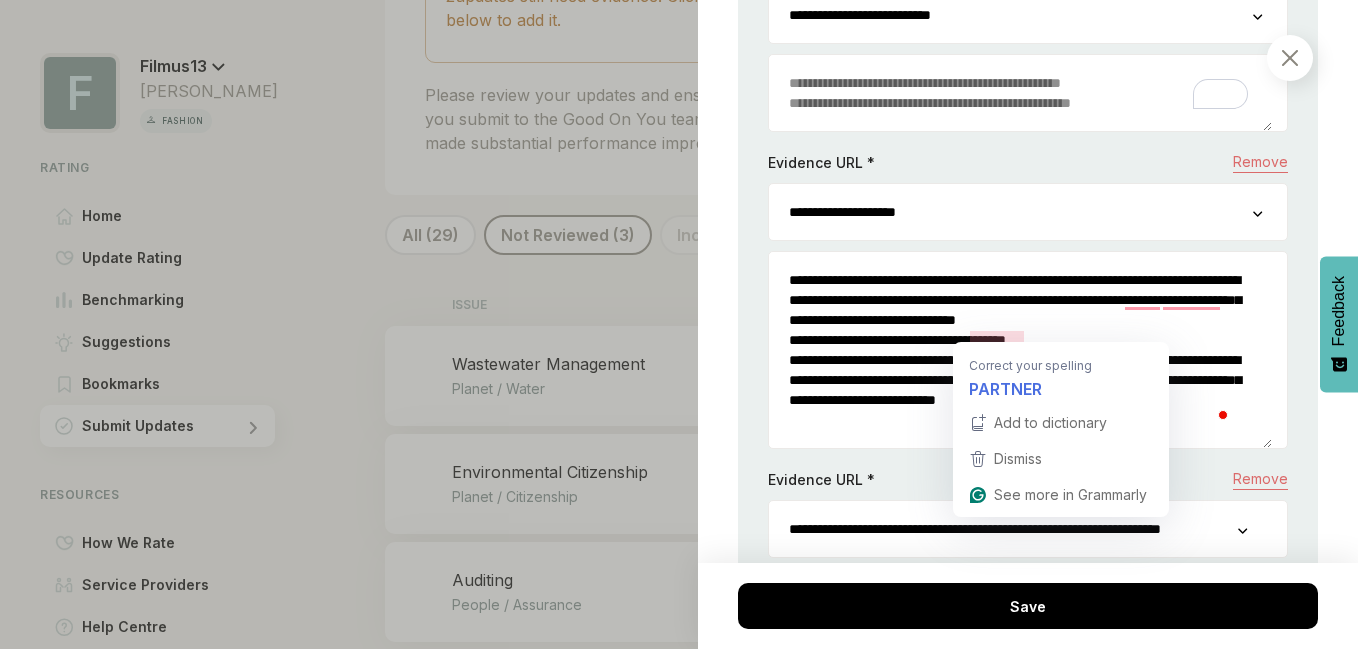 click on "**********" at bounding box center [1020, 350] 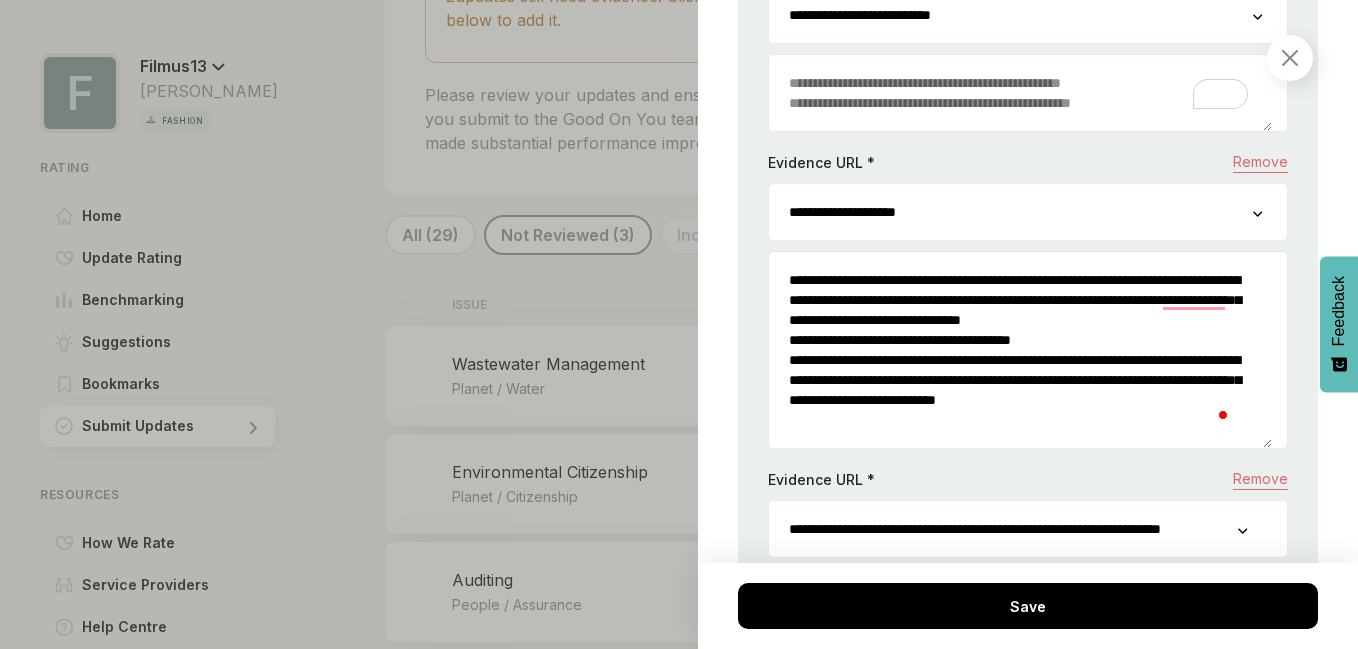 click on "**********" at bounding box center [1020, 350] 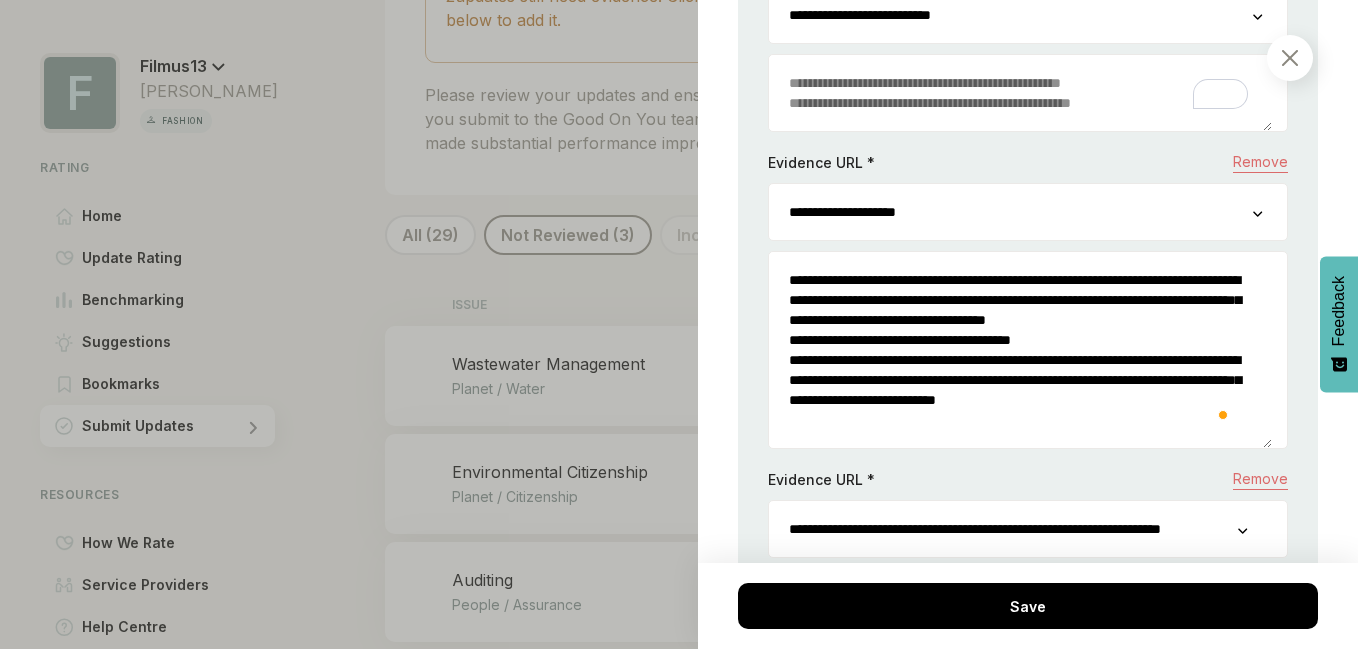 type on "**********" 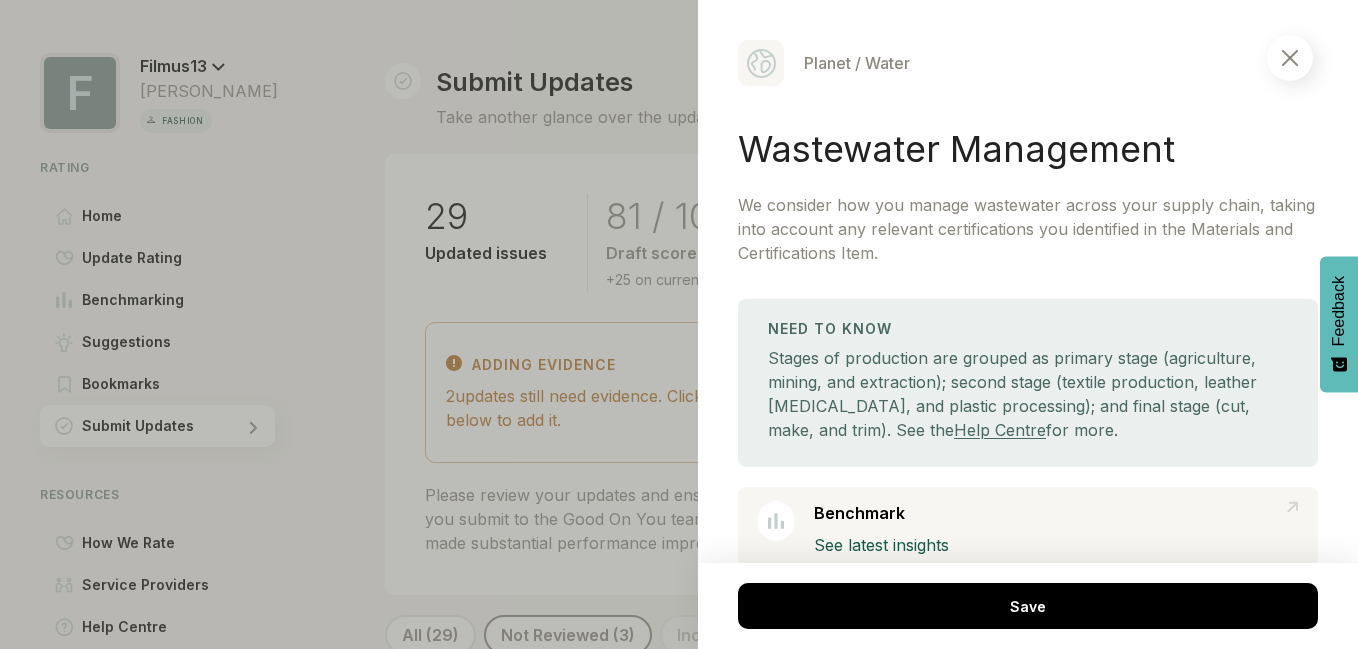 scroll, scrollTop: 0, scrollLeft: 0, axis: both 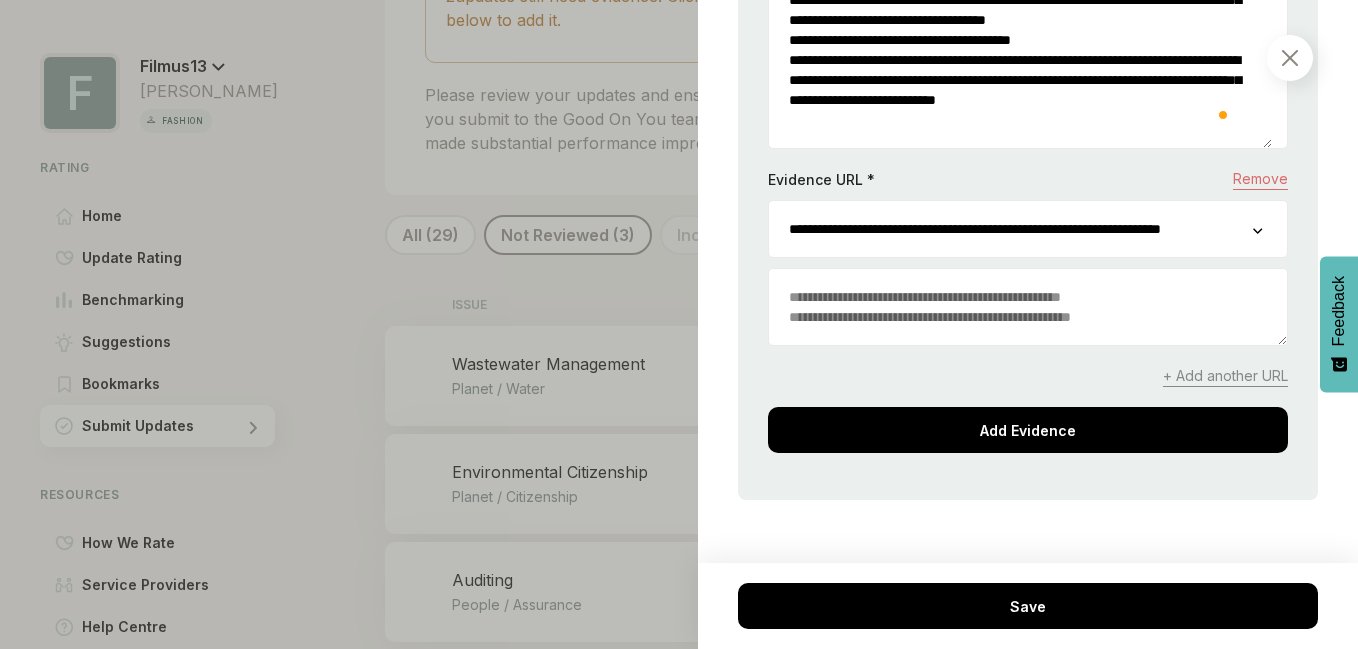 click at bounding box center (1028, 307) 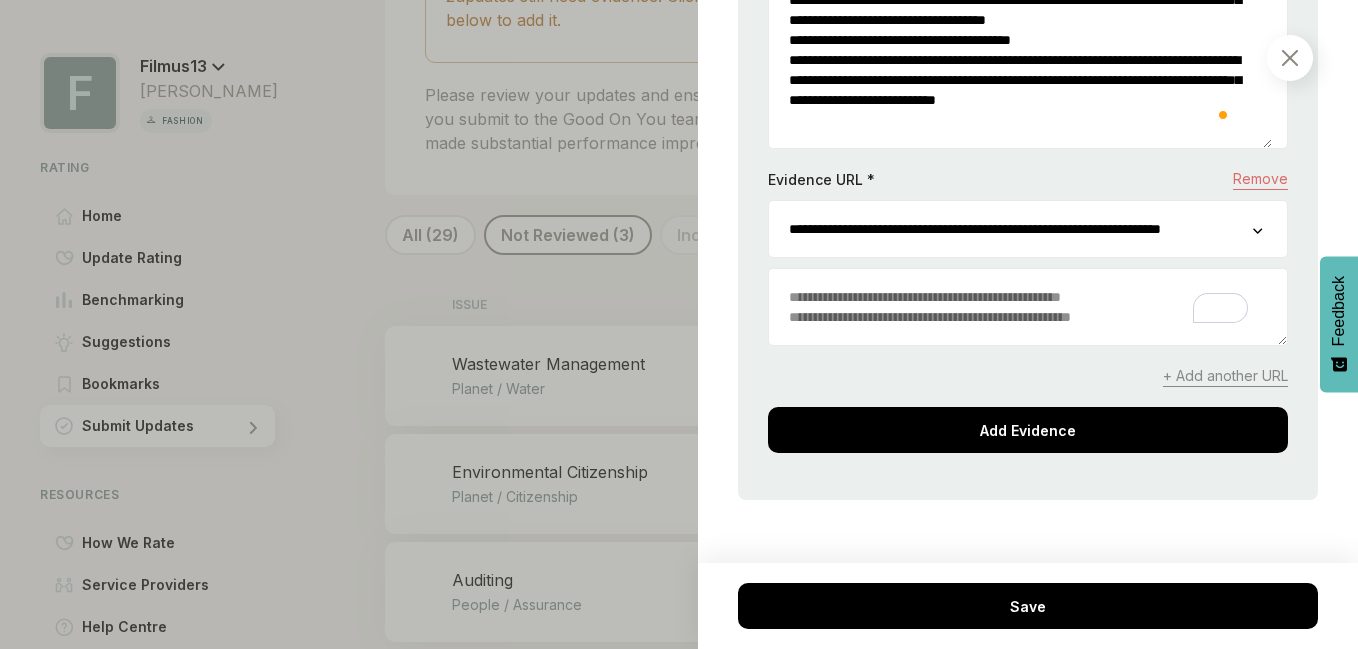 scroll, scrollTop: 20, scrollLeft: 0, axis: vertical 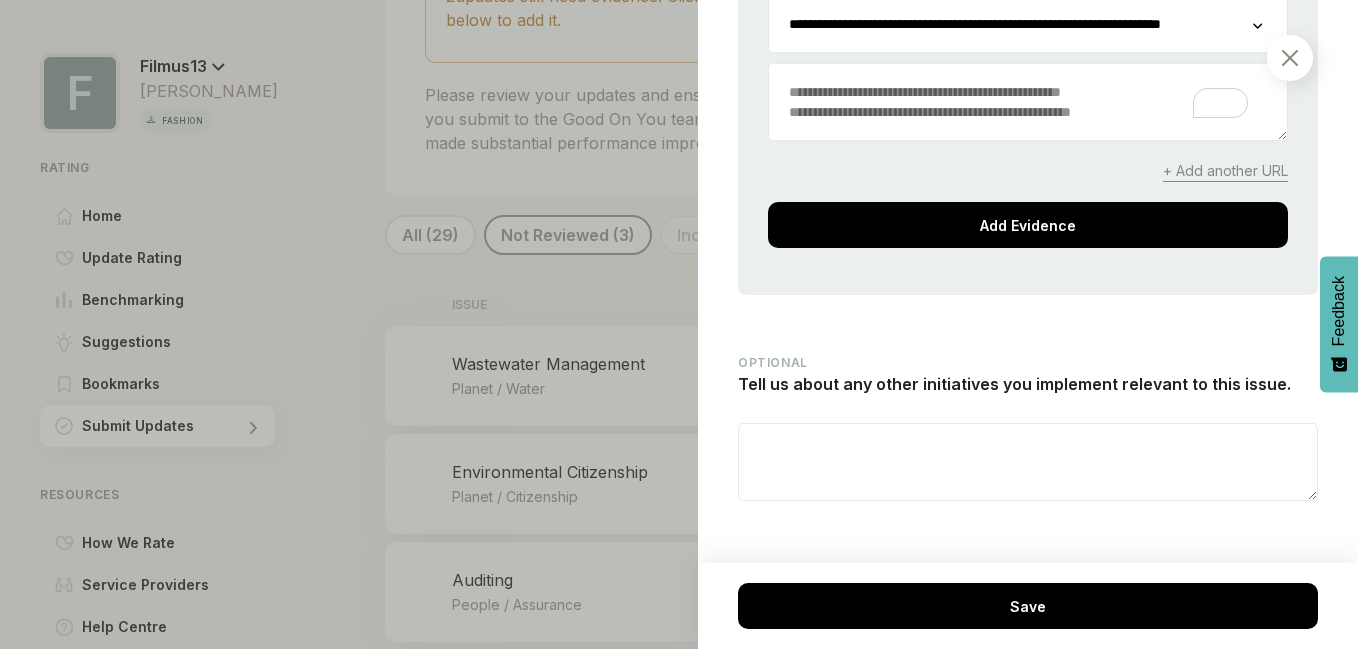 click on "Planet / Water Wastewater Management We consider how you manage wastewater across your supply chain, taking into account any relevant certifications you identified in the Materials and Certifications Item. Need to Know Stages of production are grouped as primary stage (agriculture, mining, and extraction); second stage (textile production, leather [MEDICAL_DATA], and plastic processing); and final stage (cut, make, and trim). See the  Help Centre  for more. Benchmark See latest insights Relevant Service Providers ( 4 ) Which wastewater management initiatives have you implemented in your supply chain? Select the ones that apply to you. We use plant and mineral-derived dyes, which reduce or eliminate relevant wastewater creation We have a closed-loop system We don't use any dyes in our products We use waterless digital printing technology We use recycled water in our supply chain Our wastewater is treated and discharged properly throughout the final production stage None of these Add evidence  Skip for now all  your" at bounding box center [1028, 324] 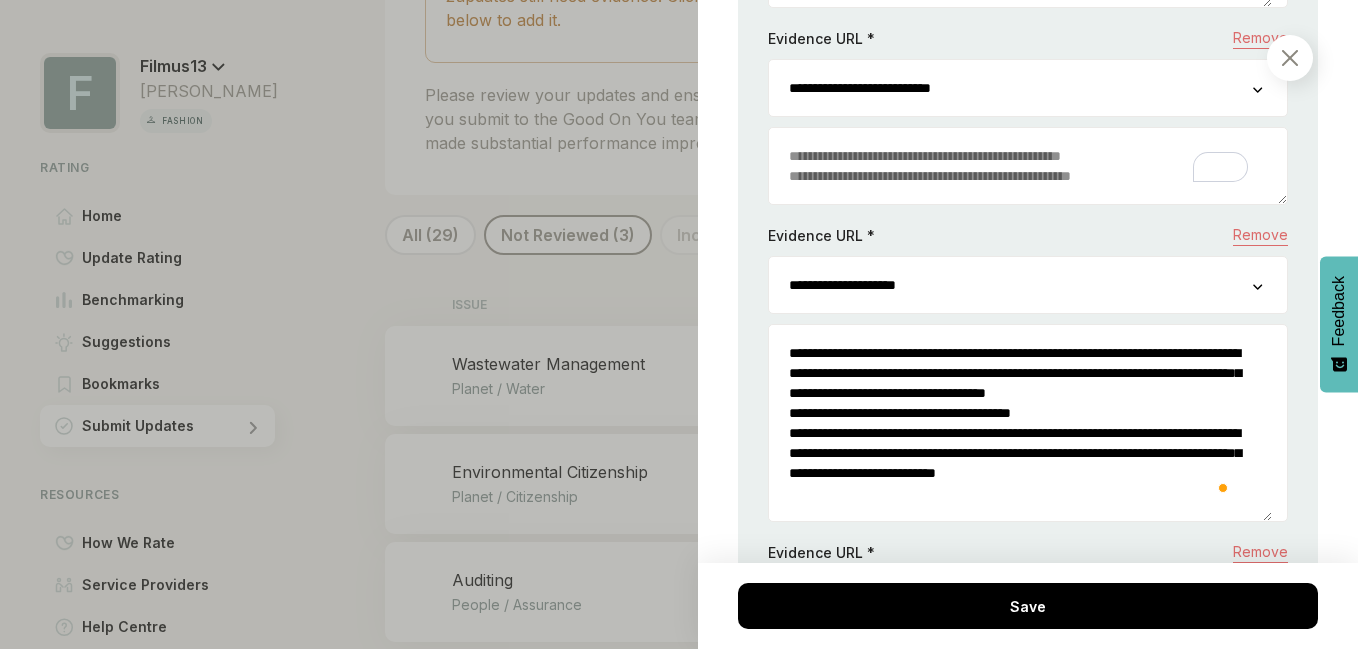 scroll, scrollTop: 2100, scrollLeft: 0, axis: vertical 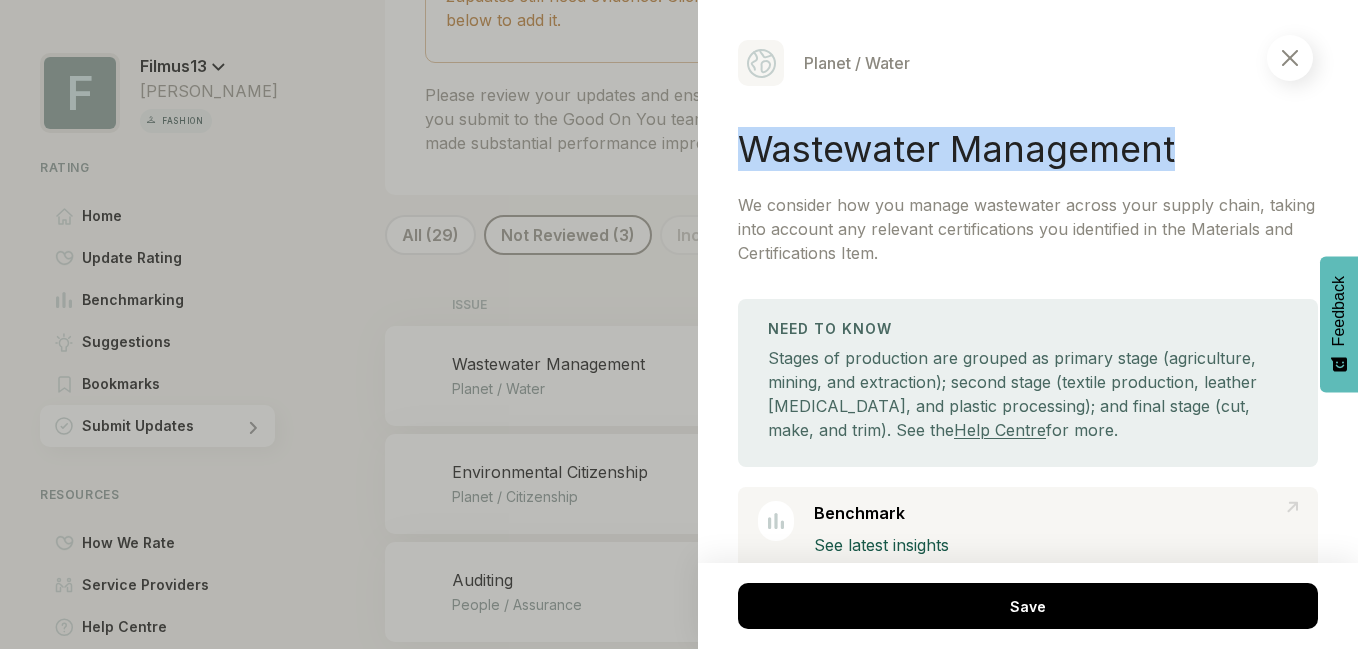 drag, startPoint x: 1192, startPoint y: 159, endPoint x: 704, endPoint y: 132, distance: 488.74637 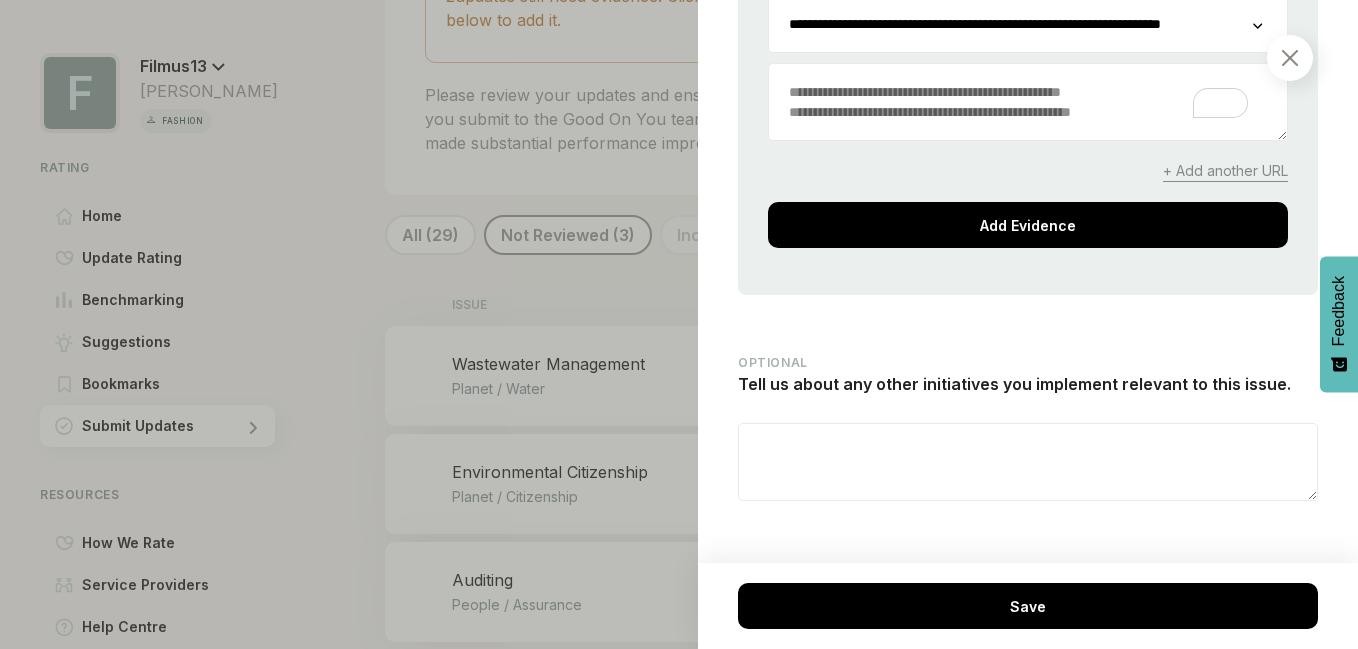 click at bounding box center (1028, 462) 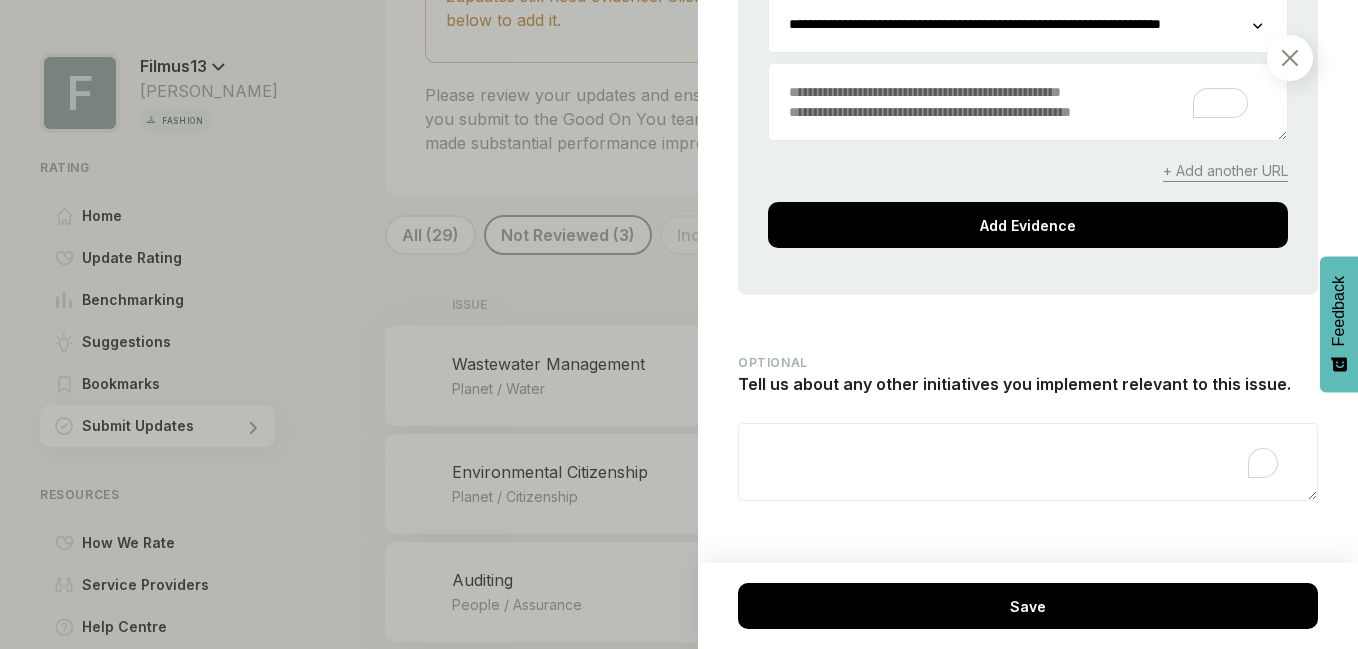 paste on "**********" 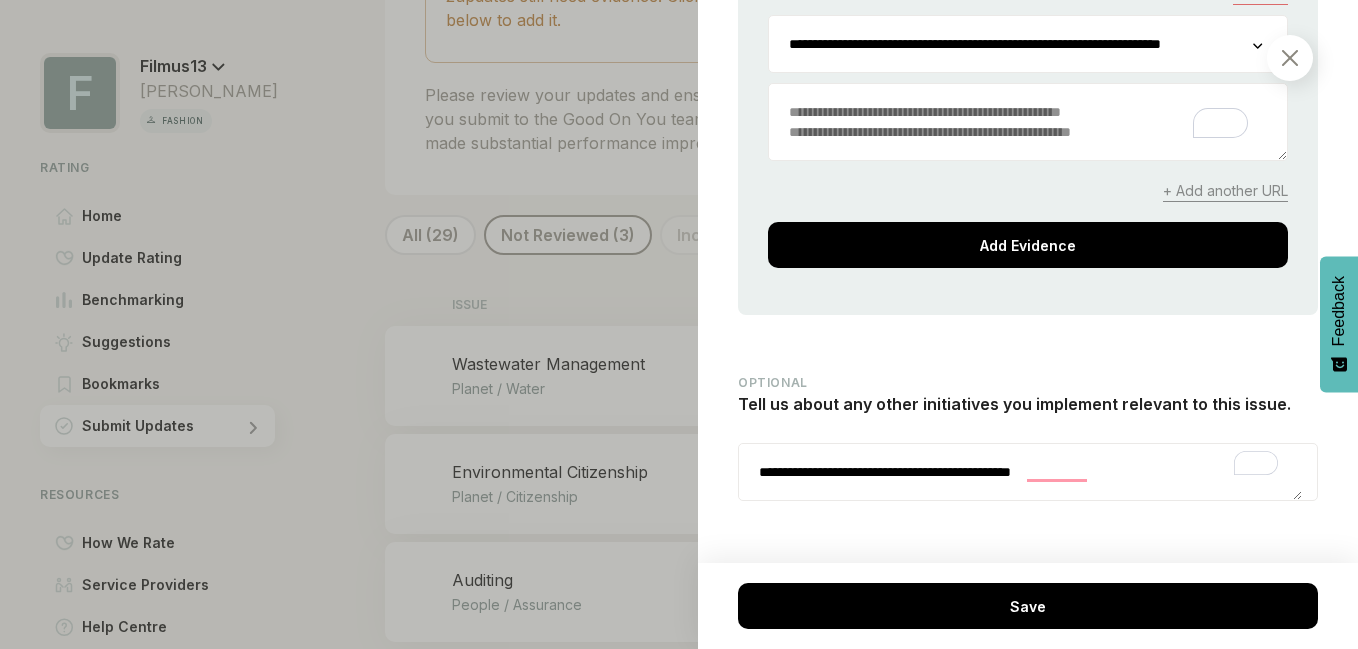 click on "**********" at bounding box center (1020, 472) 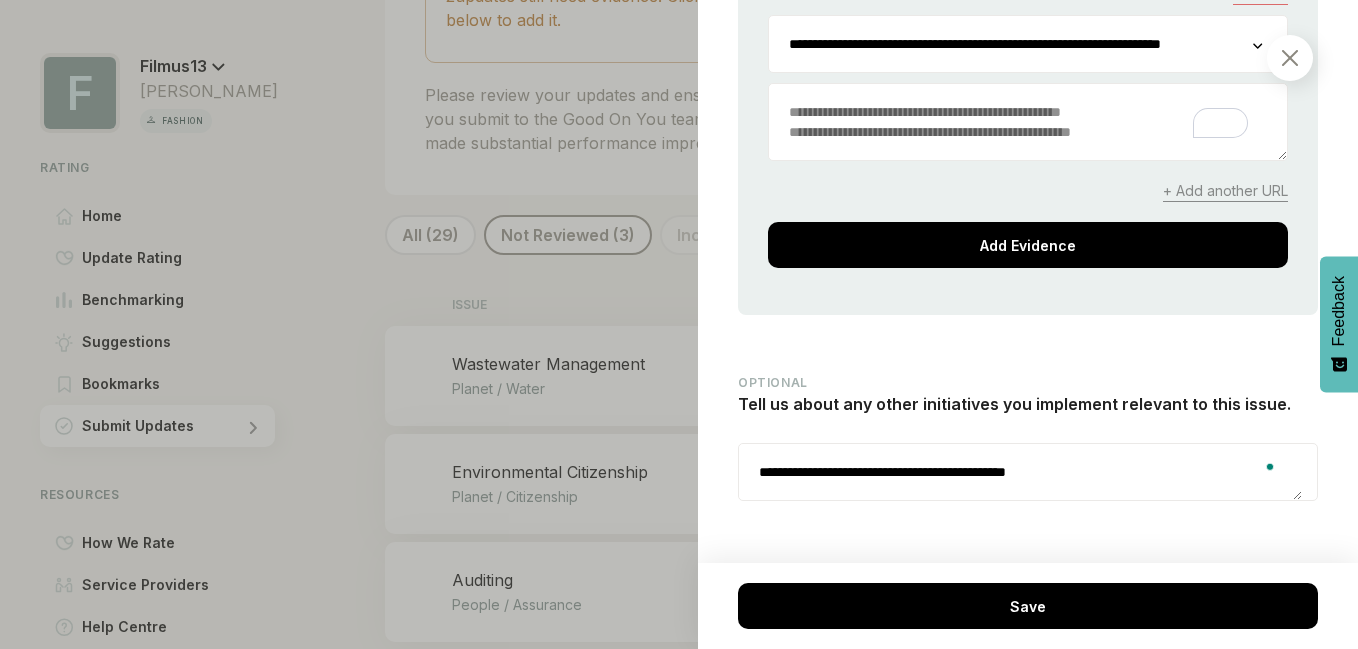 click on "**********" at bounding box center [1020, 472] 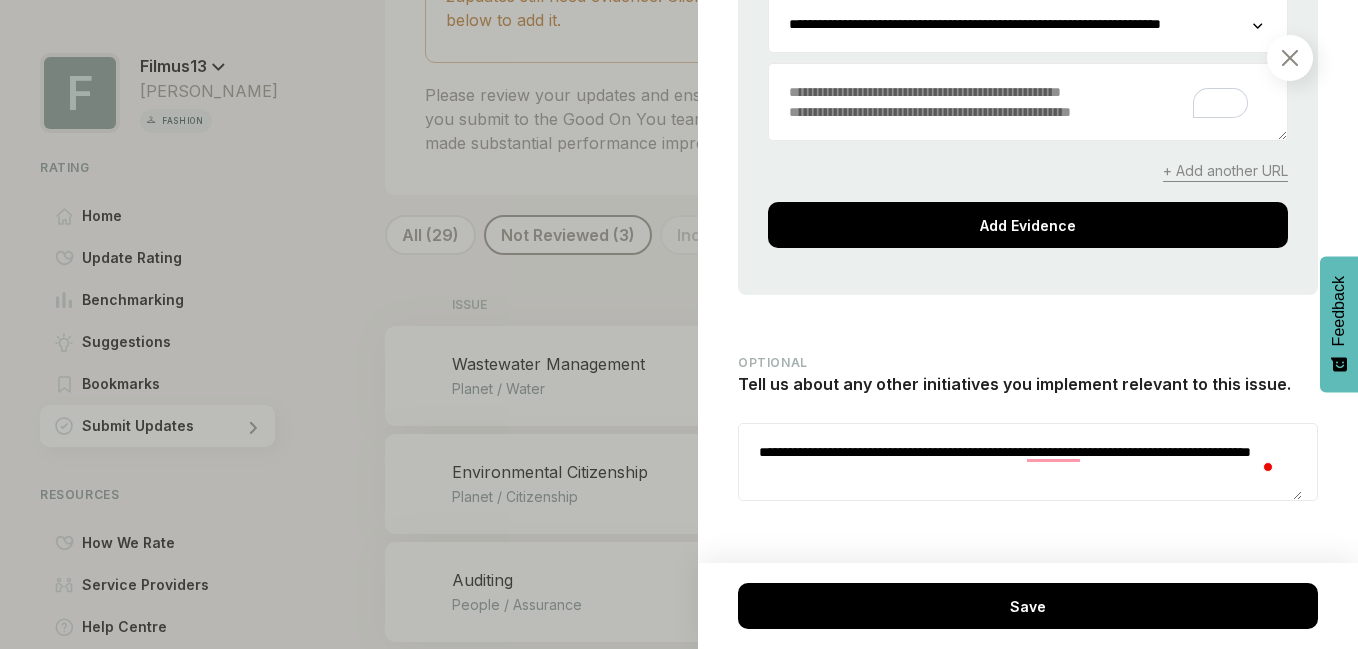 type on "**********" 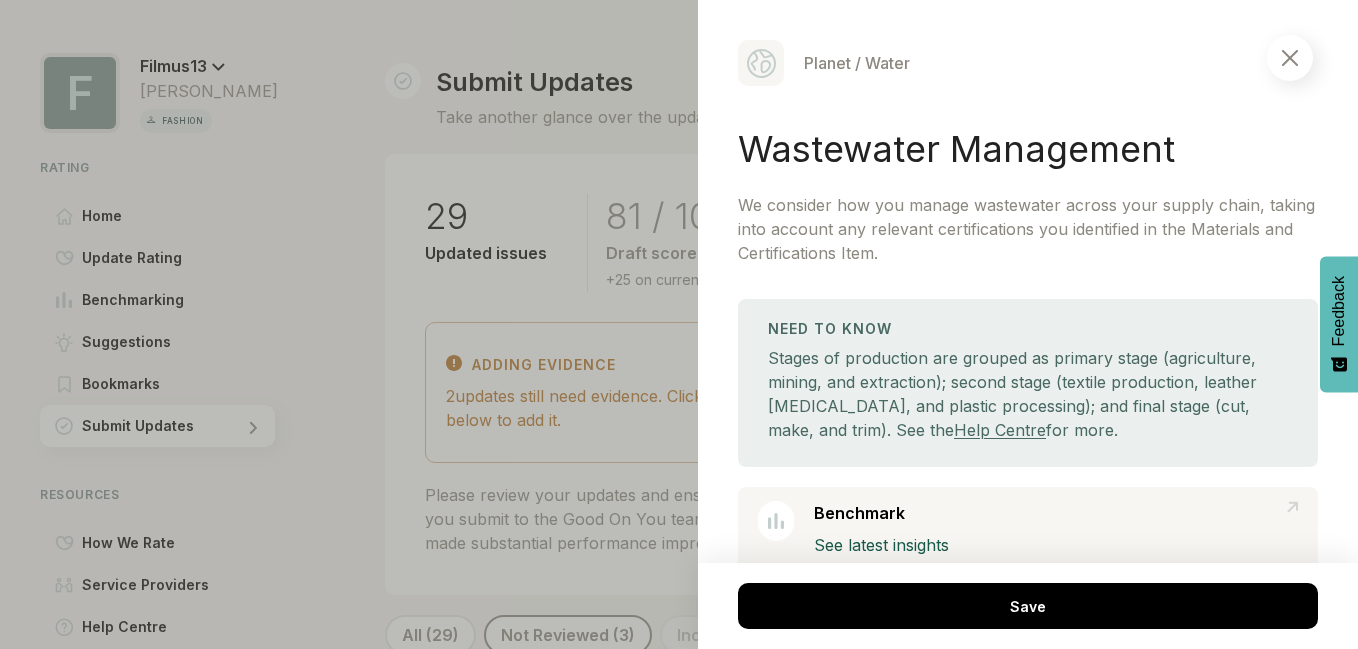 scroll, scrollTop: 0, scrollLeft: 0, axis: both 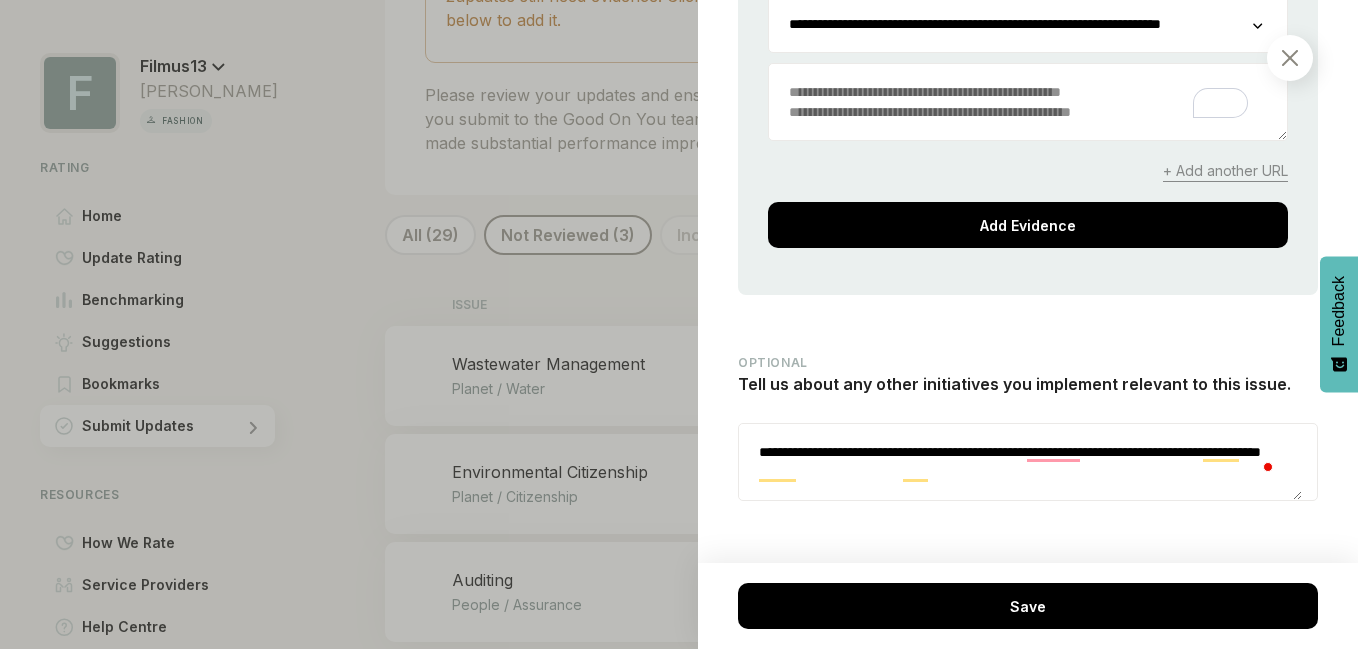 click on "**********" at bounding box center [1020, 462] 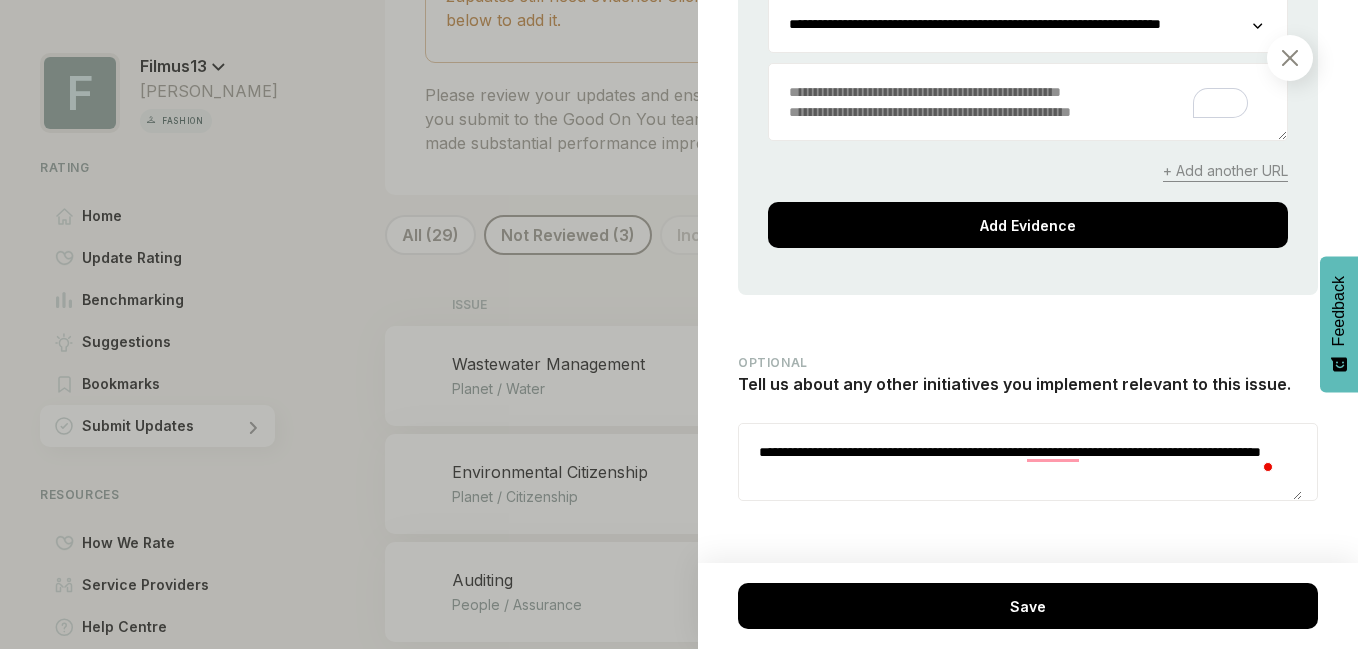 click on "Planet / Water Wastewater Management We consider how you manage wastewater across your supply chain, taking into account any relevant certifications you identified in the Materials and Certifications Item. Need to Know Stages of production are grouped as primary stage (agriculture, mining, and extraction); second stage (textile production, leather [MEDICAL_DATA], and plastic processing); and final stage (cut, make, and trim). See the  Help Centre  for more. Benchmark See latest insights Relevant Service Providers ( 4 ) Which wastewater management initiatives have you implemented in your supply chain? Select the ones that apply to you. We use plant and mineral-derived dyes, which reduce or eliminate relevant wastewater creation We have a closed-loop system We don't use any dyes in our products We use waterless digital printing technology We use recycled water in our supply chain Our wastewater is treated and discharged properly throughout the final production stage None of these Add evidence  Skip for now all  your" at bounding box center (1028, -1026) 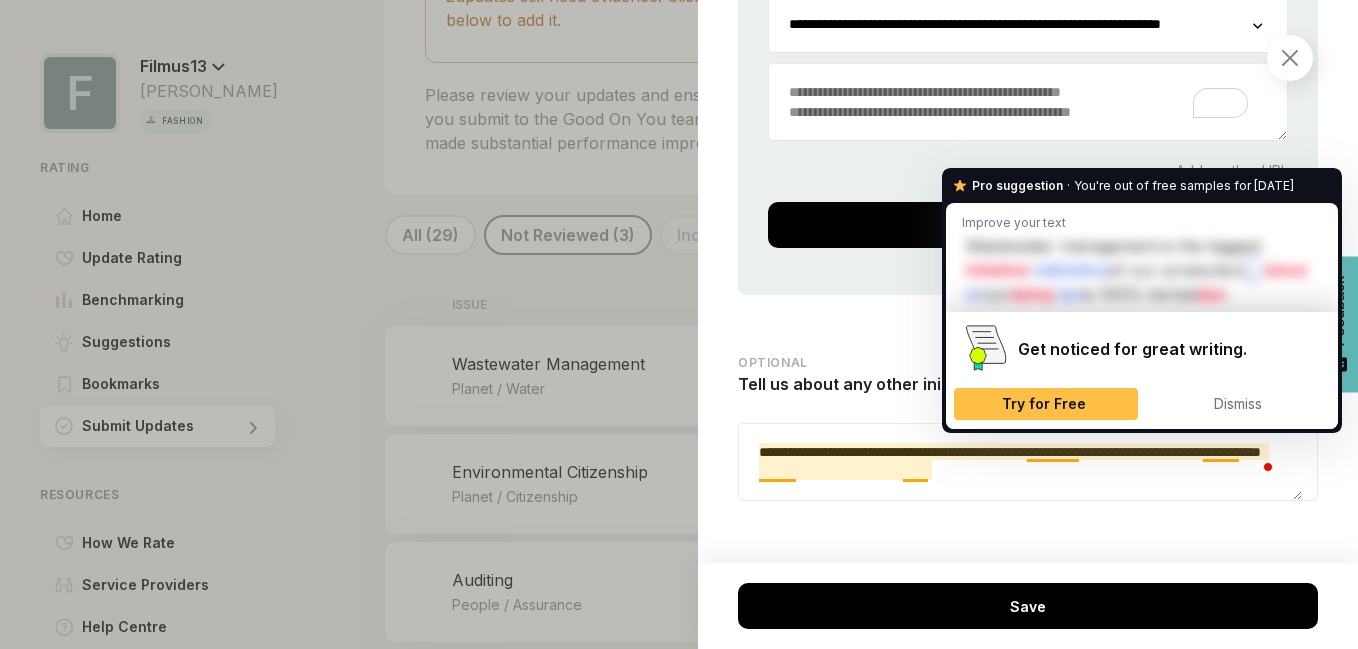 click on "Planet / Water Wastewater Management We consider how you manage wastewater across your supply chain, taking into account any relevant certifications you identified in the Materials and Certifications Item. Need to Know Stages of production are grouped as primary stage (agriculture, mining, and extraction); second stage (textile production, leather [MEDICAL_DATA], and plastic processing); and final stage (cut, make, and trim). See the  Help Centre  for more. Benchmark See latest insights Relevant Service Providers ( 4 ) Which wastewater management initiatives have you implemented in your supply chain? Select the ones that apply to you. We use plant and mineral-derived dyes, which reduce or eliminate relevant wastewater creation We have a closed-loop system We don't use any dyes in our products We use waterless digital printing technology We use recycled water in our supply chain Our wastewater is treated and discharged properly throughout the final production stage None of these Add evidence  Skip for now all  your" at bounding box center (1028, -1026) 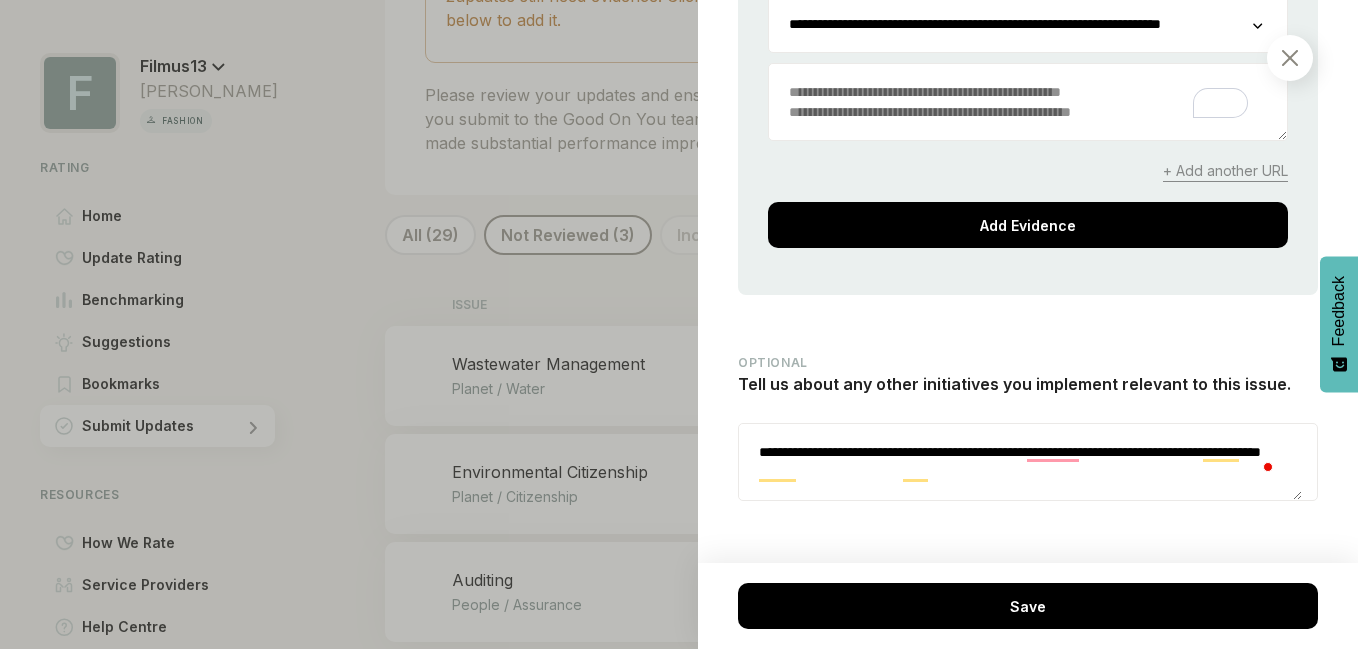 drag, startPoint x: 968, startPoint y: 465, endPoint x: 756, endPoint y: 430, distance: 214.86972 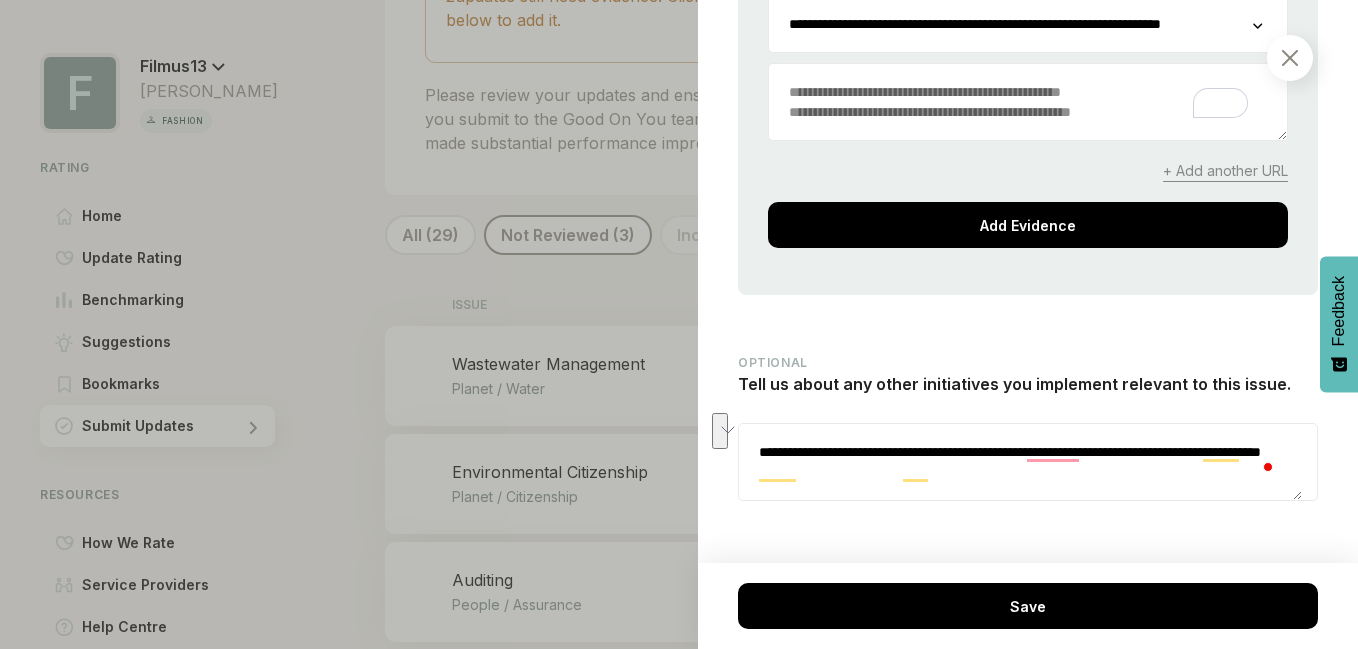 click on "**********" at bounding box center (1020, 462) 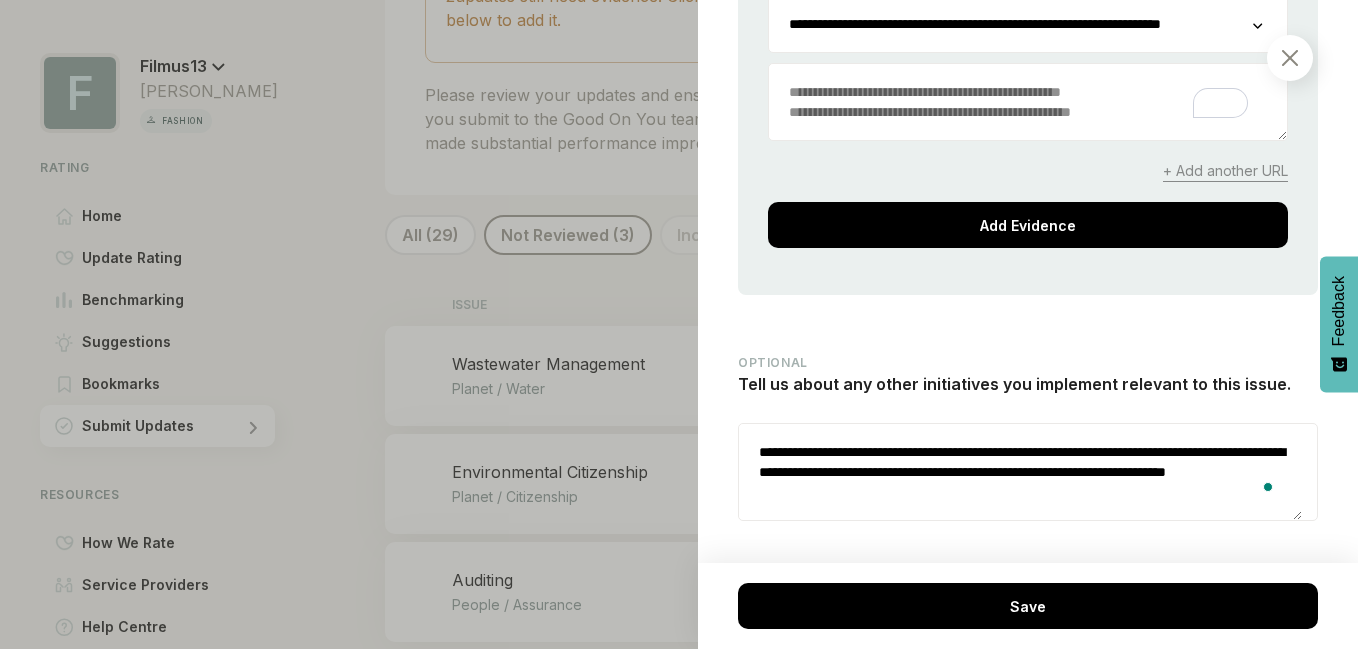 type on "**********" 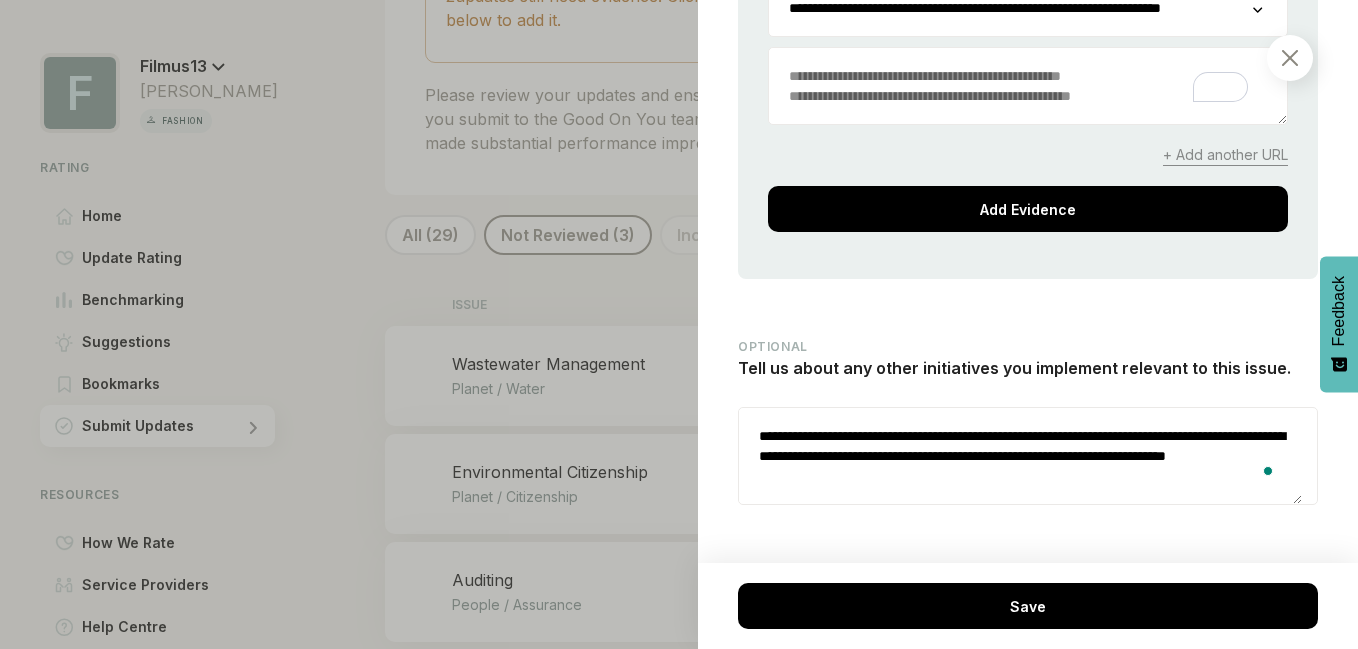 scroll, scrollTop: 2672, scrollLeft: 0, axis: vertical 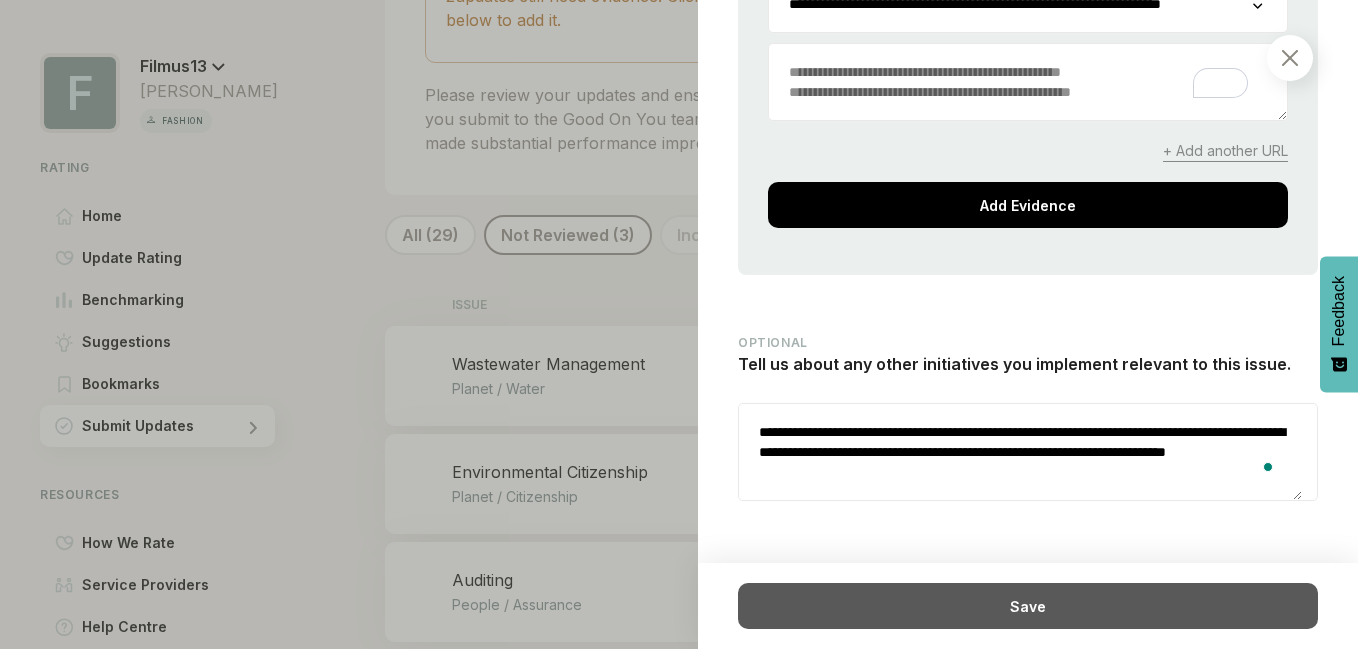 click on "Save" at bounding box center (1028, 606) 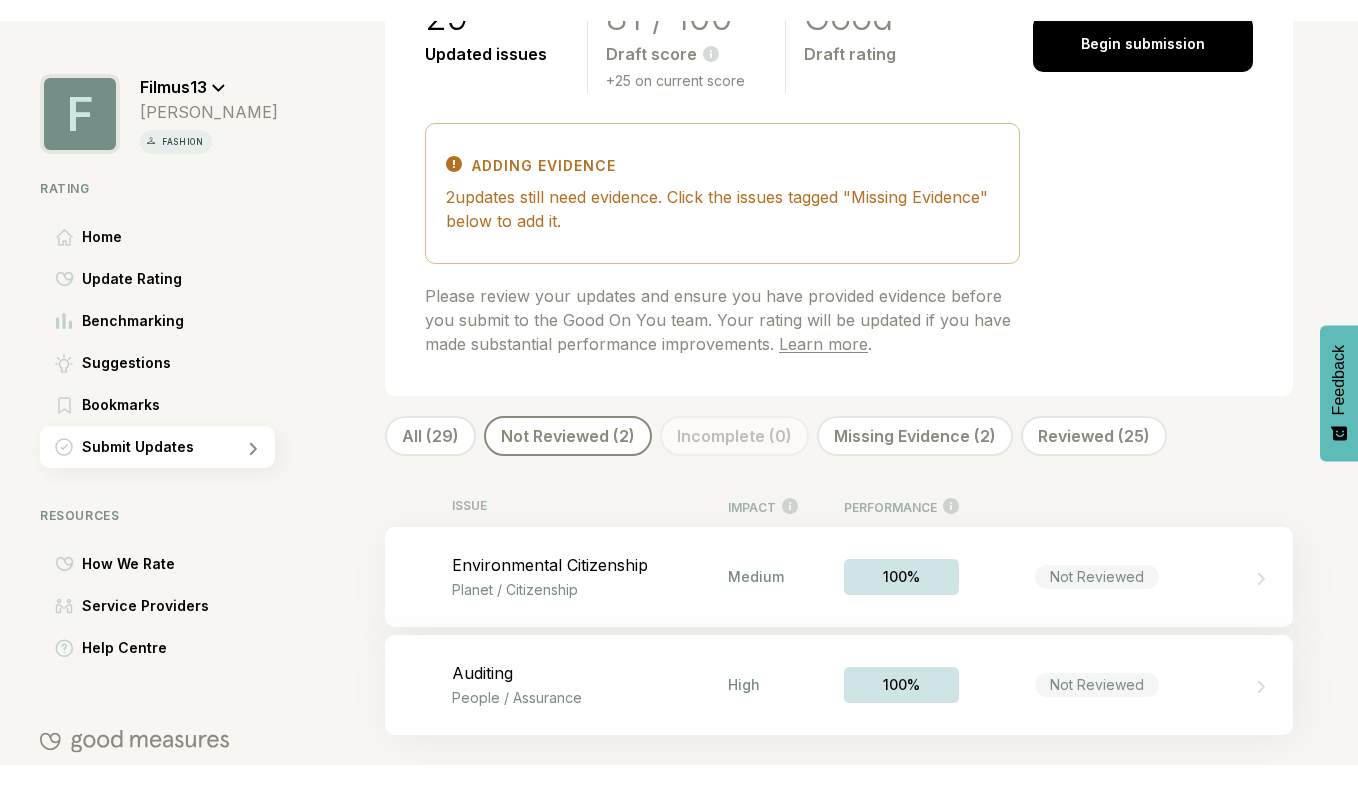 scroll, scrollTop: 176, scrollLeft: 0, axis: vertical 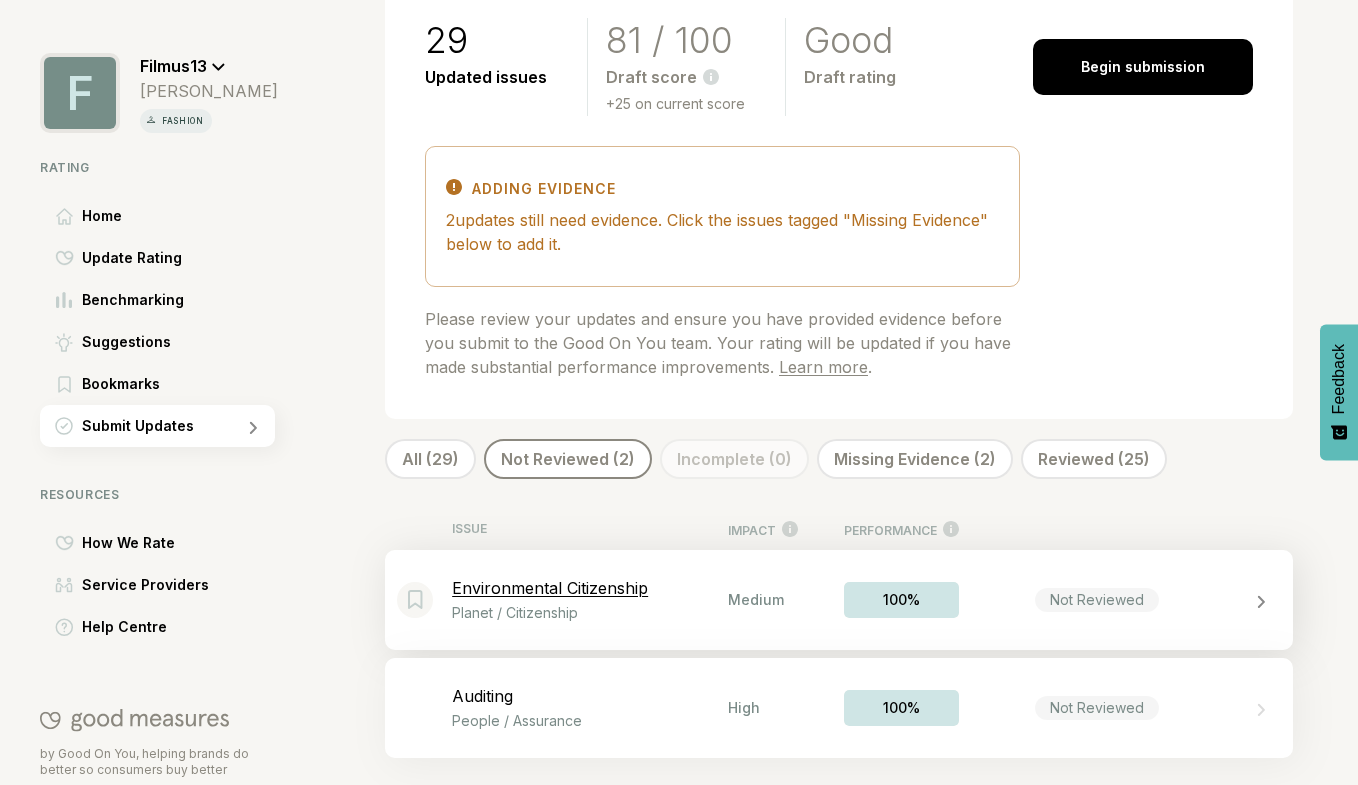 click at bounding box center [1252, 600] 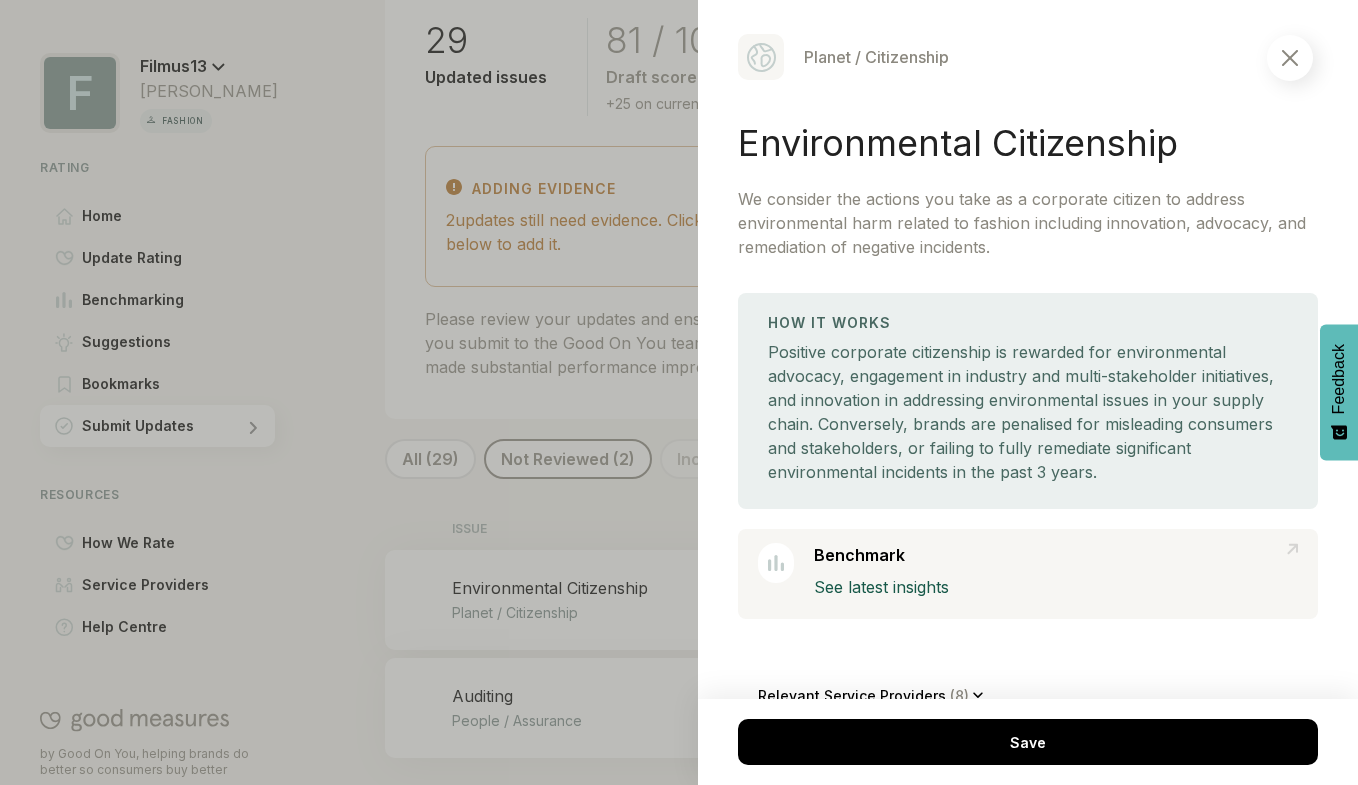 scroll, scrollTop: 0, scrollLeft: 0, axis: both 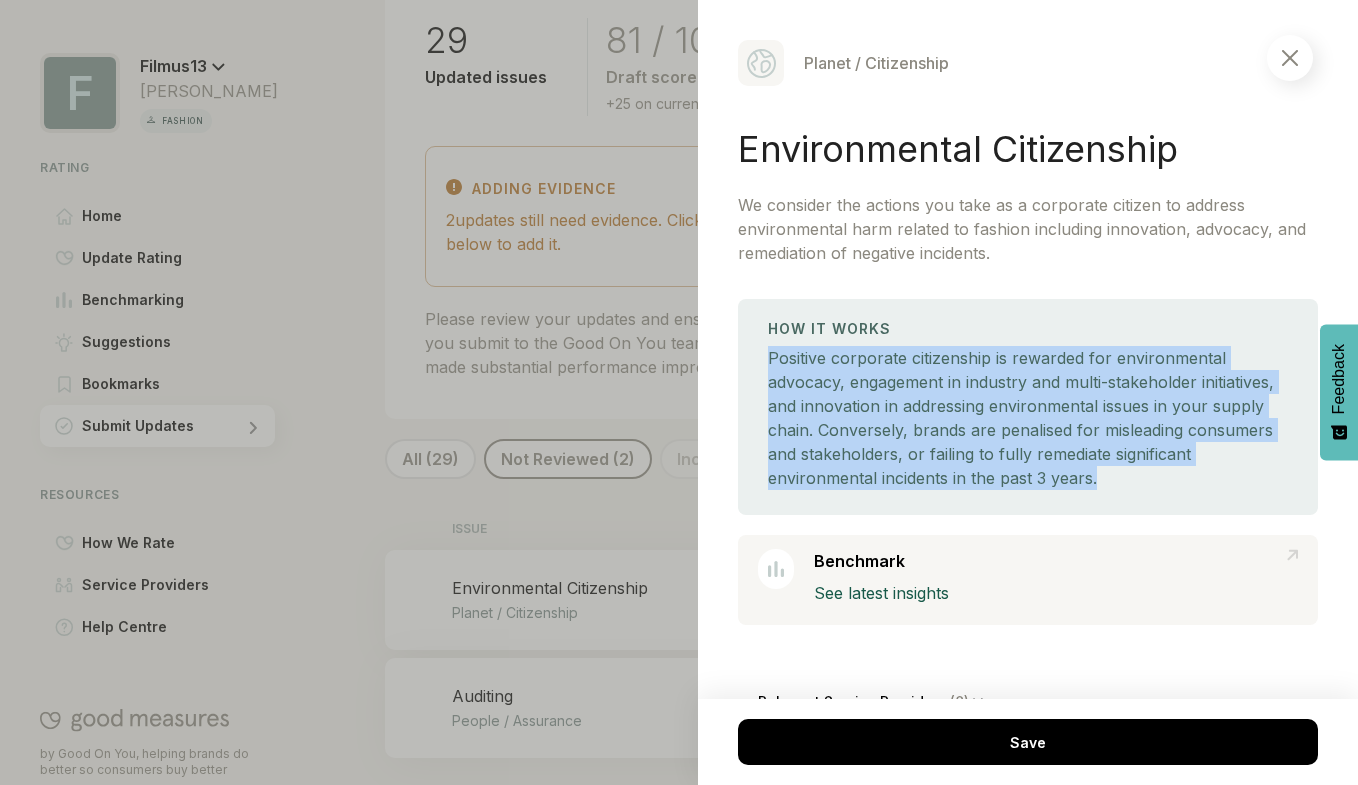 drag, startPoint x: 770, startPoint y: 359, endPoint x: 1257, endPoint y: 467, distance: 498.83163 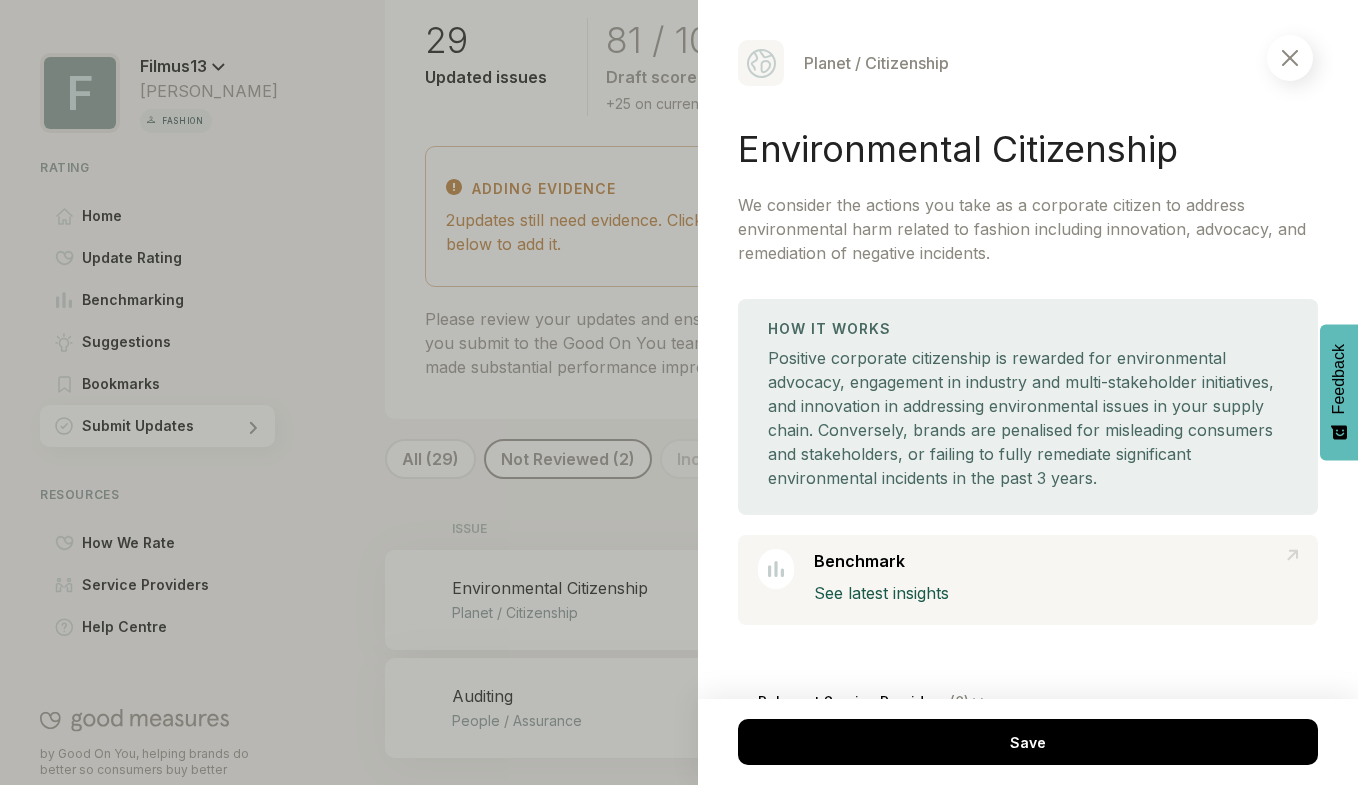 click on "Planet / Citizenship Environmental Citizenship We consider the actions you take as a corporate citizen to address environmental harm related to fashion including innovation, advocacy, and remediation of negative incidents. How It Works Positive corporate citizenship is rewarded for environmental advocacy, engagement in industry and multi-stakeholder initiatives, and innovation in addressing environmental issues in your supply chain. Conversely, brands are penalised for misleading consumers and stakeholders, or failing to fully remediate significant environmental incidents in the past 3 years. Benchmark See latest insights Relevant Service Providers ( 8 ) Do you participate in any of these initiatives to advocate for environmental issues? Select the ones that apply to you. Our brand was created with the principal purpose to address the environmental impacts of fashion We're a signatory to the Global Fashion Agenda Commitment We're a member of 1% for the Planet We are a member of the Seamless initiative Added" at bounding box center [1028, 392] 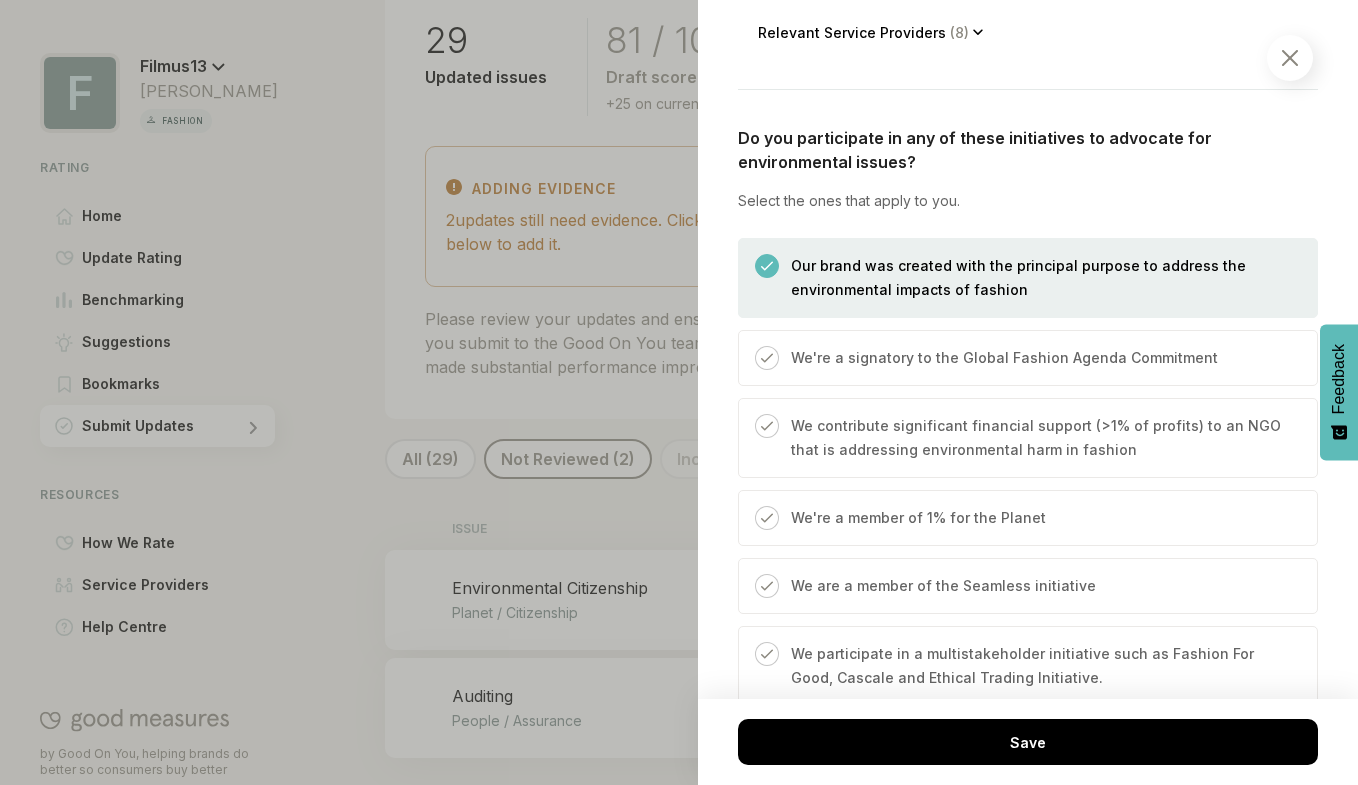scroll, scrollTop: 700, scrollLeft: 0, axis: vertical 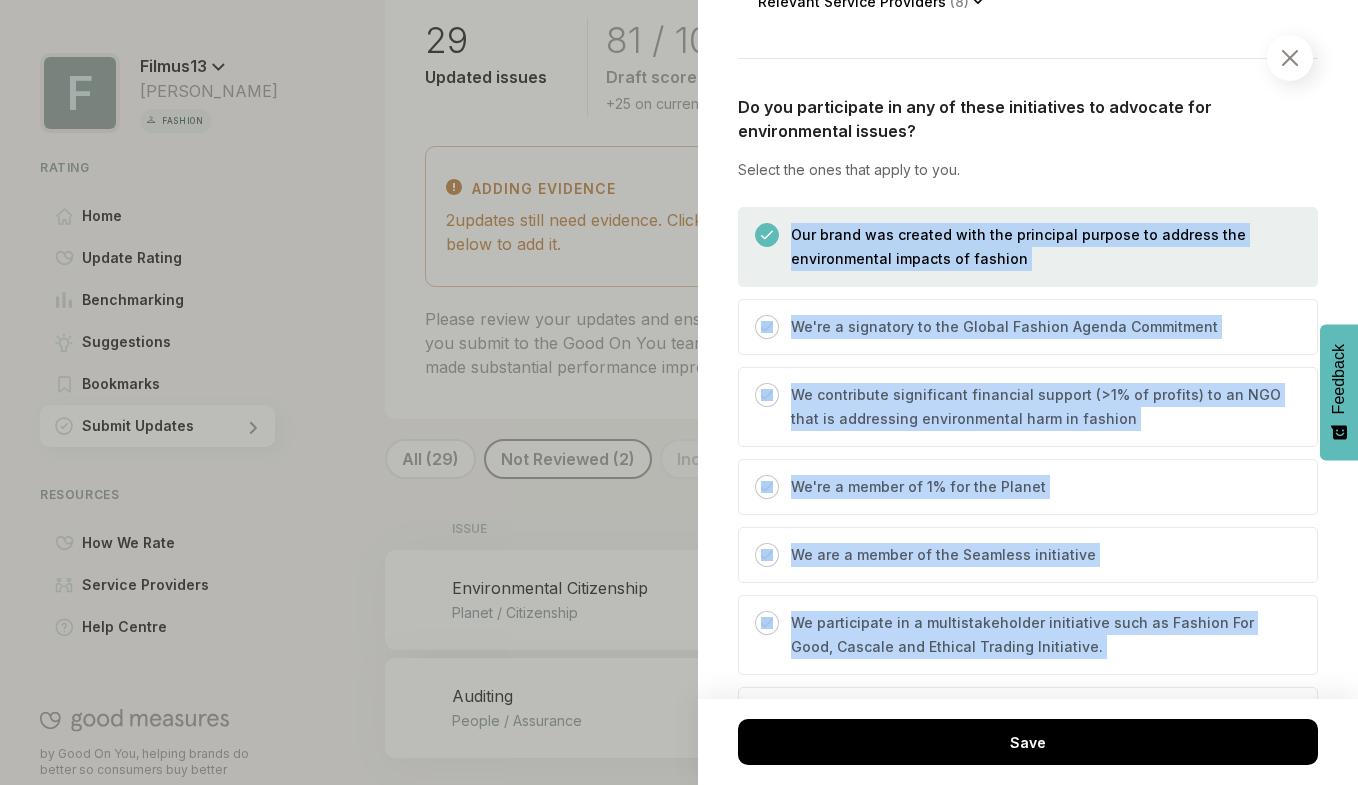 drag, startPoint x: 791, startPoint y: 225, endPoint x: 1124, endPoint y: 677, distance: 561.42053 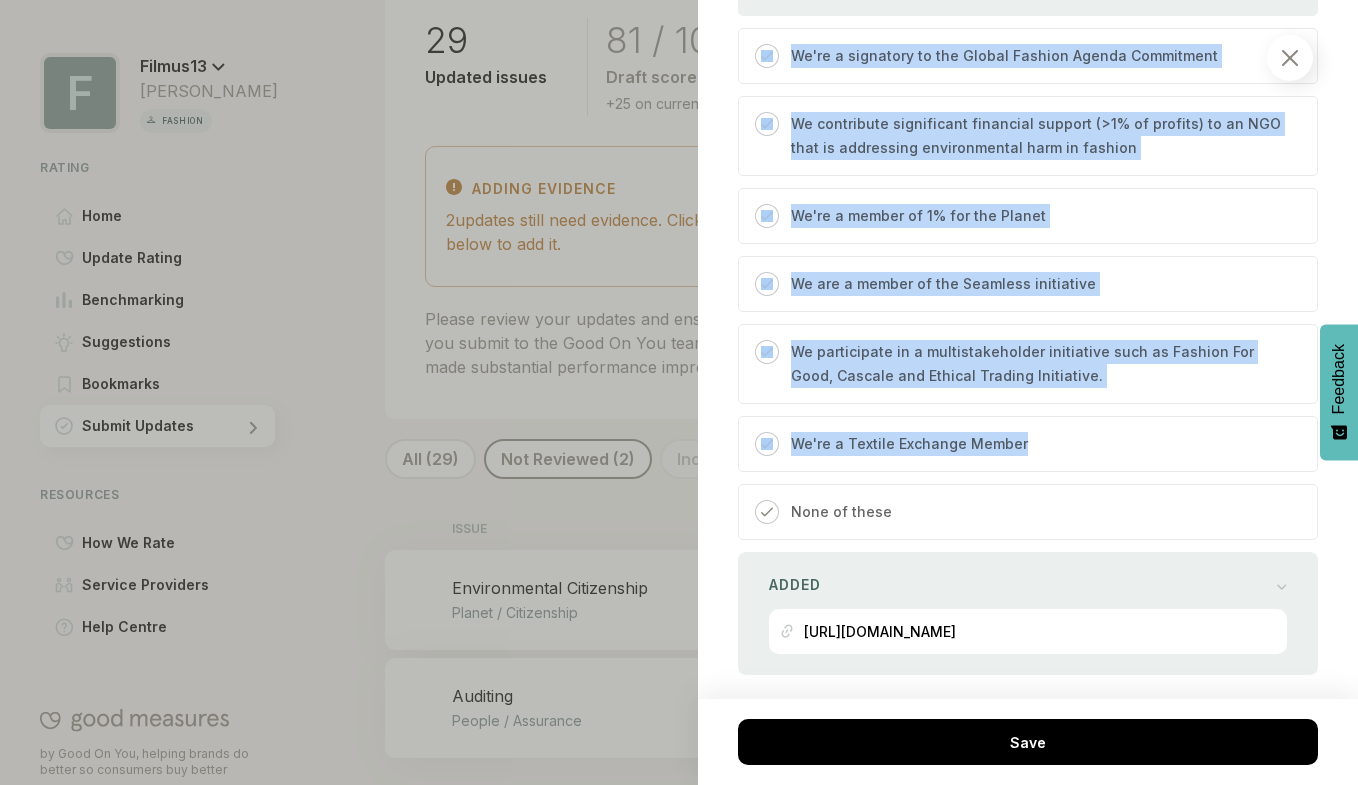 scroll, scrollTop: 1000, scrollLeft: 0, axis: vertical 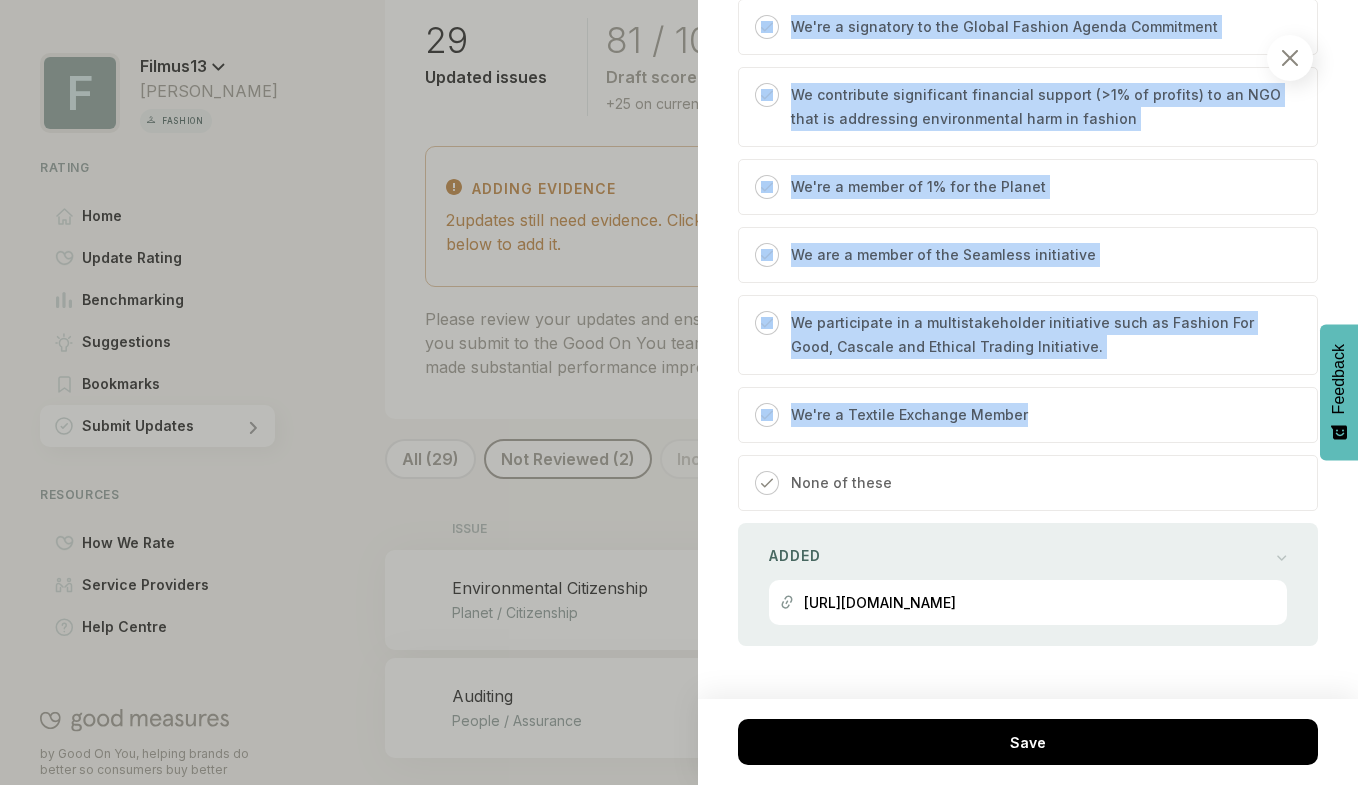 copy on "Our brand was created with the principal purpose to address the environmental impacts of fashion We're a signatory to the Global Fashion Agenda Commitment We contribute significant financial support (>1% of profits) to an NGO that is addressing environmental harm in fashion We're a member of 1% for the Planet We are a member of the Seamless initiative We participate in a multistakeholder initiative such as Fashion For Good, Cascale and Ethical Trading Initiative. We're a Textile Exchange Member" 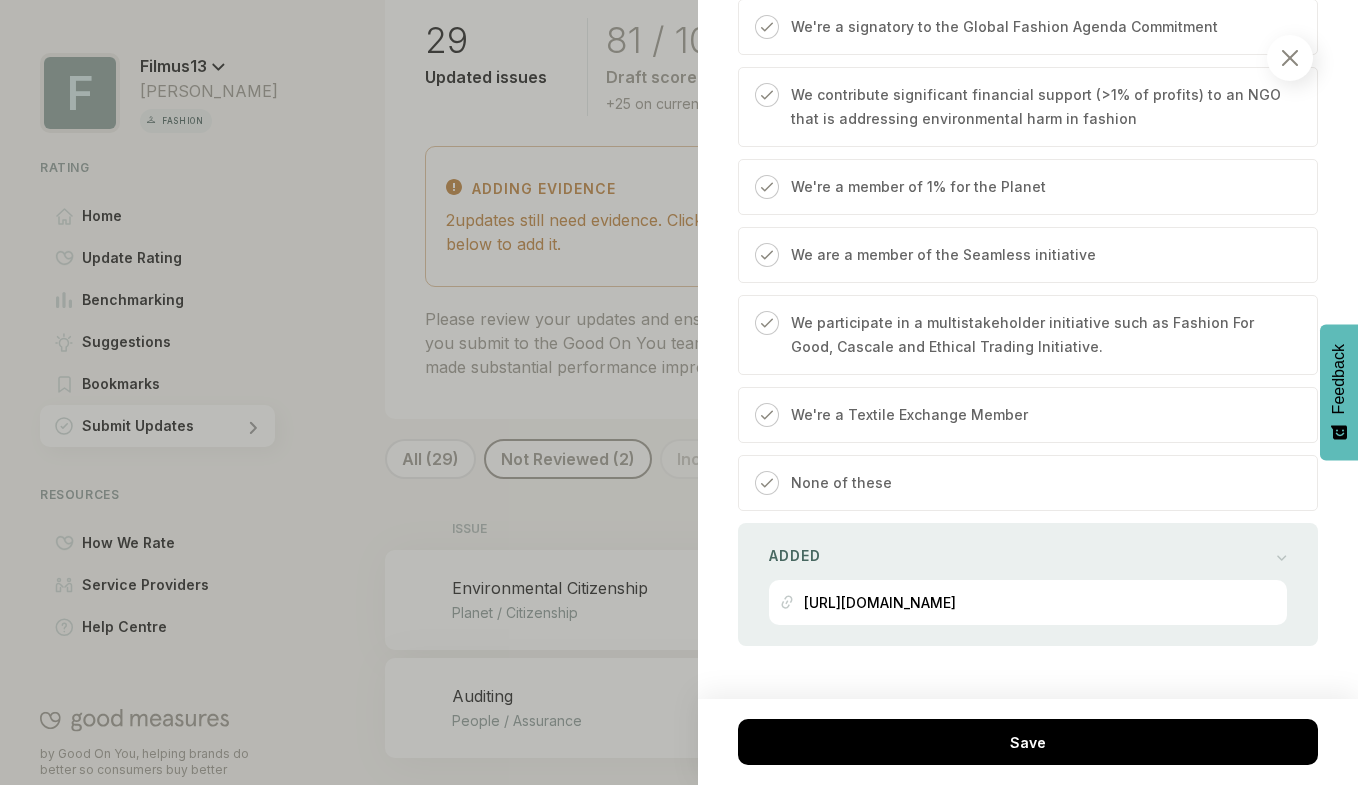 click on "Do you participate in any of these initiatives to advocate for environmental issues? Select the ones that apply to you. Our brand was created with the principal purpose to address the environmental impacts of fashion We're a signatory to the Global Fashion Agenda Commitment We contribute significant financial support (>1% of profits) to an NGO that is addressing environmental harm in fashion We're a member of 1% for the Planet We are a member of the Seamless initiative We participate in a multistakeholder initiative such as Fashion For Good, Cascale and Ethical Trading Initiative. We're a Textile Exchange Member None of these Added https://filmus13.com/ How do you contribute to the development of environmentally-preferable materials and/or circular production practices? Select the ones that apply to you. We provide significant funding for R&D towards the development of environmentally preferable materials and/or the circular economy We promote resale of second hand products We promote rental of our products" at bounding box center (1028, 723) 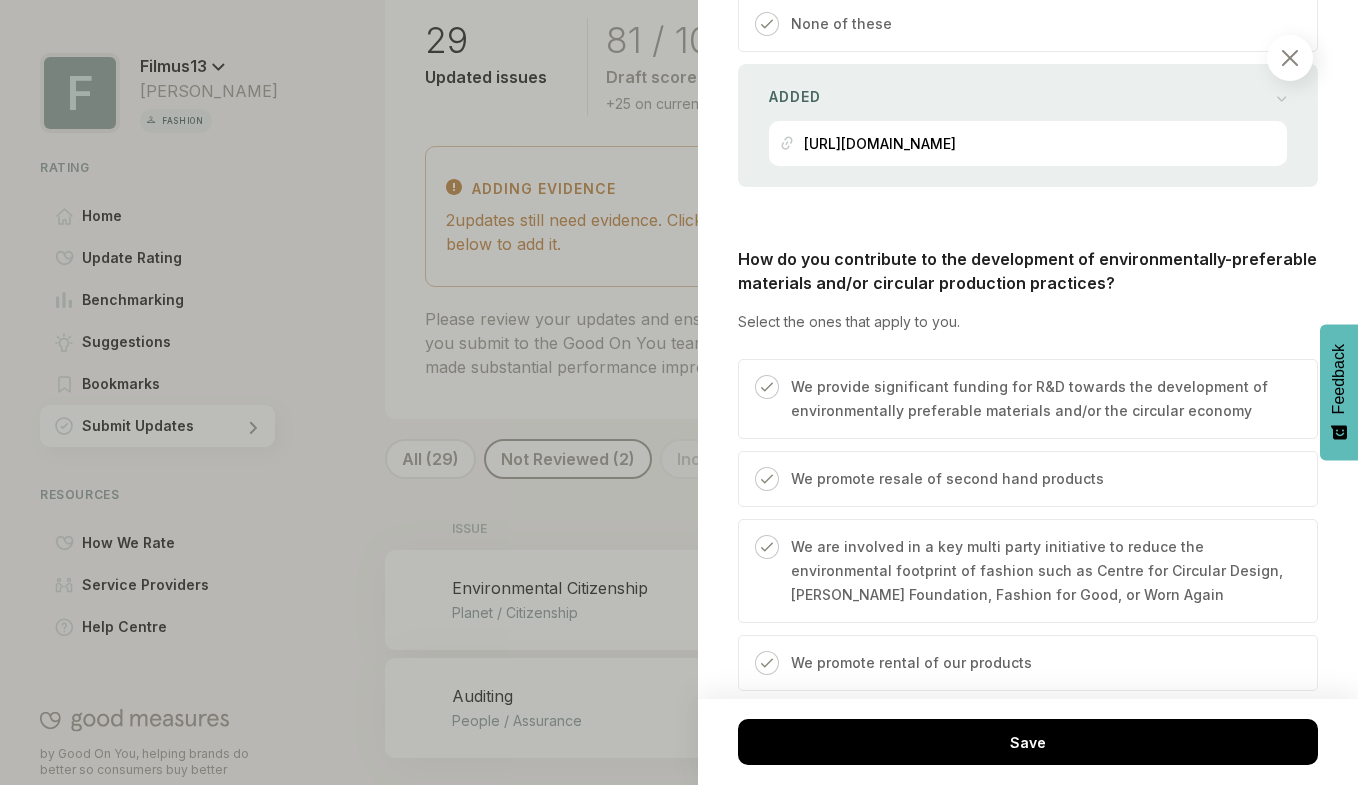 scroll, scrollTop: 1600, scrollLeft: 0, axis: vertical 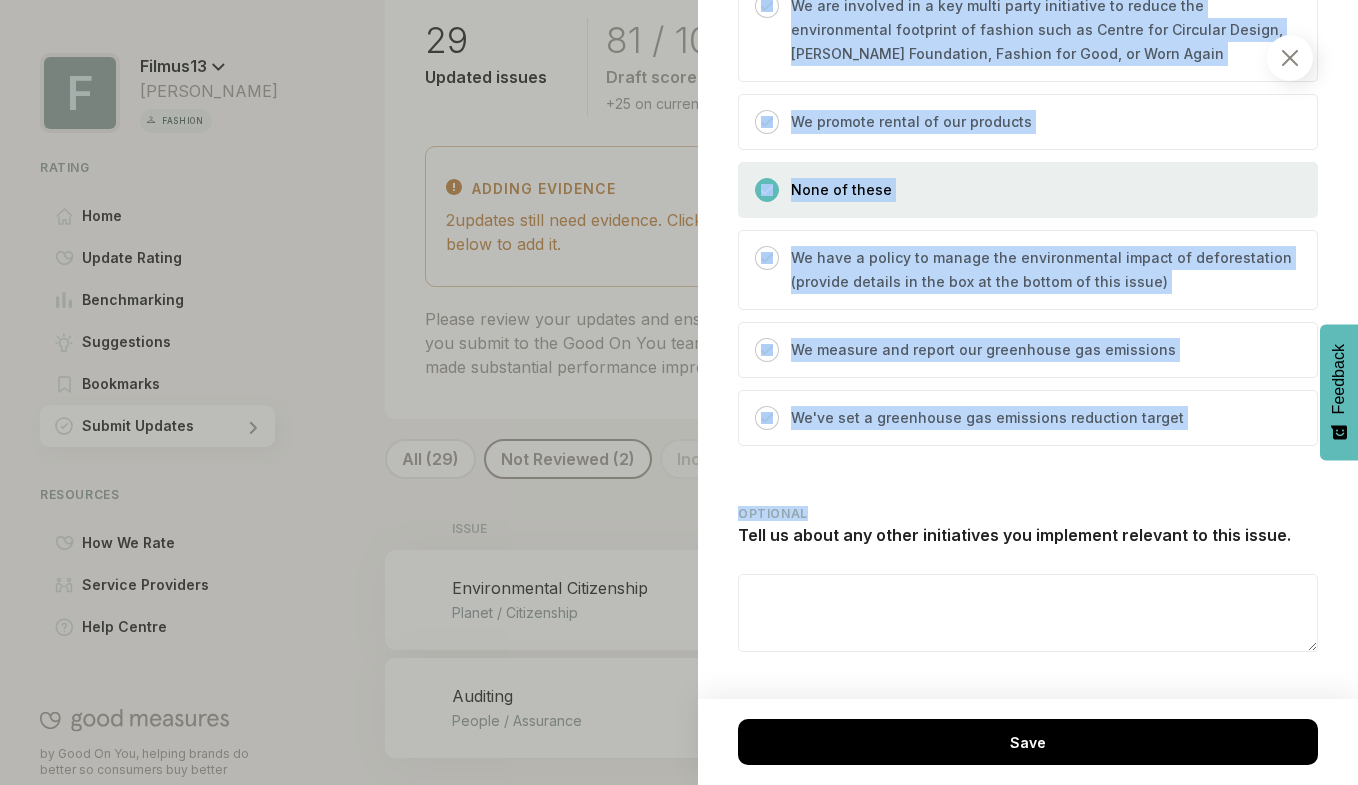 drag, startPoint x: 731, startPoint y: 110, endPoint x: 1214, endPoint y: 450, distance: 590.6683 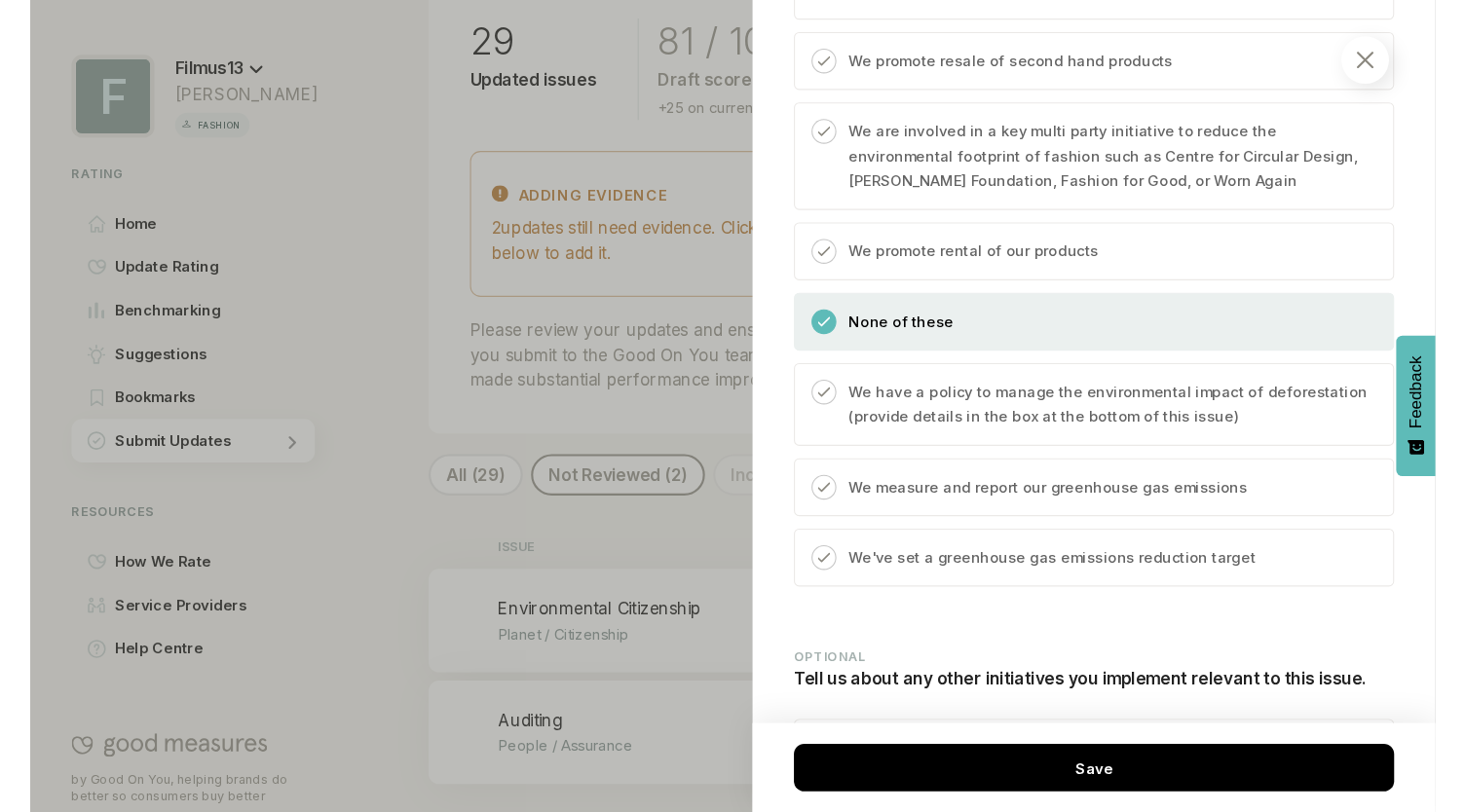 scroll, scrollTop: 1967, scrollLeft: 0, axis: vertical 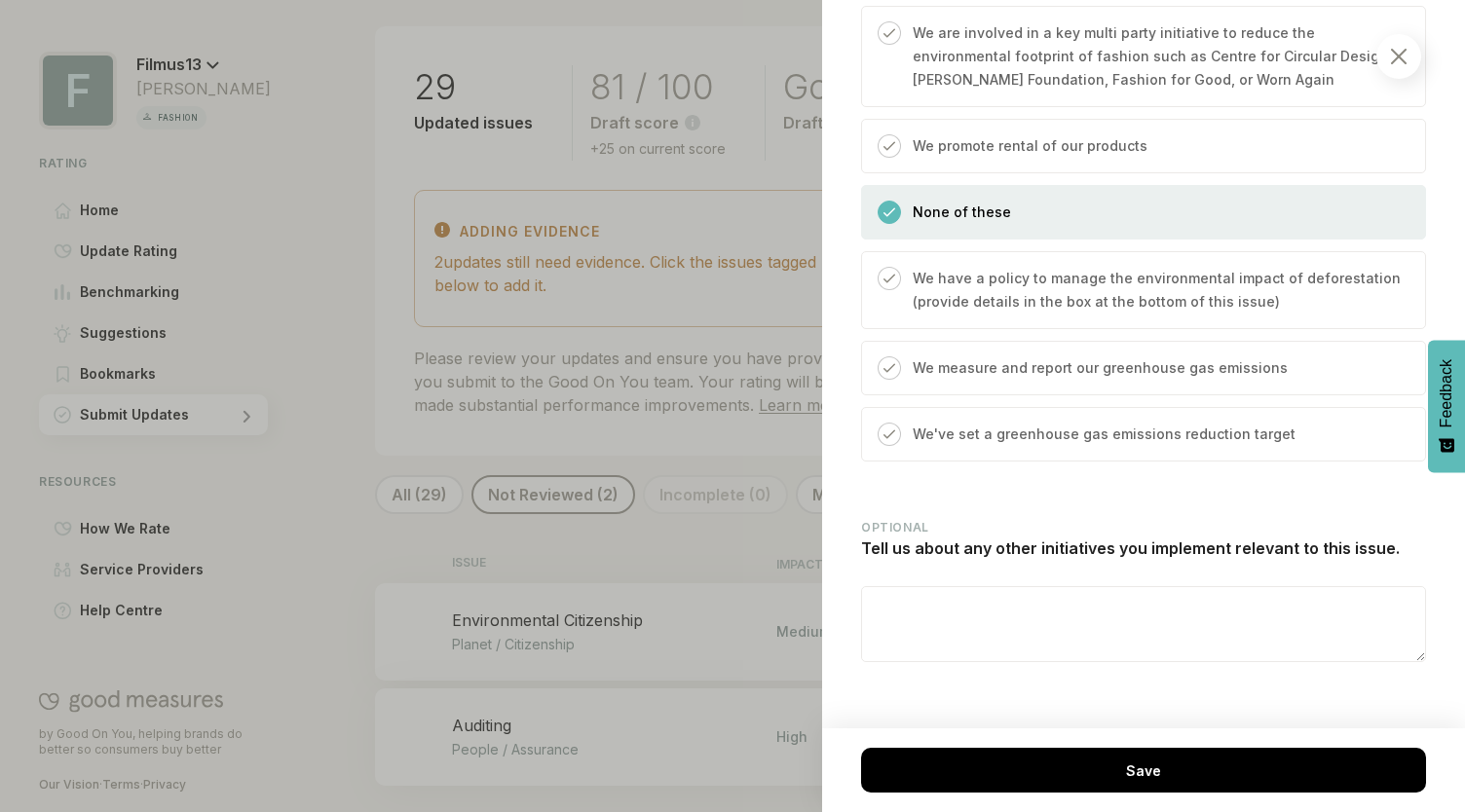 click at bounding box center [1144, 624] 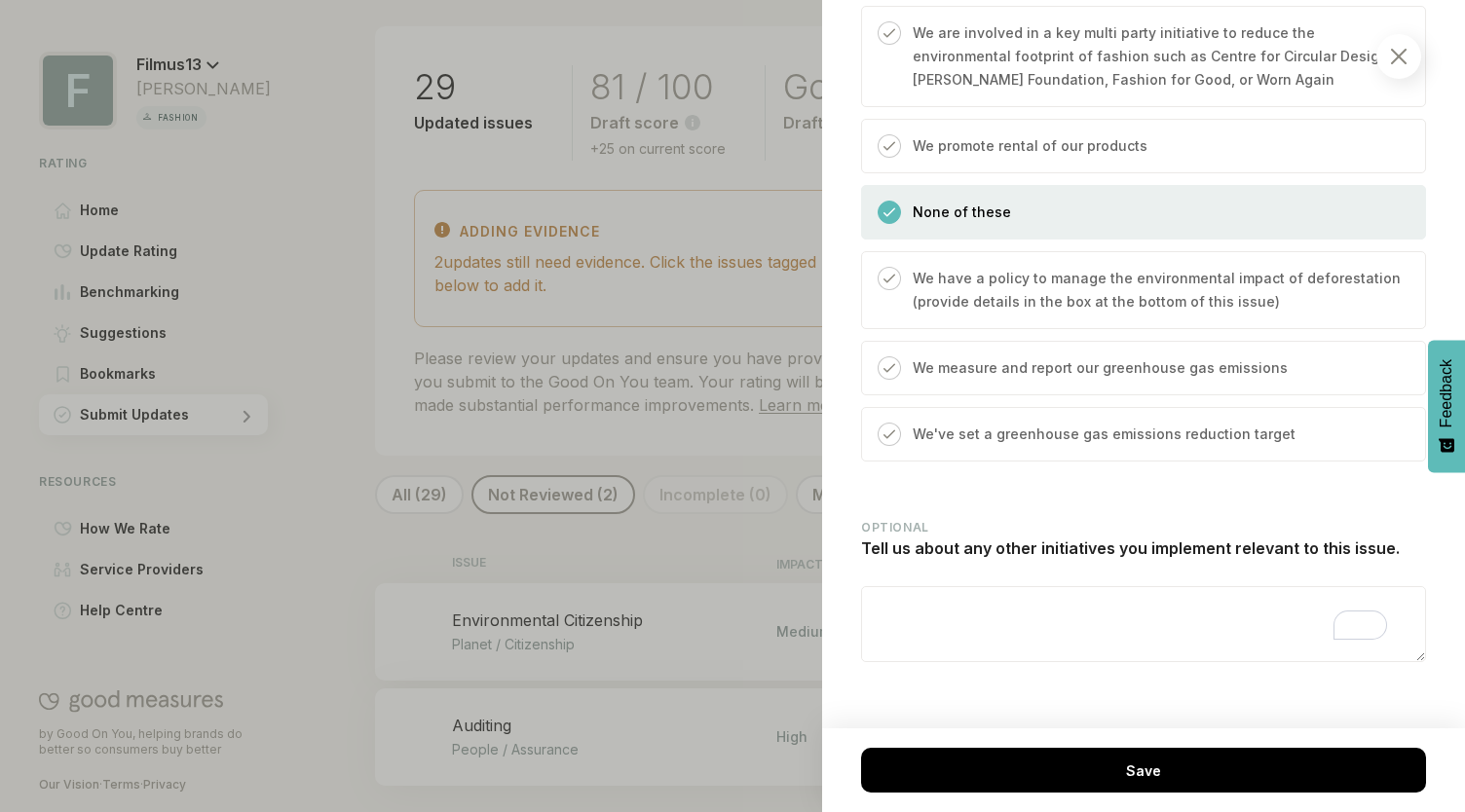 paste on "**********" 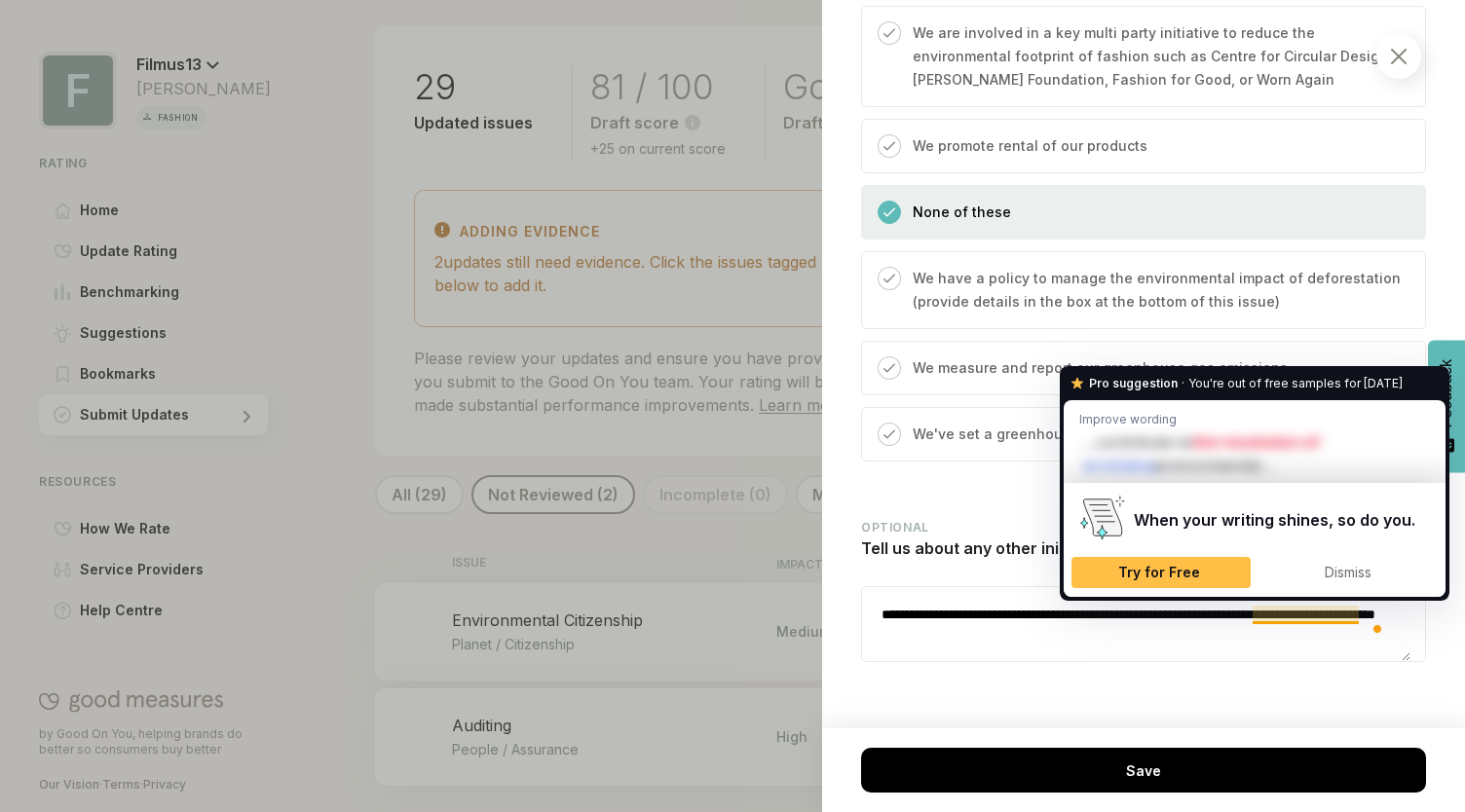 type on "**********" 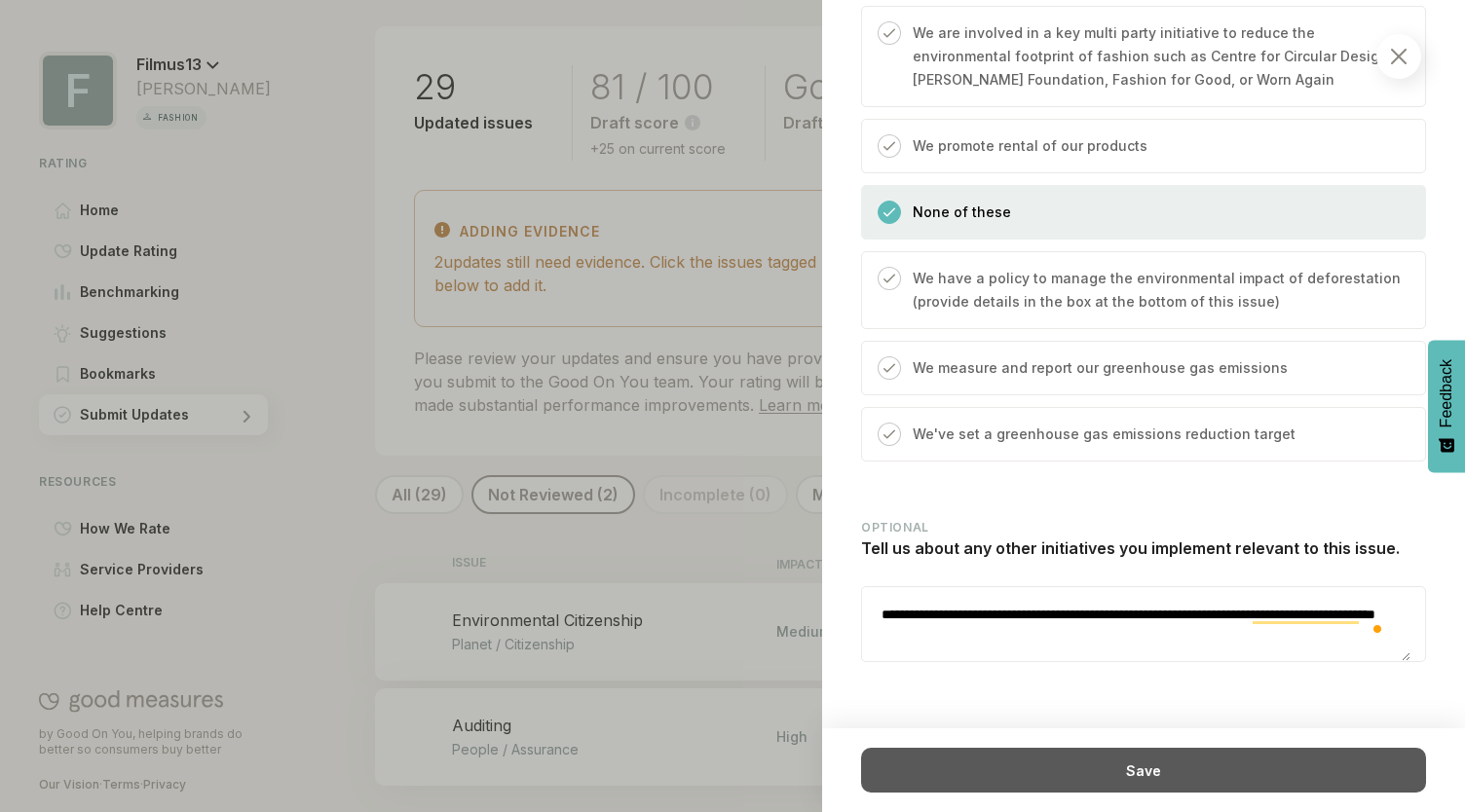 click on "Save" at bounding box center [1144, 770] 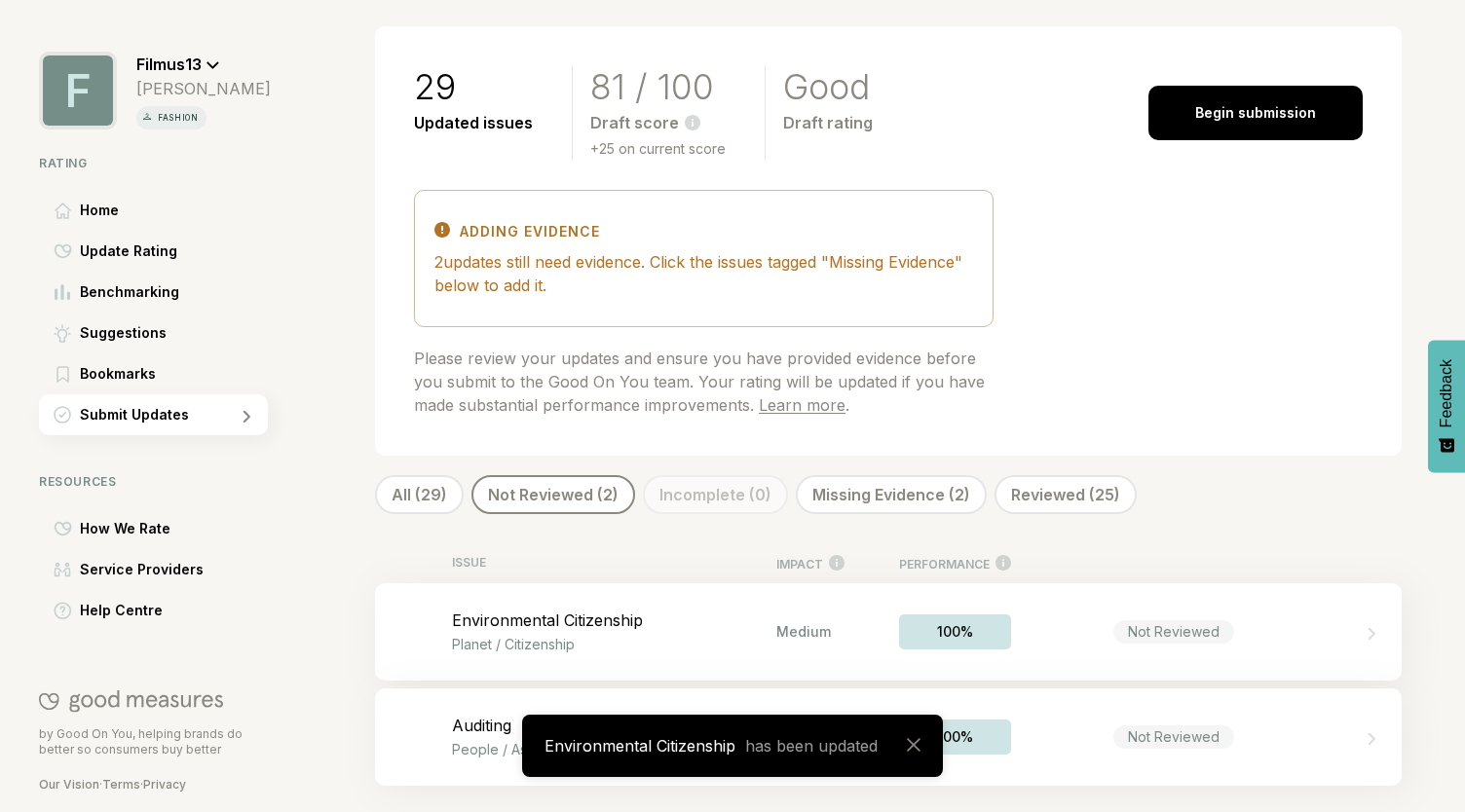 scroll, scrollTop: 18, scrollLeft: 0, axis: vertical 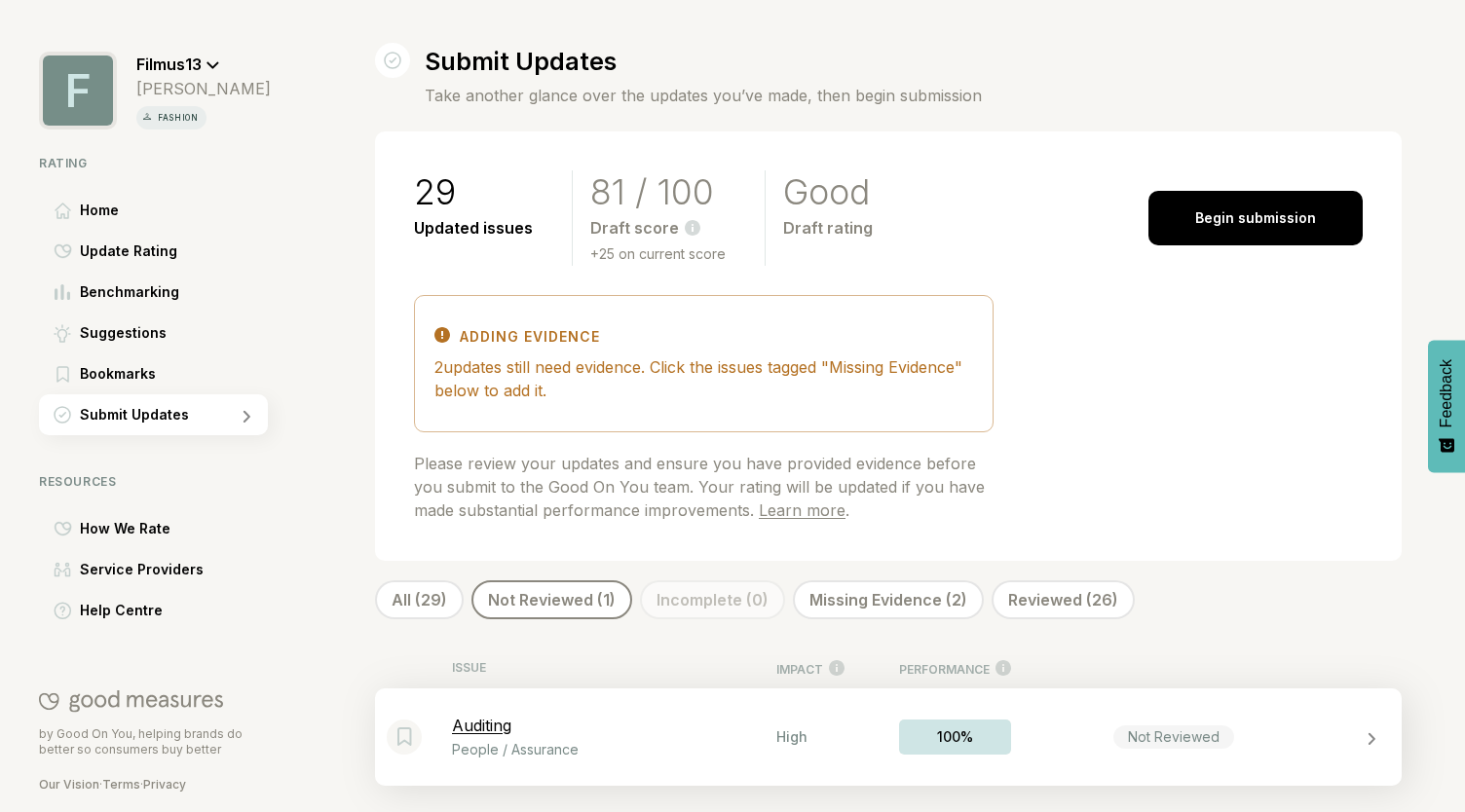 click on "Not Reviewed" at bounding box center (1174, 737) 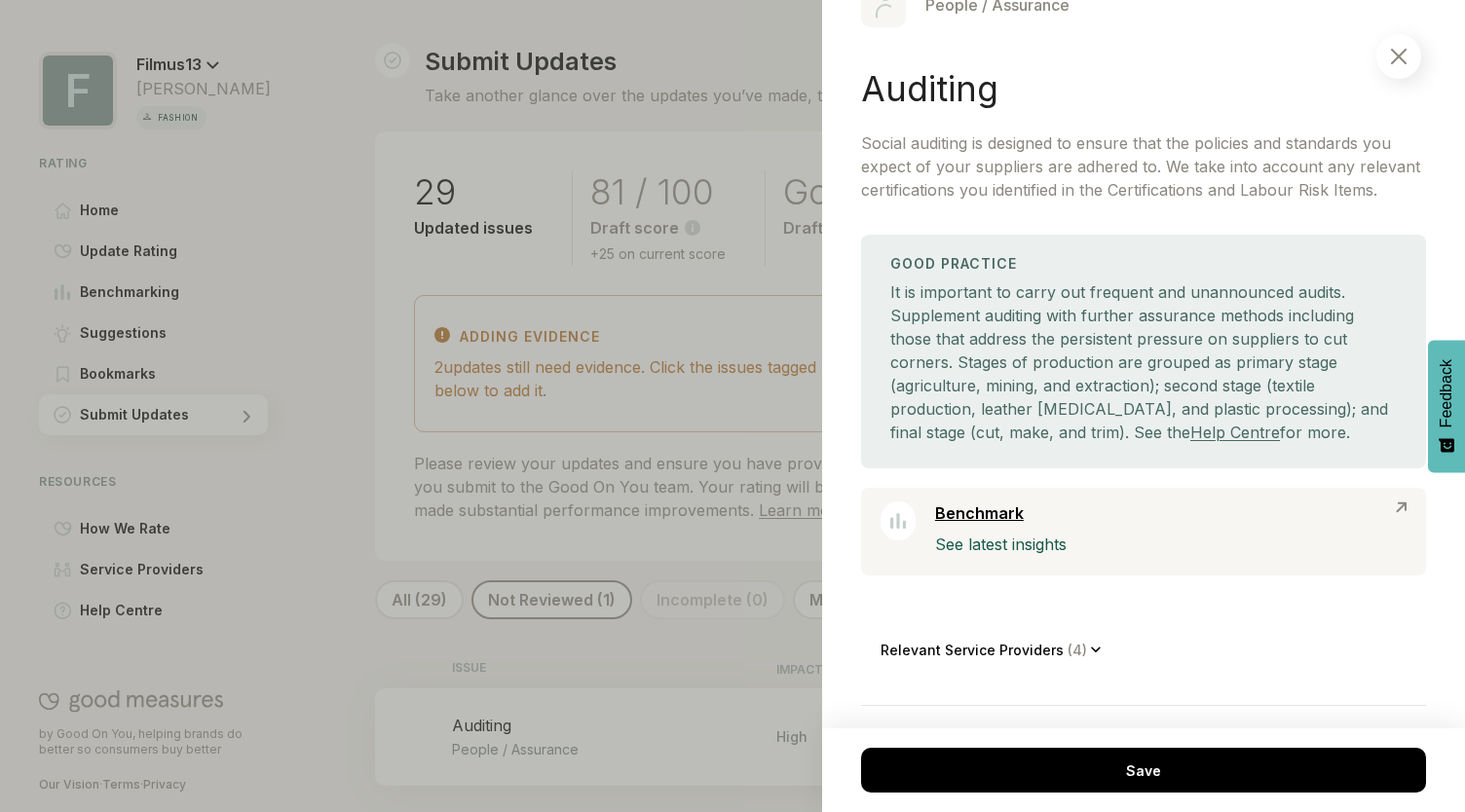 scroll, scrollTop: 0, scrollLeft: 0, axis: both 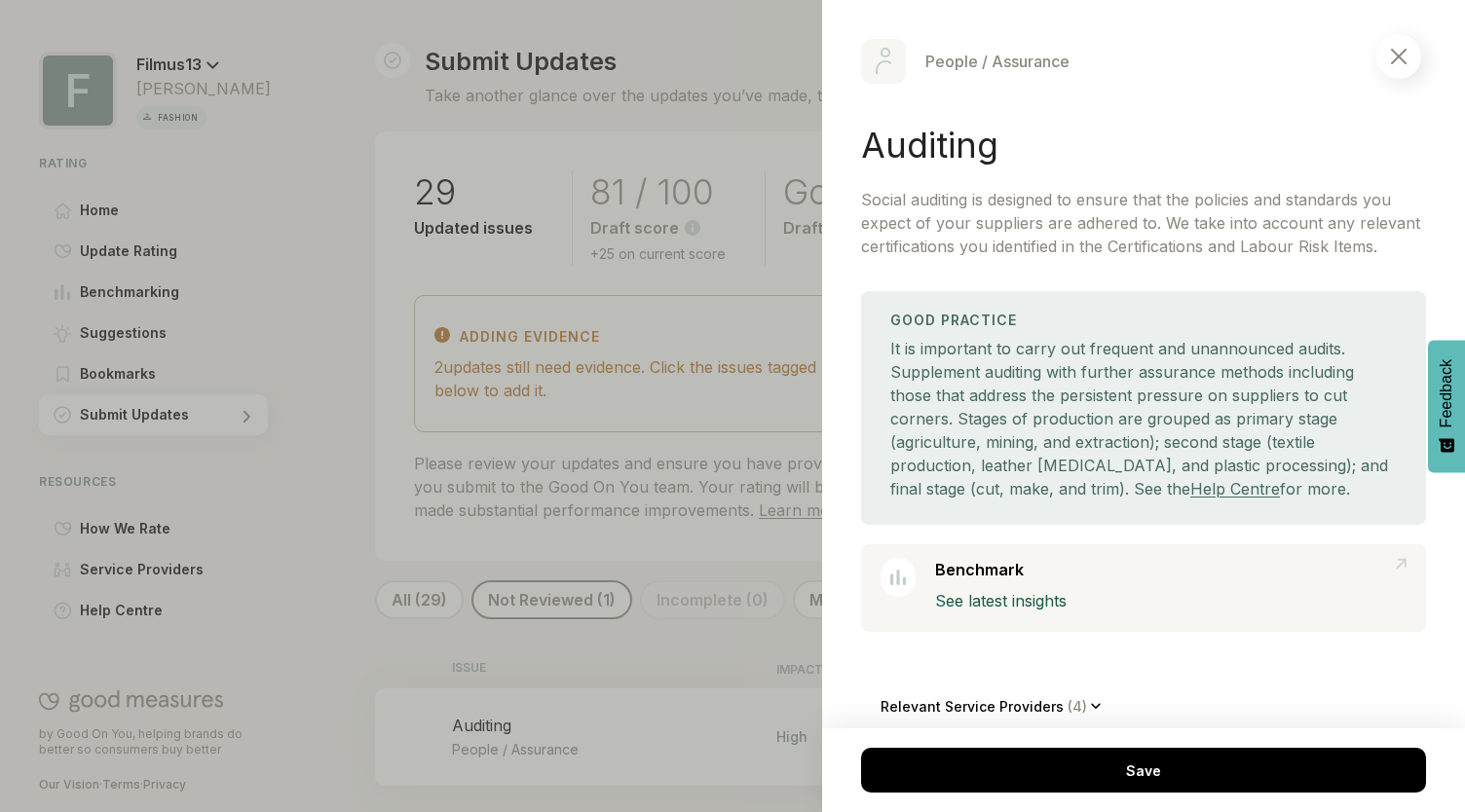drag, startPoint x: 862, startPoint y: 200, endPoint x: 1356, endPoint y: 491, distance: 573.33847 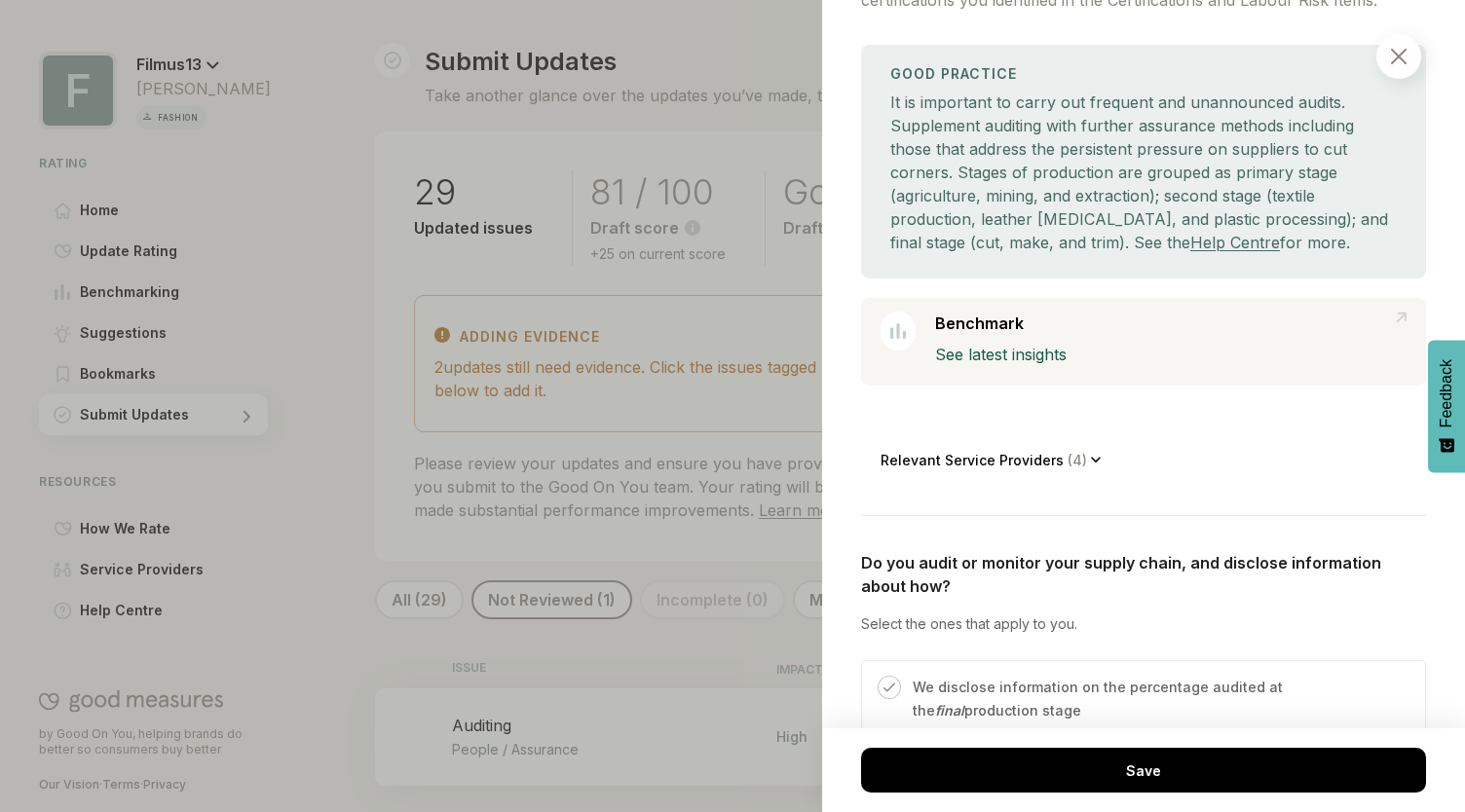 scroll, scrollTop: 389, scrollLeft: 0, axis: vertical 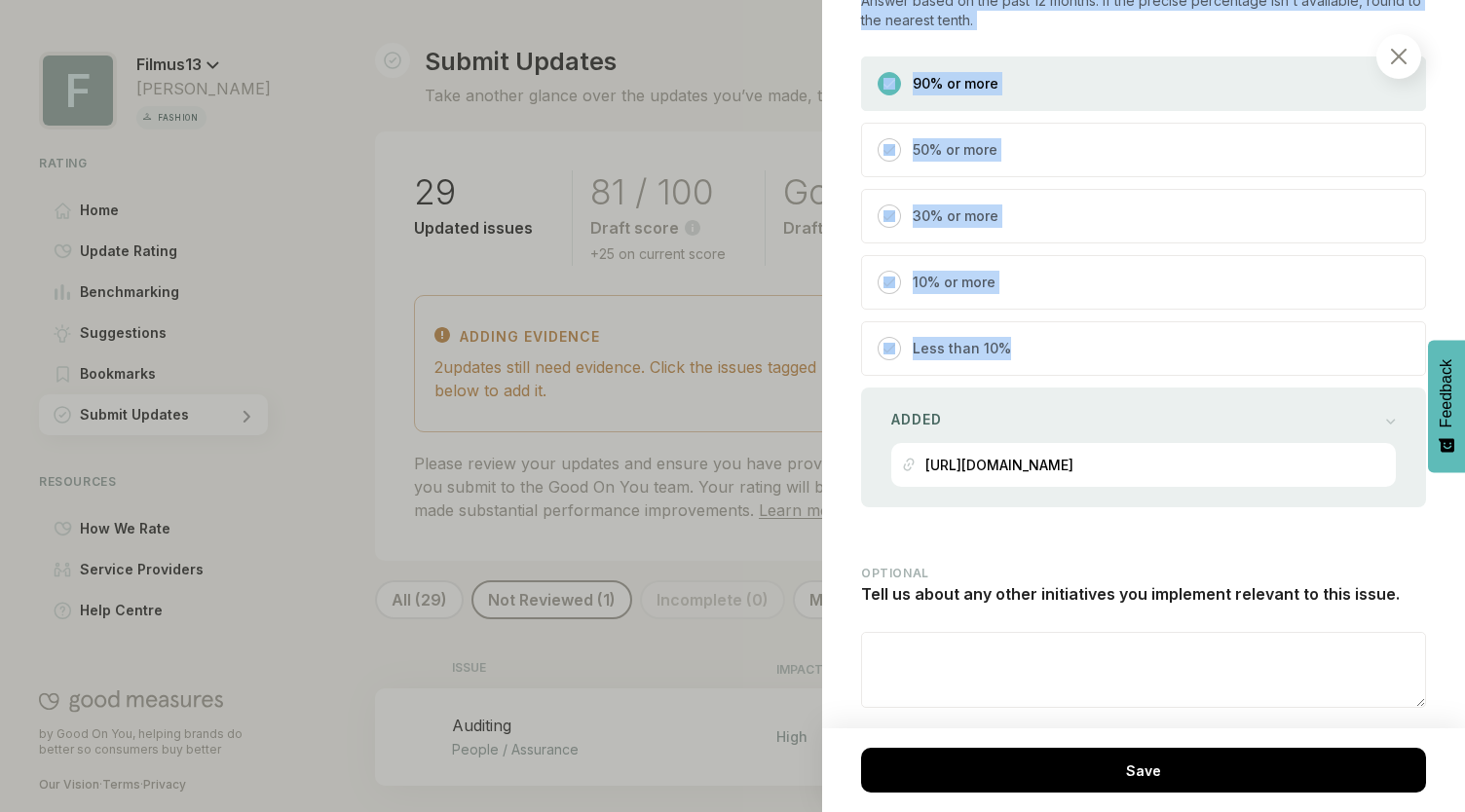 drag, startPoint x: 864, startPoint y: 416, endPoint x: 1294, endPoint y: 364, distance: 433.1328 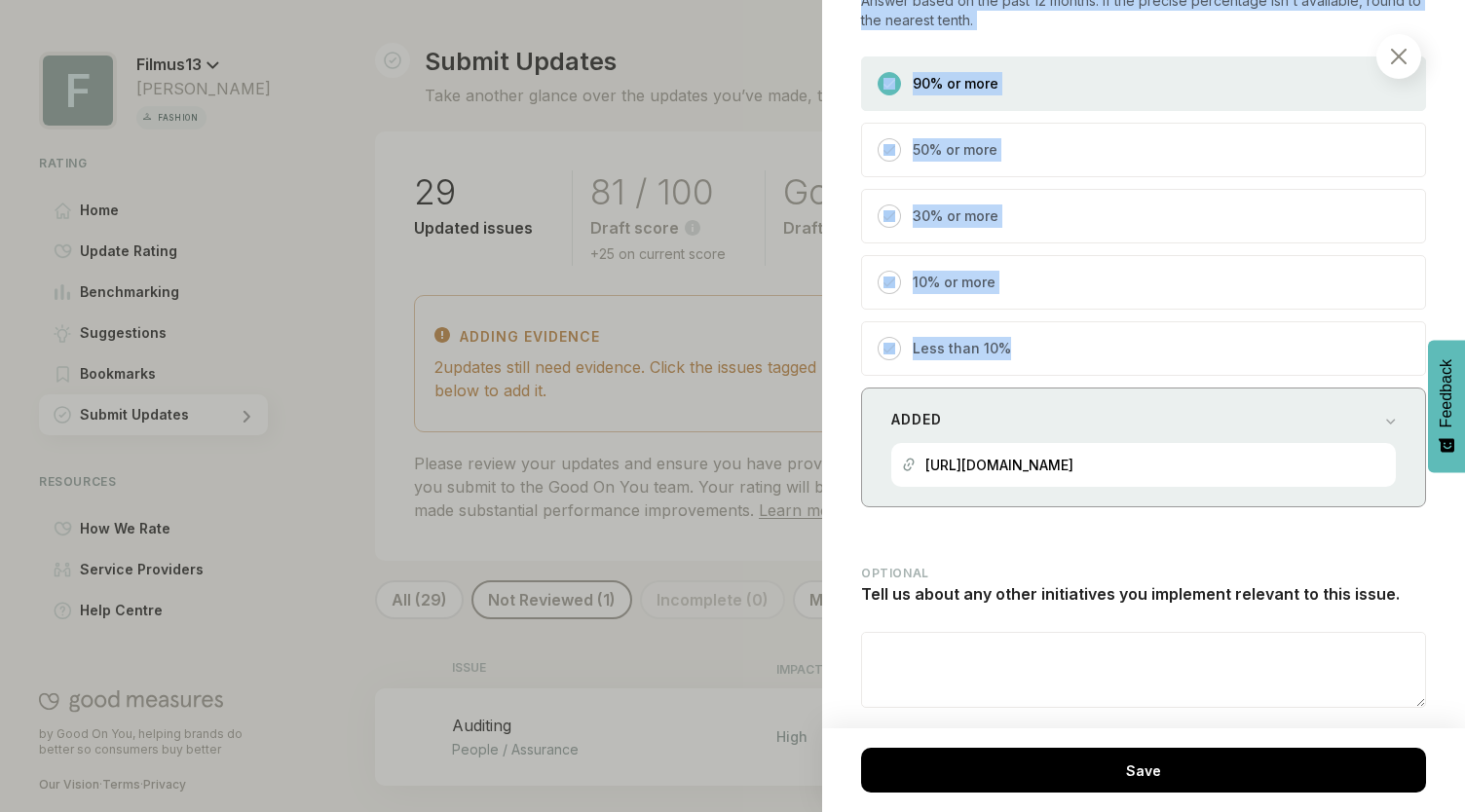 copy on "Do you audit or monitor your supply chain, and disclose information about how? Select the ones that apply to you. We disclose information on the percentage audited at the  final  production stage Final stage refers to cut, make, and trim. We disclose information on the percentage audited at the  second  production stage Second stage refers to textile production, leather tanning, and plastic processing. We disclose information on the percentage audited at the  primary  production stage Primary stage refers to agriculture, mining, and extraction. We state that we audit our supply chain but don't disclose the percentage audited at each stage We don't disclose information about supply chain auditing Added https://www.wwdjapan.com/articles/1955397 In which production stages do you monitor health and safety issues? Select the ones that apply to you. We monitor health and safety issues in the  final  production stage with a documented internal procedure Final stage refers to cut, make, and trim. We monitor health..." 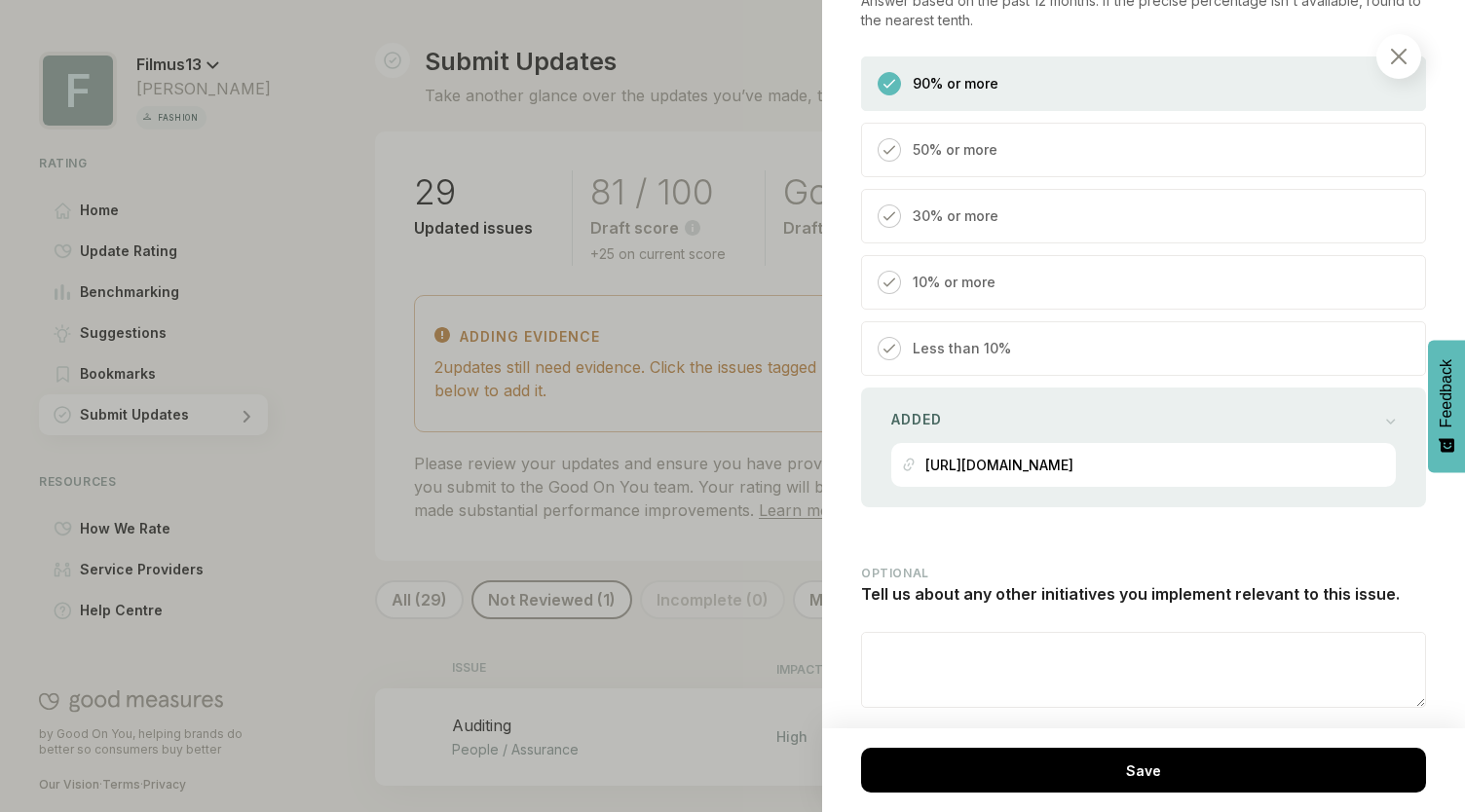 click on "Do you audit or monitor your supply chain, and disclose information about how? Select the ones that apply to you. We disclose information on the percentage audited at the  final  production stage Final stage refers to cut, make, and trim. We disclose information on the percentage audited at the  second  production stage Second stage refers to textile production, leather tanning, and plastic processing. We disclose information on the percentage audited at the  primary  production stage Primary stage refers to agriculture, mining, and extraction. We state that we audit our supply chain but don't disclose the percentage audited at each stage We don't disclose information about supply chain auditing Added https://www.wwdjapan.com/articles/1955397 In which production stages do you monitor health and safety issues? Select the ones that apply to you. We monitor health and safety issues in the  final  production stage with a documented internal procedure Final stage refers to cut, make, and trim. second primary all" at bounding box center [1144, -912] 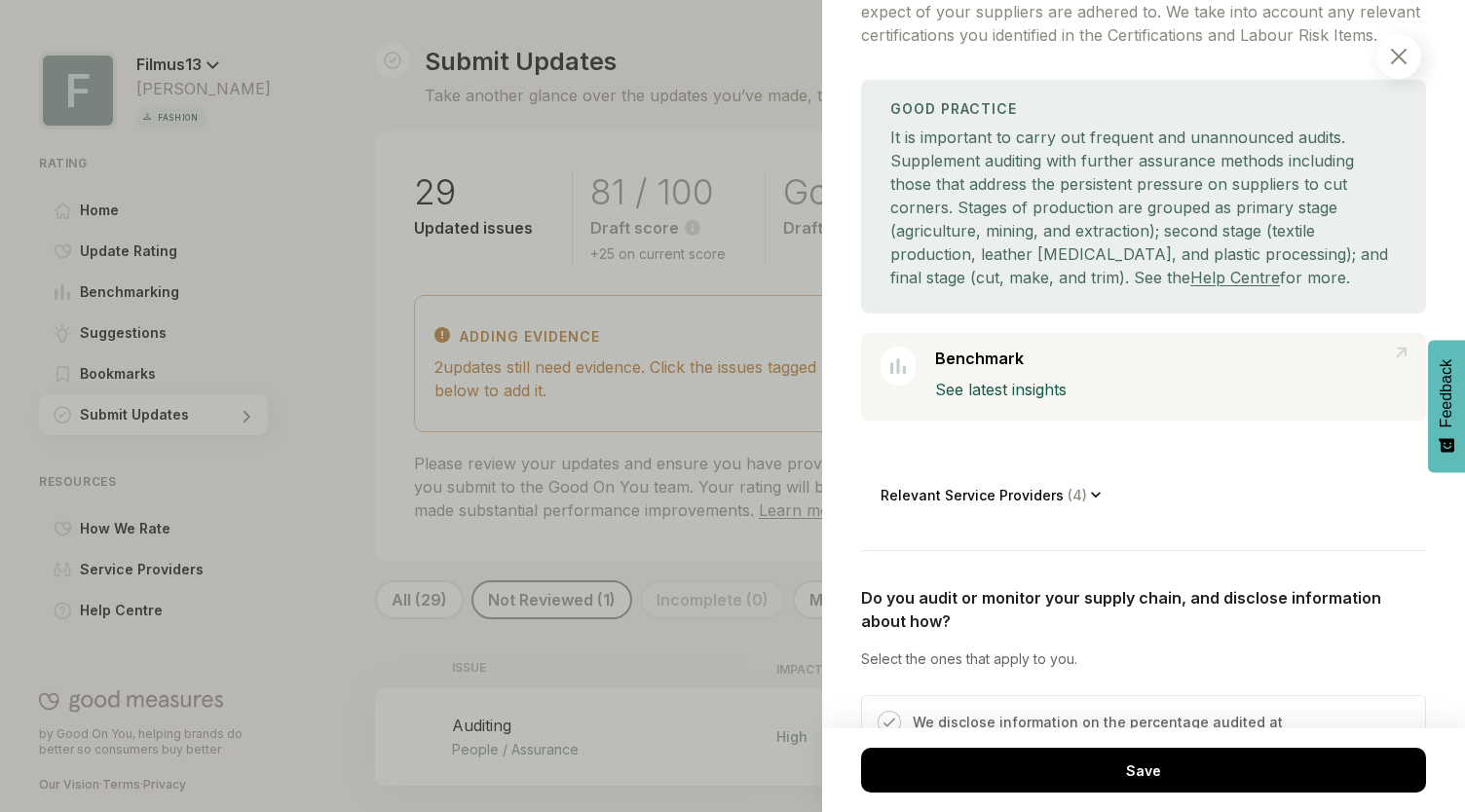 scroll, scrollTop: 116, scrollLeft: 0, axis: vertical 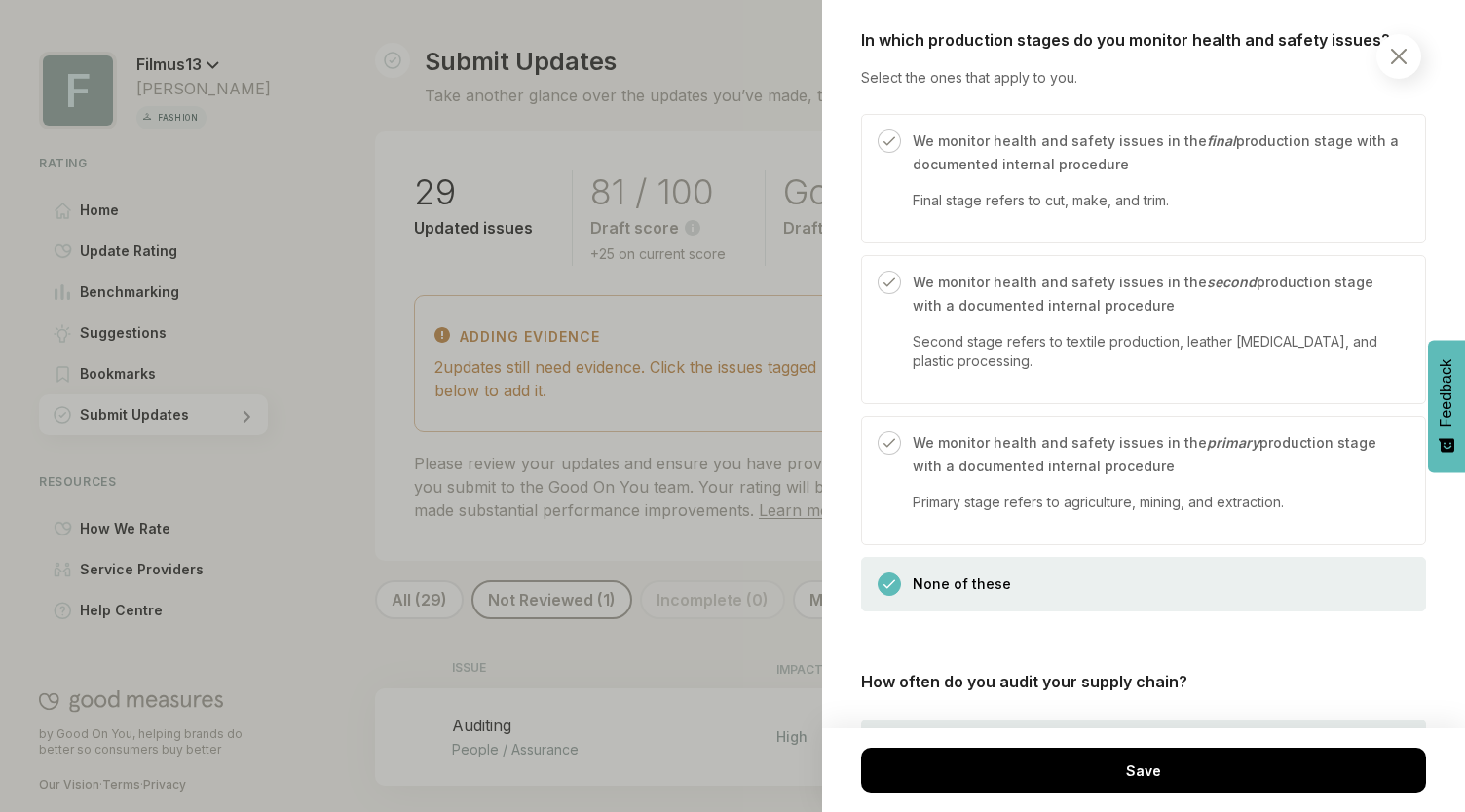click on "We monitor health and safety issues in the  second  production stage with a documented internal procedure" at bounding box center [1159, 294] 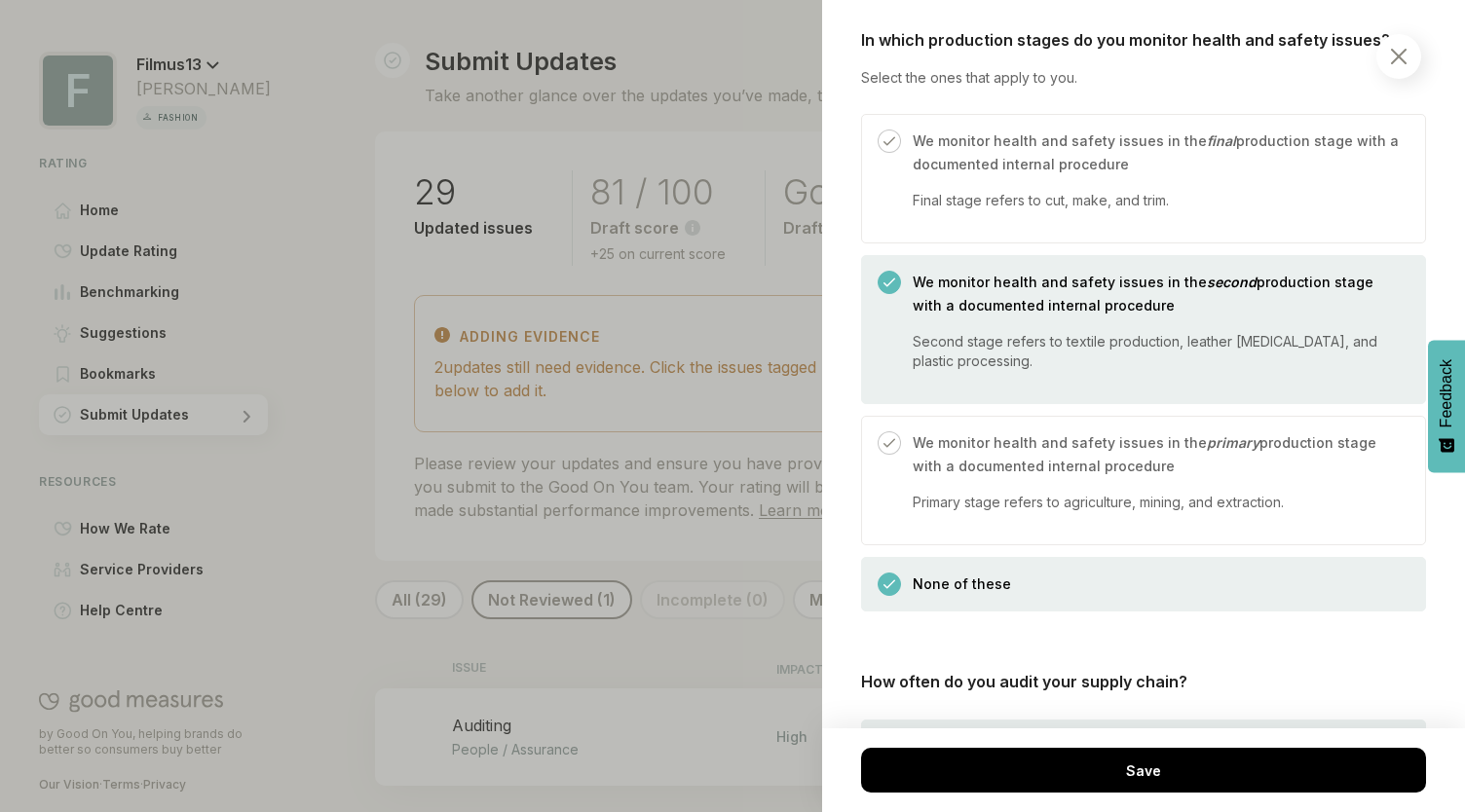click on "We monitor health and safety issues in the  final  production stage with a documented internal procedure" at bounding box center (1159, 153) 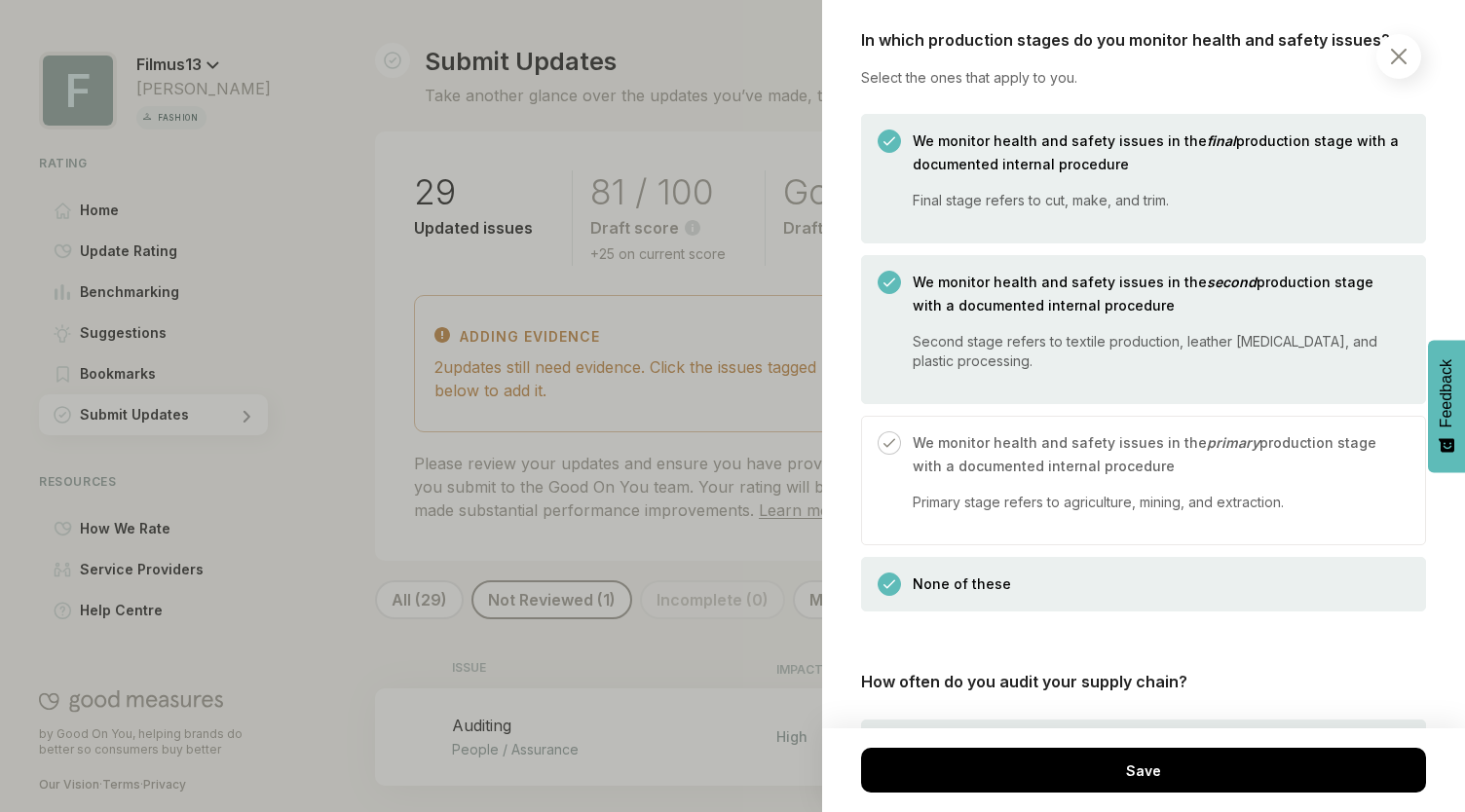 click on "None of these" at bounding box center (961, 584) 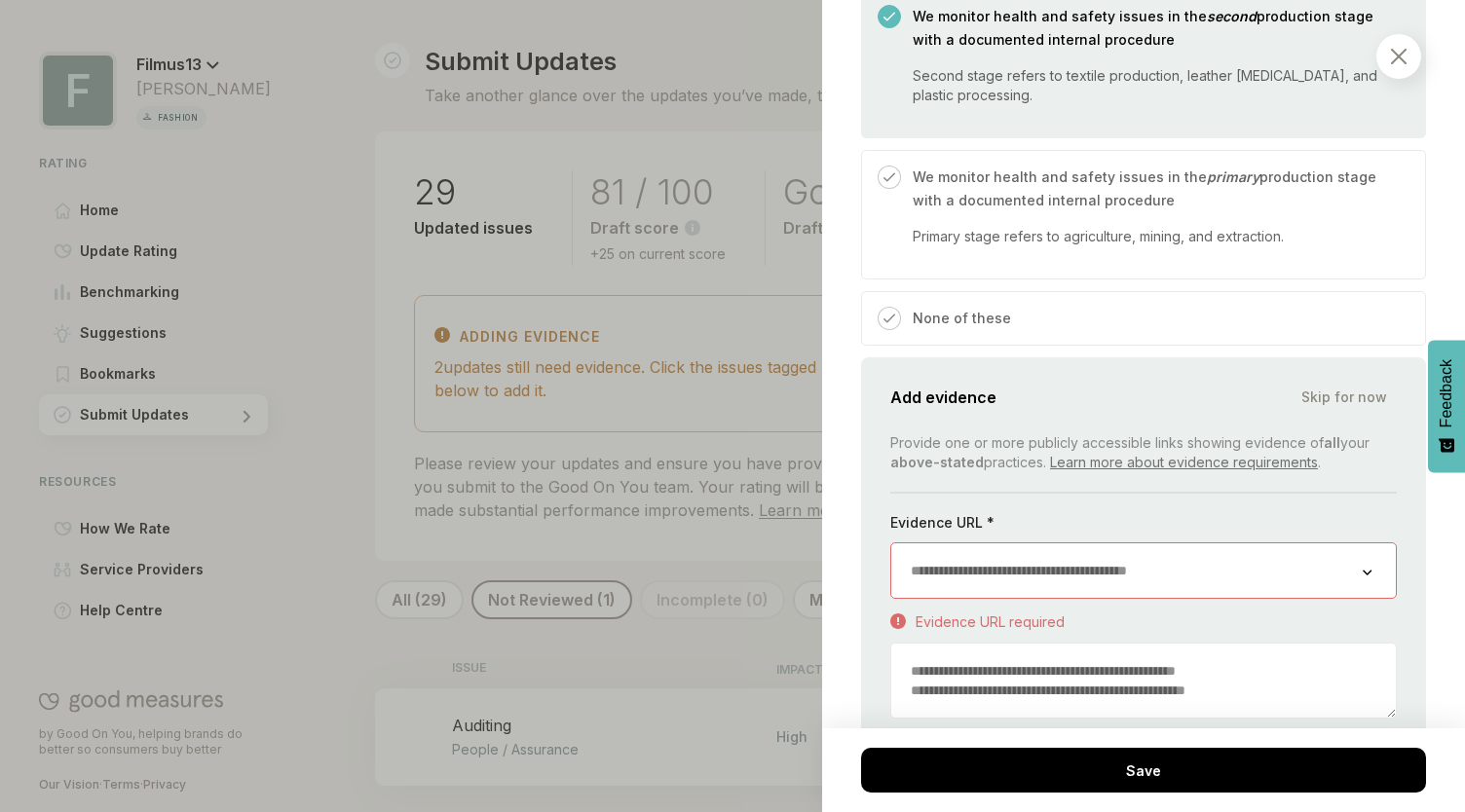 scroll, scrollTop: 1947, scrollLeft: 0, axis: vertical 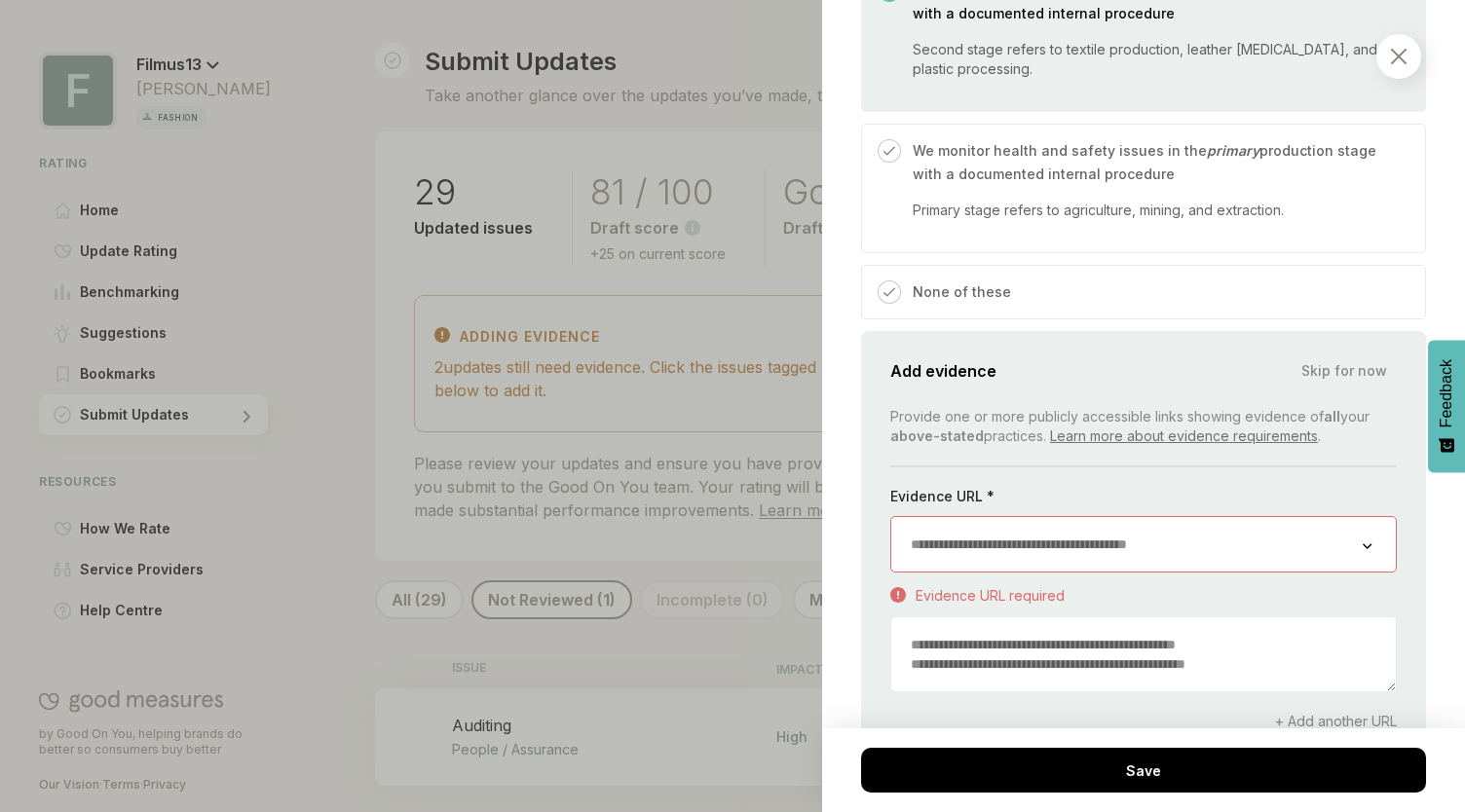 click at bounding box center (1127, 544) 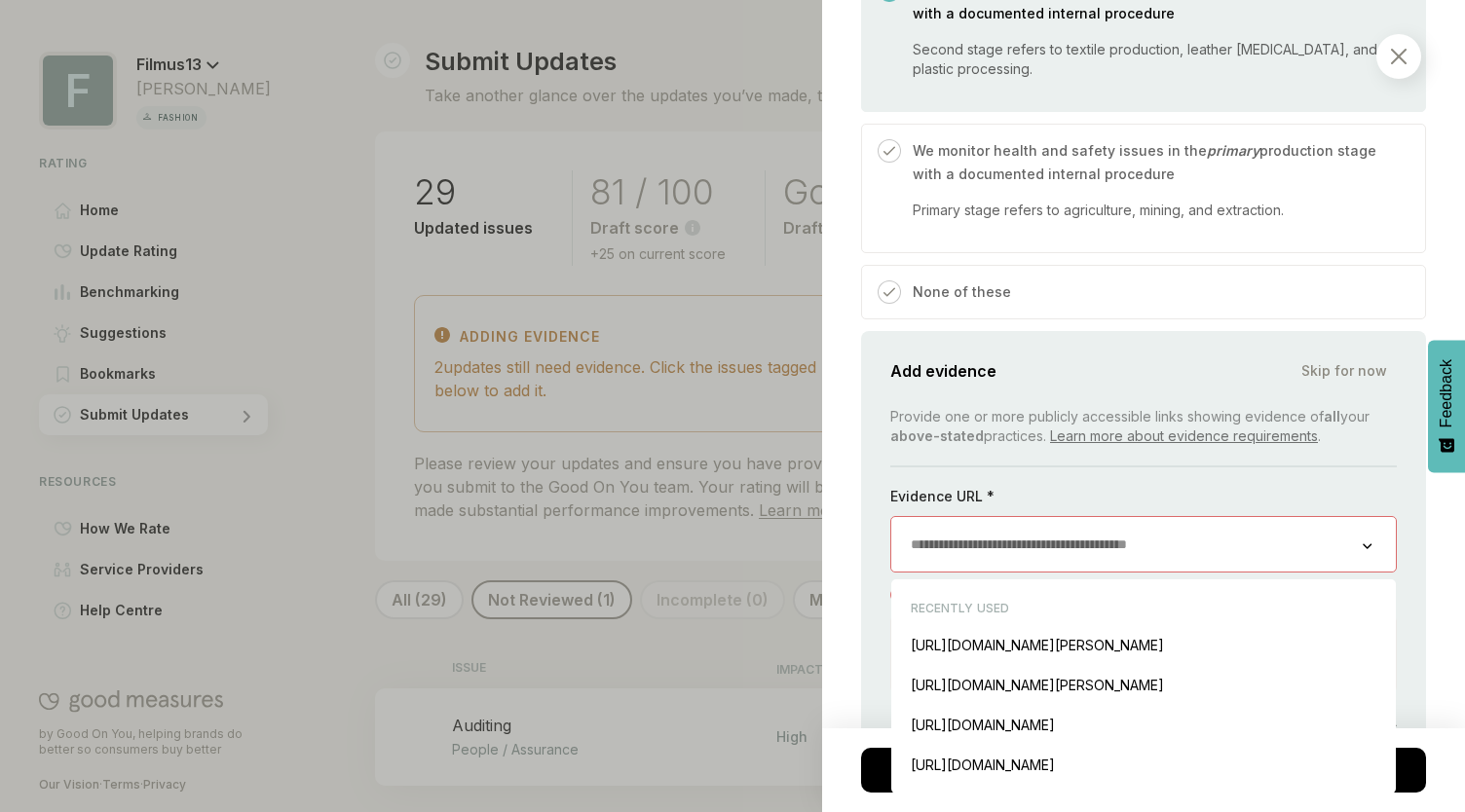 paste on "**********" 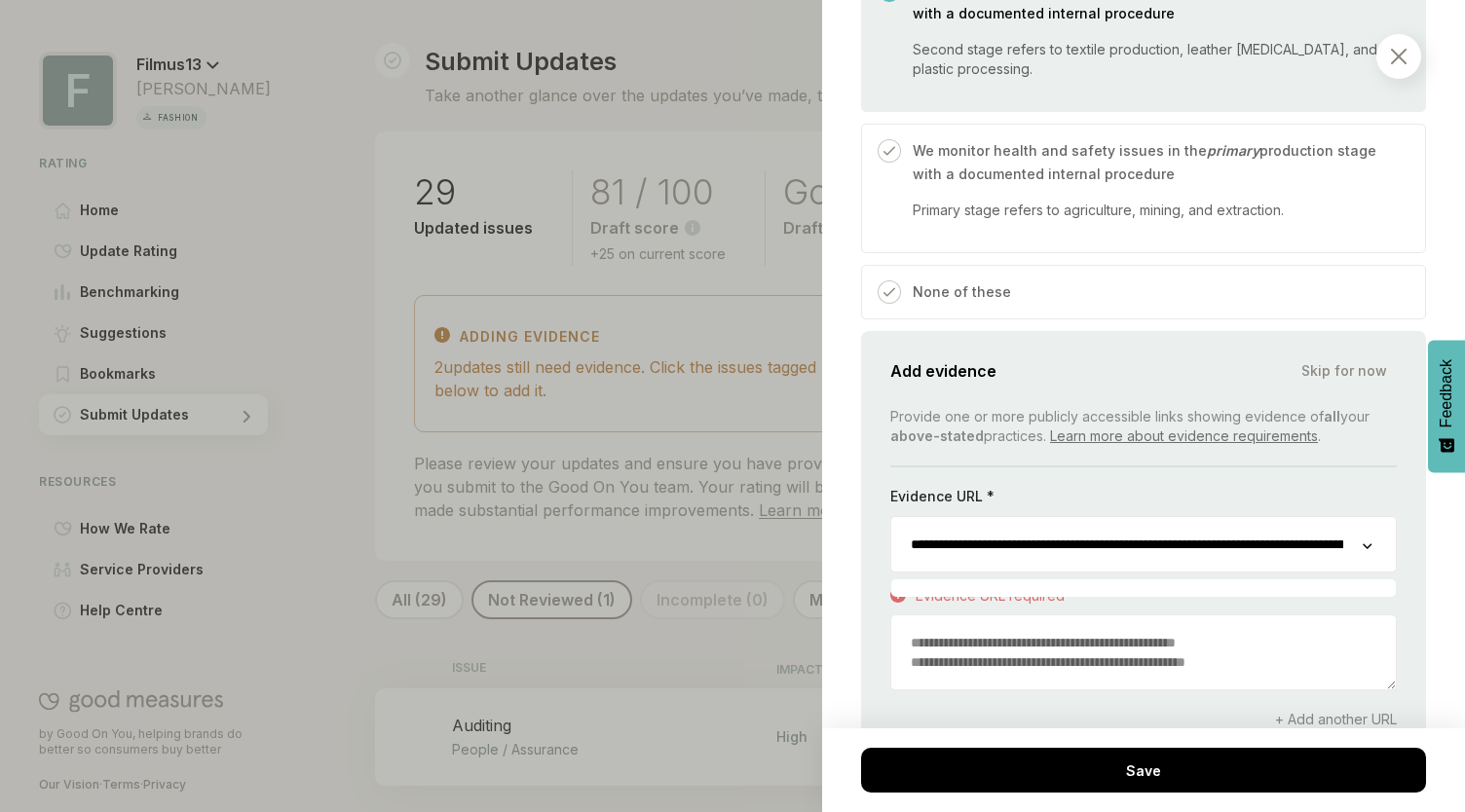 scroll, scrollTop: 0, scrollLeft: 14412, axis: horizontal 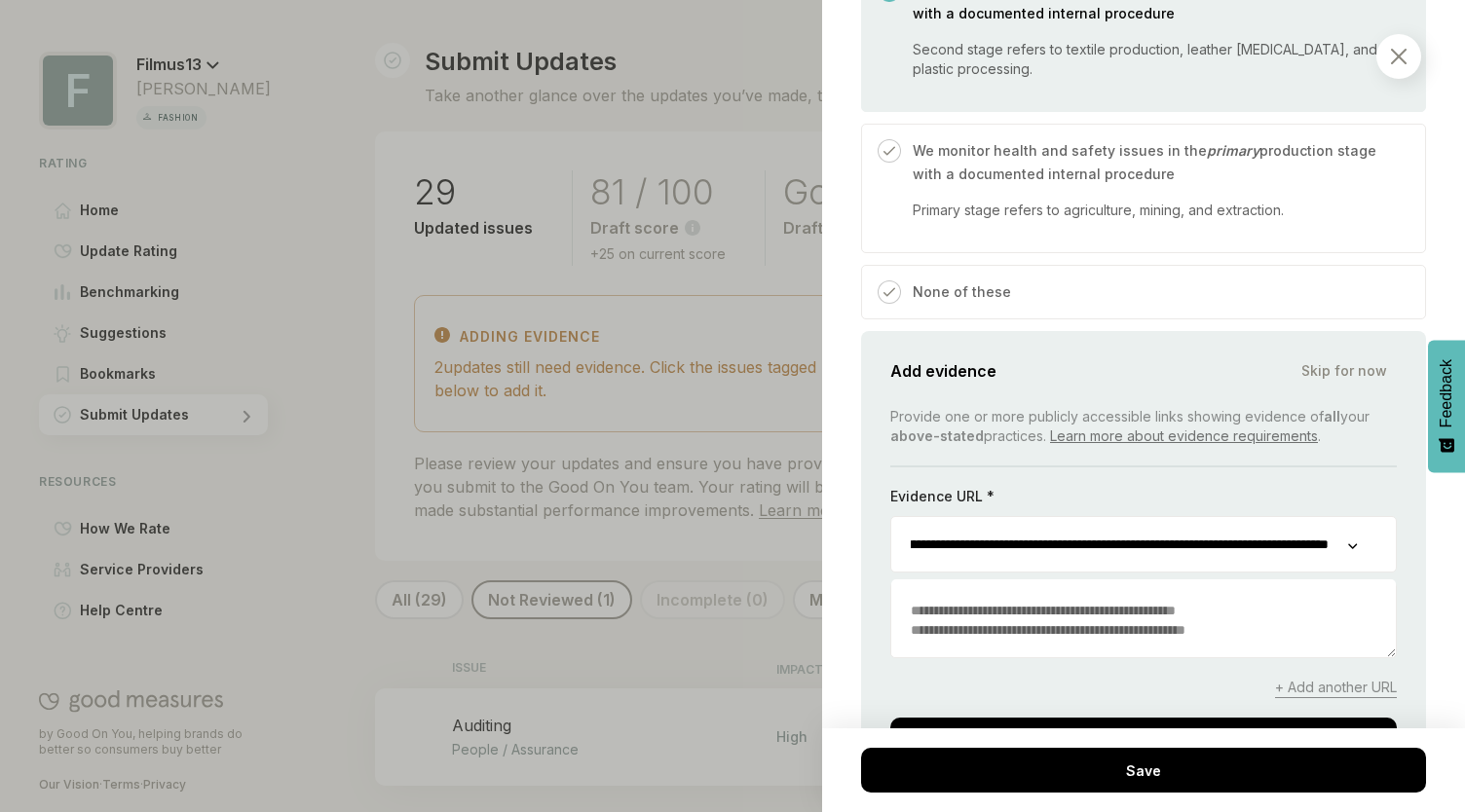 type on "**********" 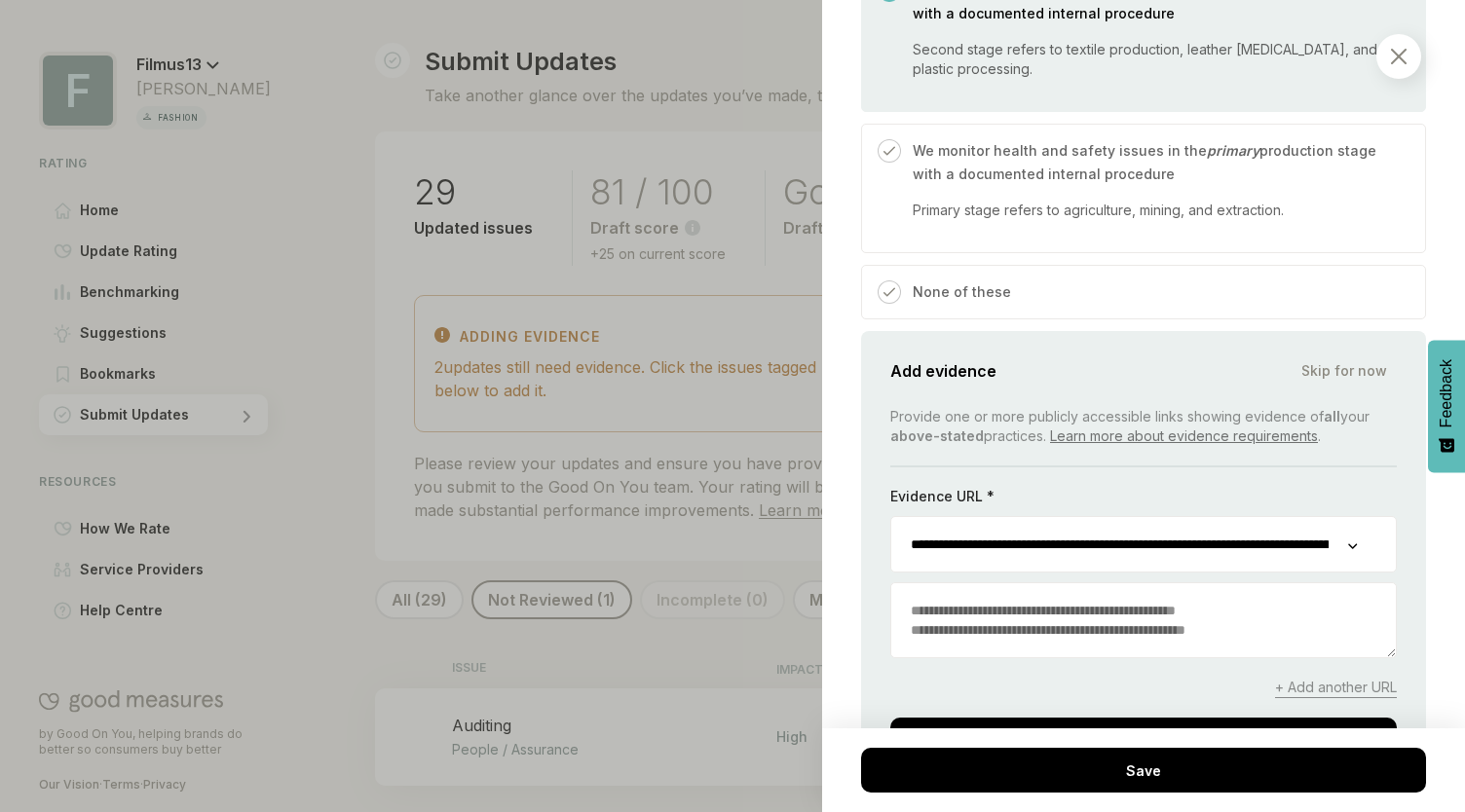 scroll, scrollTop: 2142, scrollLeft: 0, axis: vertical 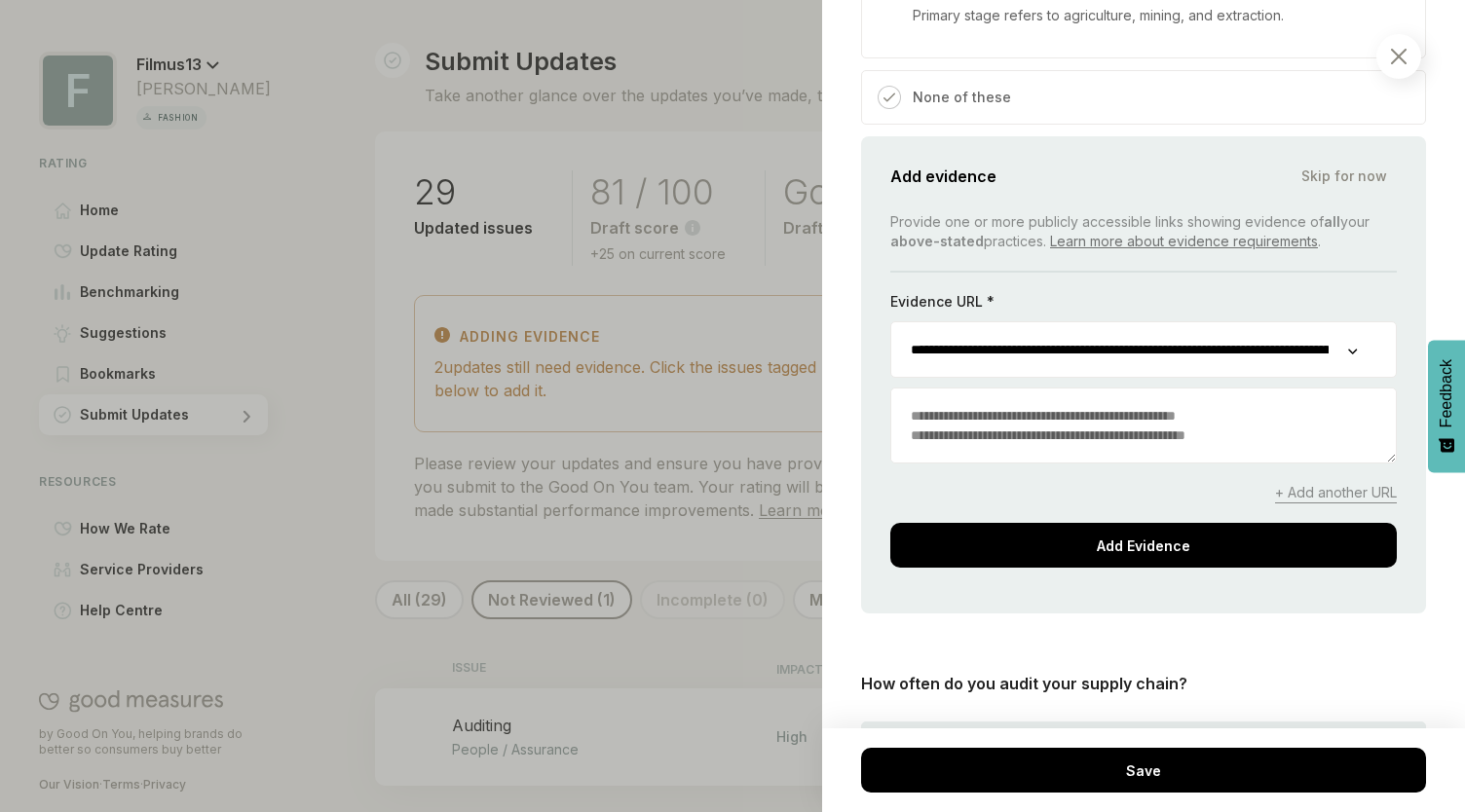 click on "+ Add another URL" at bounding box center (1335, 493) 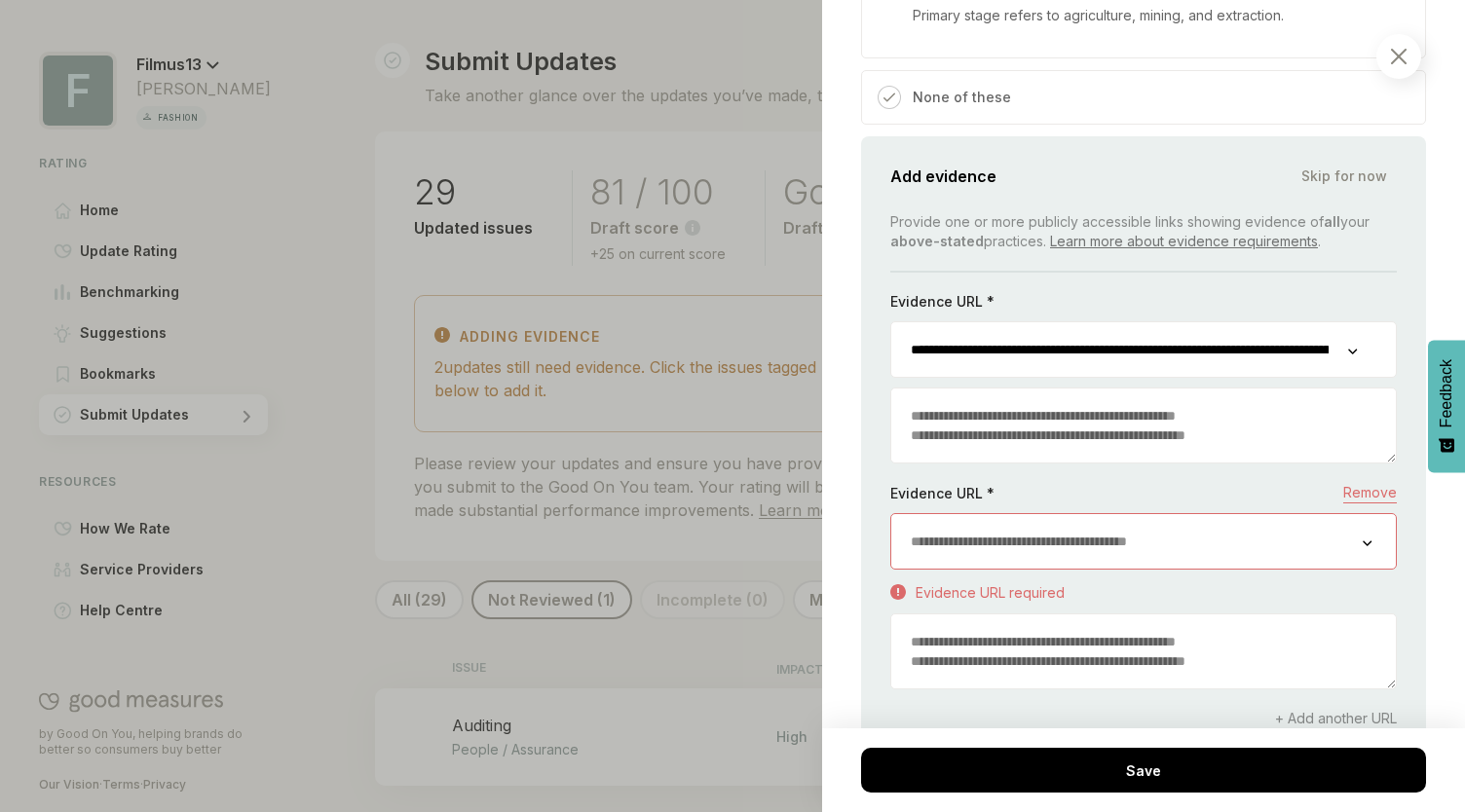 click at bounding box center [1127, 541] 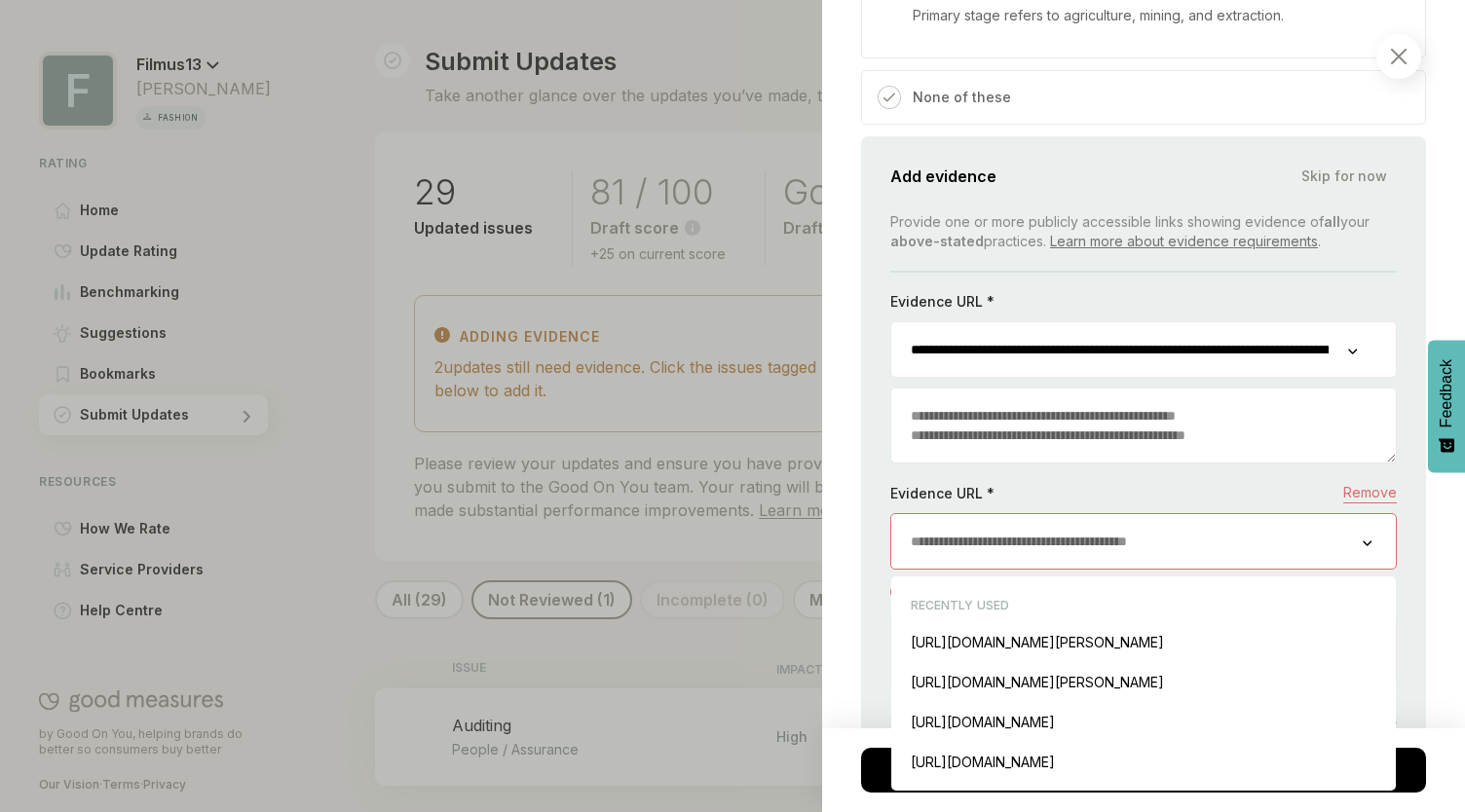 paste on "**********" 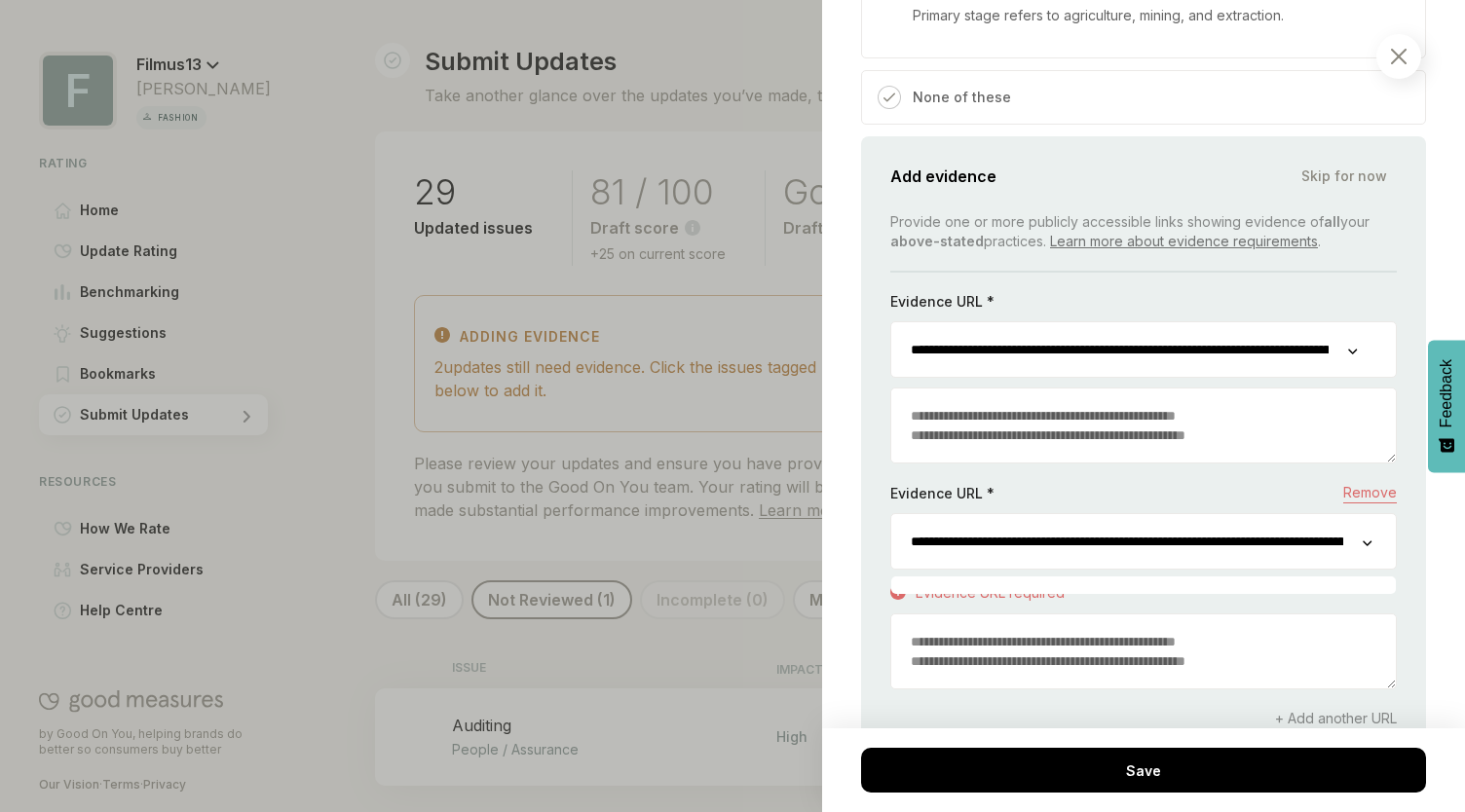 scroll, scrollTop: 0, scrollLeft: 14412, axis: horizontal 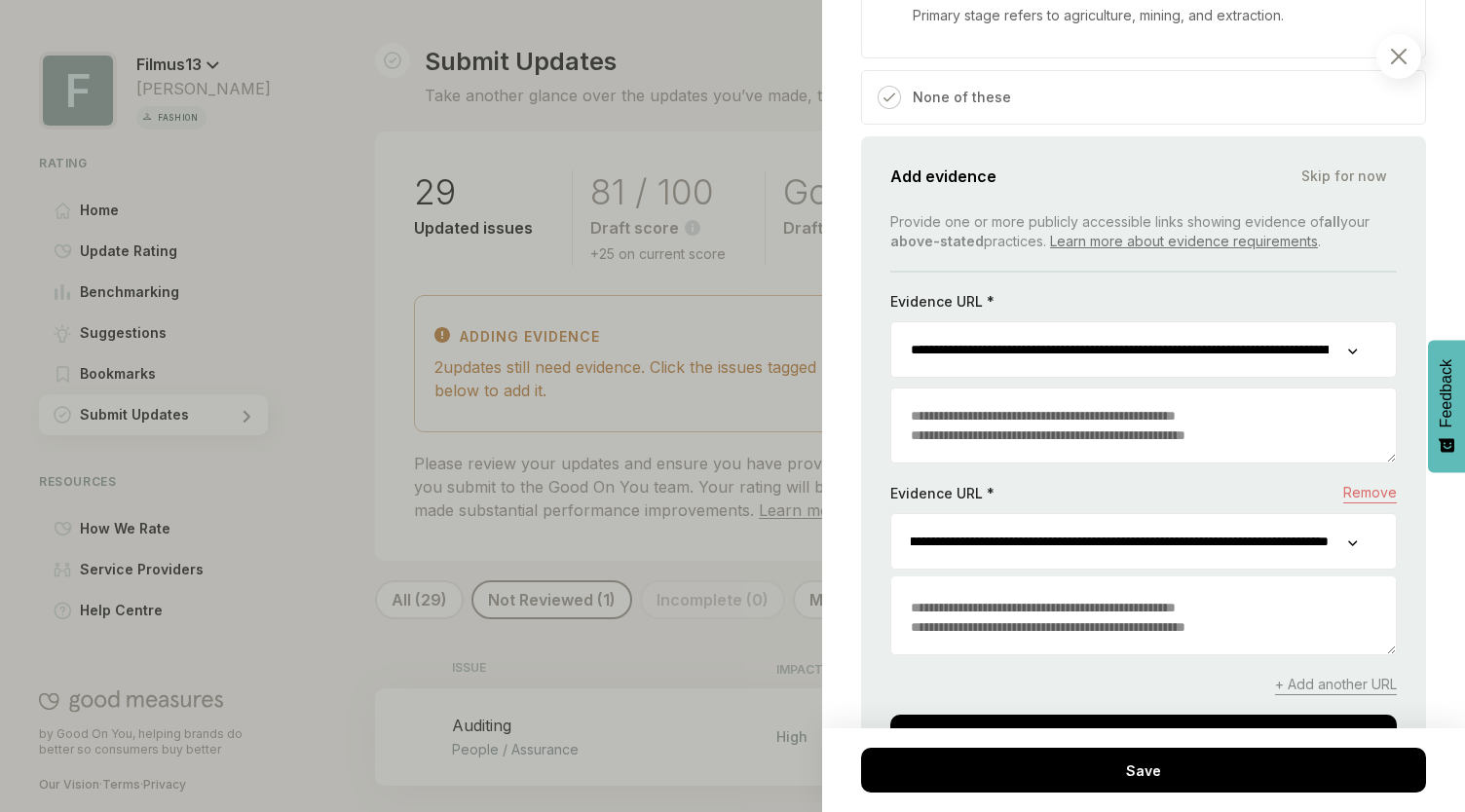 click at bounding box center (1119, 541) 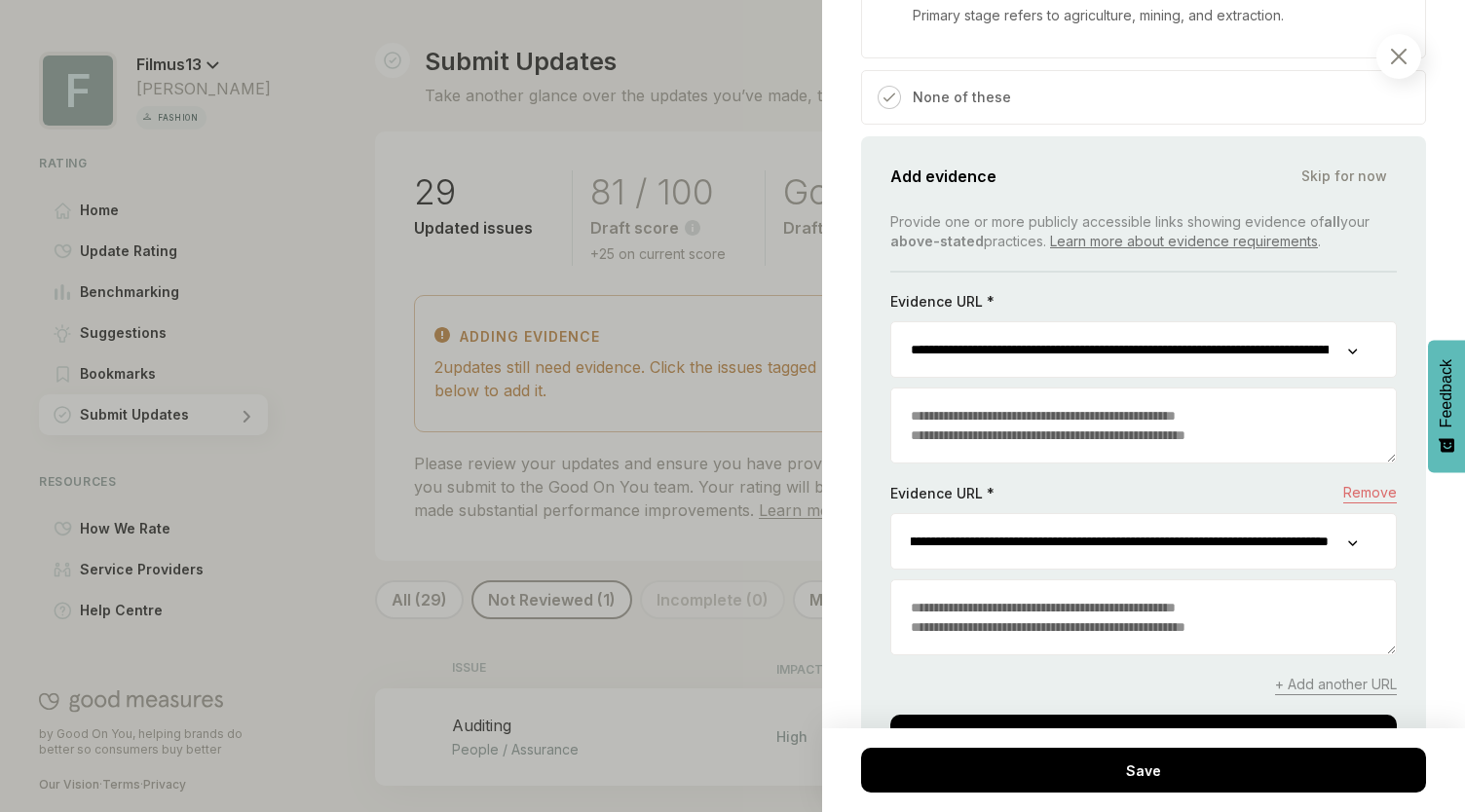 scroll, scrollTop: 0, scrollLeft: 0, axis: both 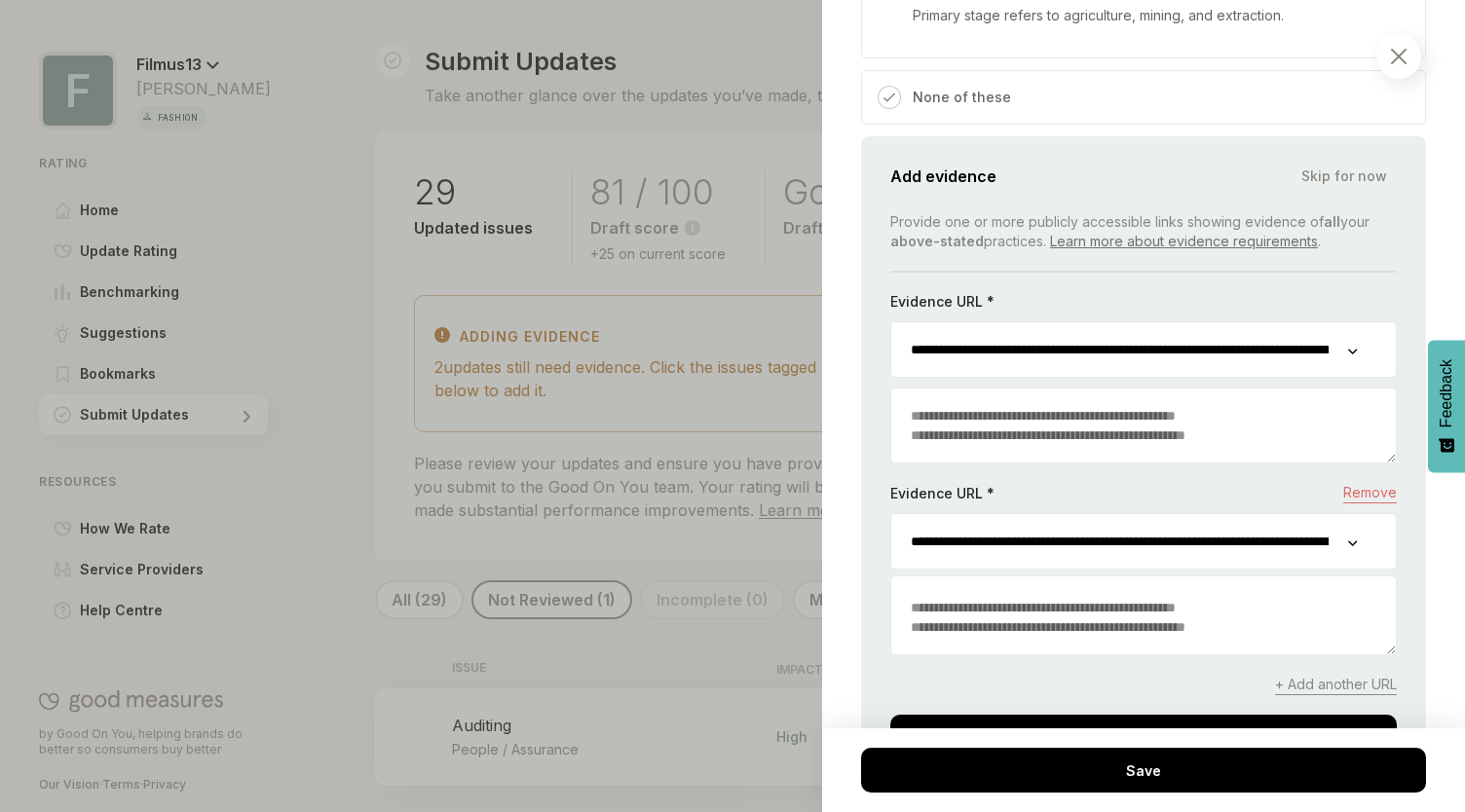 click at bounding box center [1119, 350] 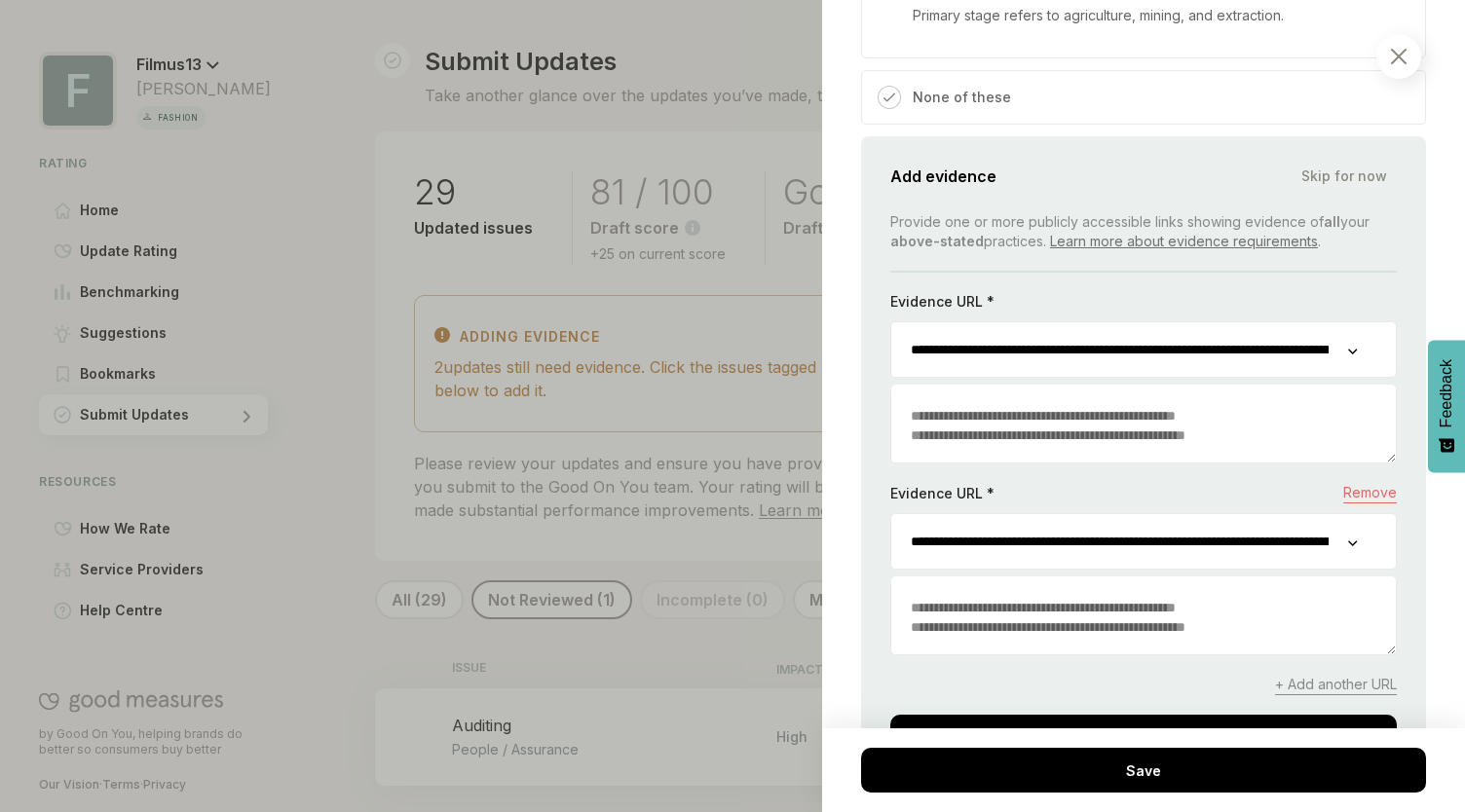 click at bounding box center [1119, 350] 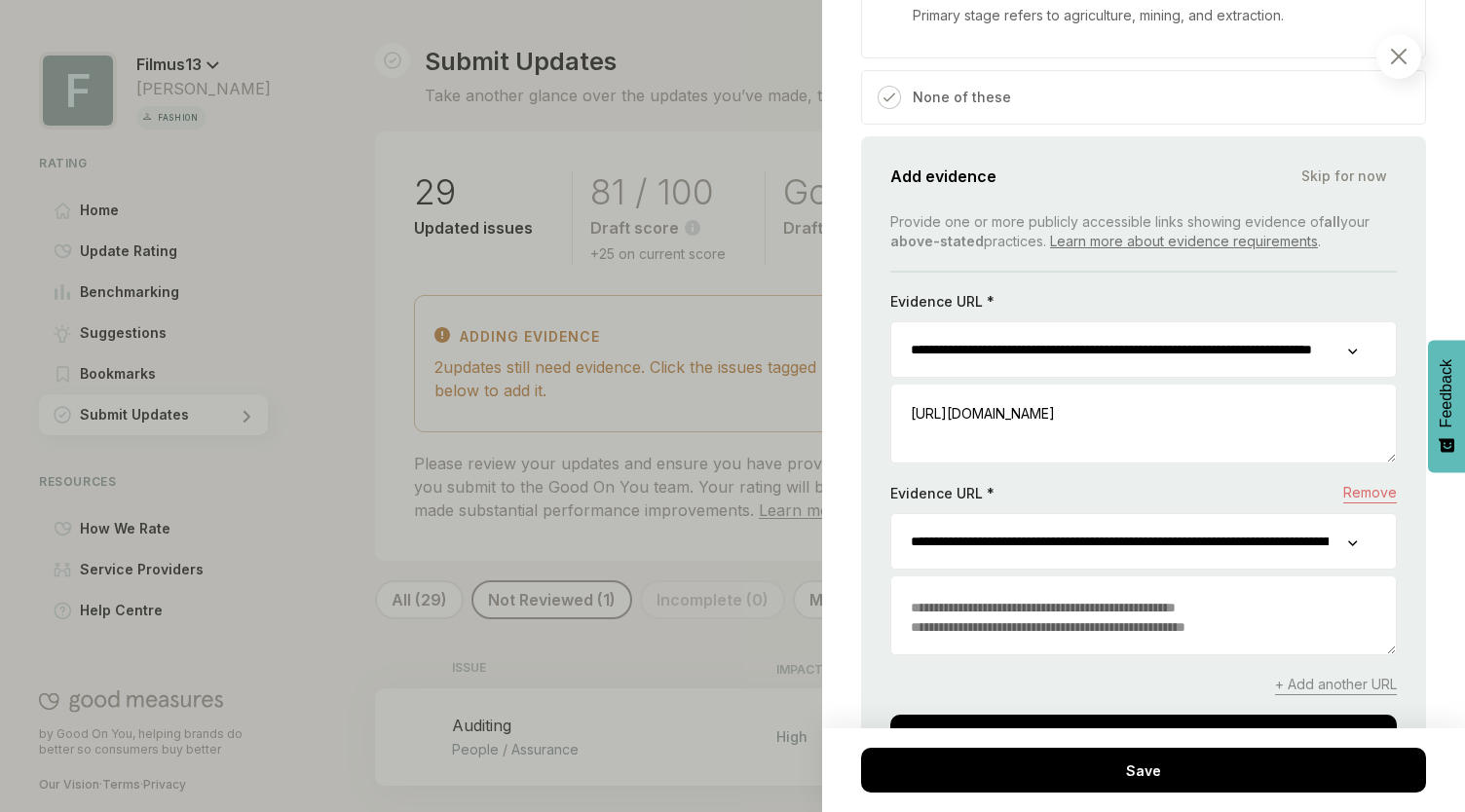 scroll, scrollTop: 0, scrollLeft: 177, axis: horizontal 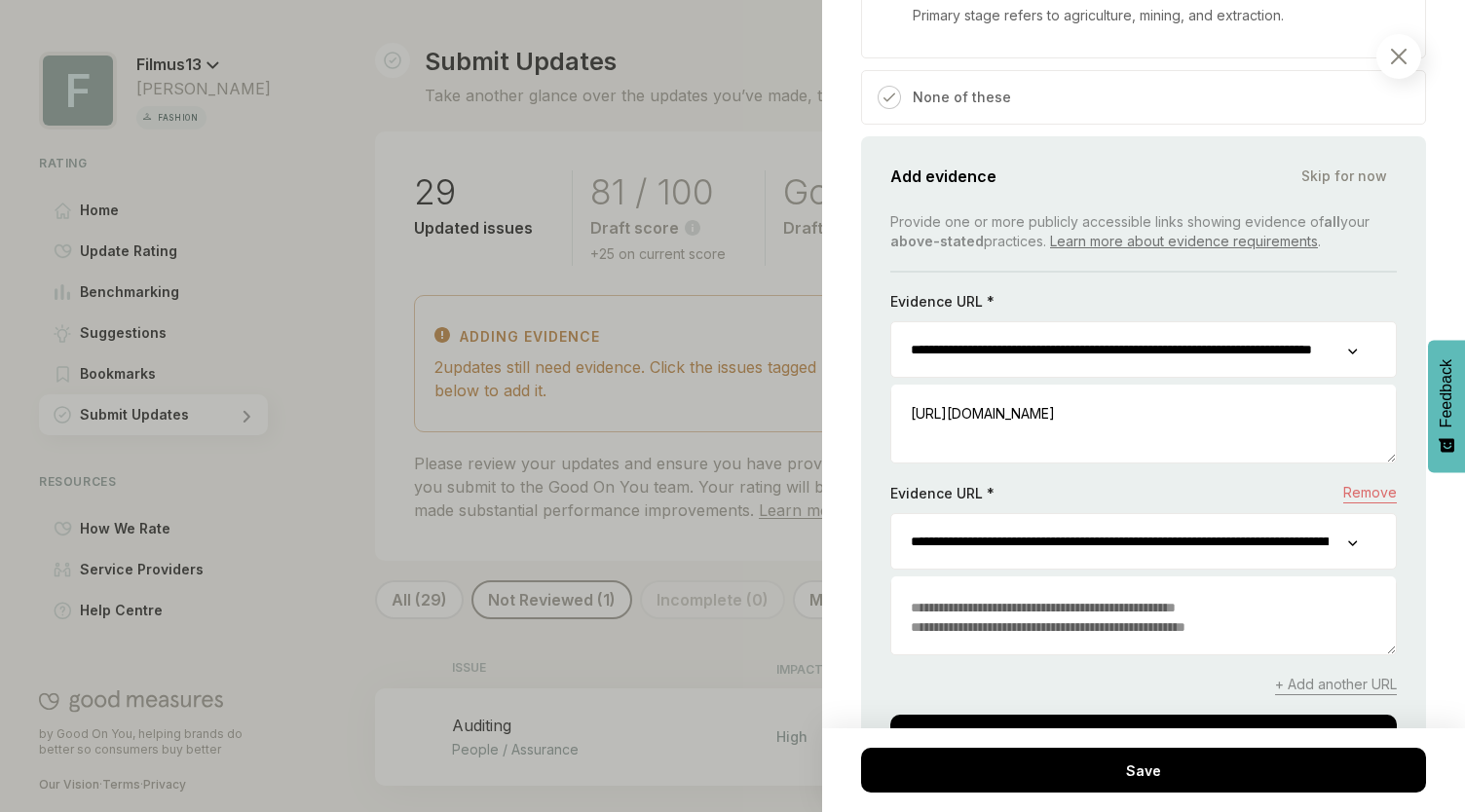 type on "**********" 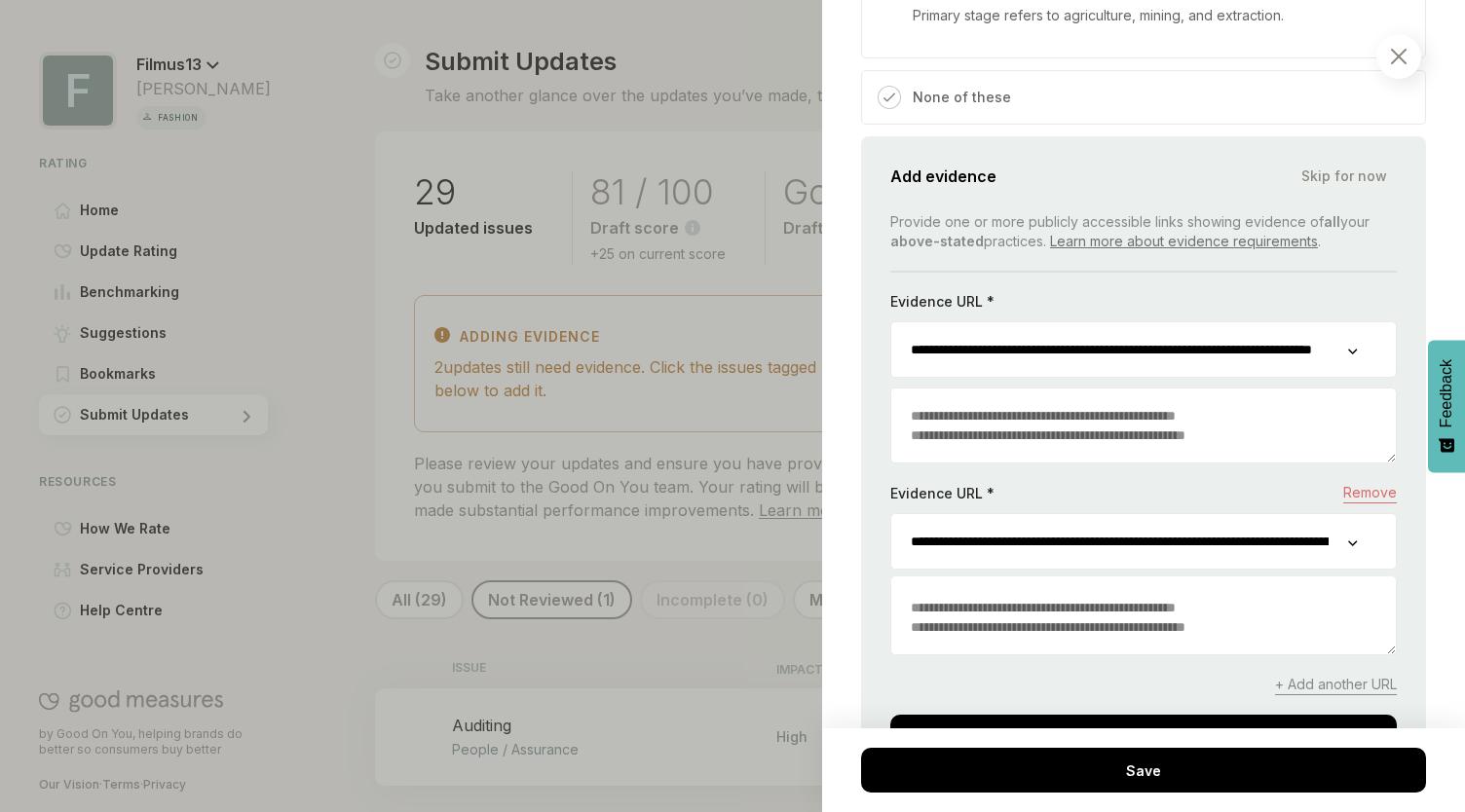 scroll, scrollTop: 0, scrollLeft: 0, axis: both 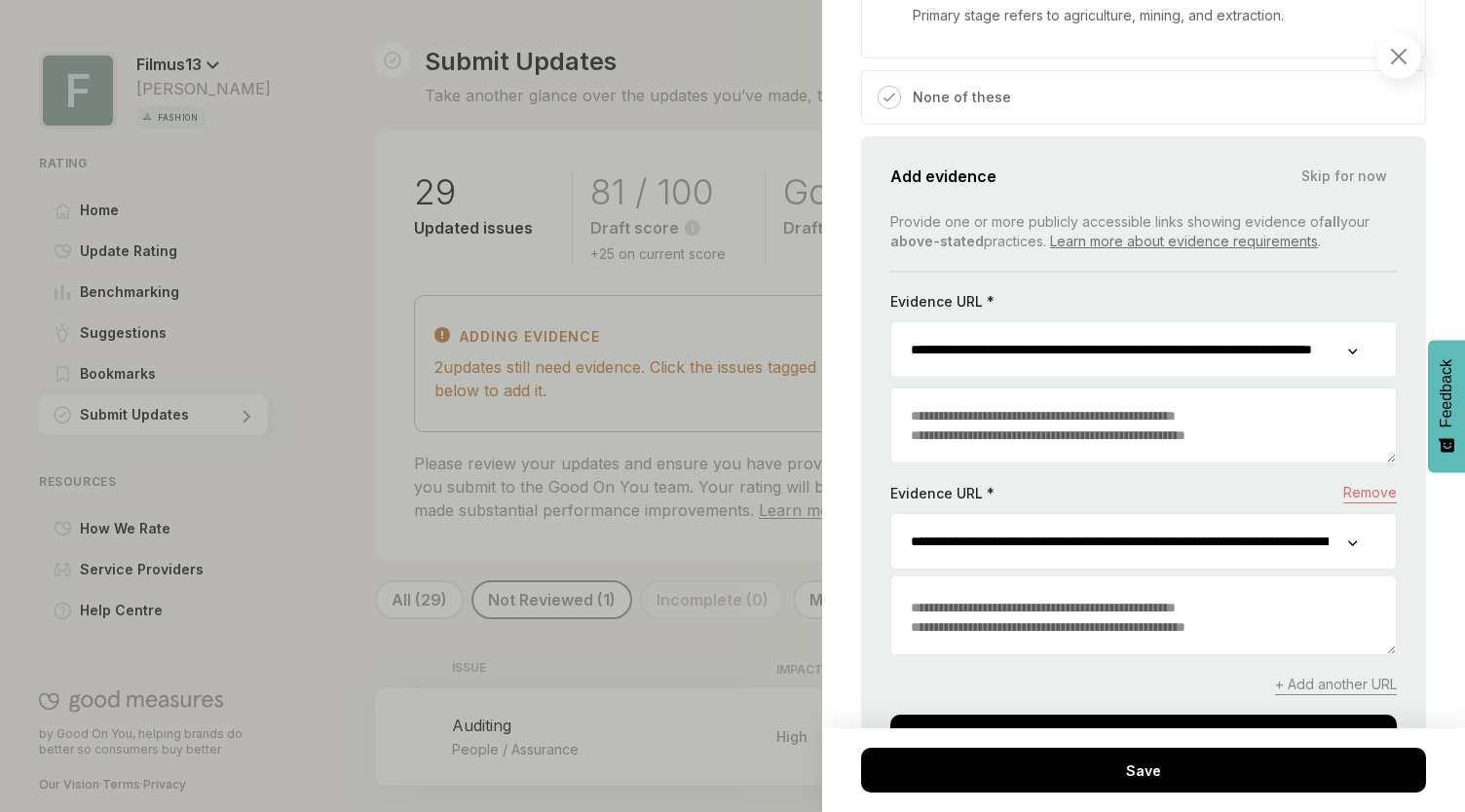 click at bounding box center (1119, 541) 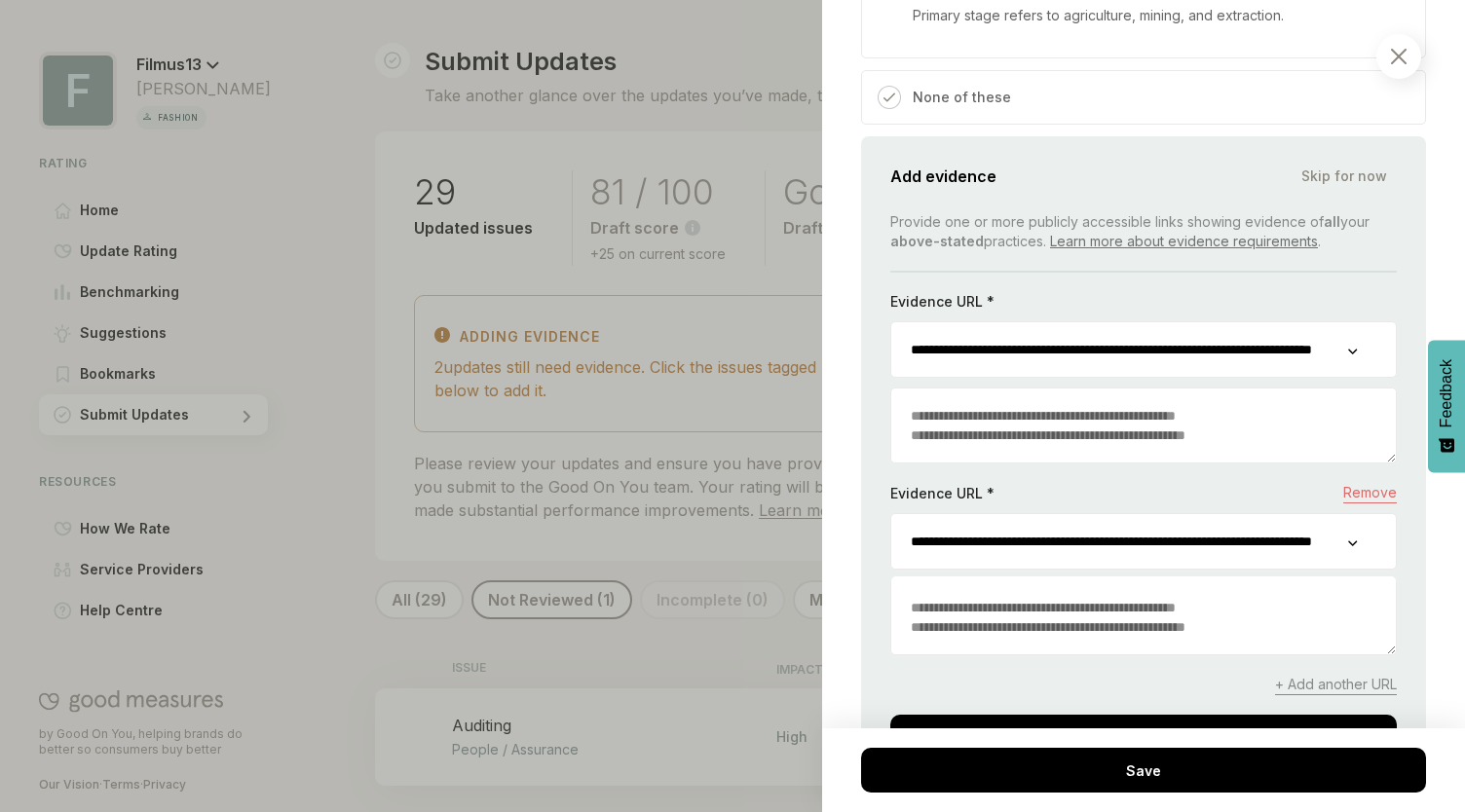 scroll, scrollTop: 0, scrollLeft: 171, axis: horizontal 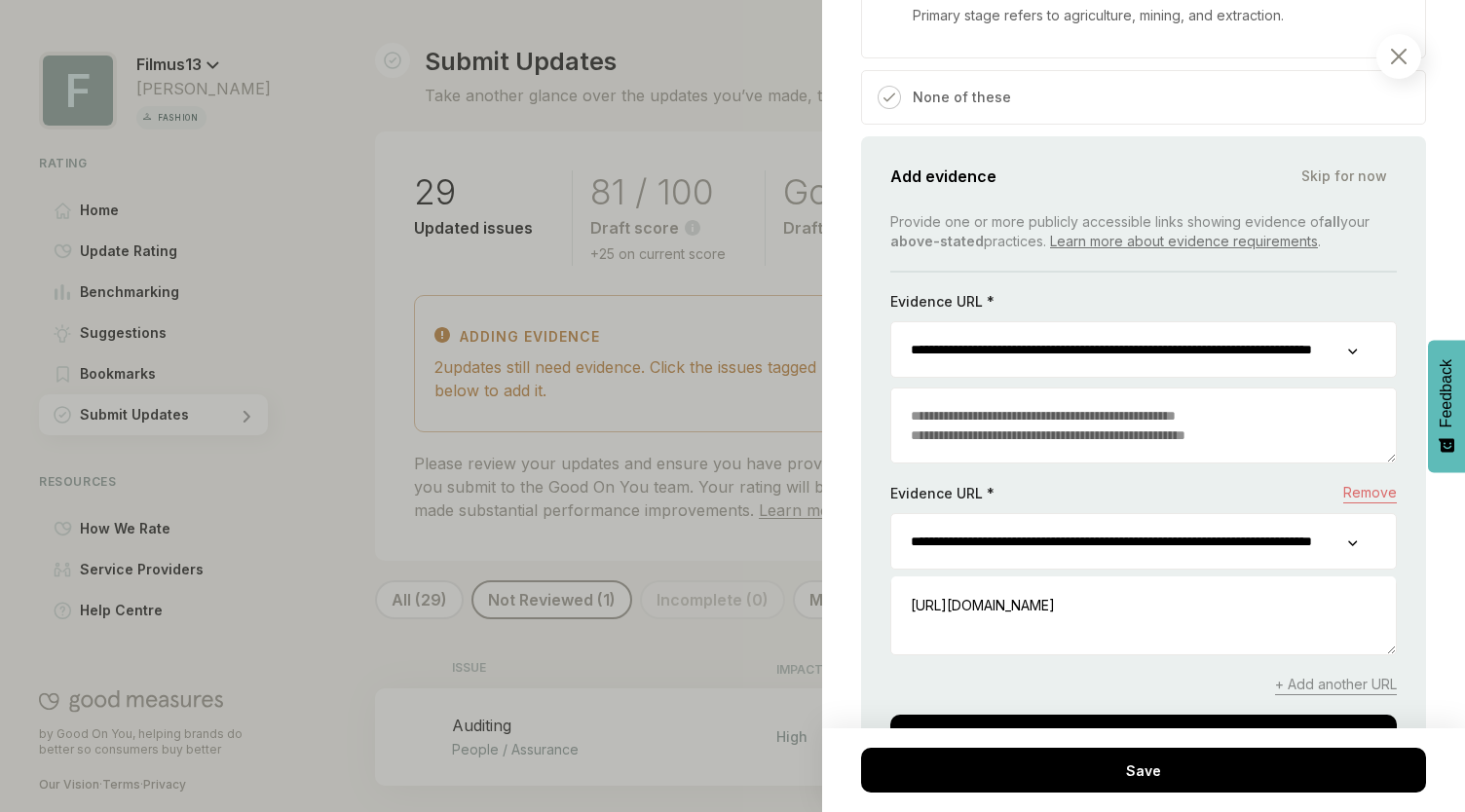 type on "**********" 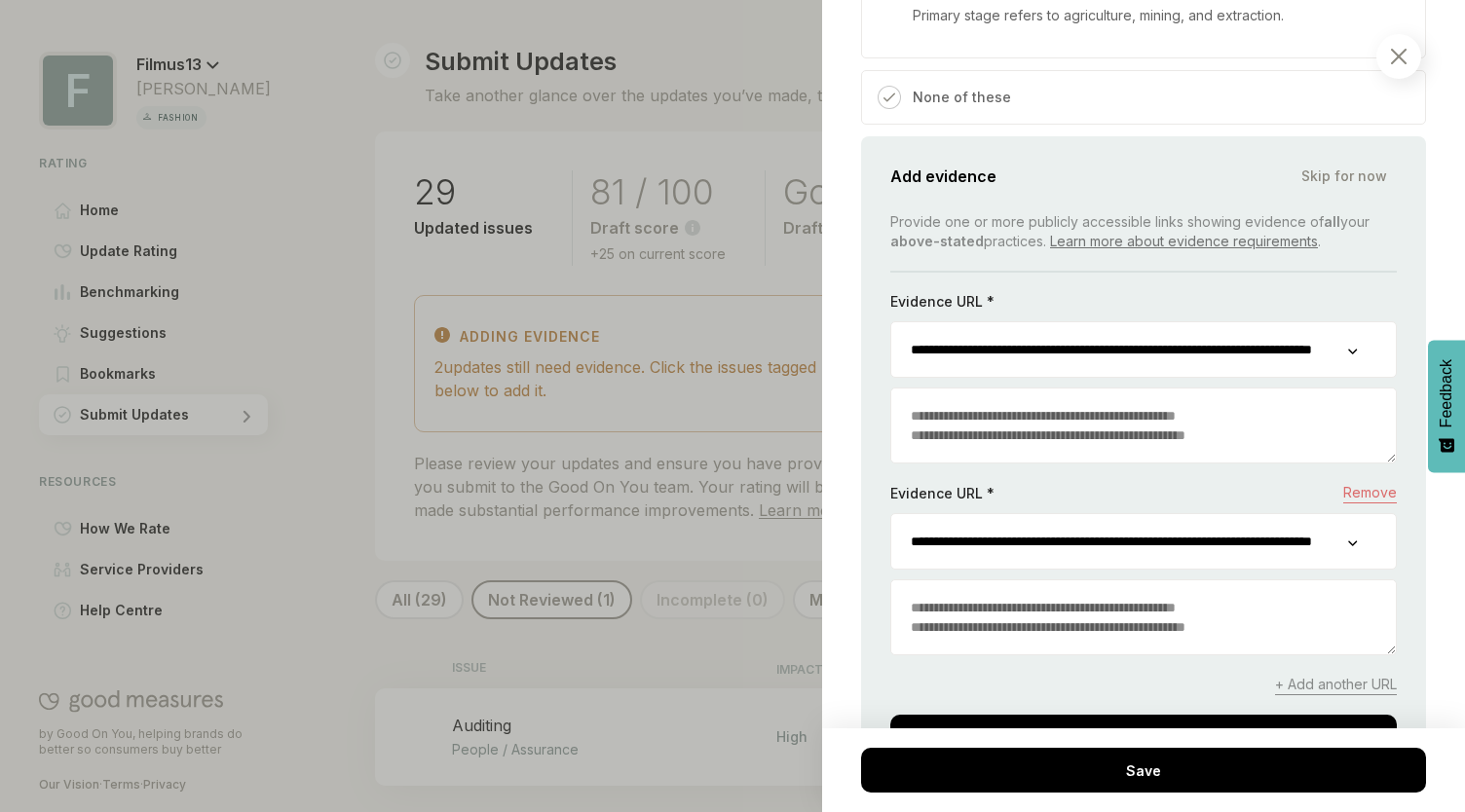 click at bounding box center (1144, 425) 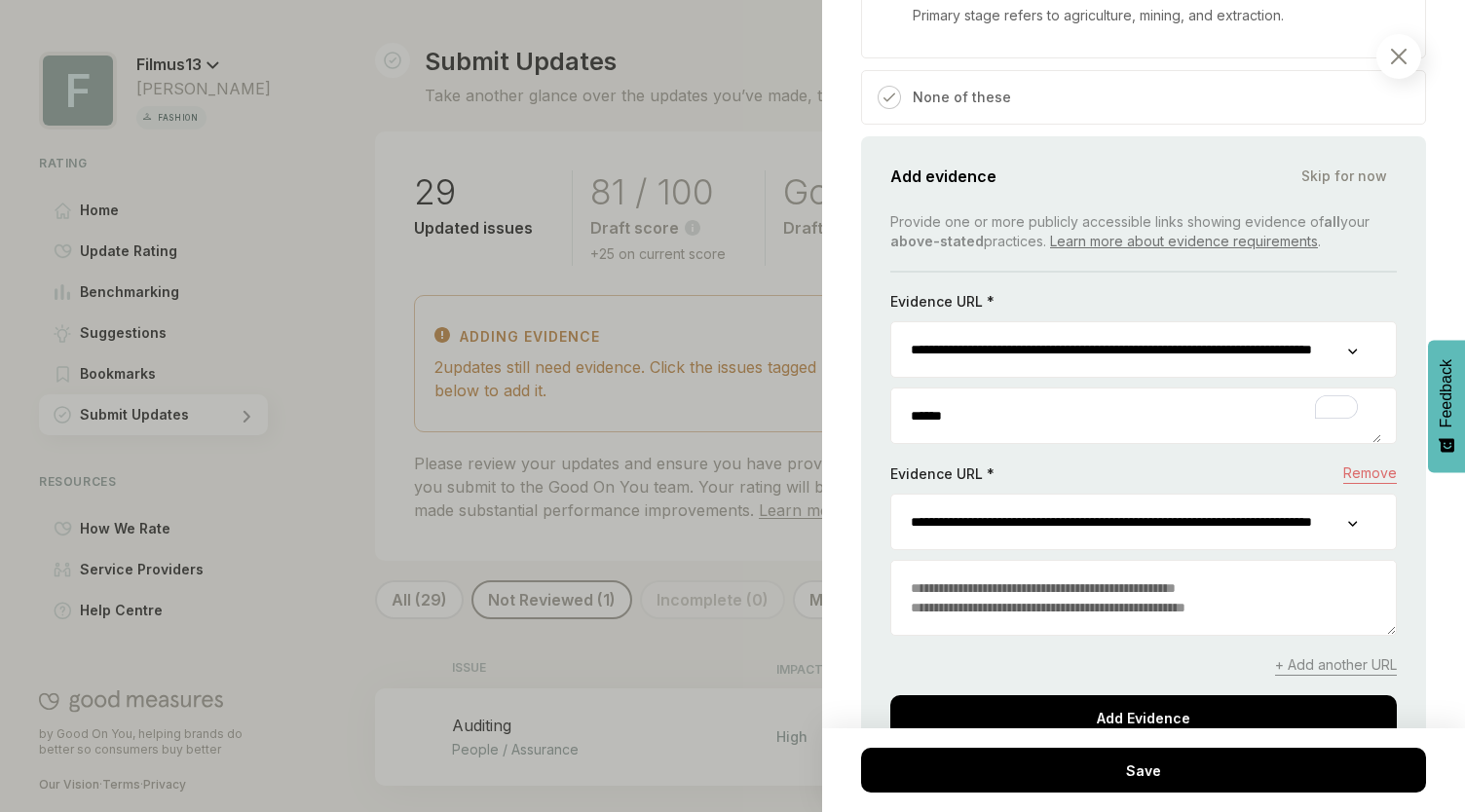 type on "******" 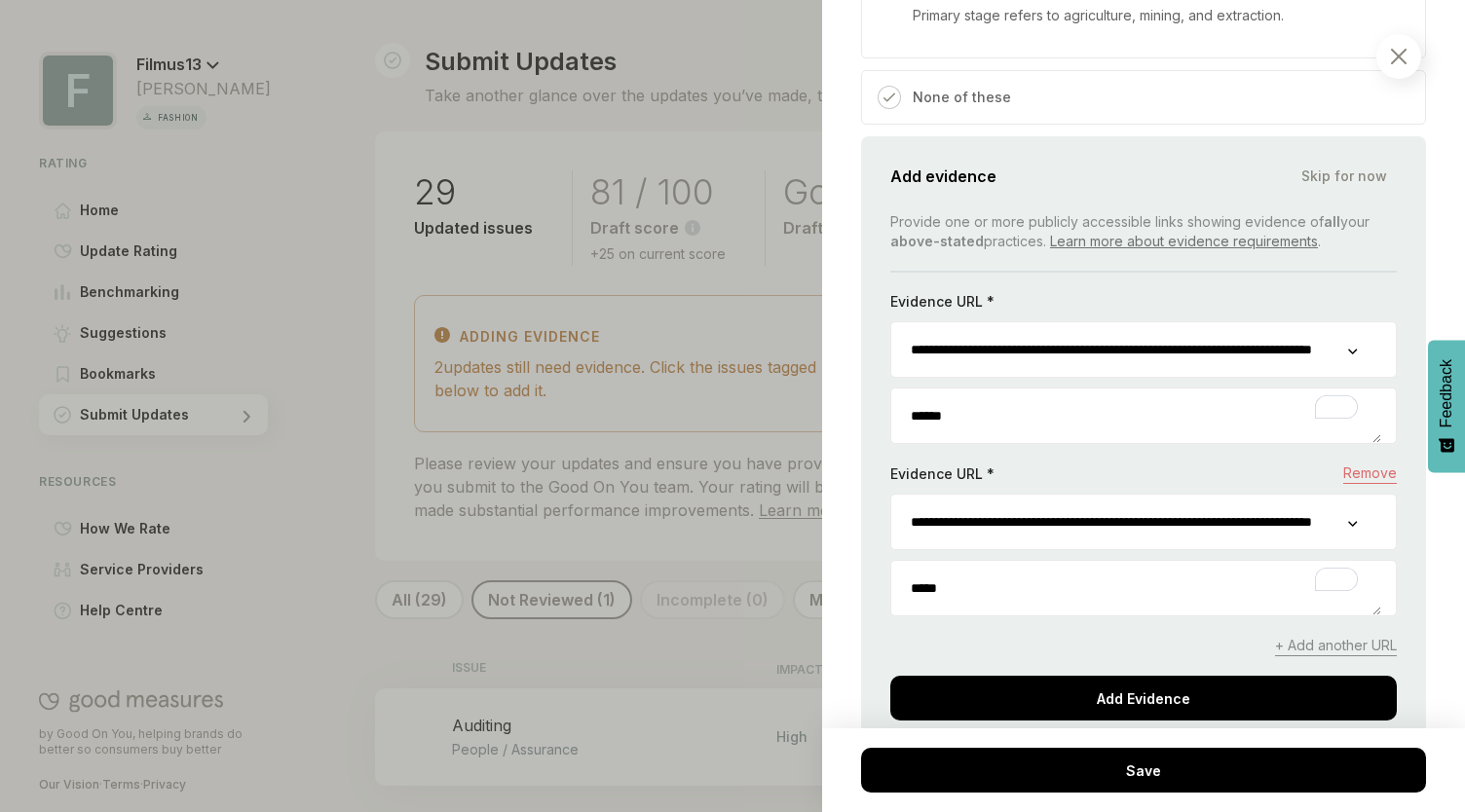 type on "*****" 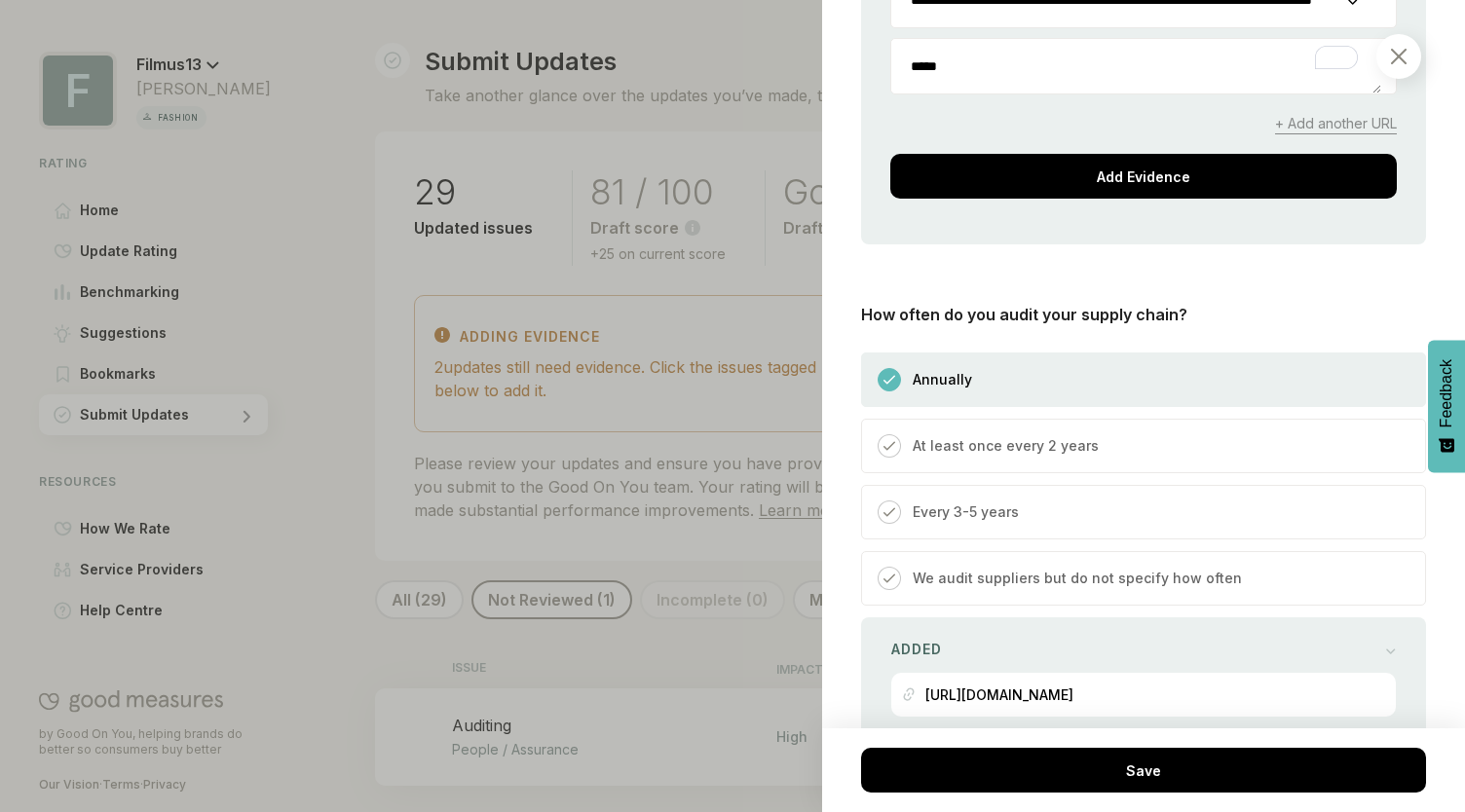scroll, scrollTop: 2531, scrollLeft: 0, axis: vertical 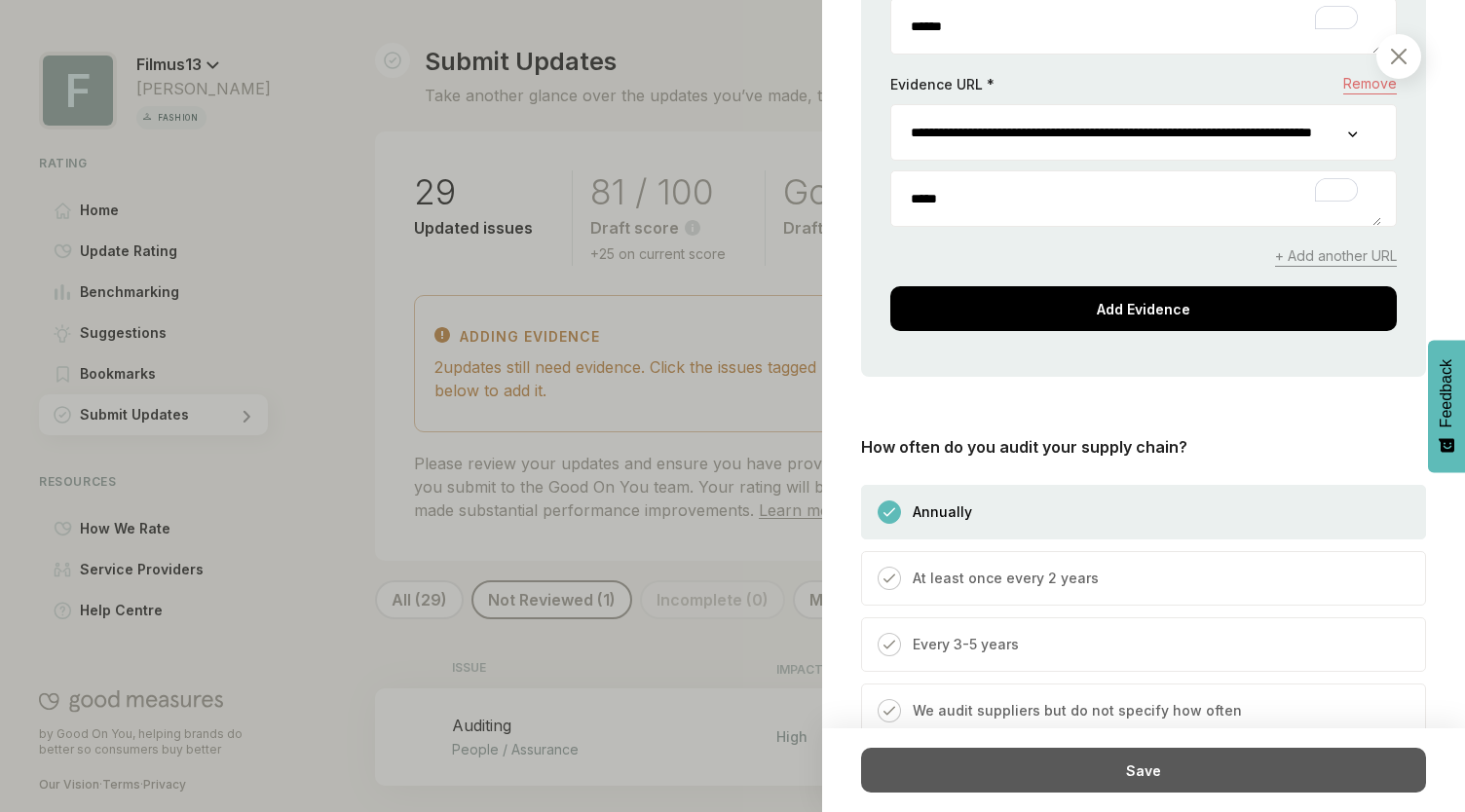 click on "Save" at bounding box center (1144, 770) 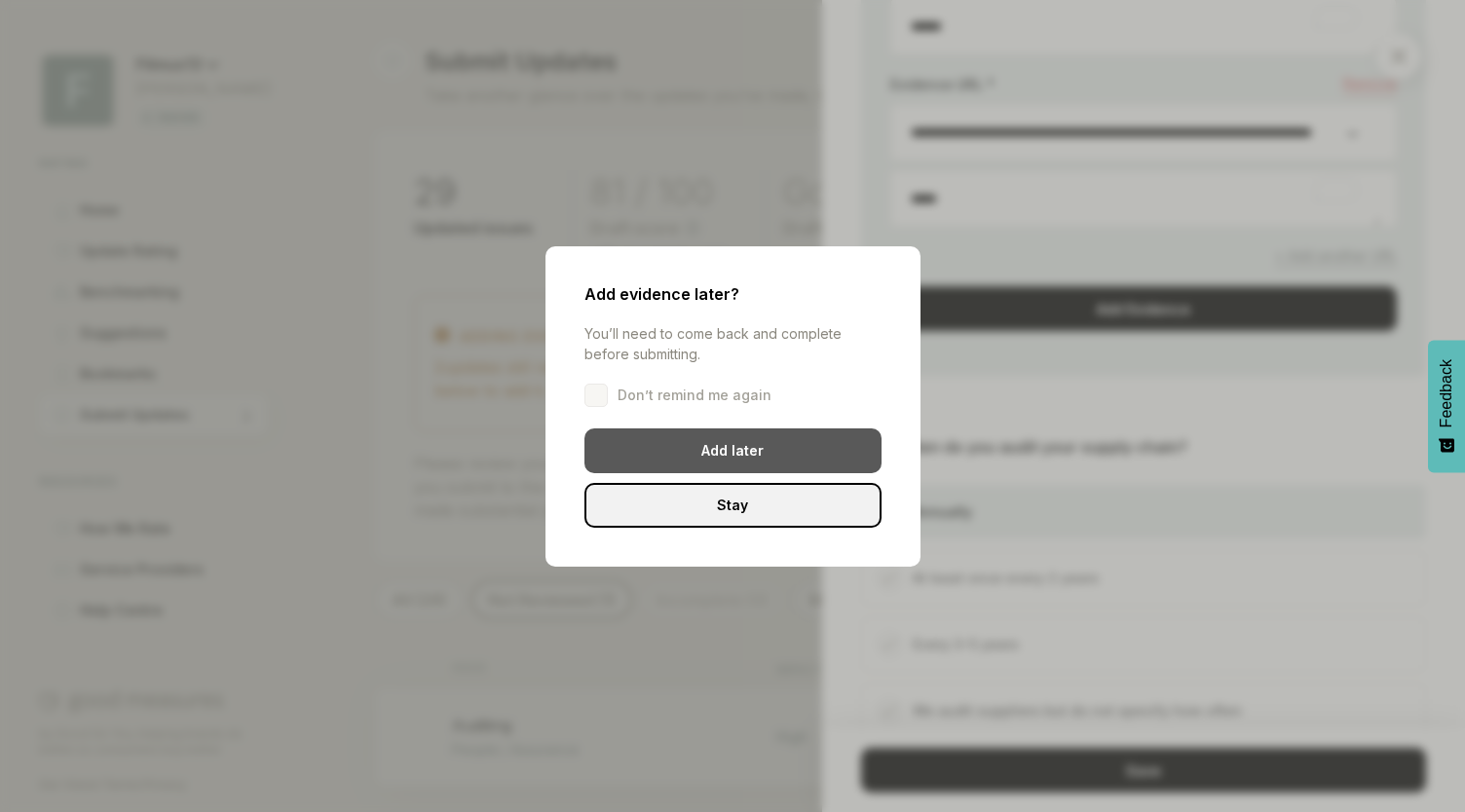 click on "Add later" at bounding box center (732, 451) 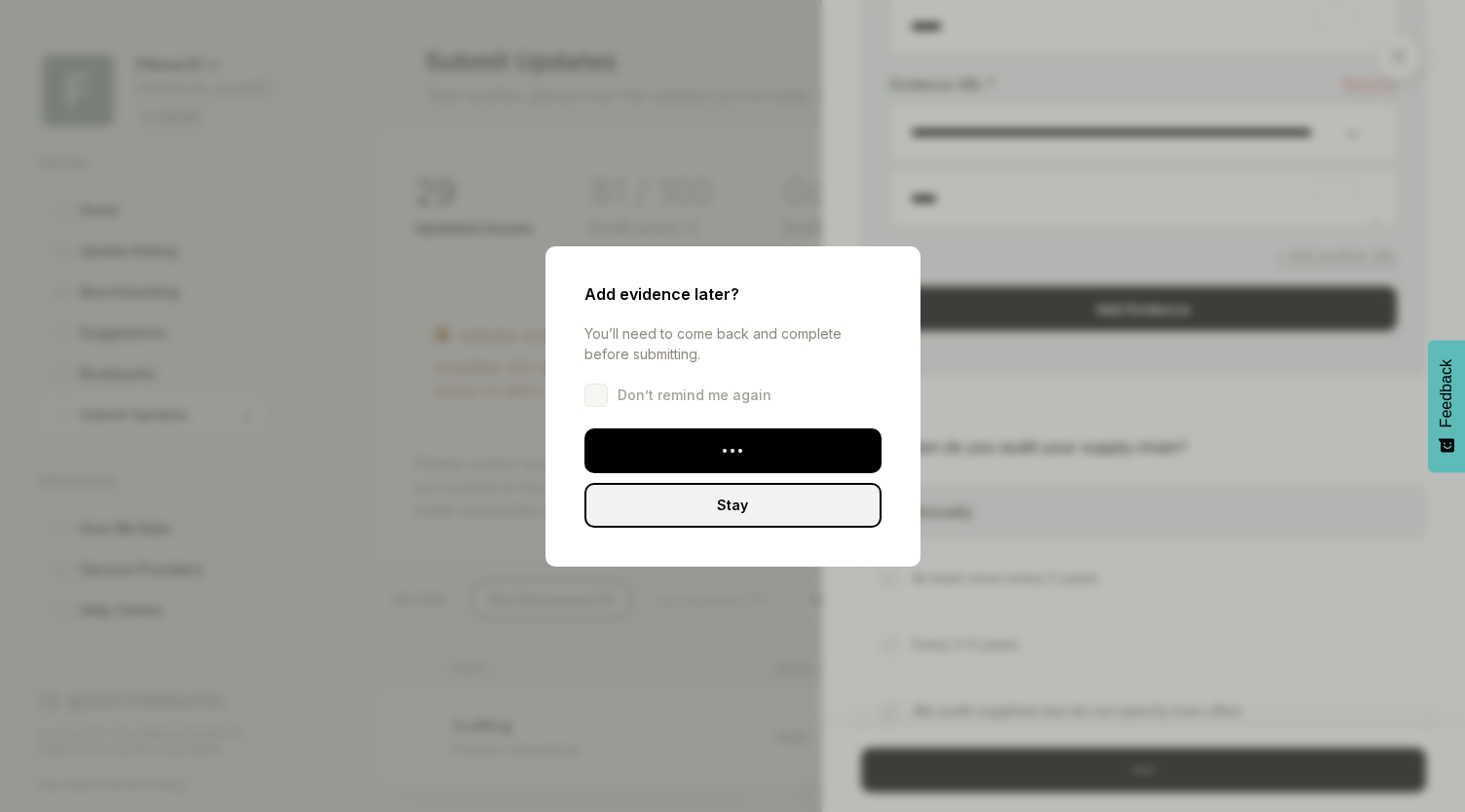 click on "Stay" at bounding box center [732, 505] 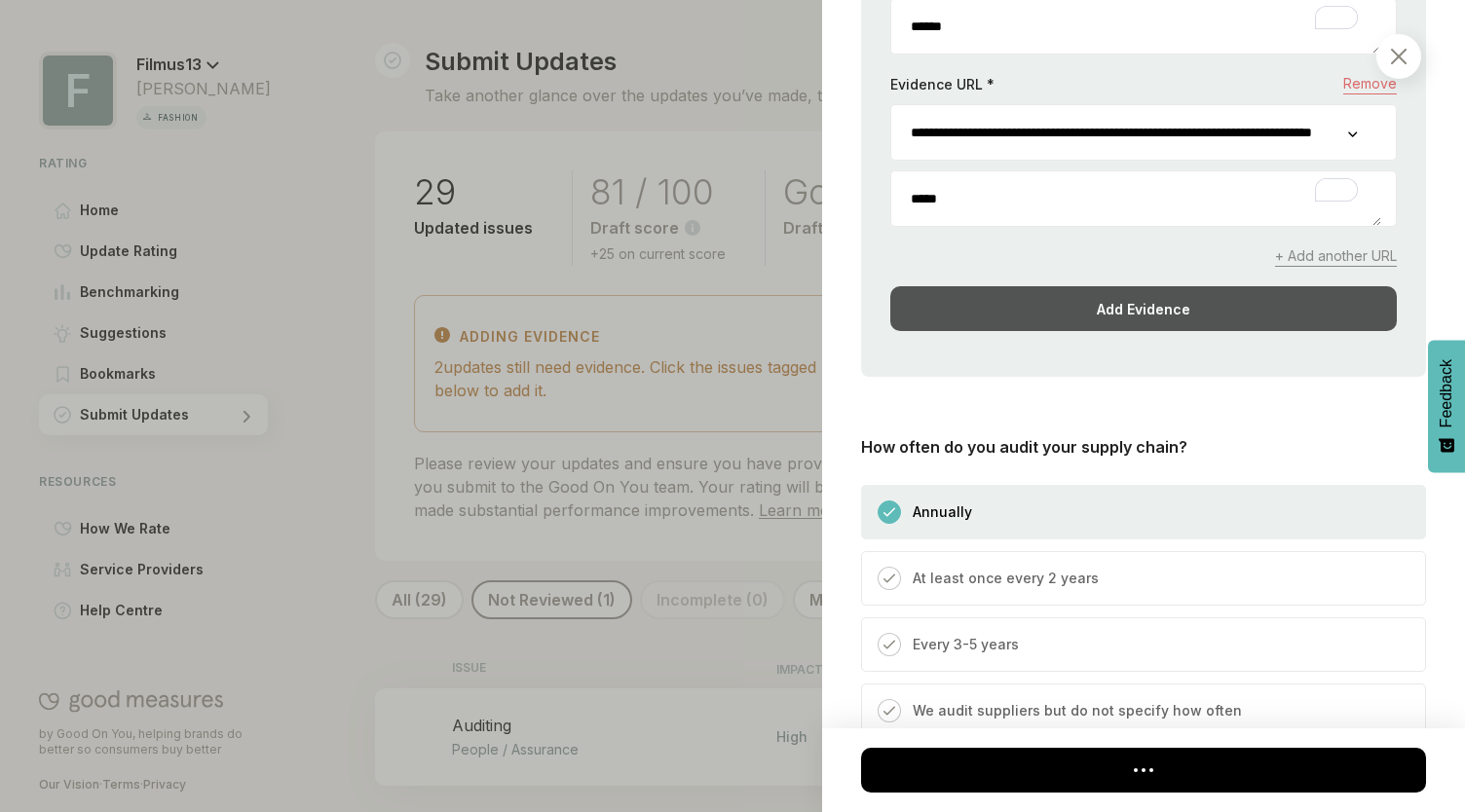 click on "Add Evidence" at bounding box center [1144, 309] 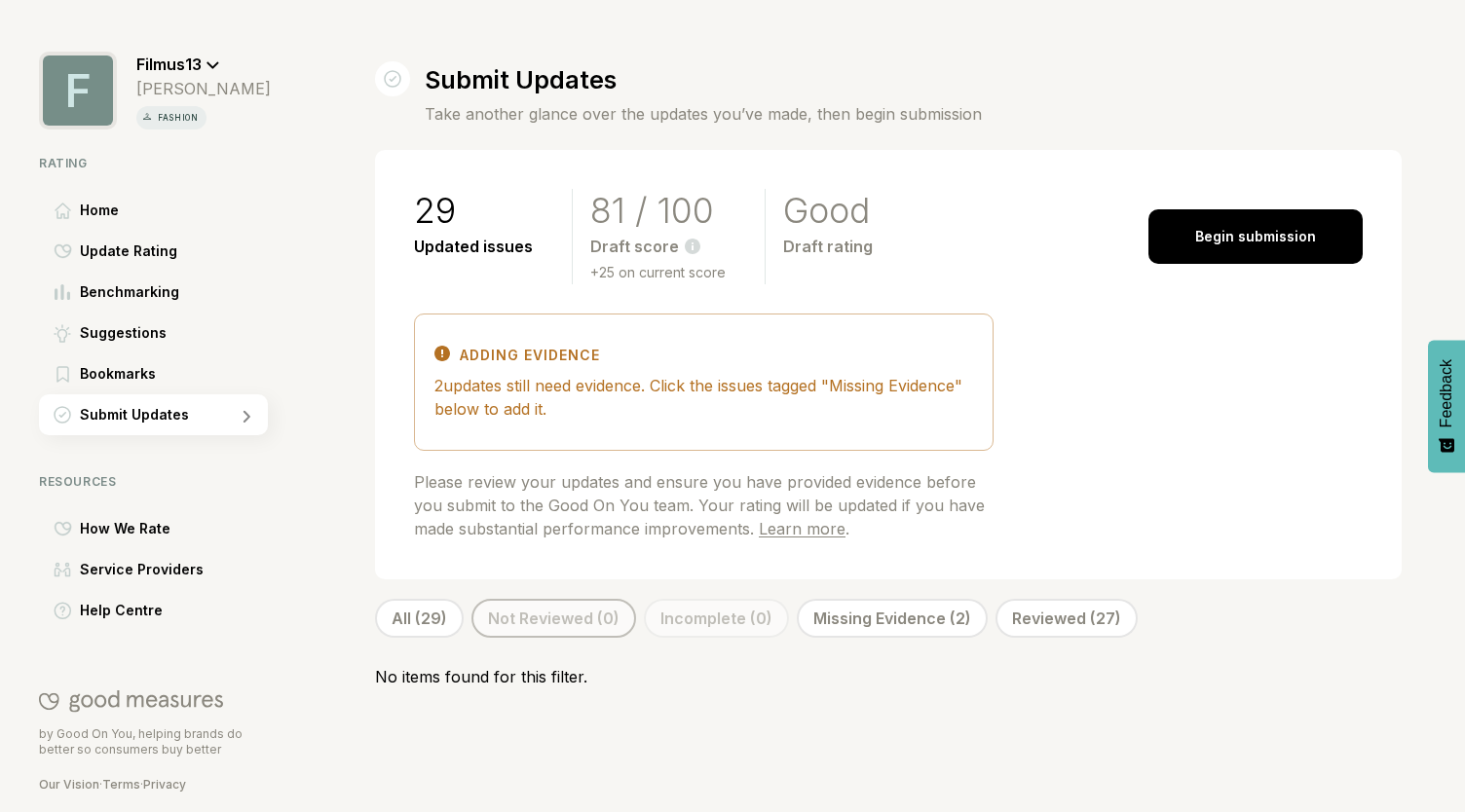 scroll, scrollTop: 0, scrollLeft: 0, axis: both 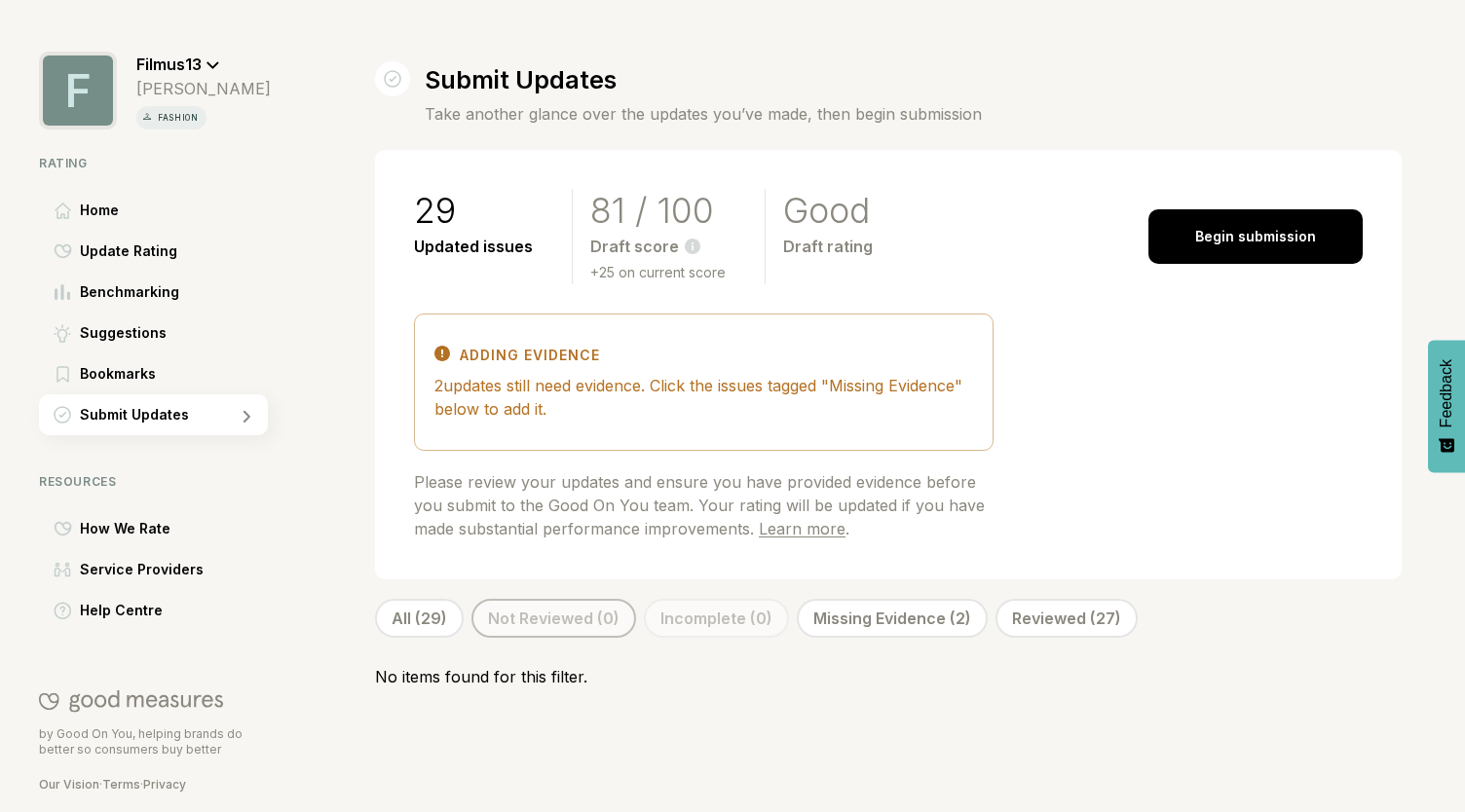 click on "All (29)" at bounding box center [419, 618] 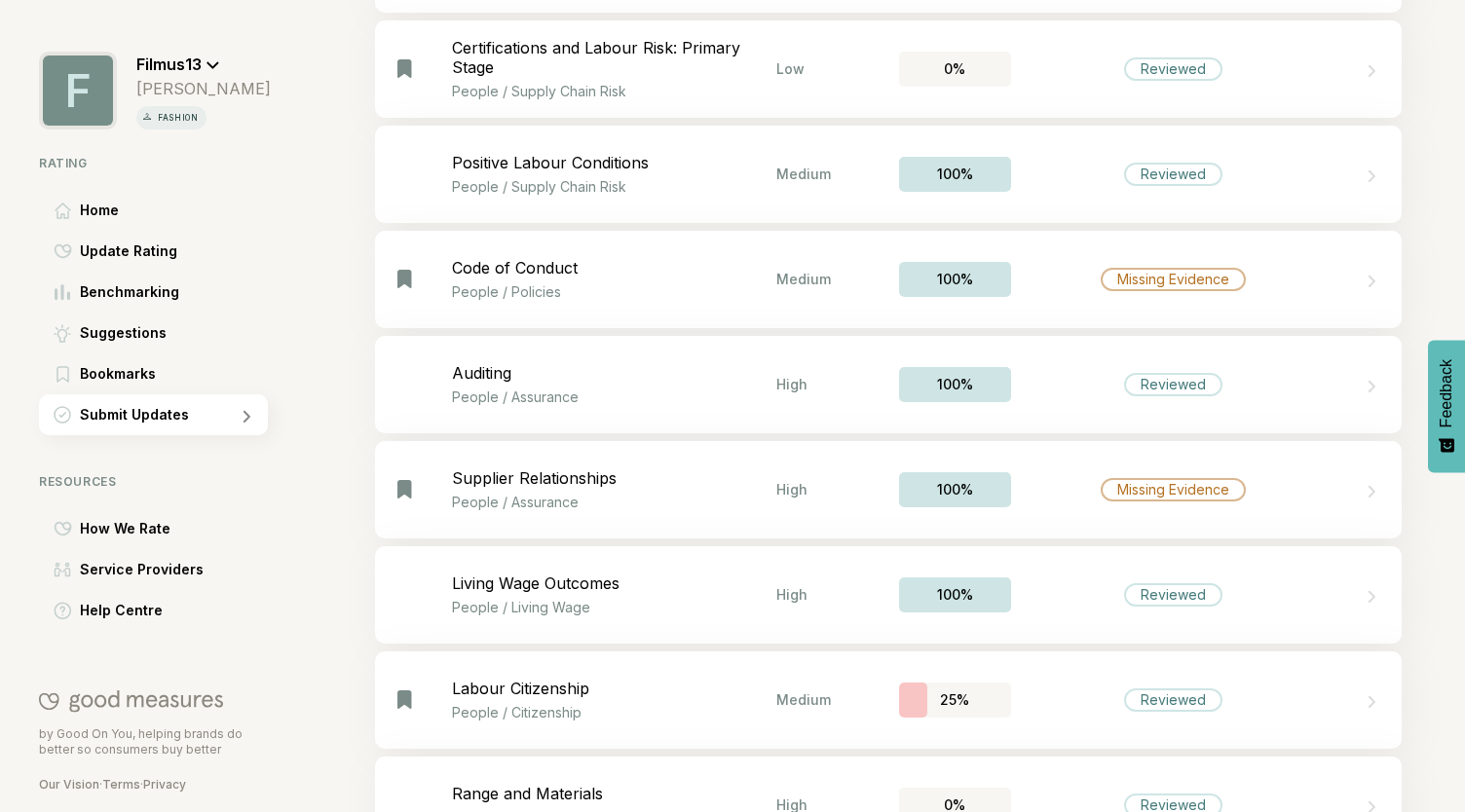 scroll, scrollTop: 2337, scrollLeft: 0, axis: vertical 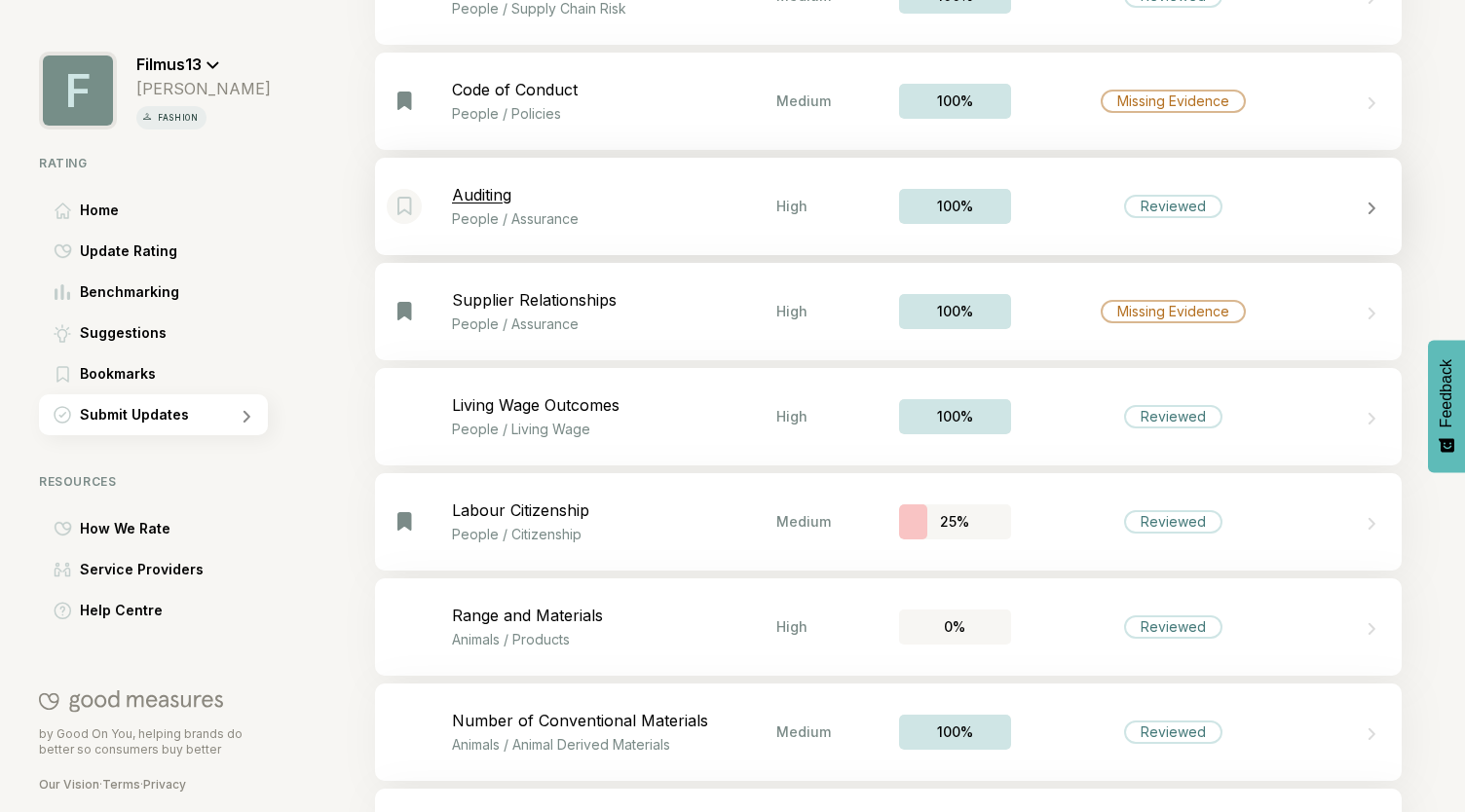 click on "Reviewed" at bounding box center [1174, 206] 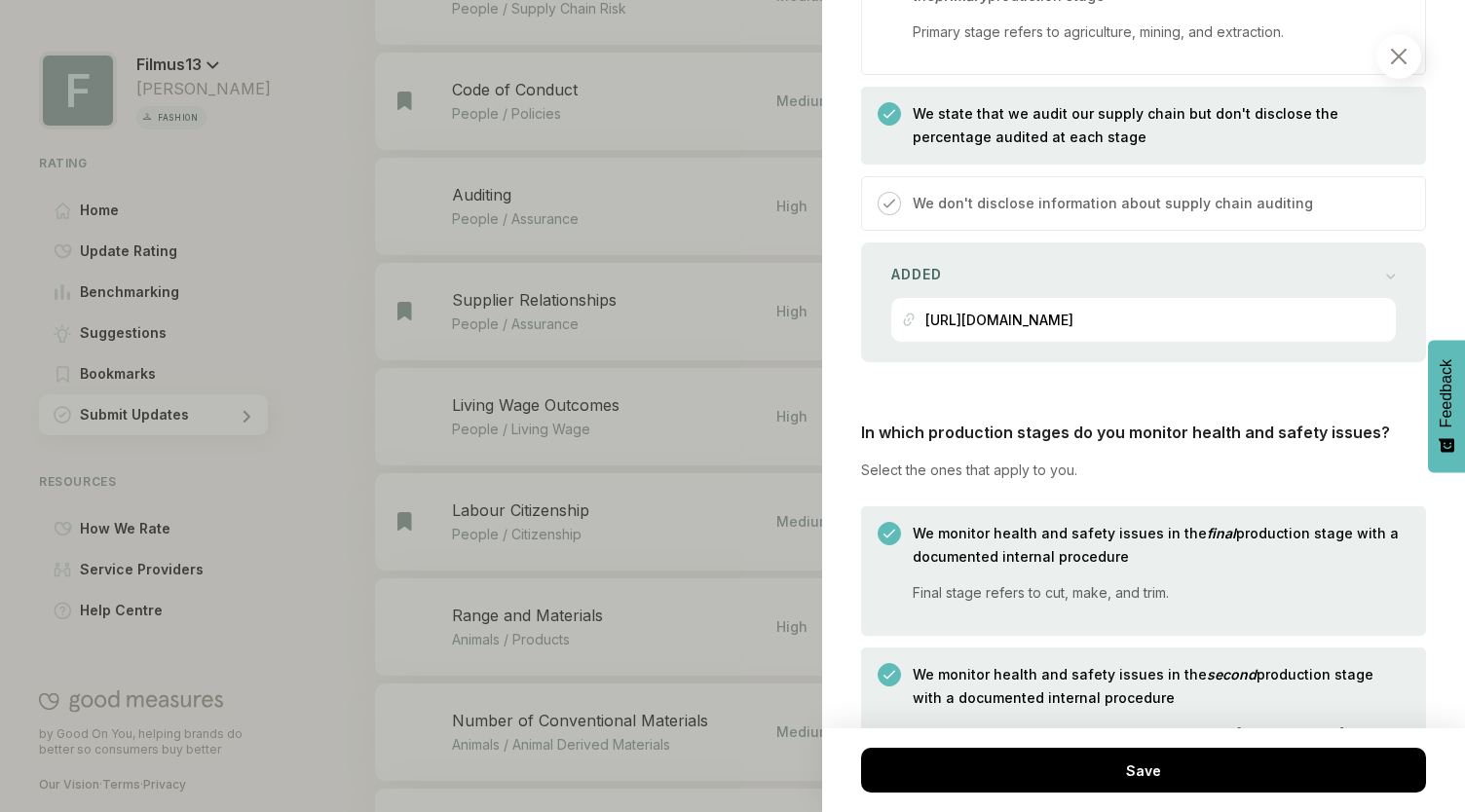 scroll, scrollTop: 1266, scrollLeft: 0, axis: vertical 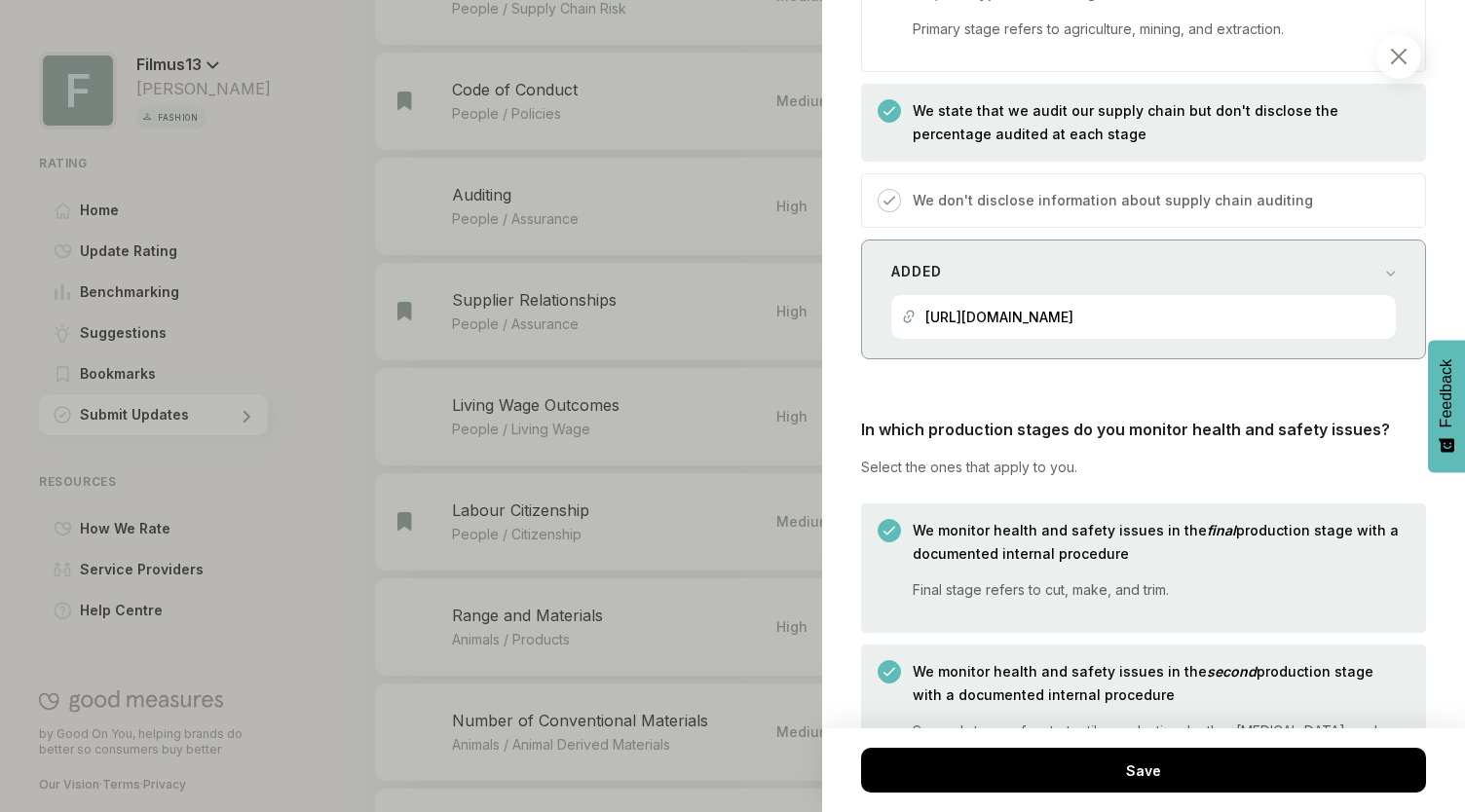 click on "Added https://www.wwdjapan.com/articles/1955397" at bounding box center (1144, 299) 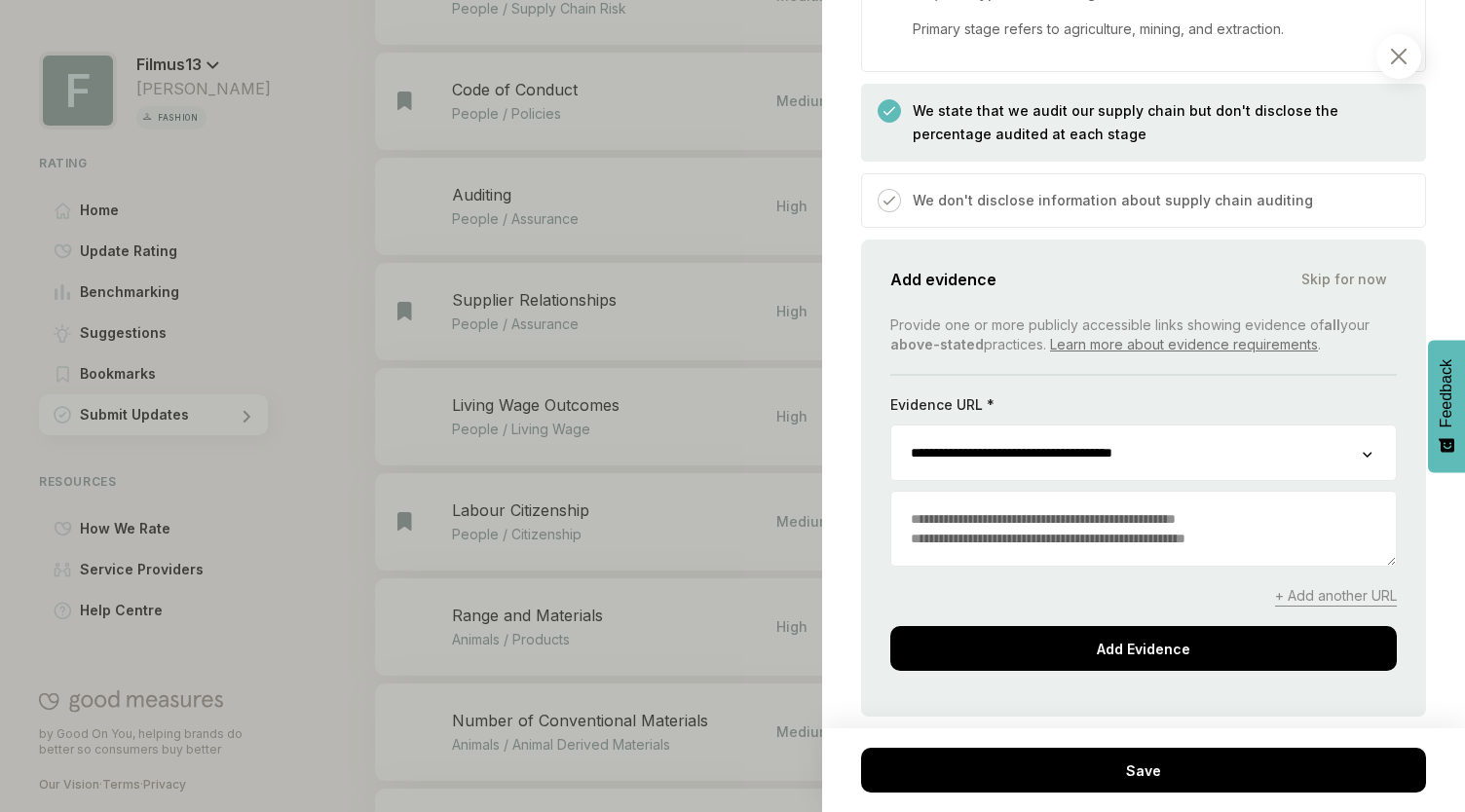 click on "+ Add another URL" at bounding box center [1335, 596] 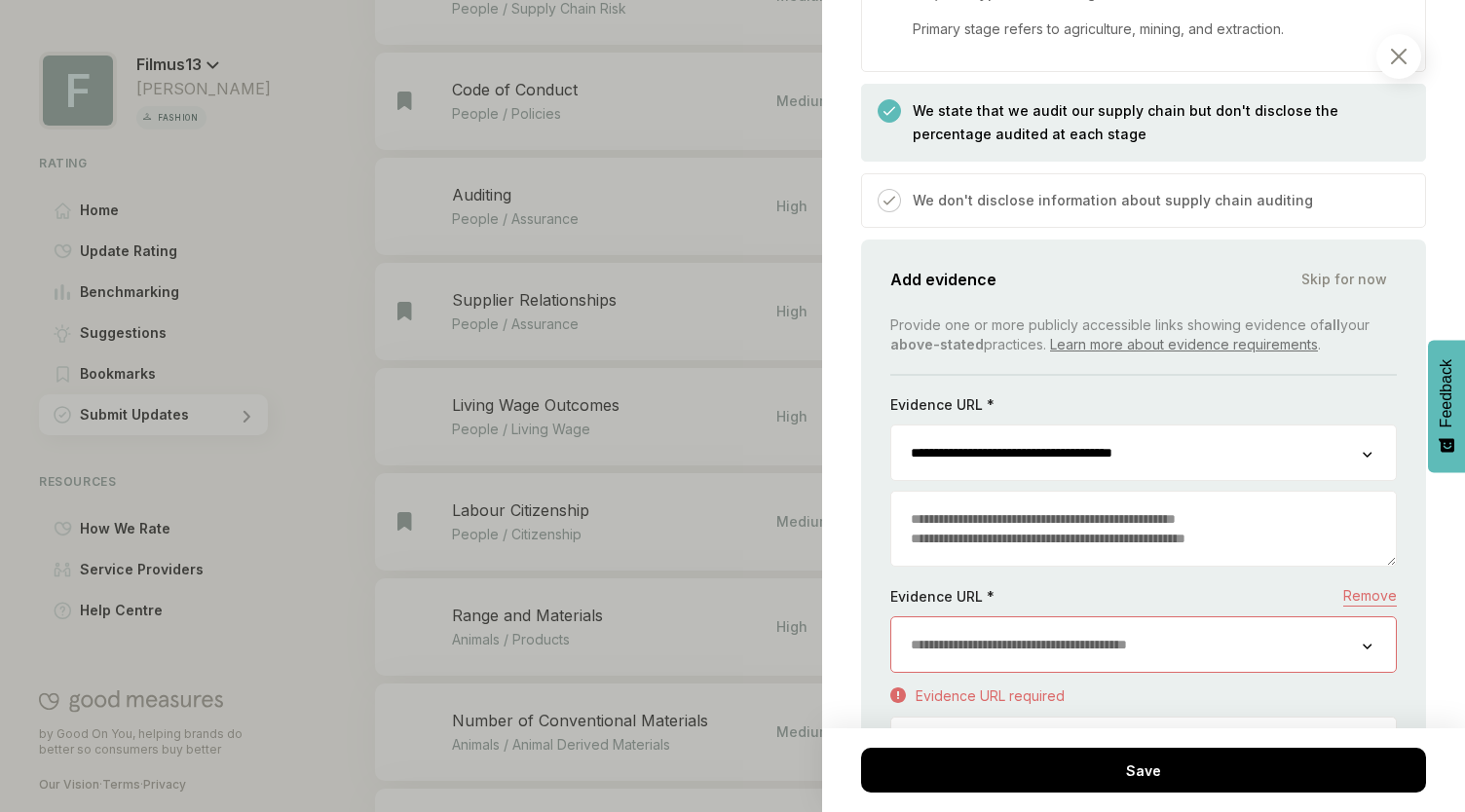 click at bounding box center [1127, 645] 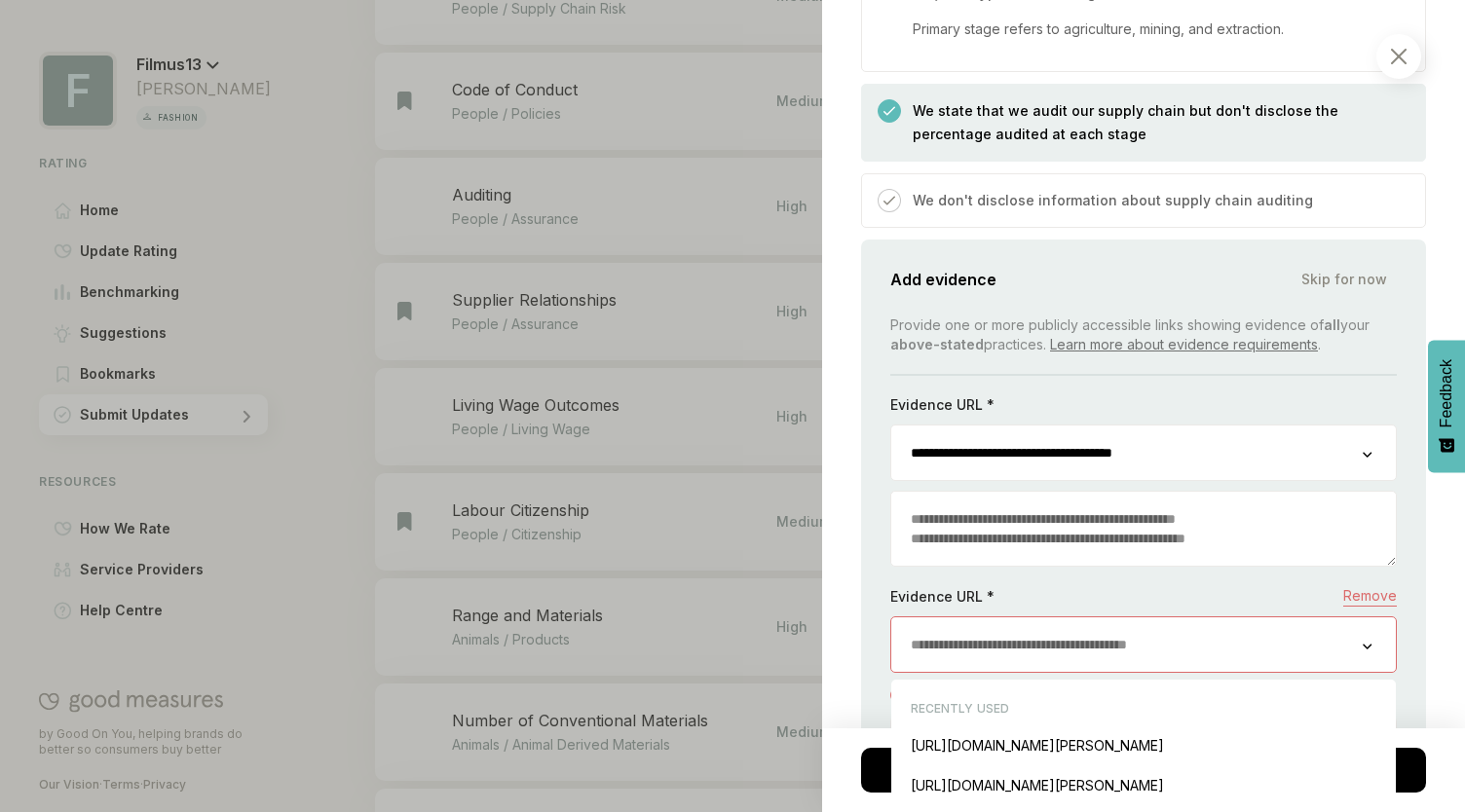 paste on "**********" 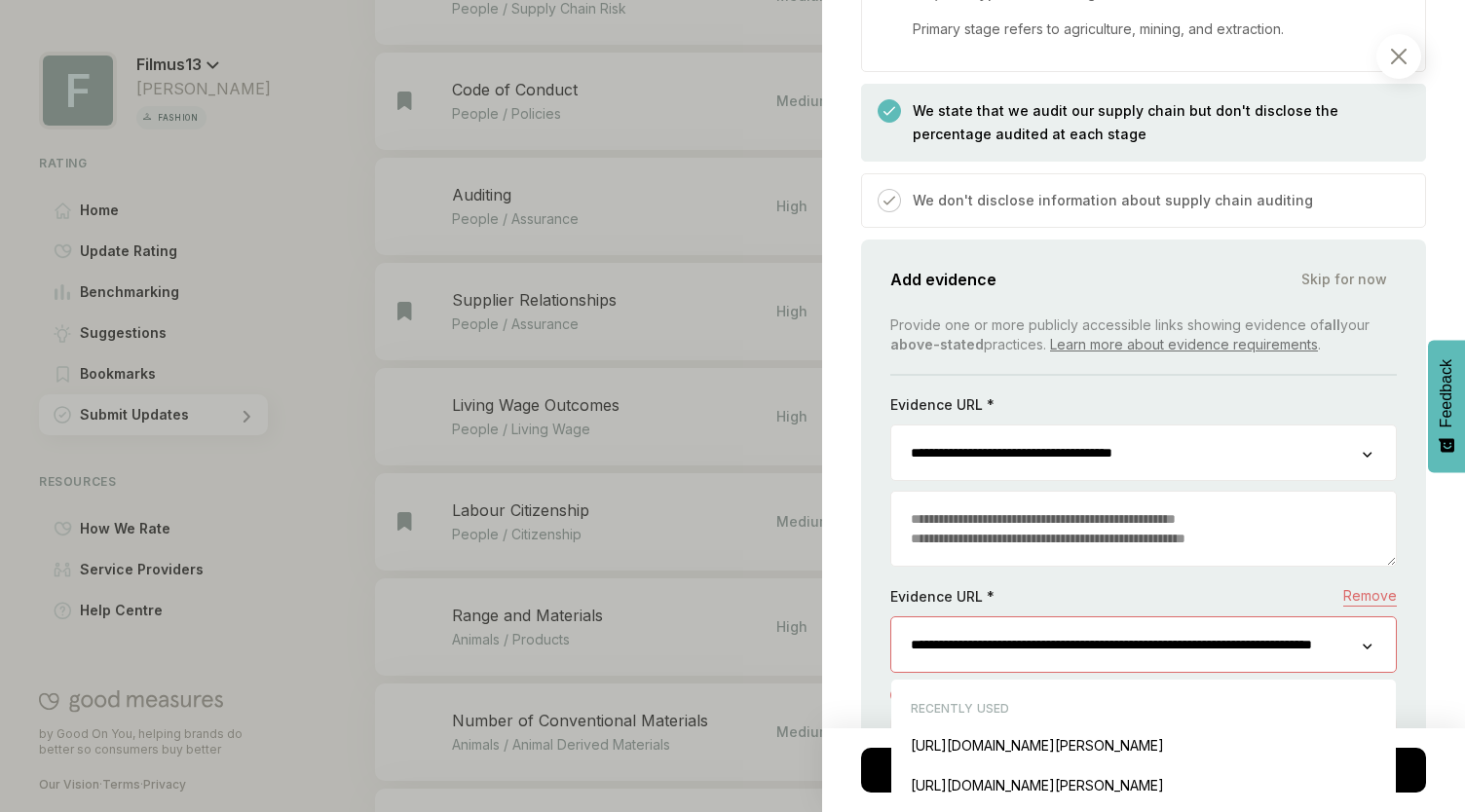 scroll, scrollTop: 0, scrollLeft: 171, axis: horizontal 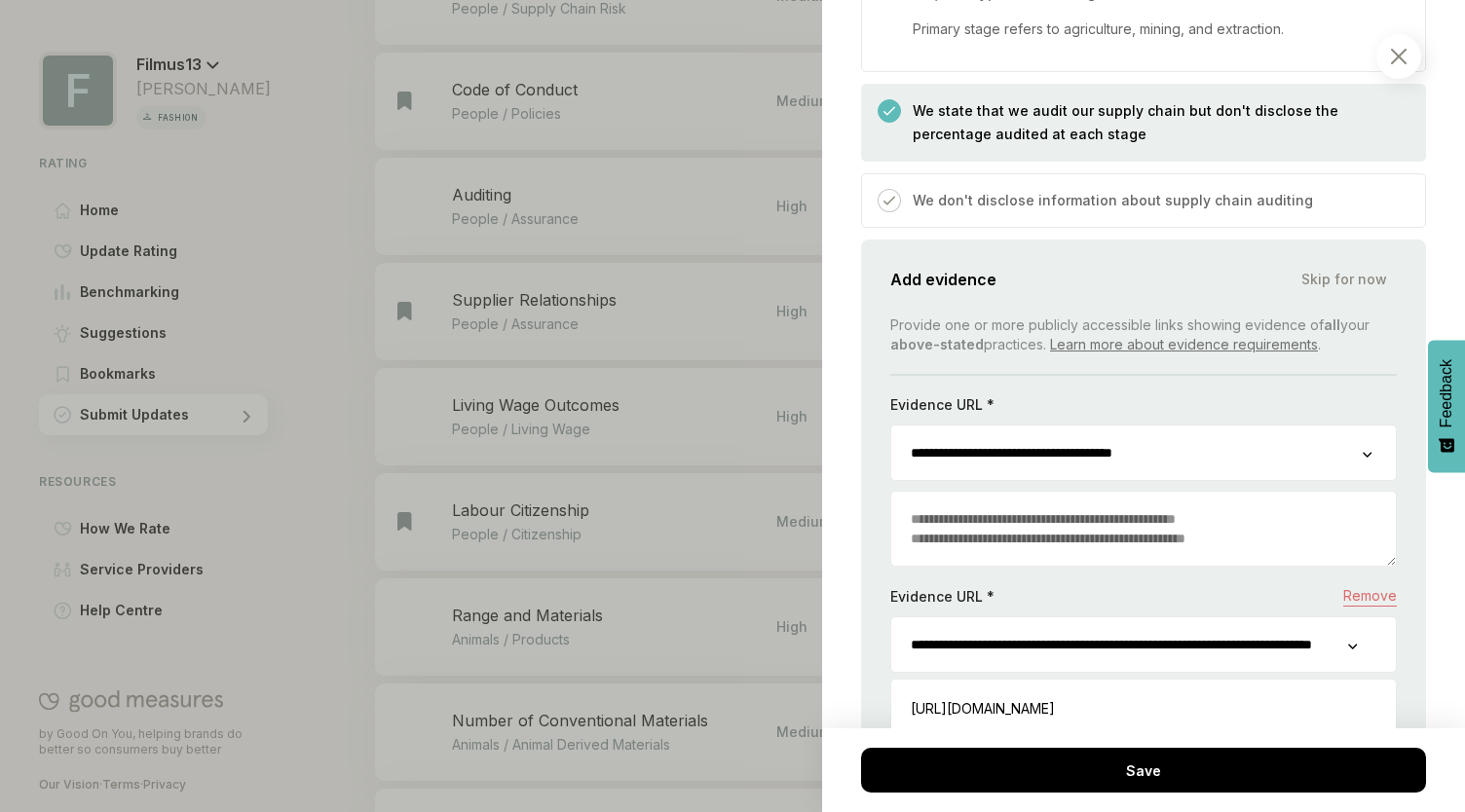 type on "**********" 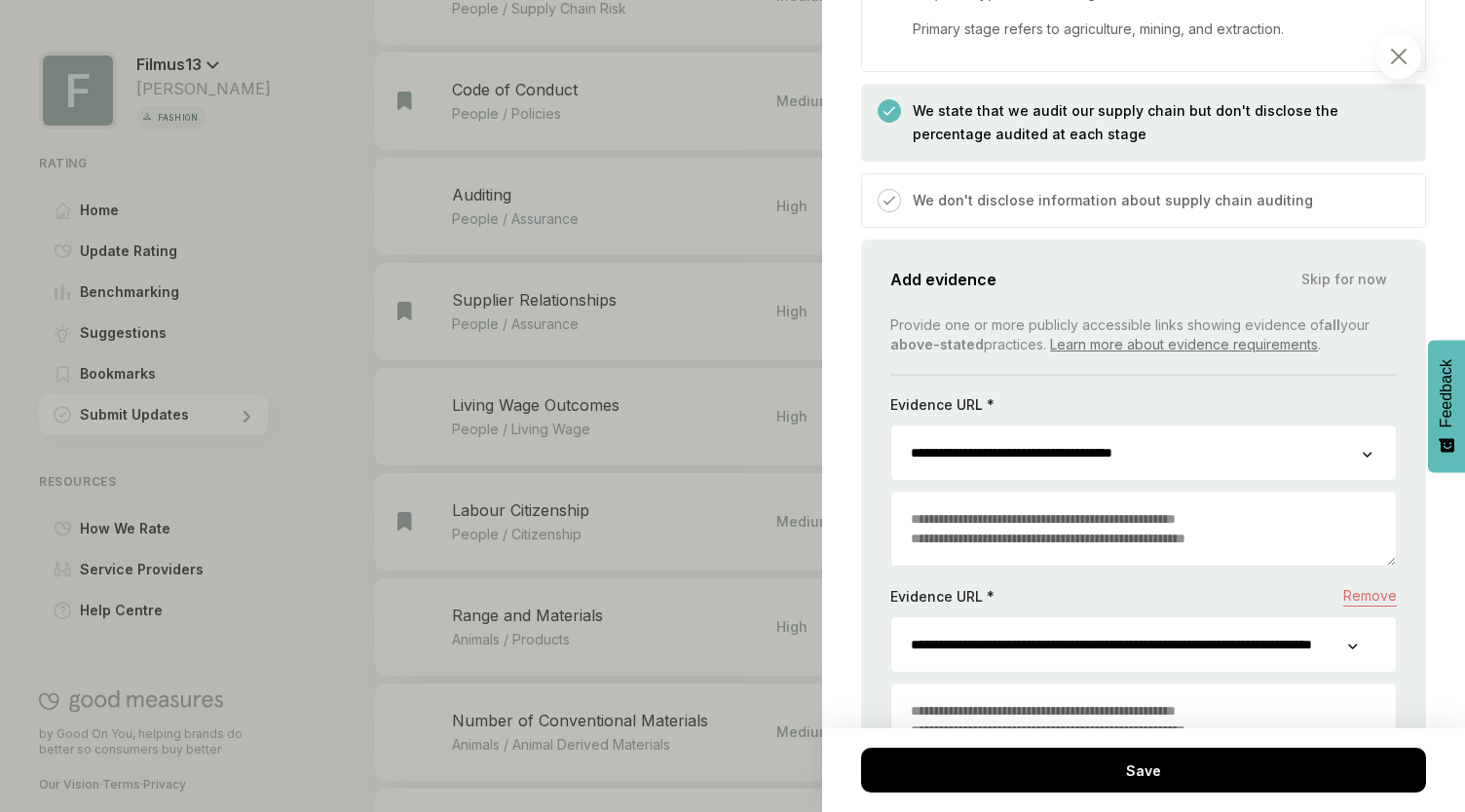 click on "**********" at bounding box center (1127, 453) 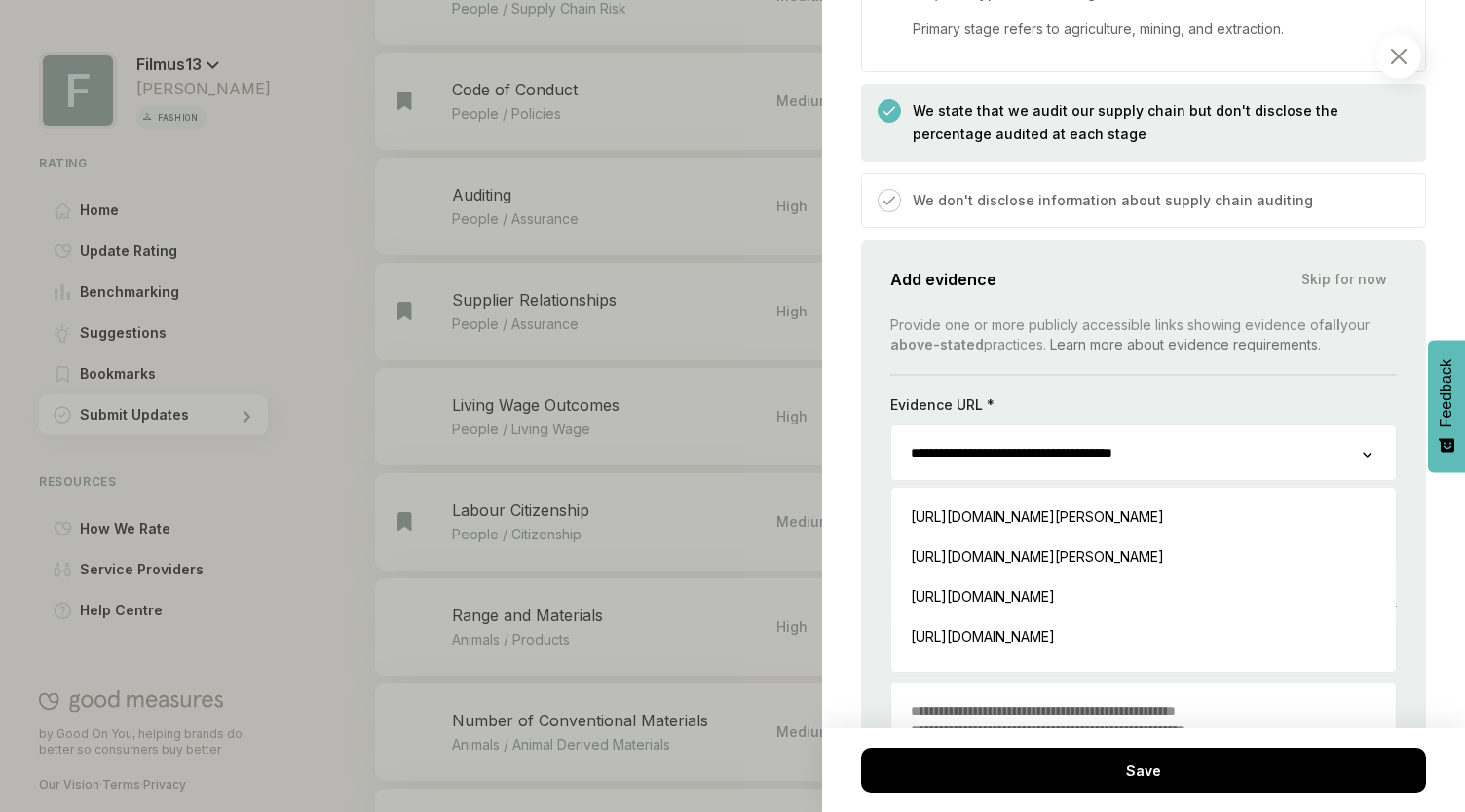 click on "**********" at bounding box center [1127, 453] 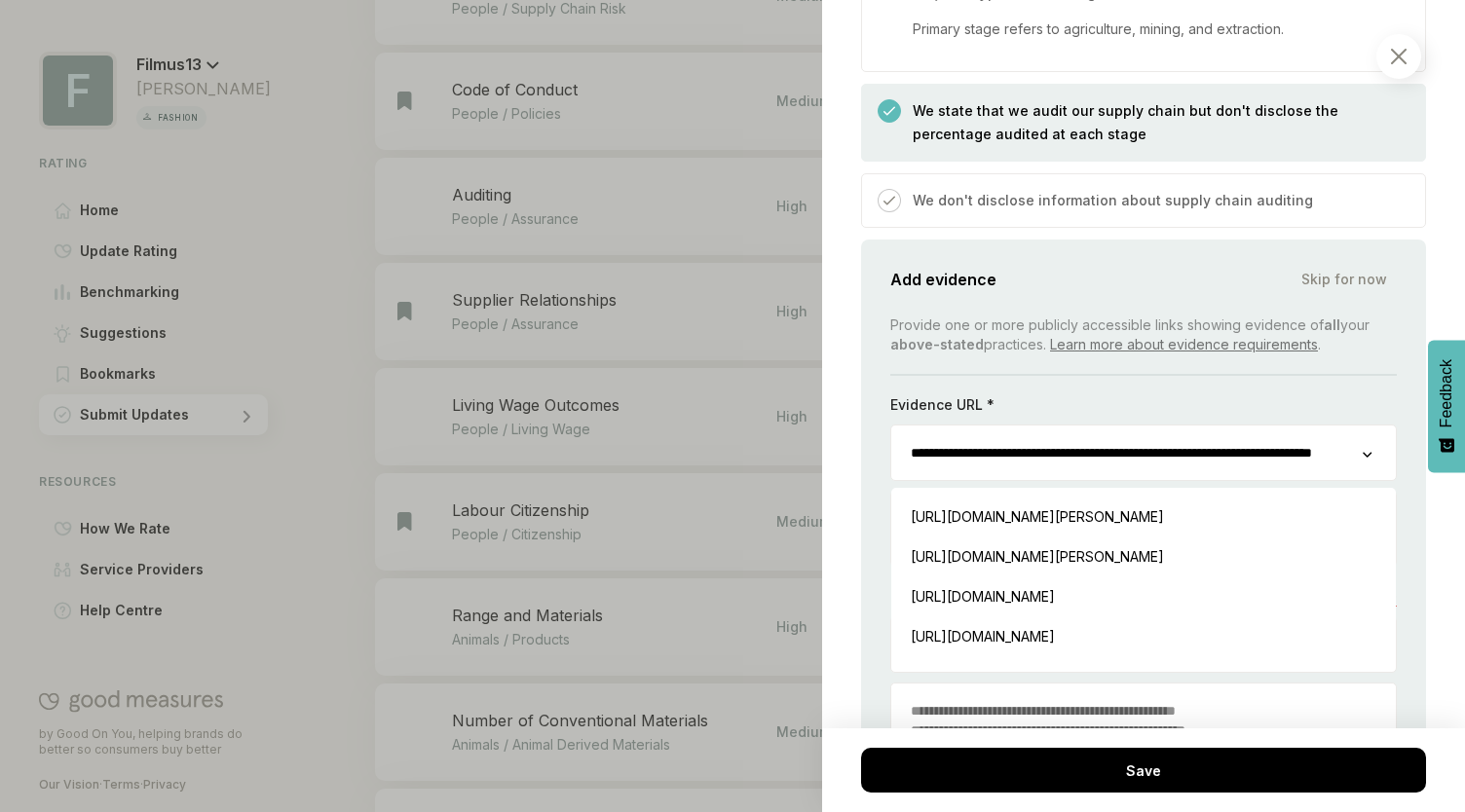 scroll, scrollTop: 0, scrollLeft: 177, axis: horizontal 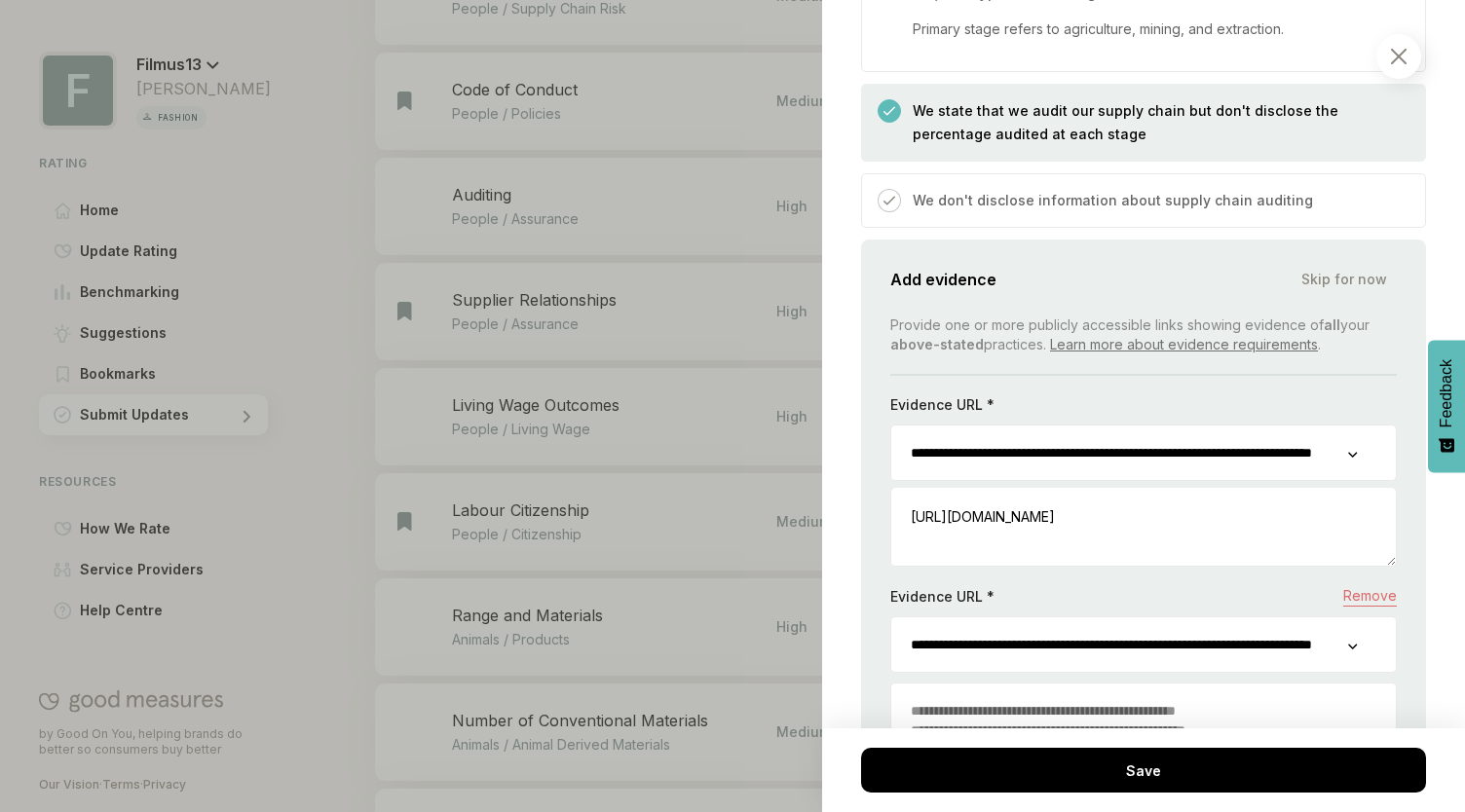 type on "**********" 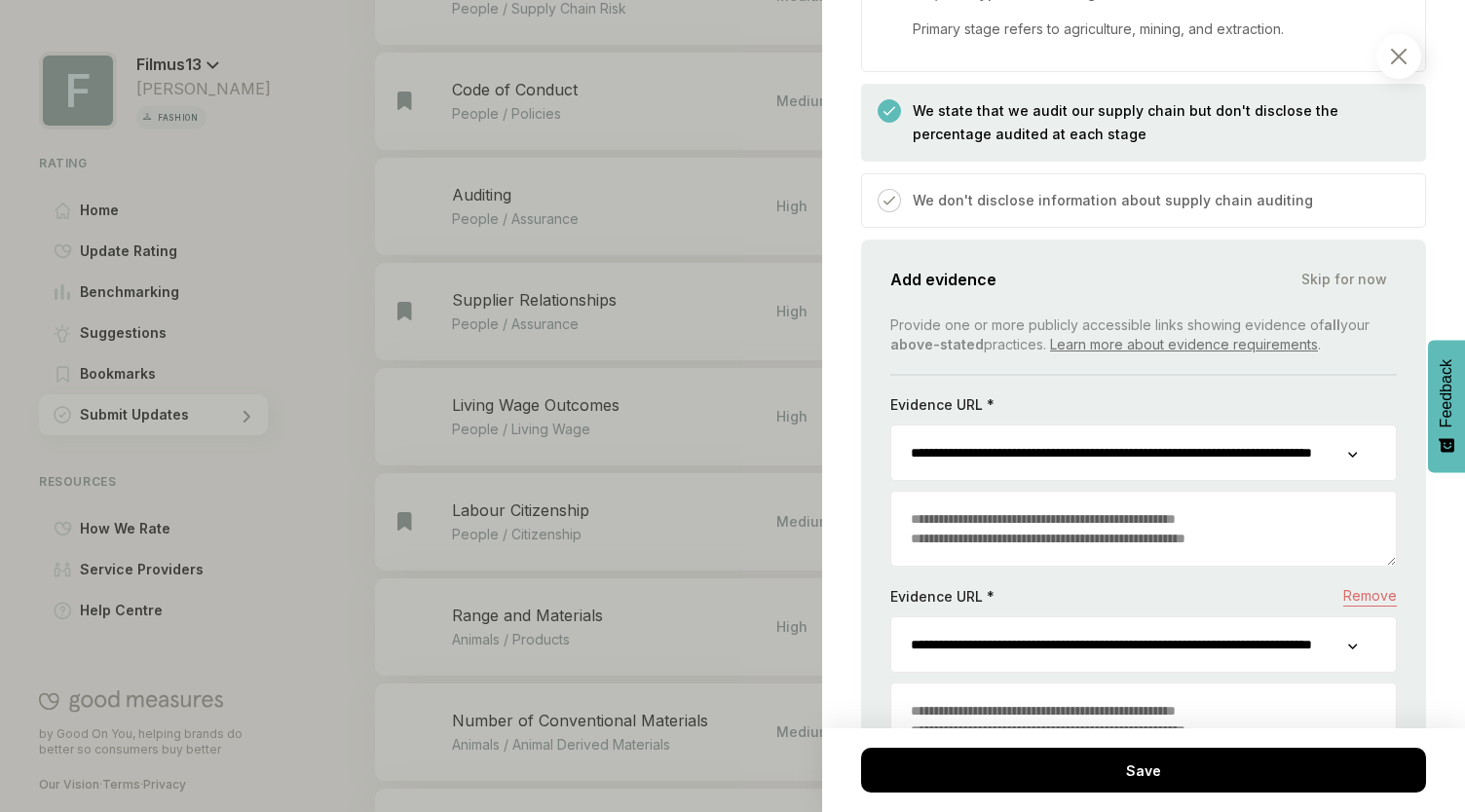 scroll, scrollTop: 0, scrollLeft: 0, axis: both 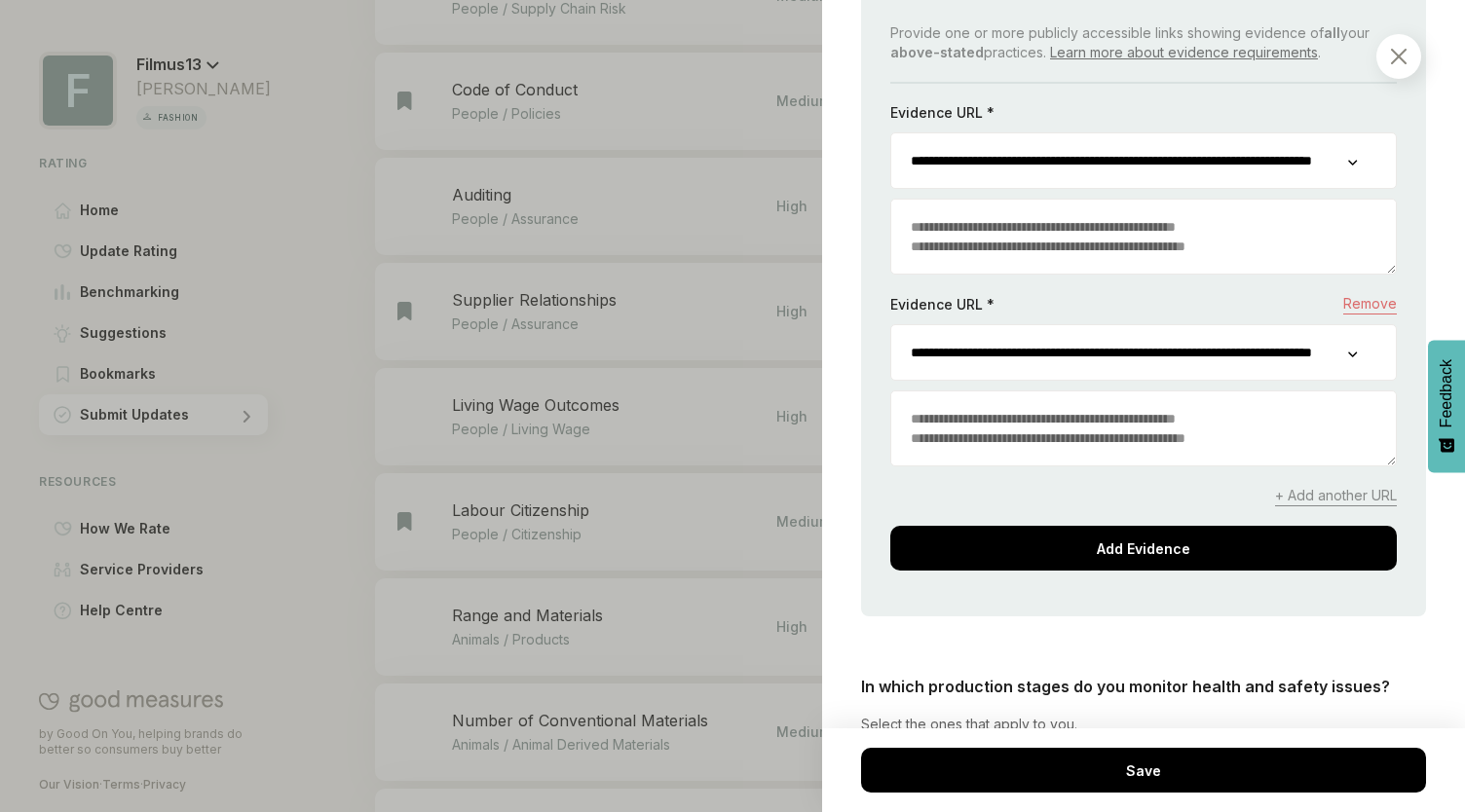 click on "+ Add another URL" at bounding box center [1335, 496] 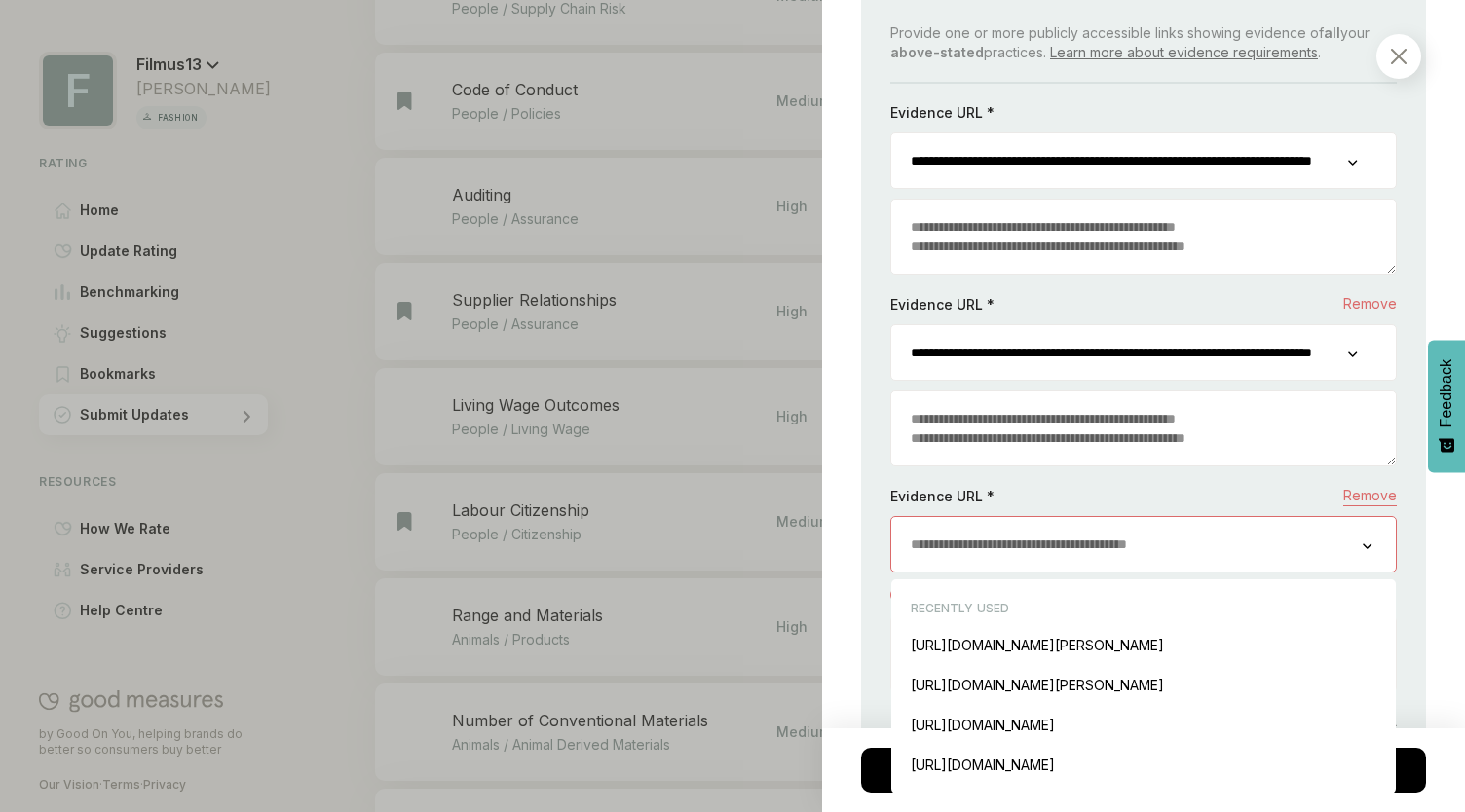 click at bounding box center [1127, 544] 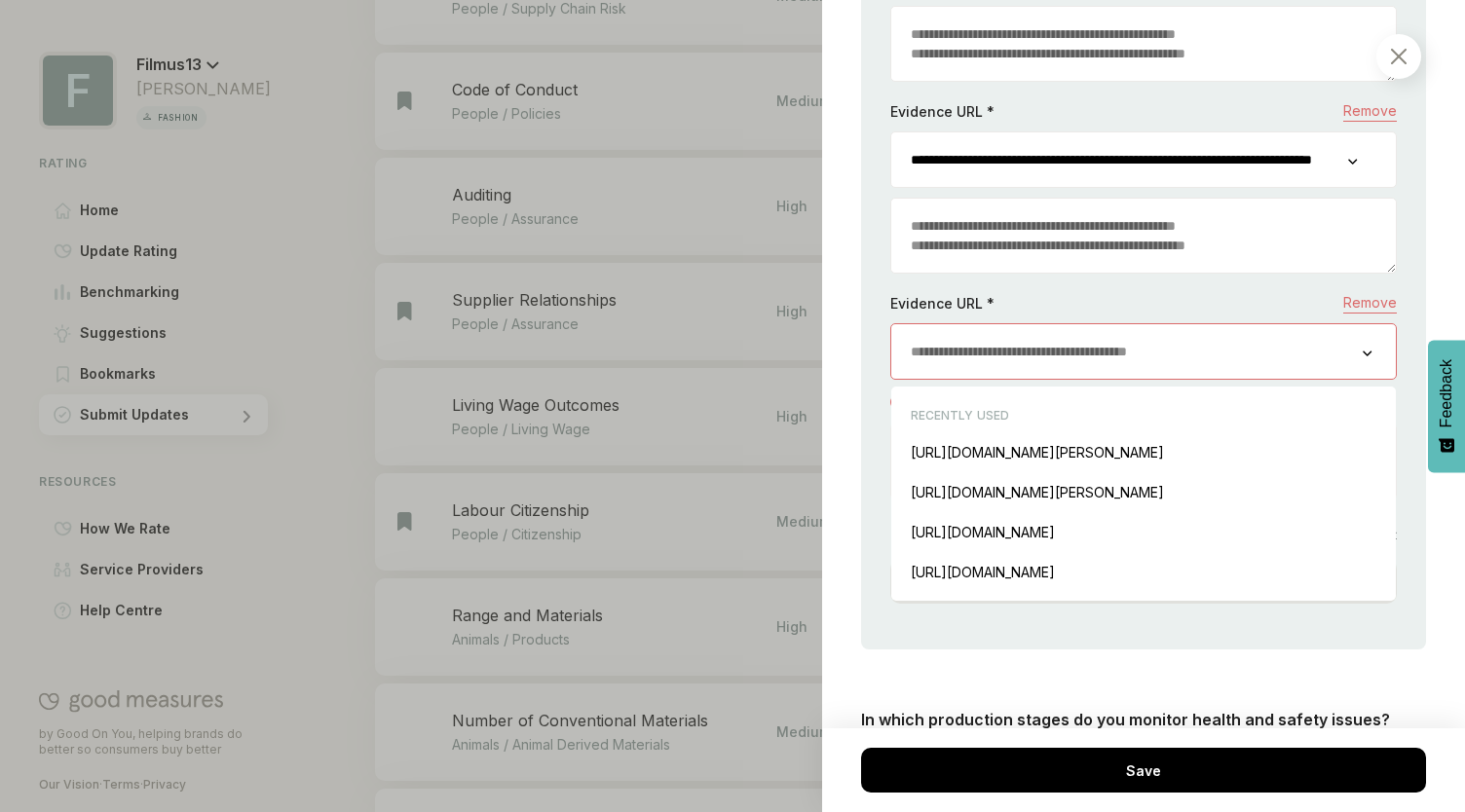 scroll, scrollTop: 1850, scrollLeft: 0, axis: vertical 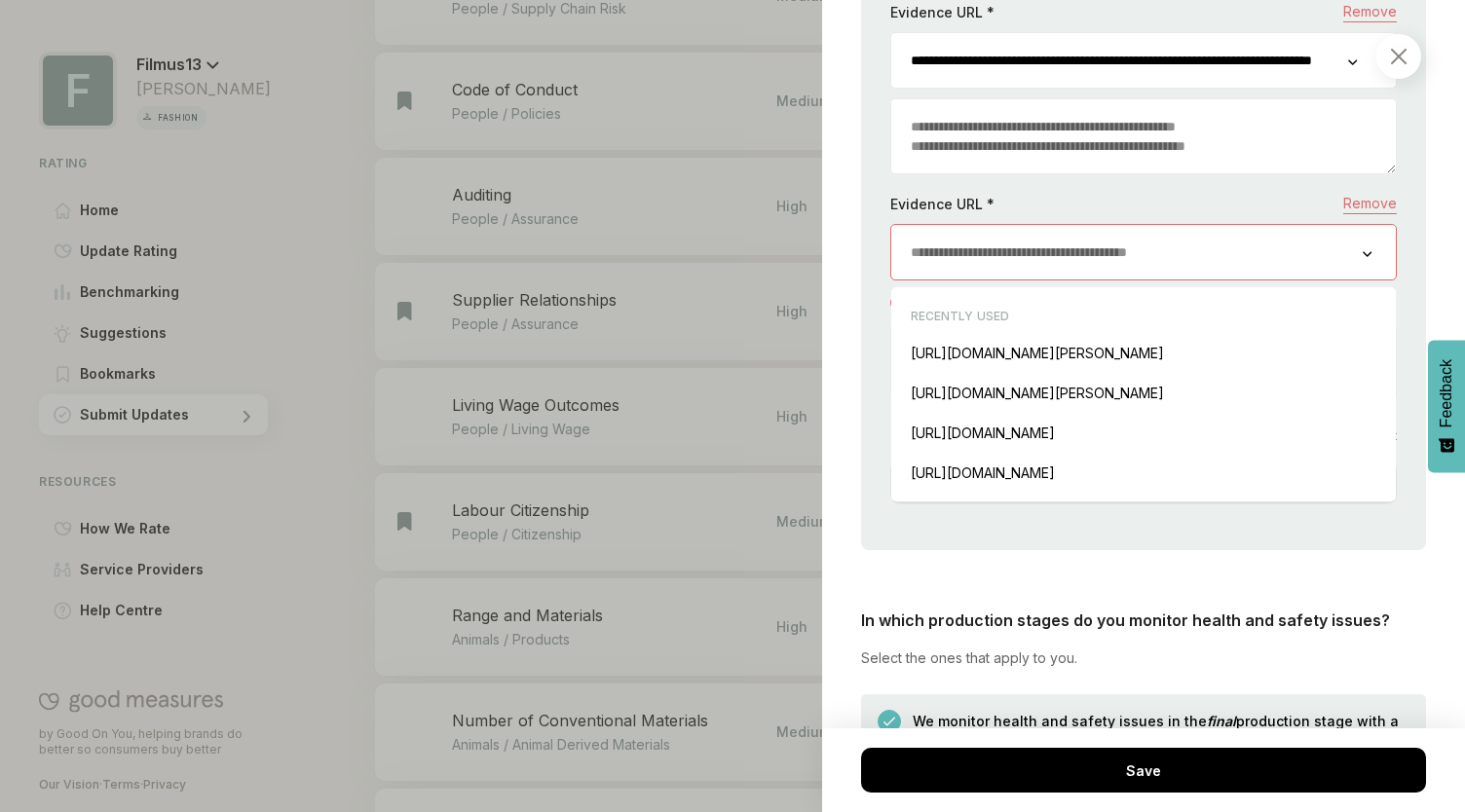 click at bounding box center [1127, 252] 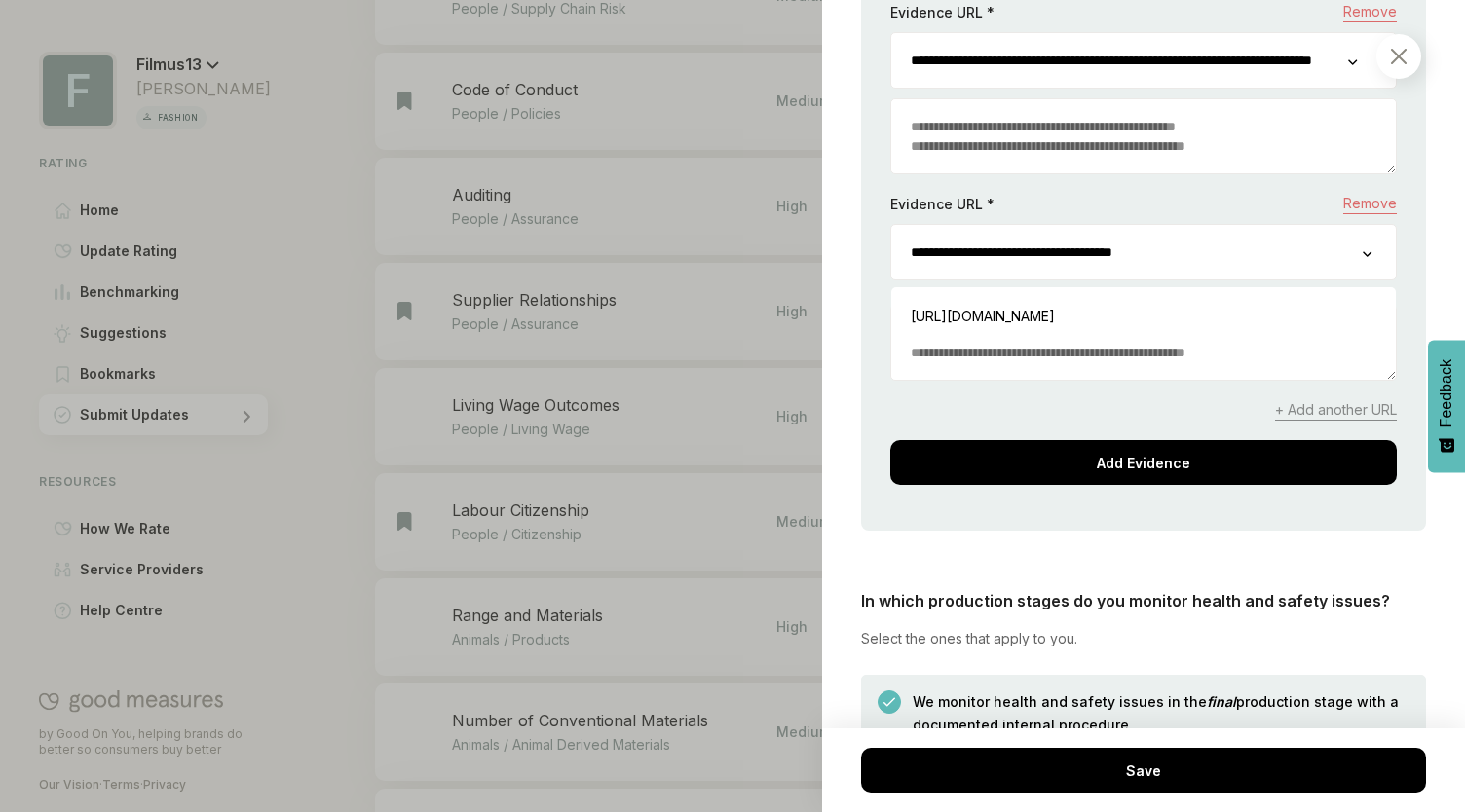 type on "**********" 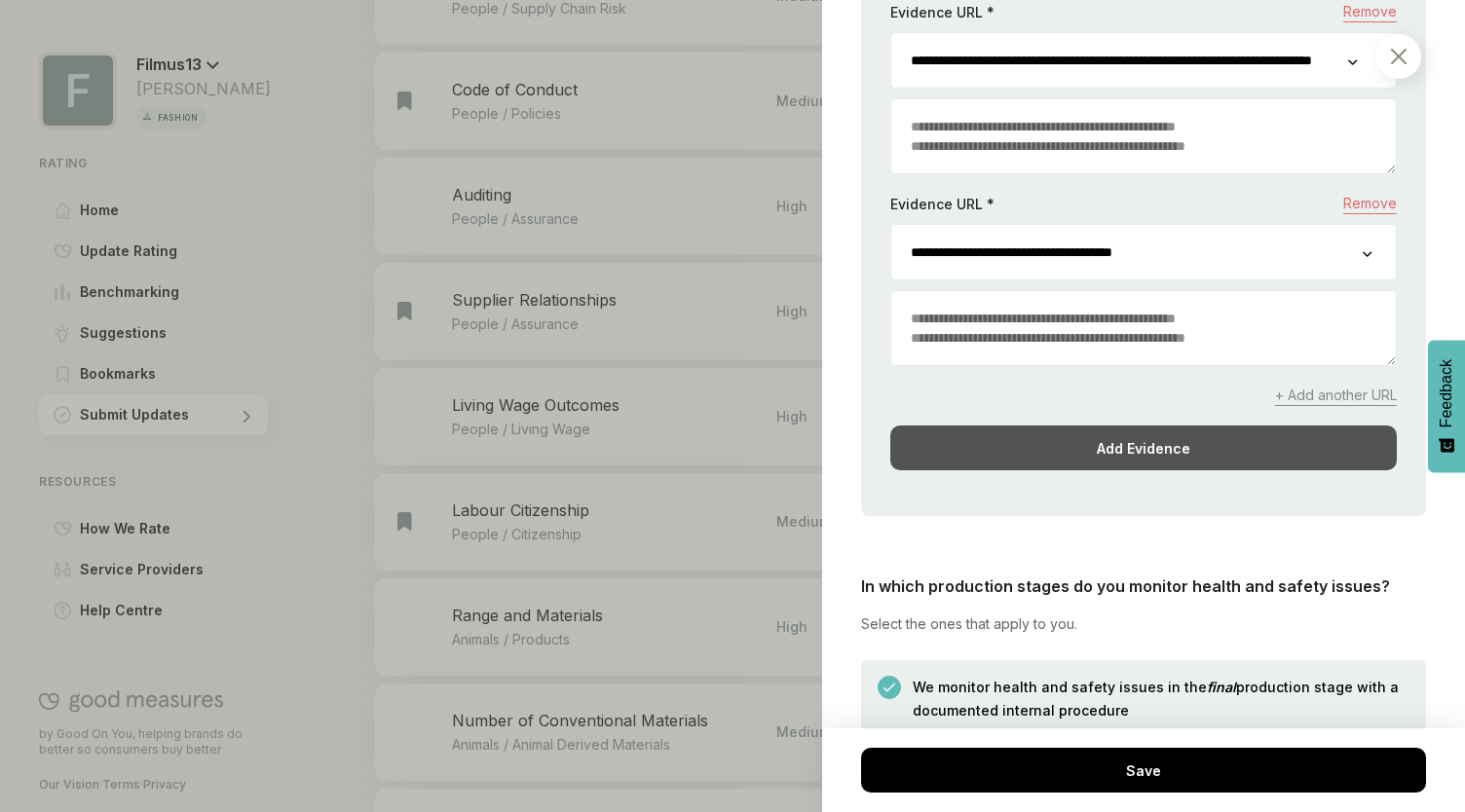 click on "Add Evidence" at bounding box center [1144, 448] 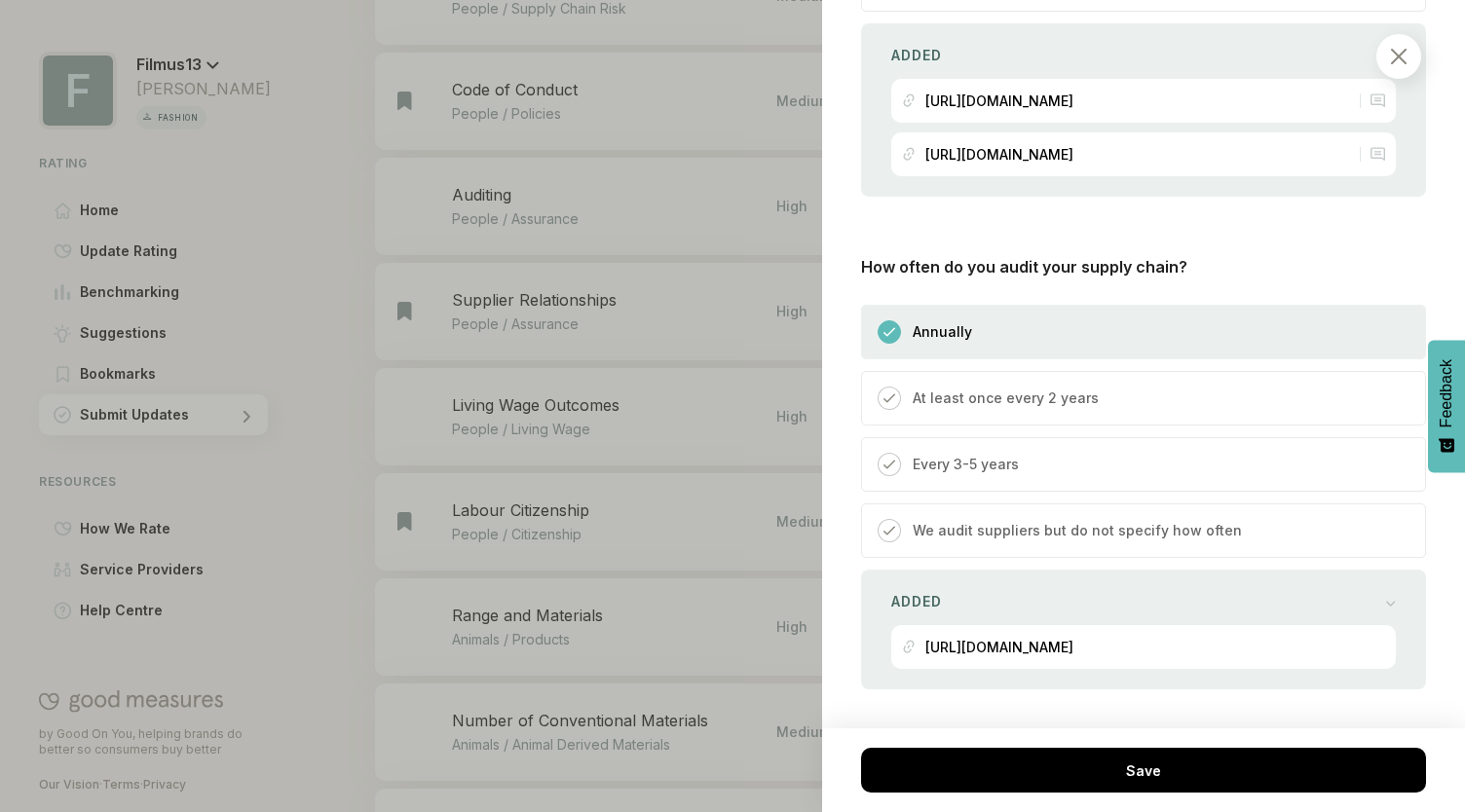 scroll, scrollTop: 2239, scrollLeft: 0, axis: vertical 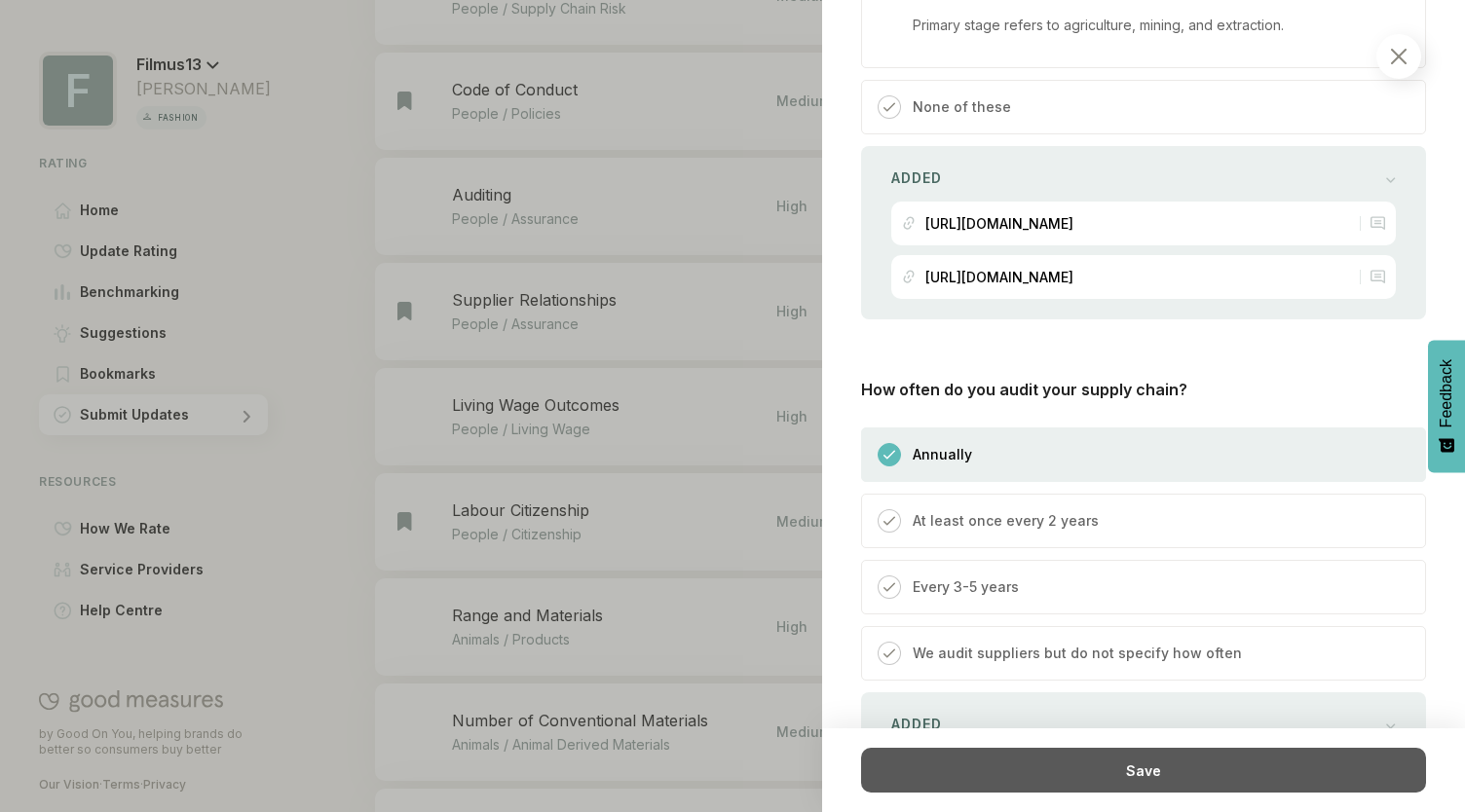click on "Save" at bounding box center [1144, 770] 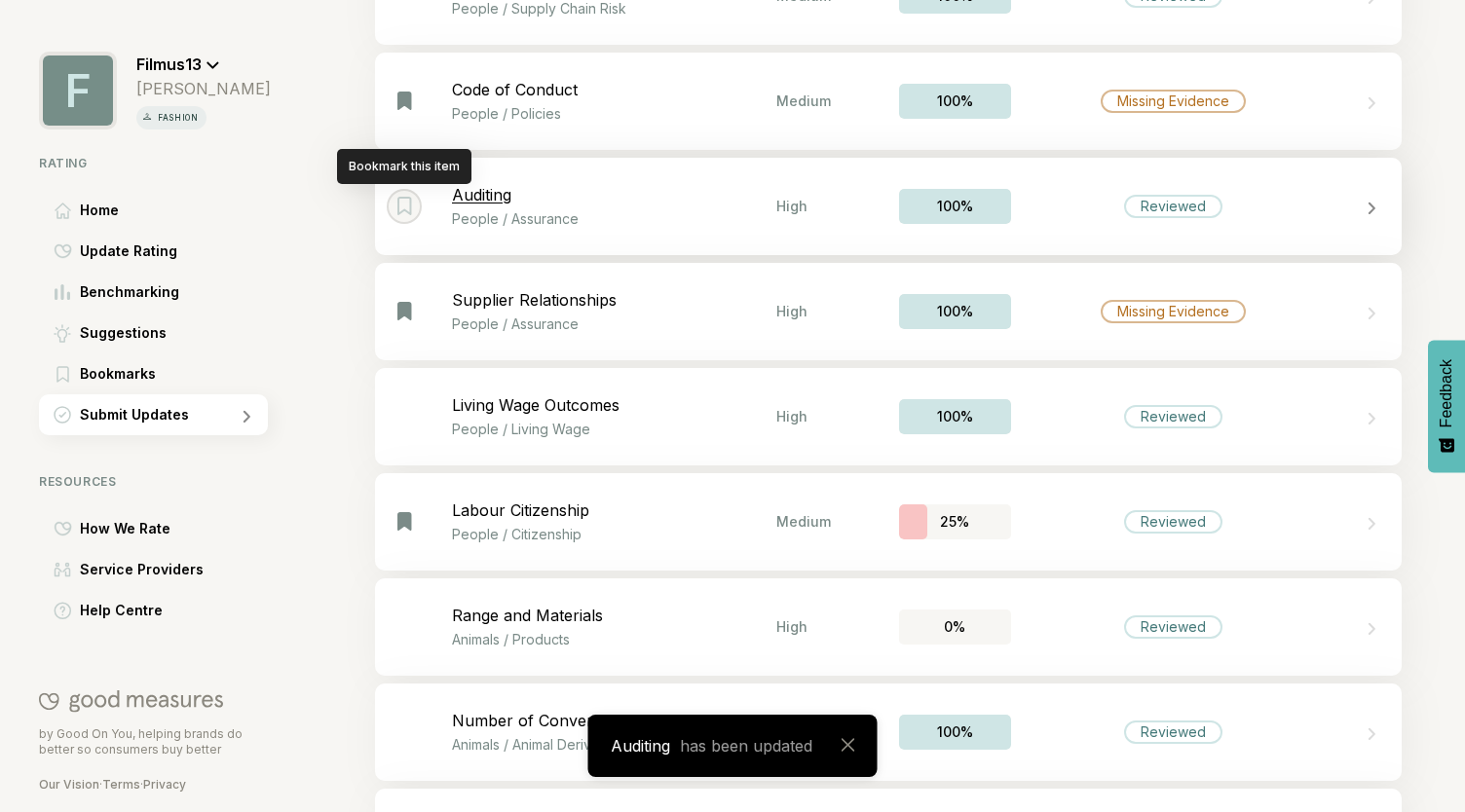 click at bounding box center [404, 205] 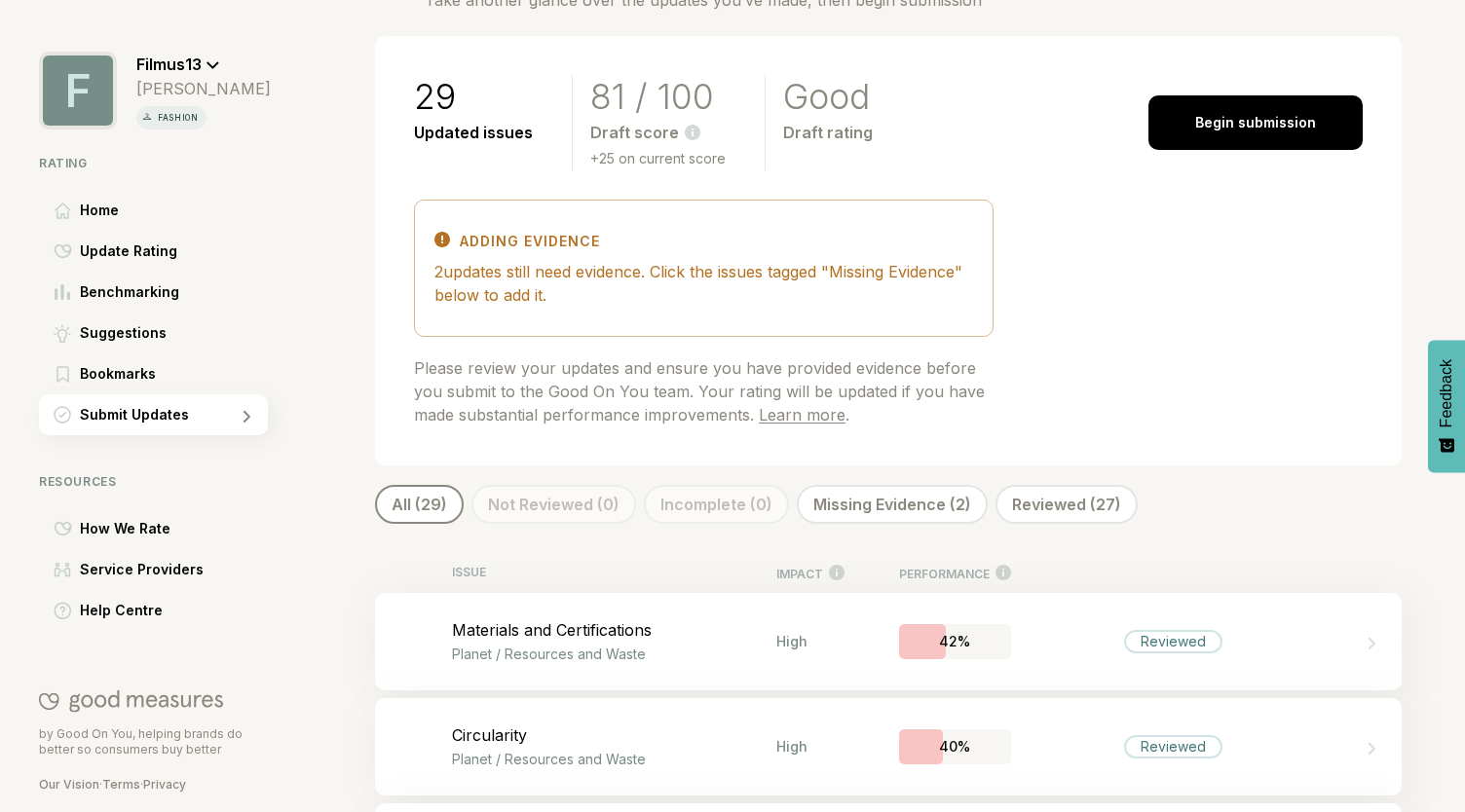 scroll, scrollTop: 116, scrollLeft: 0, axis: vertical 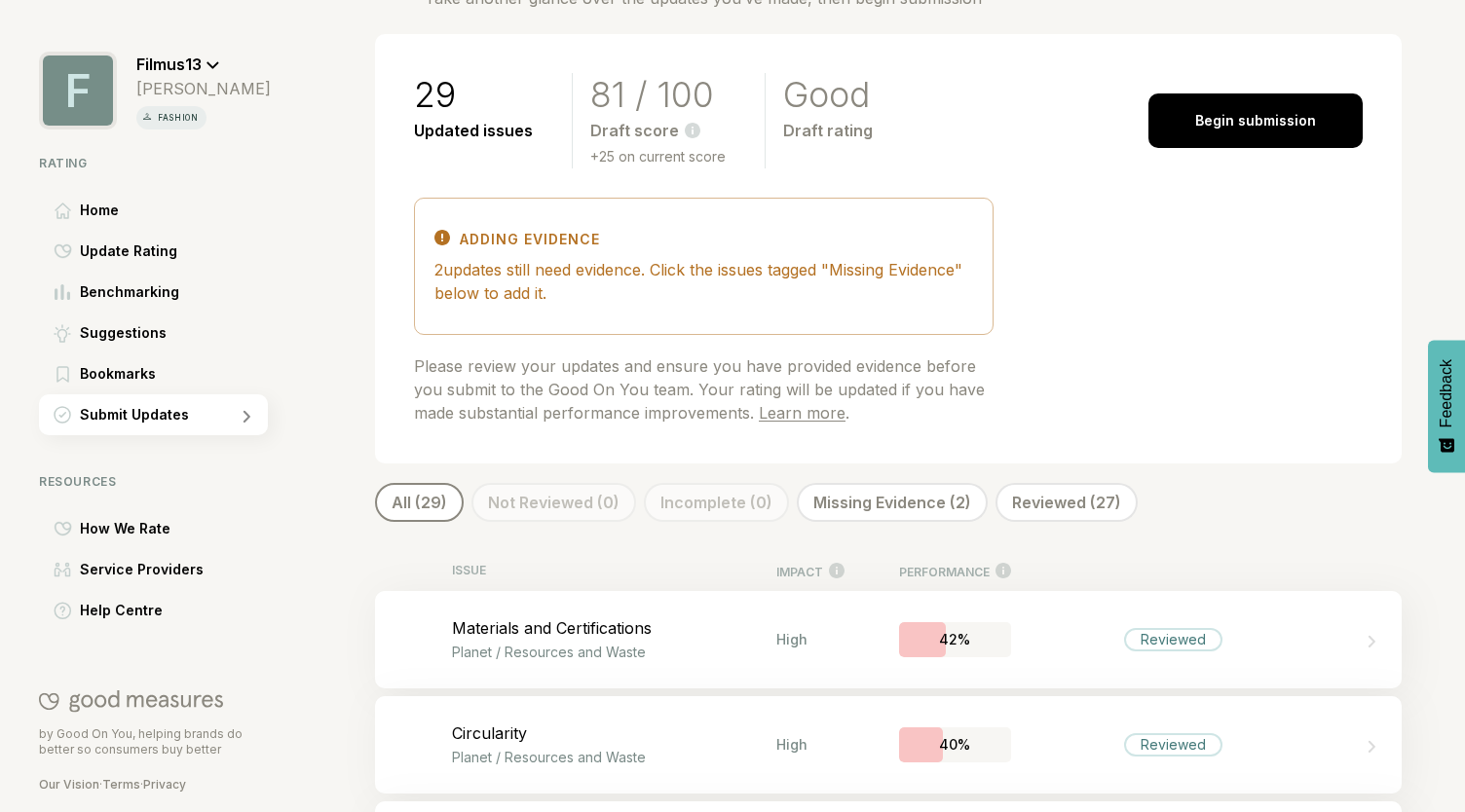 click on "2  updates still need evidence. Click the issues tagged "Missing Evidence" below to add it." at bounding box center (703, 281) 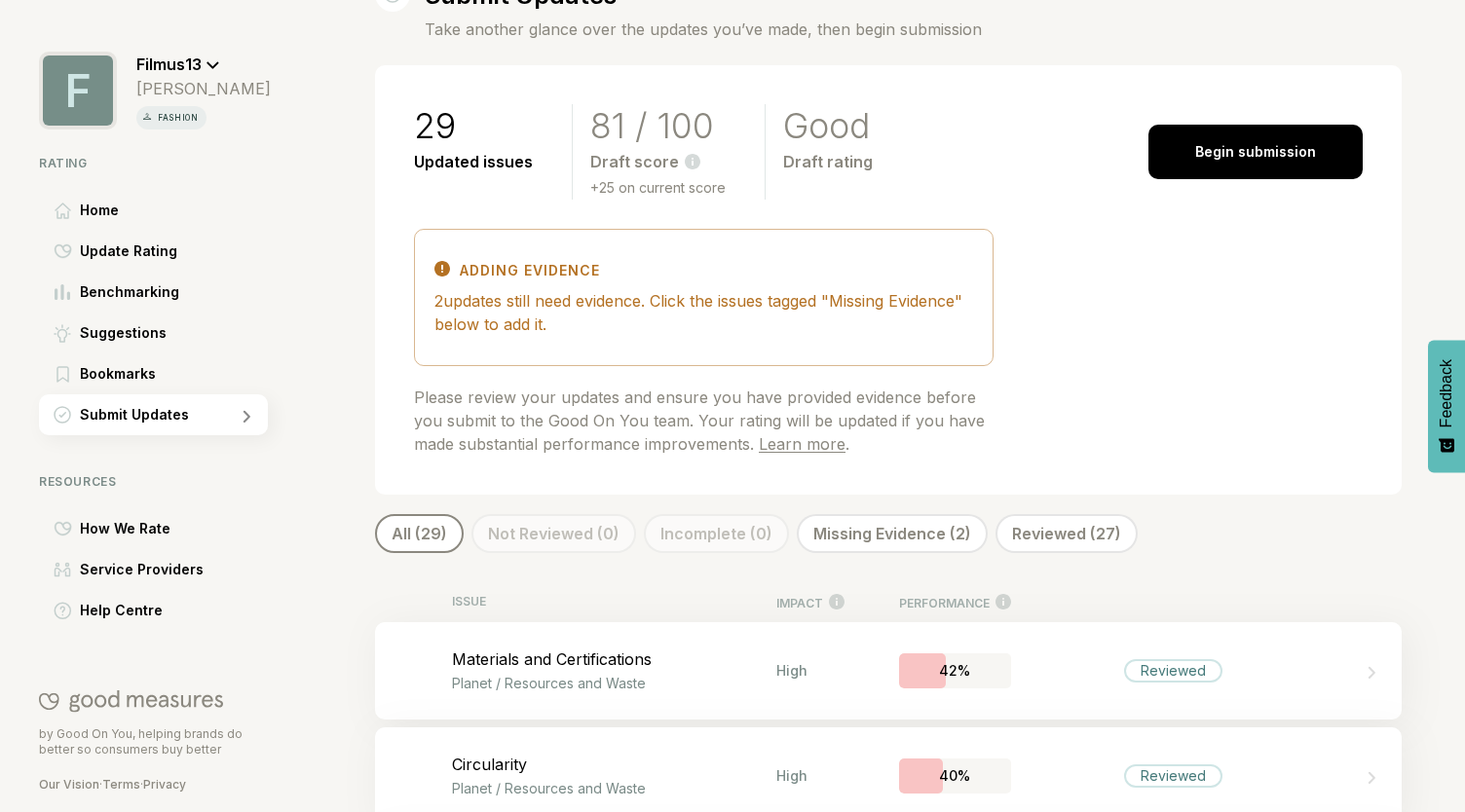 scroll, scrollTop: 84, scrollLeft: 0, axis: vertical 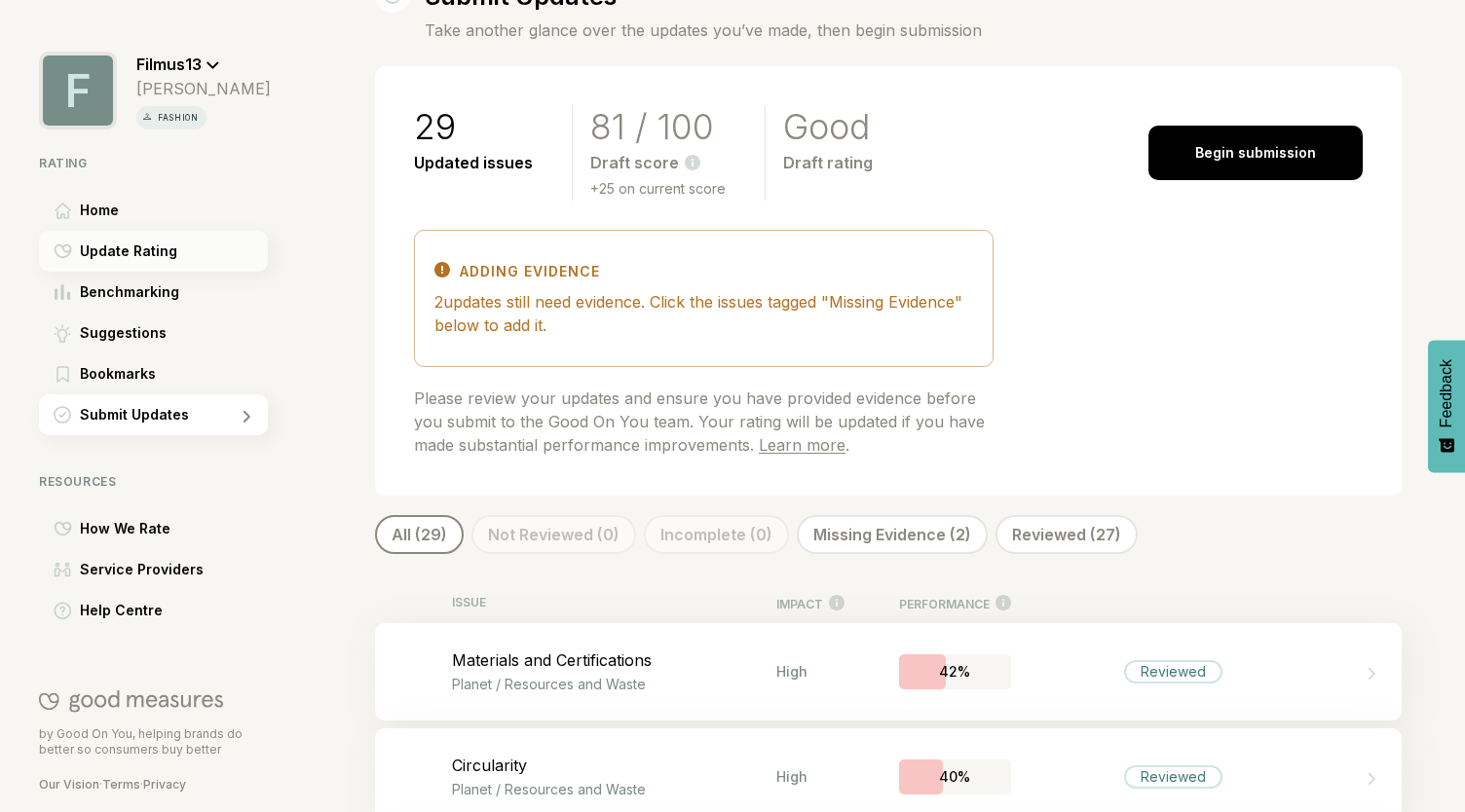 click on "Update Rating" at bounding box center (129, 251) 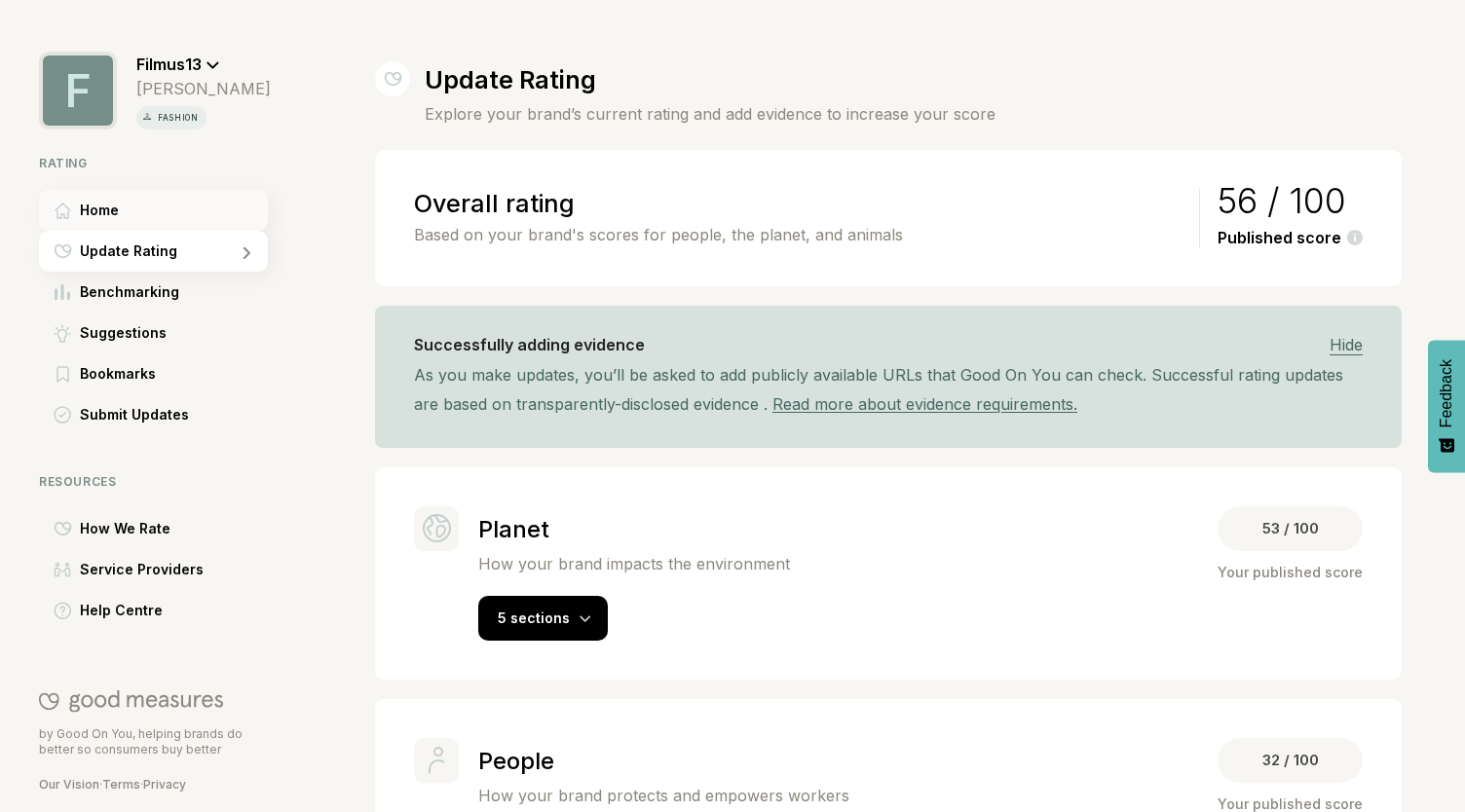 click on "Home" at bounding box center [153, 210] 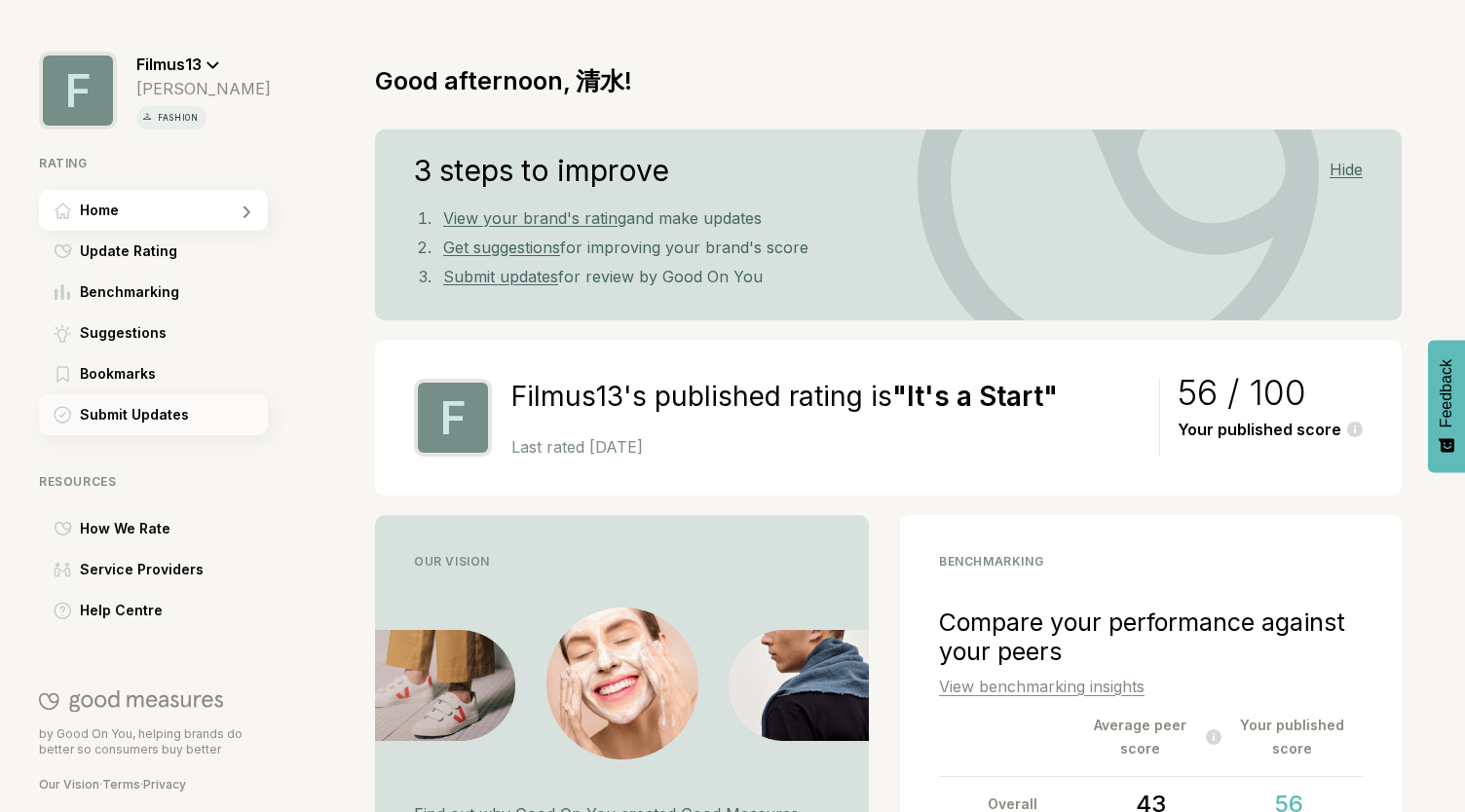 click on "Submit Updates" at bounding box center [134, 415] 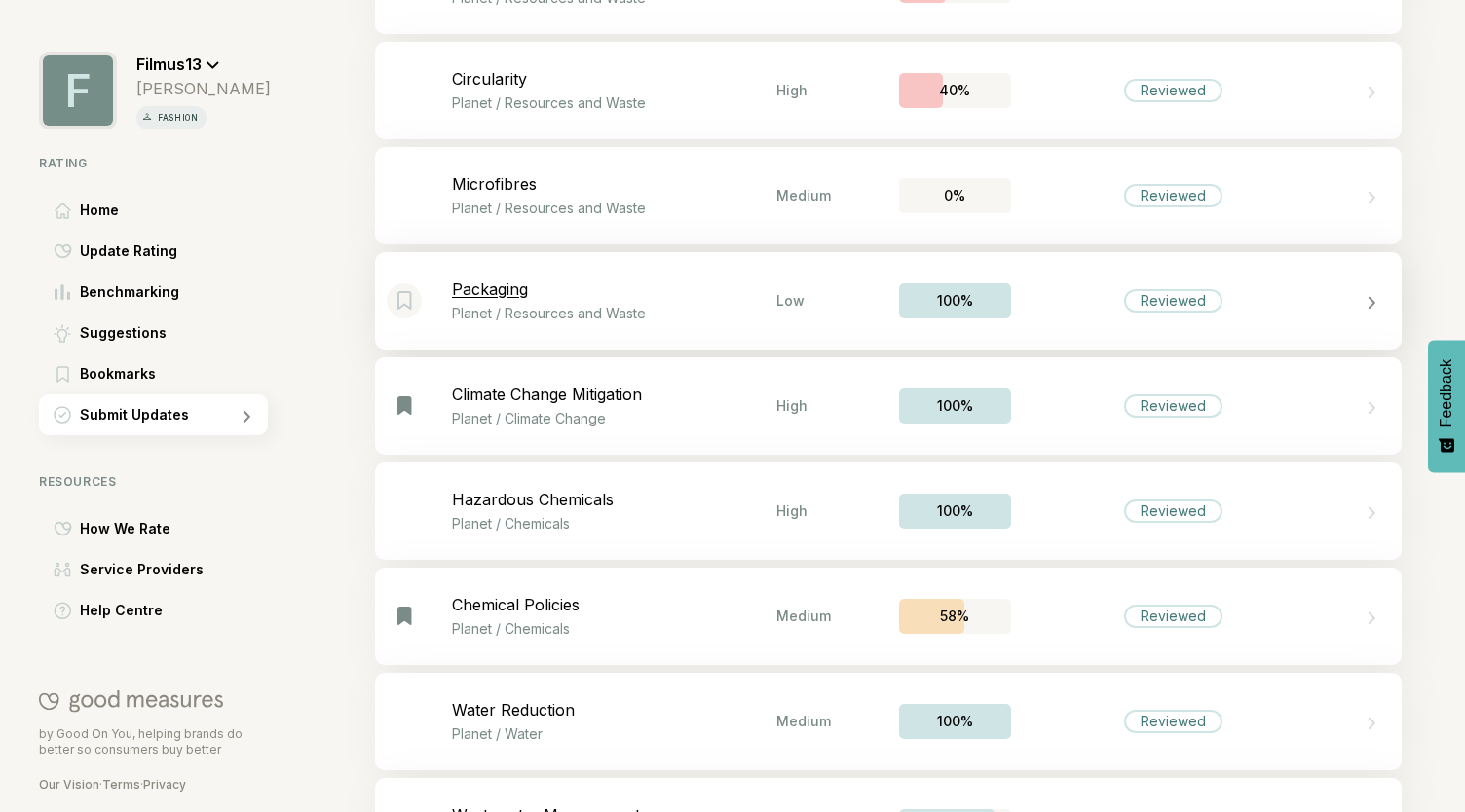 scroll, scrollTop: 771, scrollLeft: 0, axis: vertical 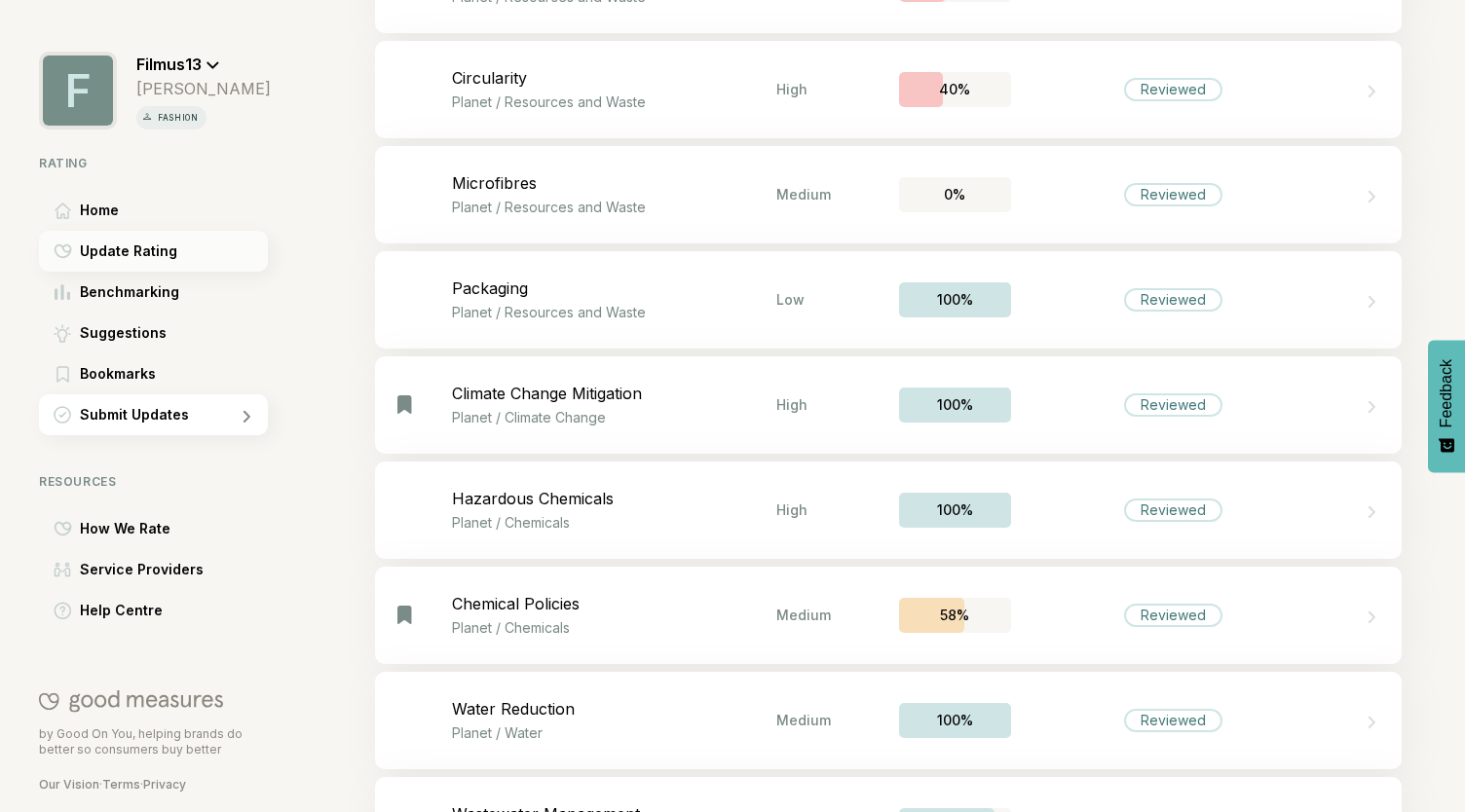 click on "Update Rating" at bounding box center [129, 251] 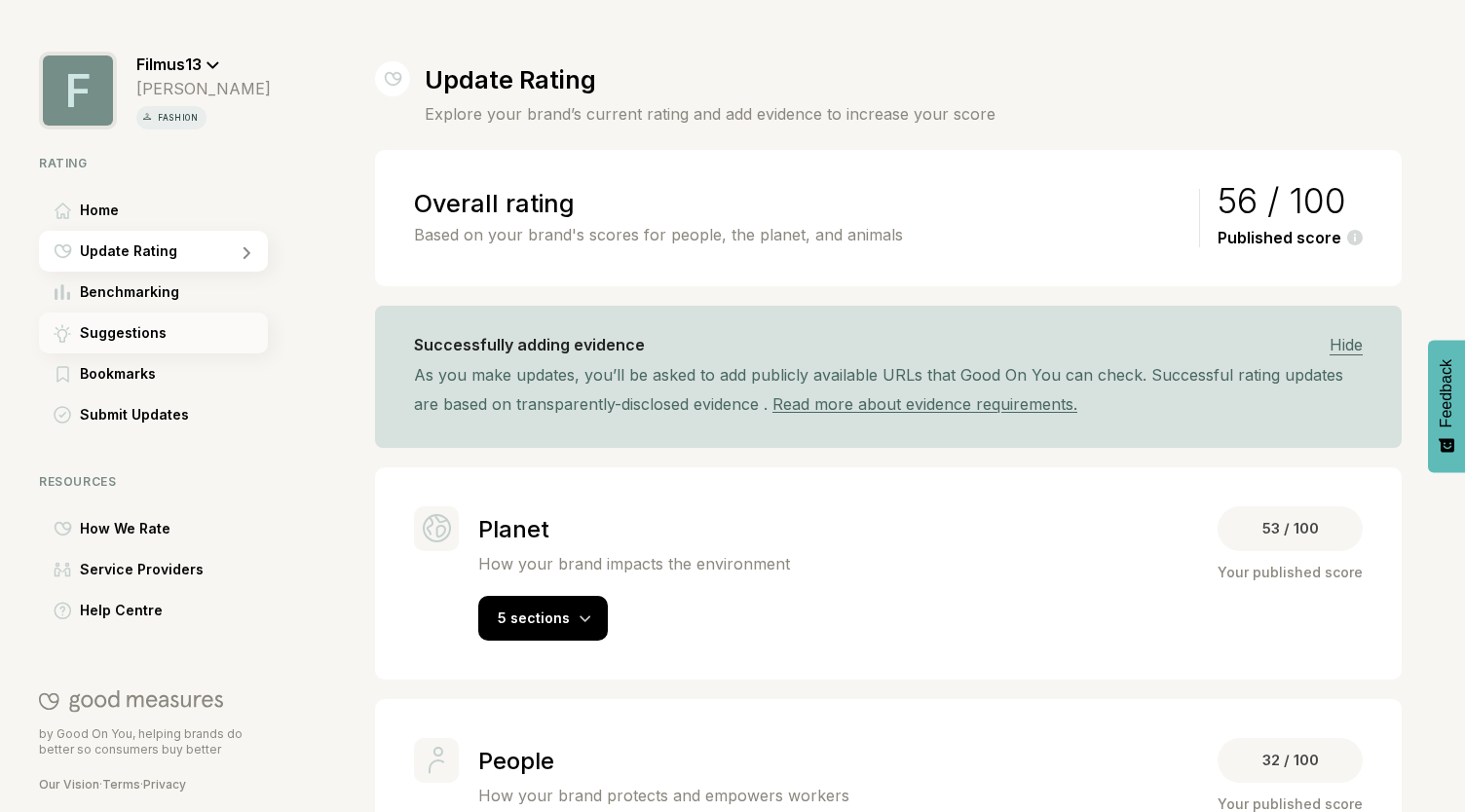 scroll, scrollTop: 19, scrollLeft: 0, axis: vertical 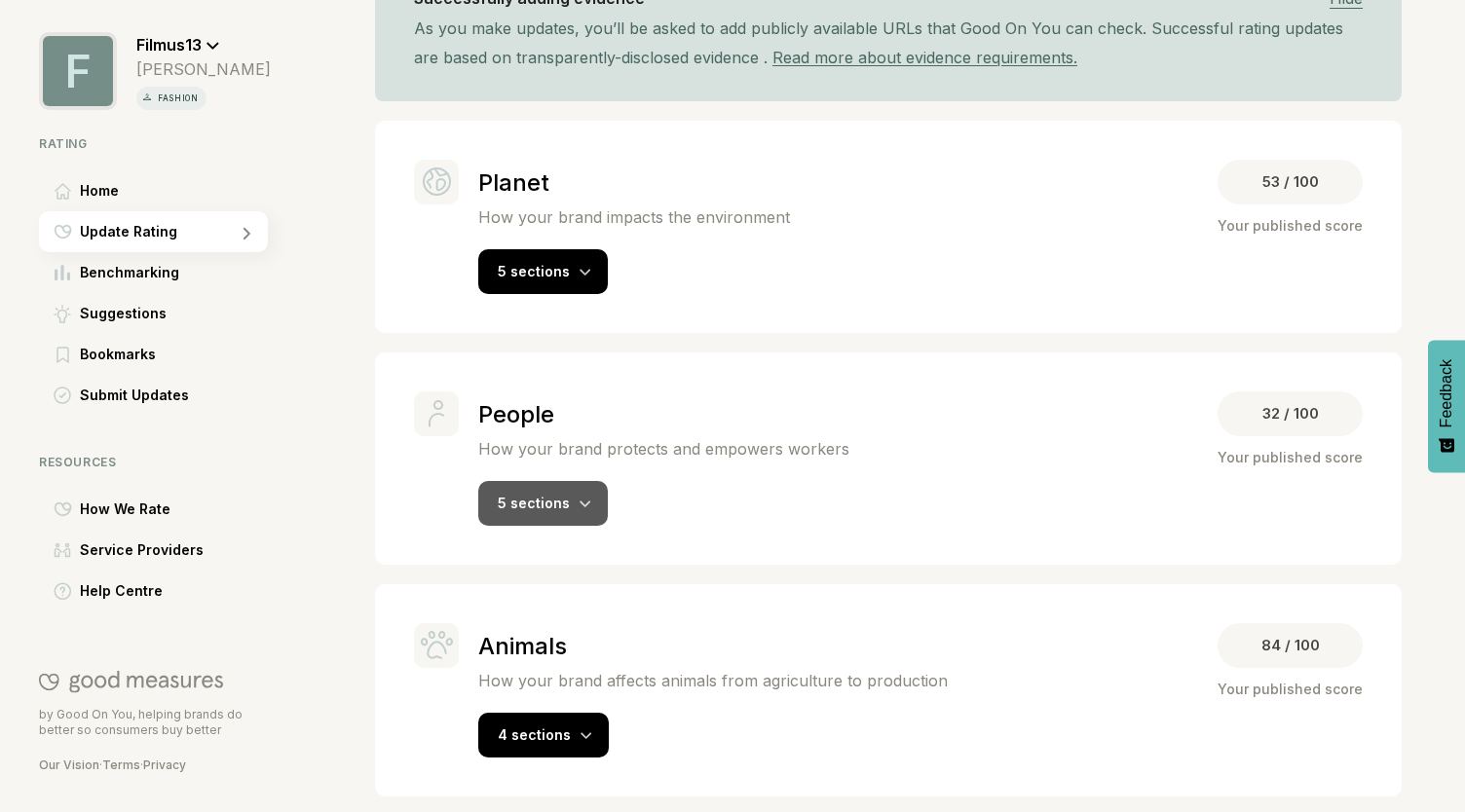 click on "5 sections" at bounding box center [543, 503] 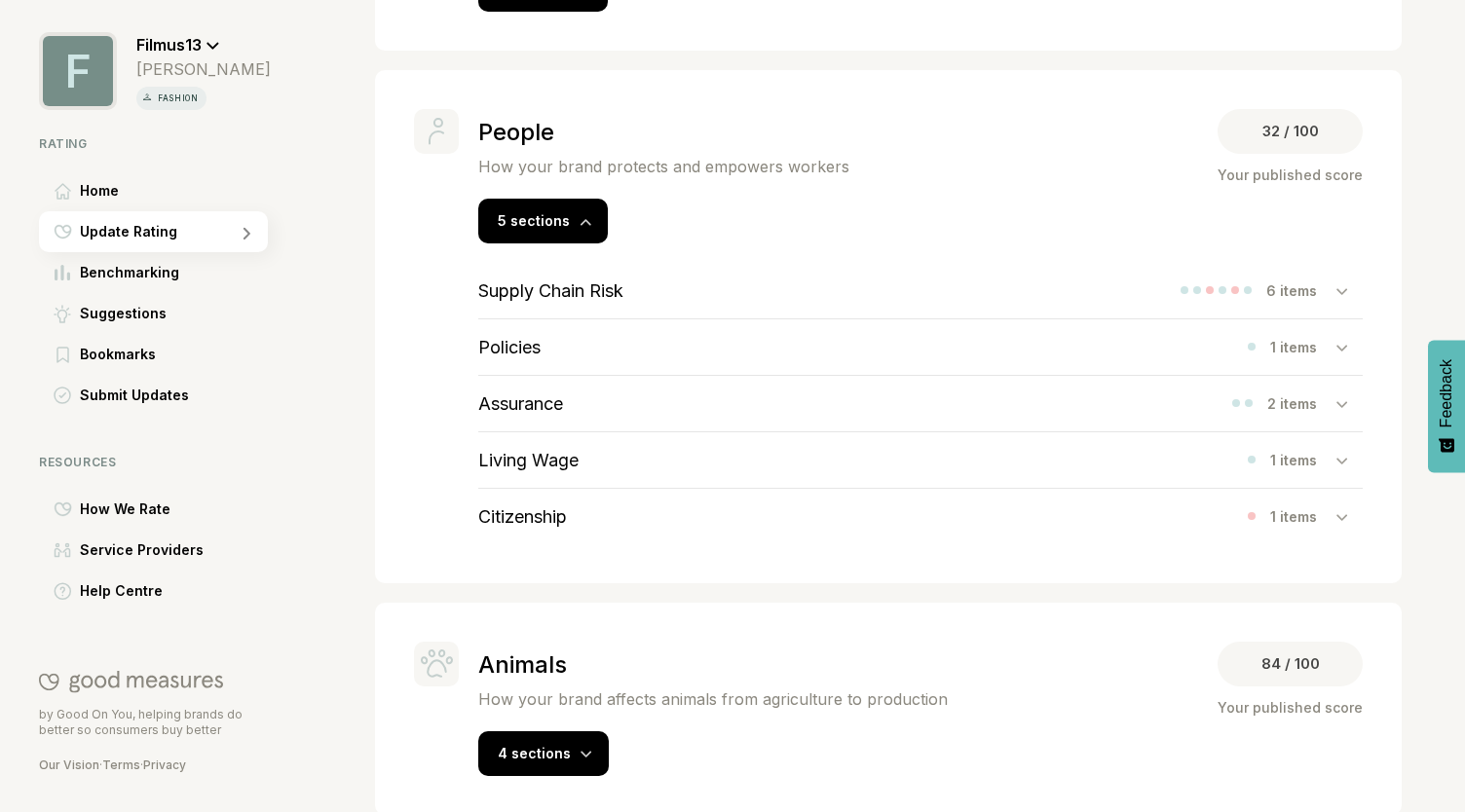 scroll, scrollTop: 651, scrollLeft: 0, axis: vertical 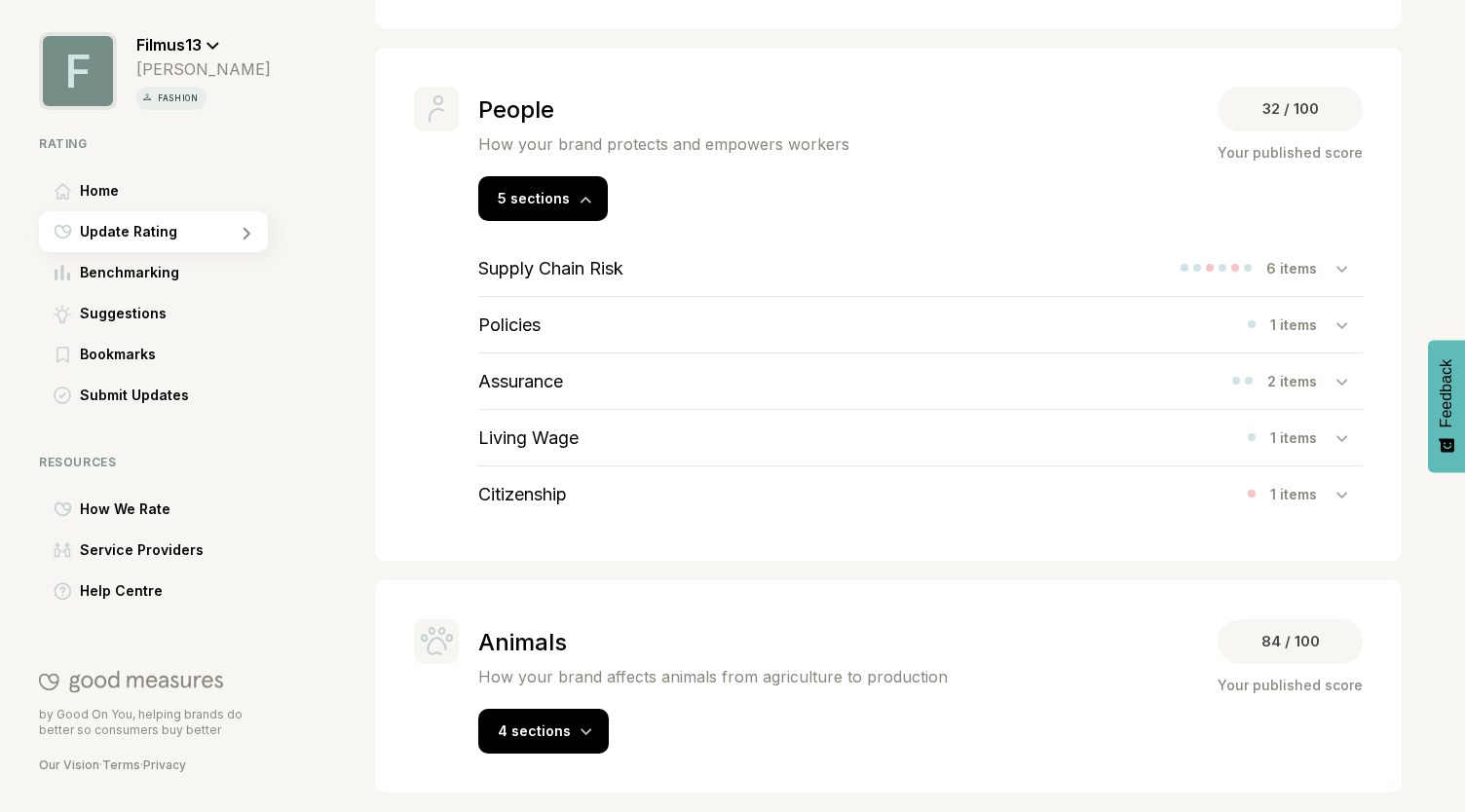 click on "Supply Chain Risk 6 items" at bounding box center [920, 268] 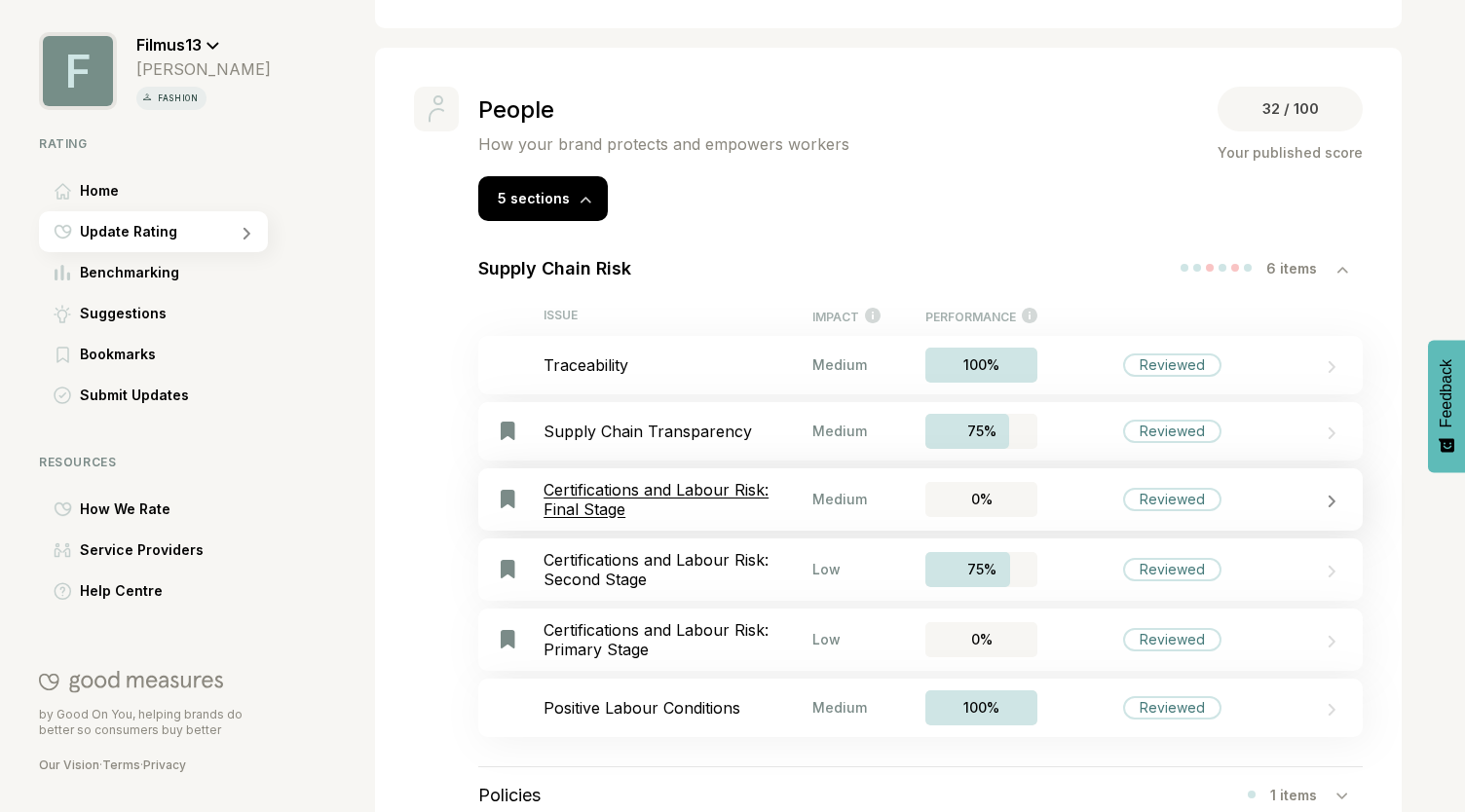 click on "Reviewed" at bounding box center [1172, 499] 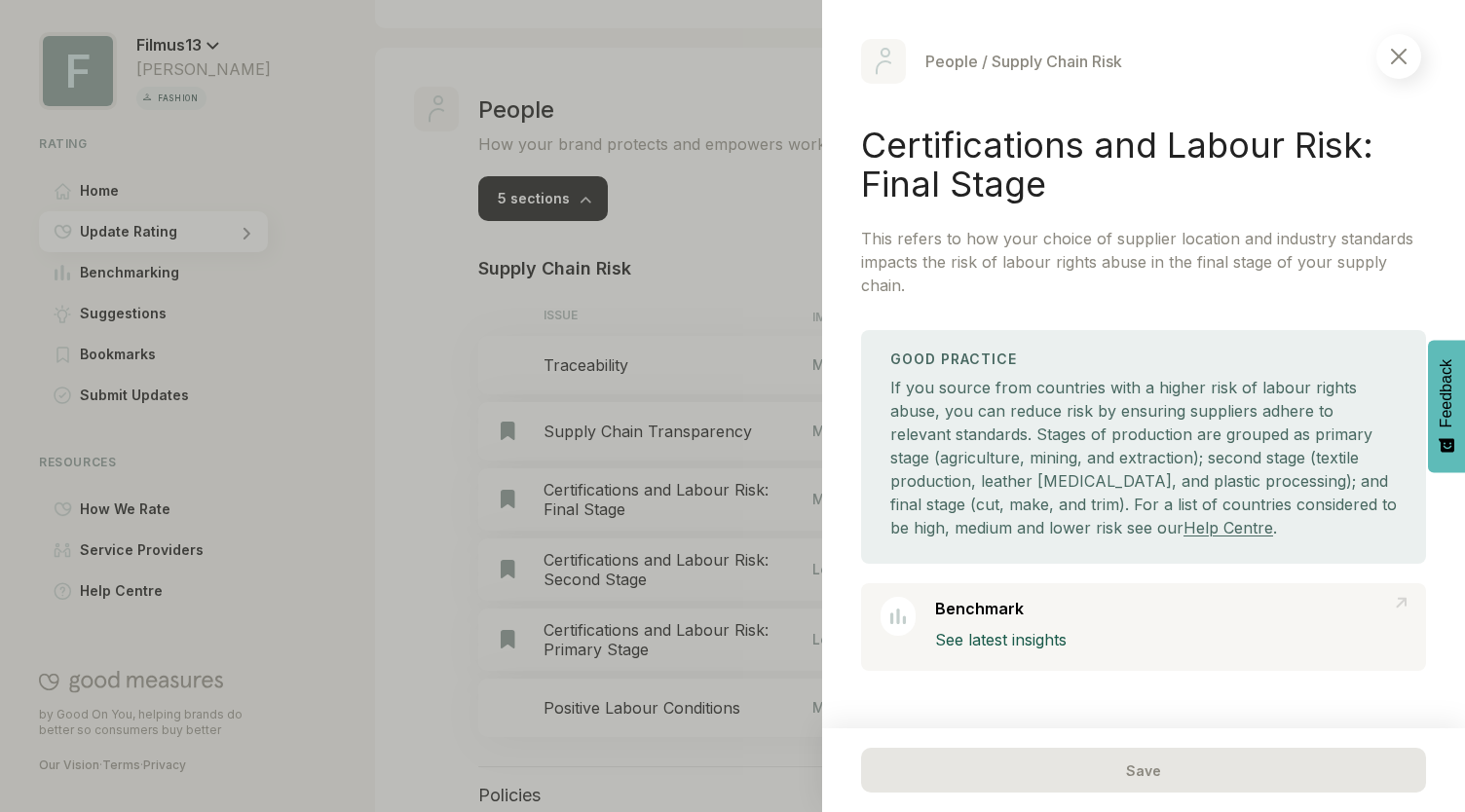 click at bounding box center (1399, 56) 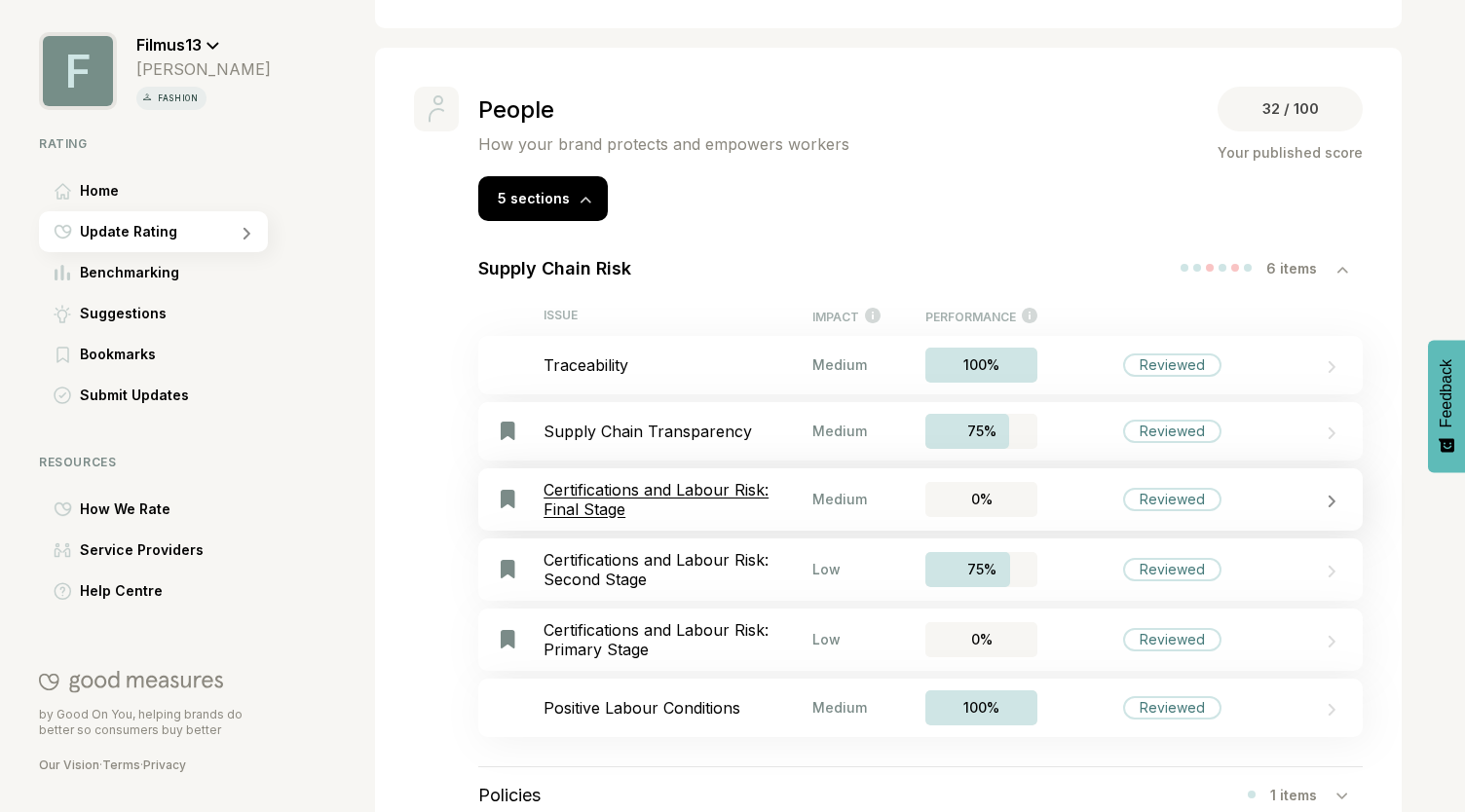 click on "Reviewed" at bounding box center (1172, 499) 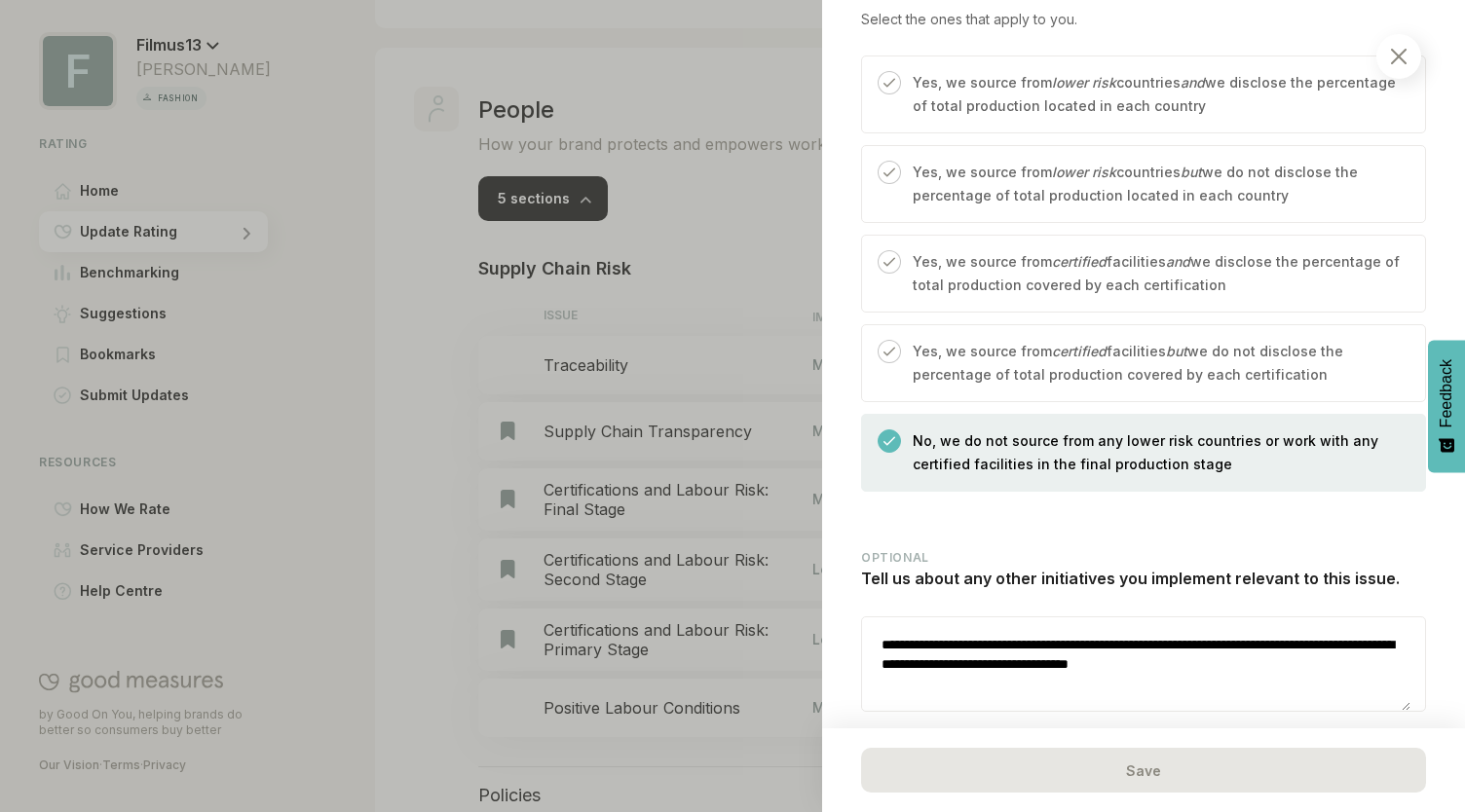 scroll, scrollTop: 957, scrollLeft: 0, axis: vertical 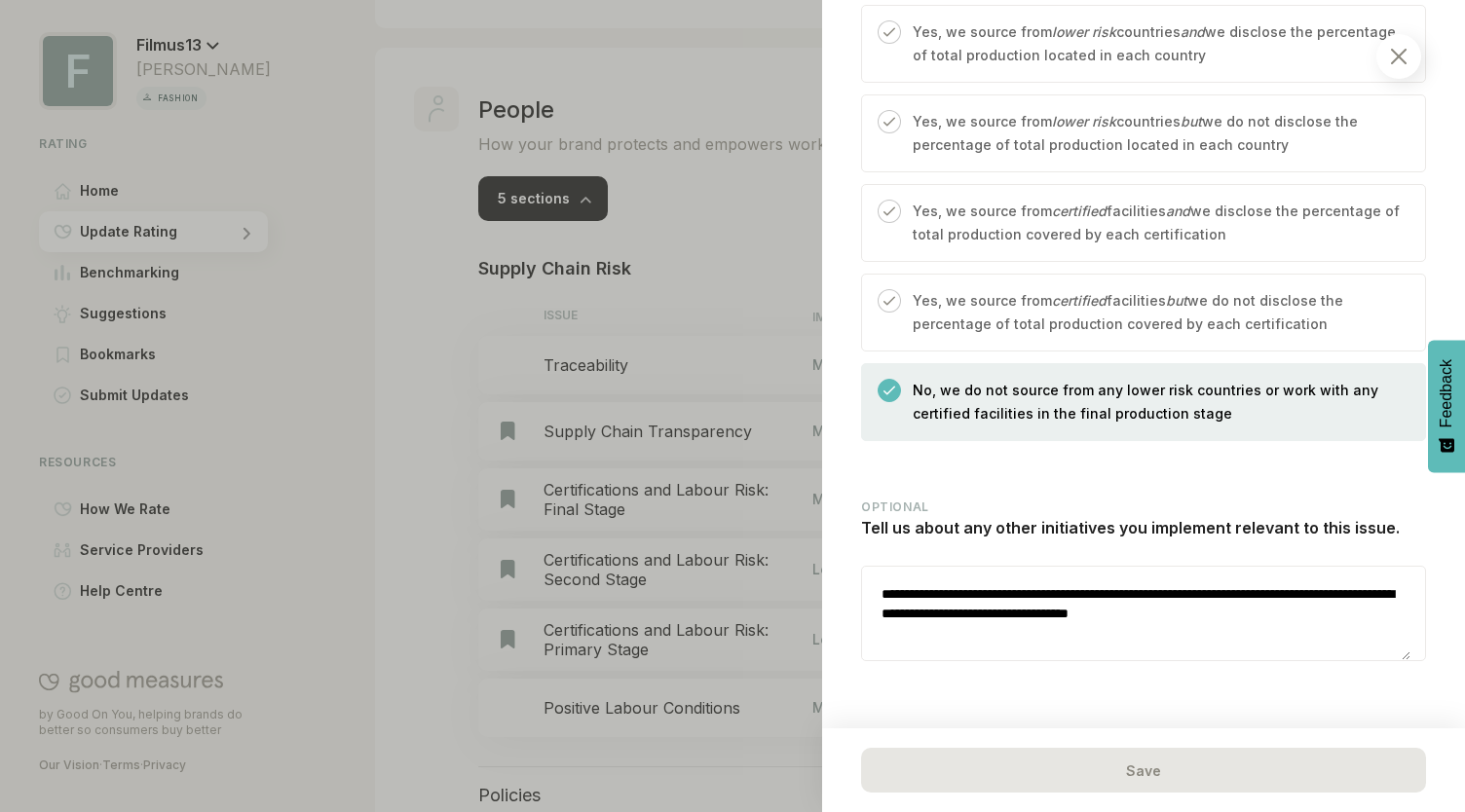 click at bounding box center (732, 406) 